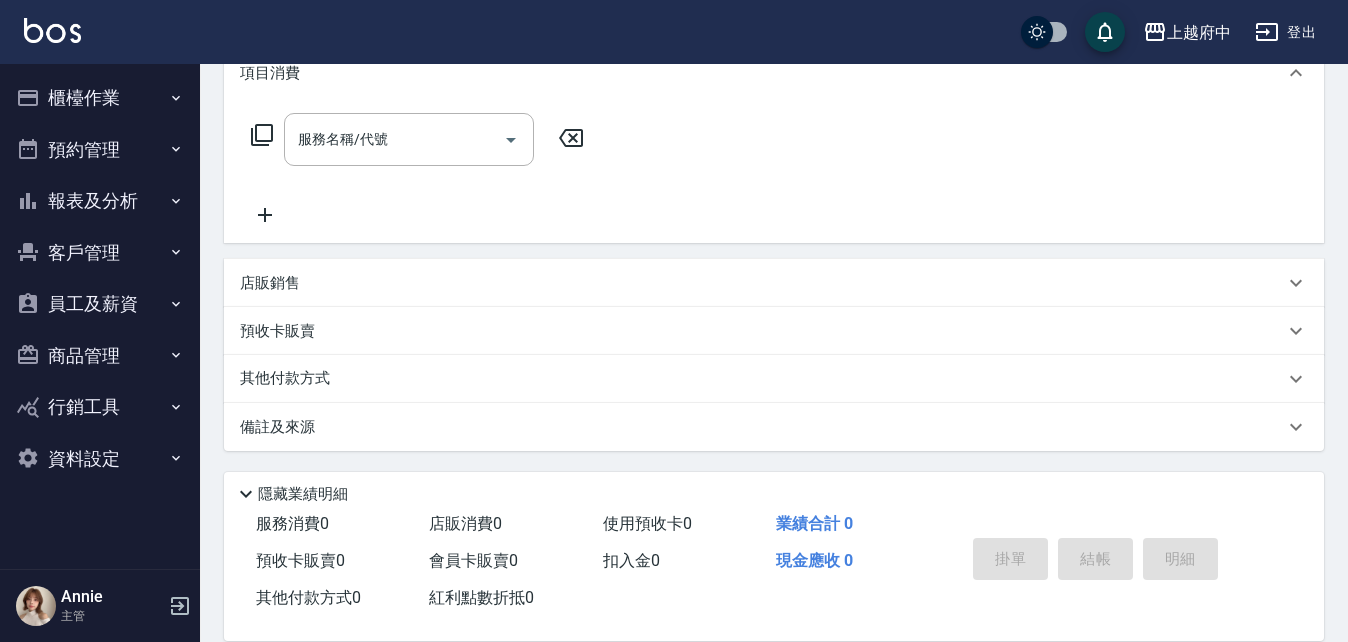 scroll, scrollTop: 288, scrollLeft: 0, axis: vertical 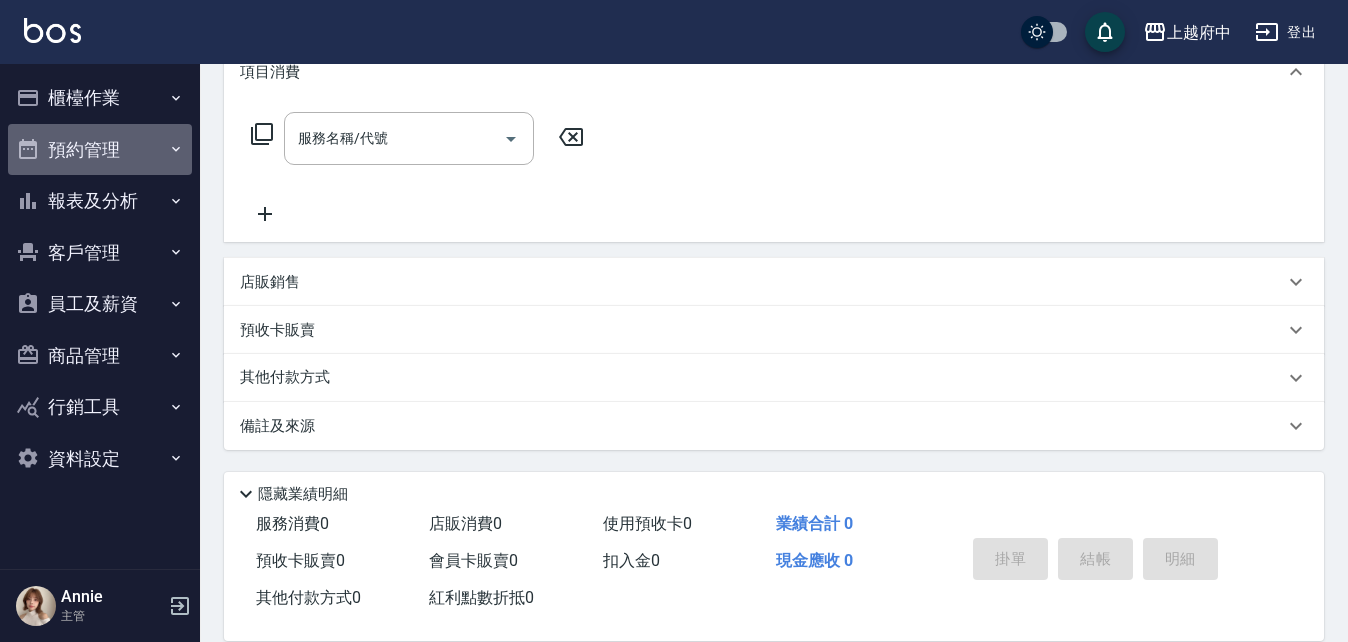 click on "預約管理" at bounding box center [100, 150] 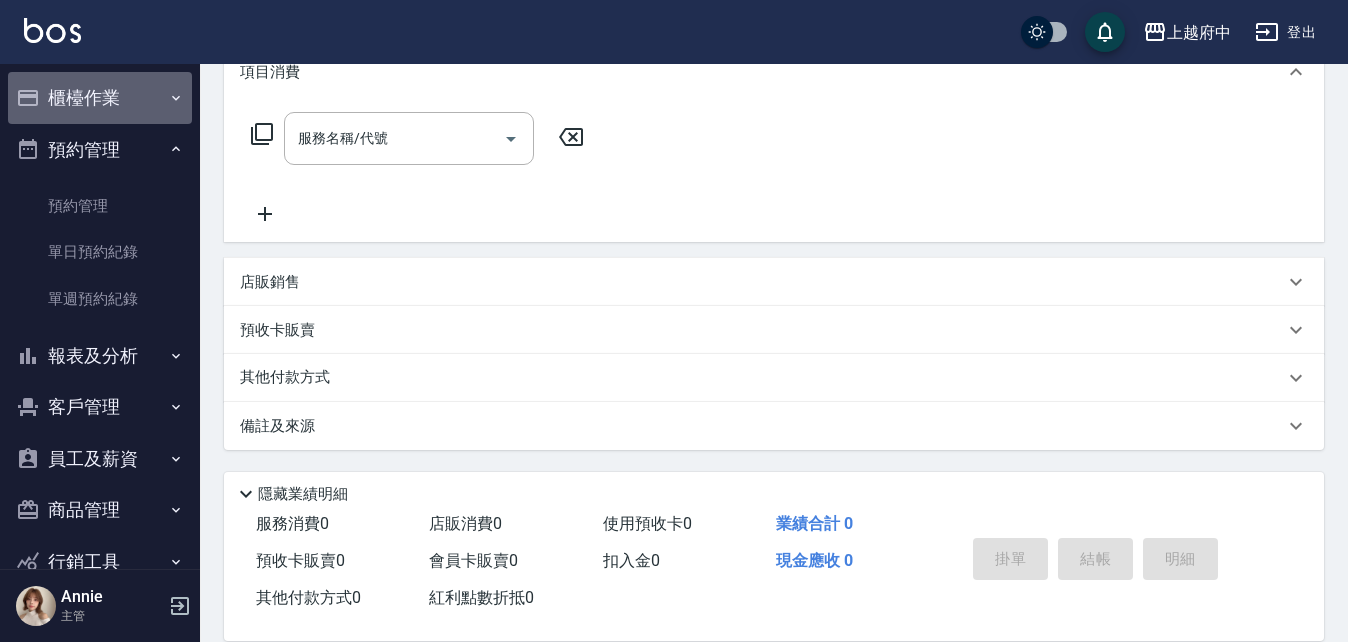 click on "櫃檯作業" at bounding box center (100, 98) 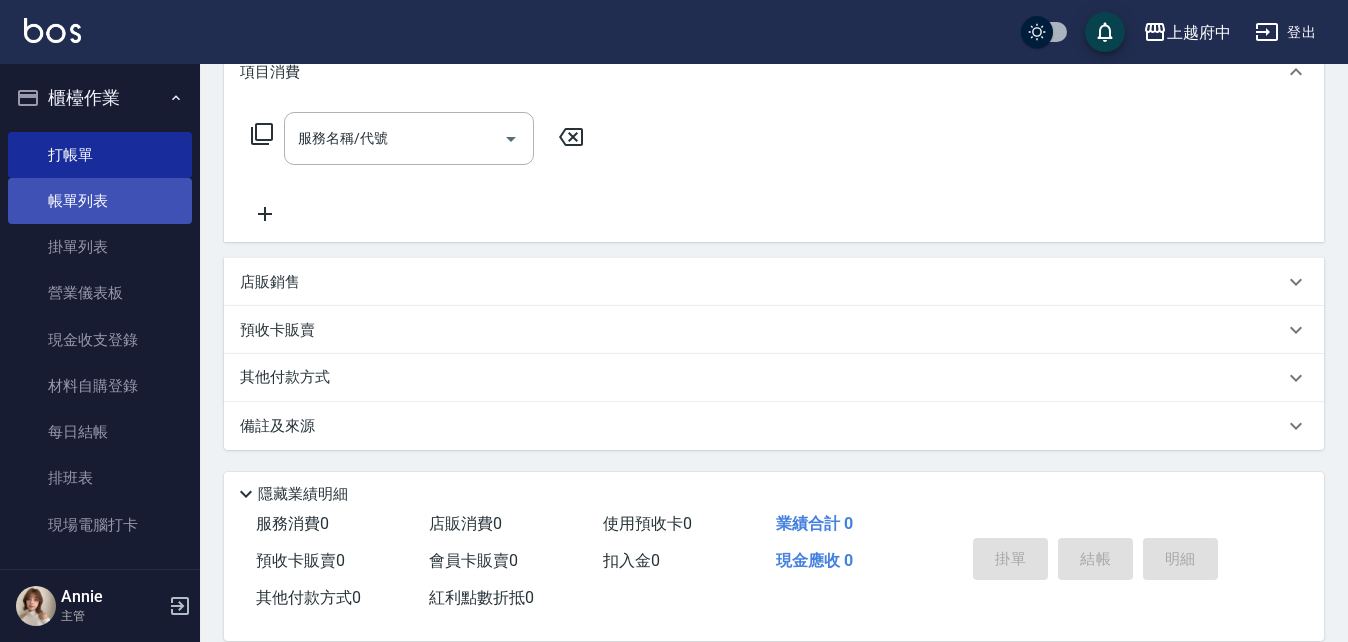 click on "帳單列表" at bounding box center [100, 201] 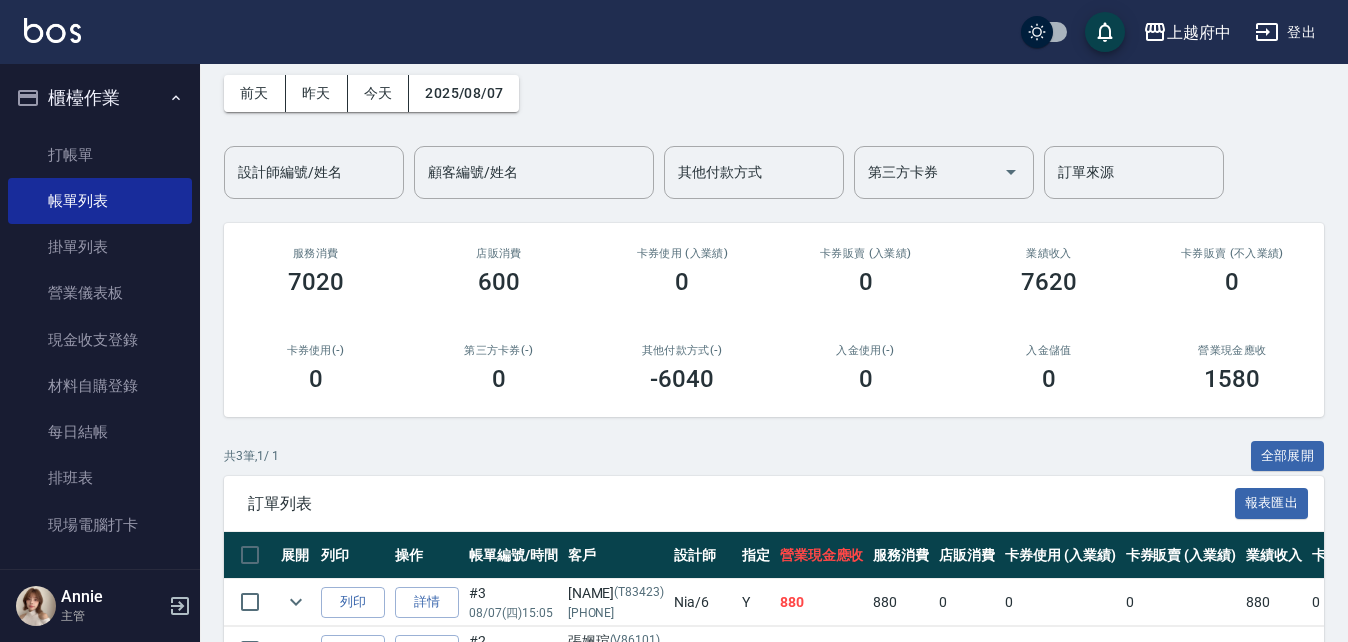 scroll, scrollTop: 260, scrollLeft: 0, axis: vertical 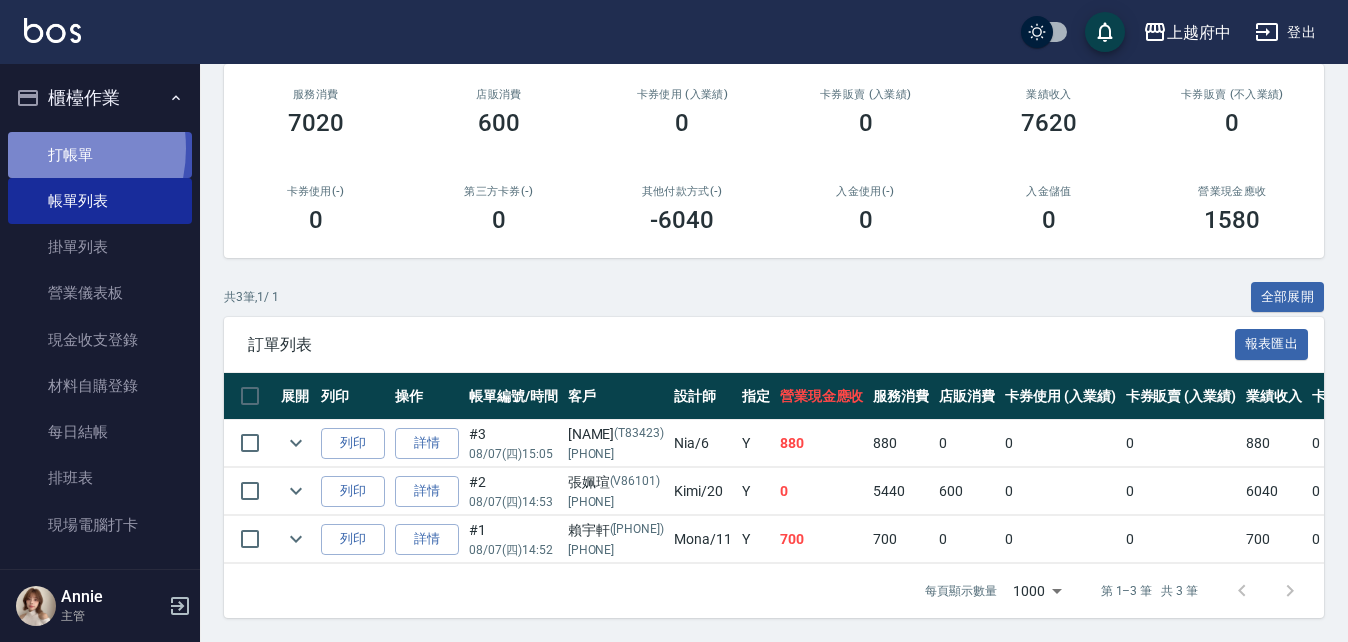 click on "打帳單" at bounding box center (100, 155) 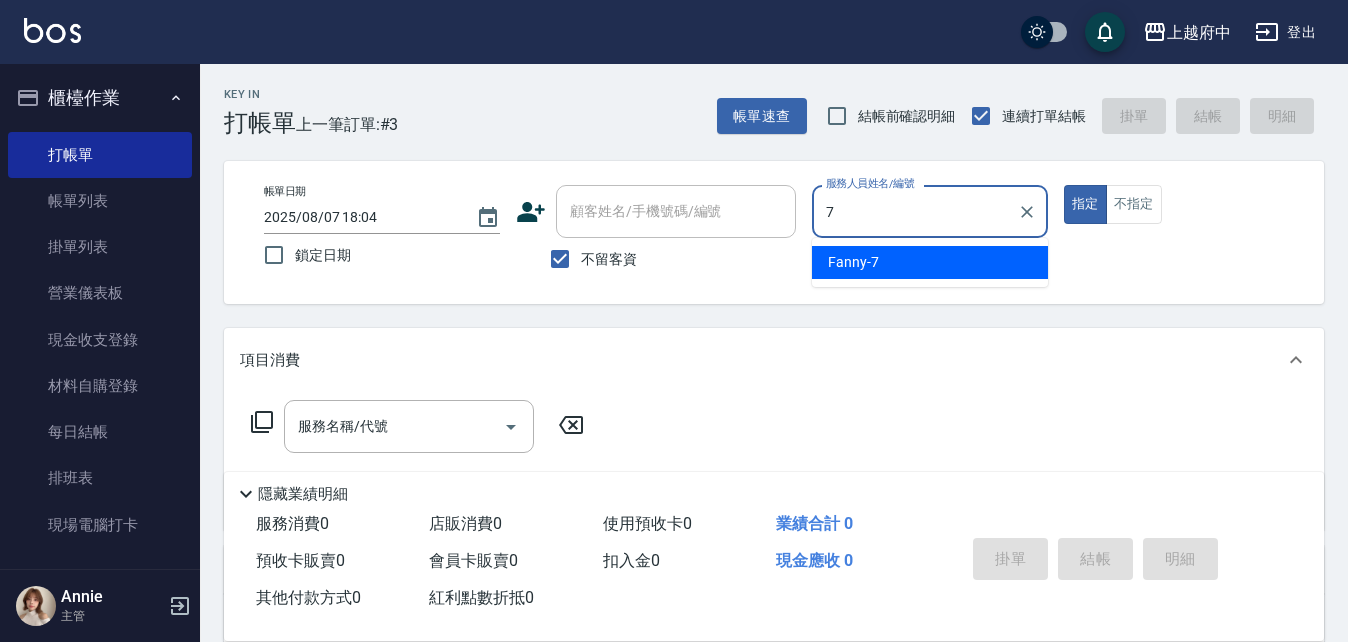 type on "Fanny-7" 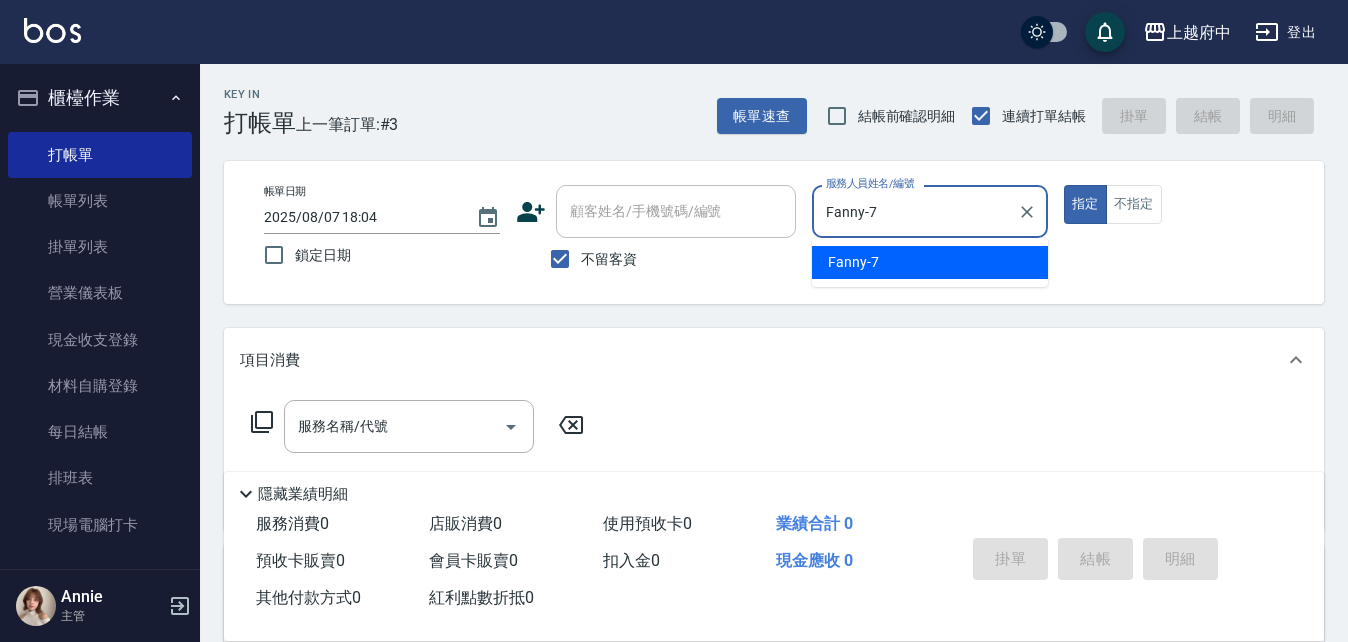 type on "true" 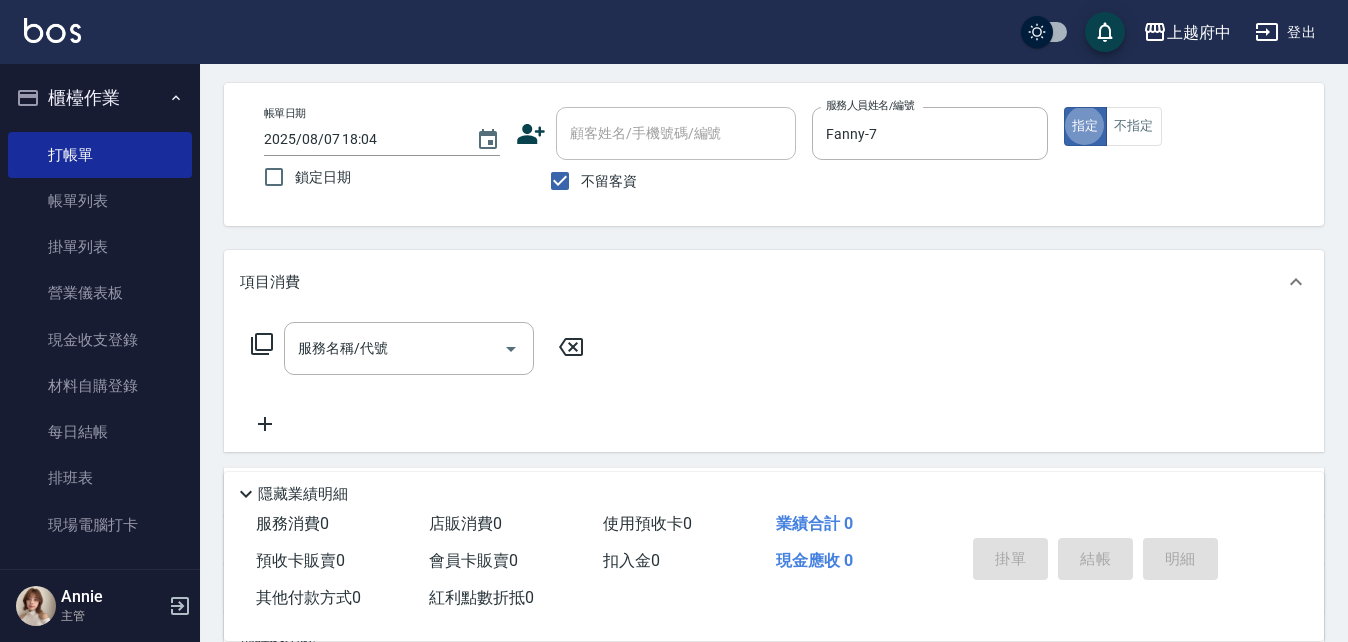 scroll, scrollTop: 200, scrollLeft: 0, axis: vertical 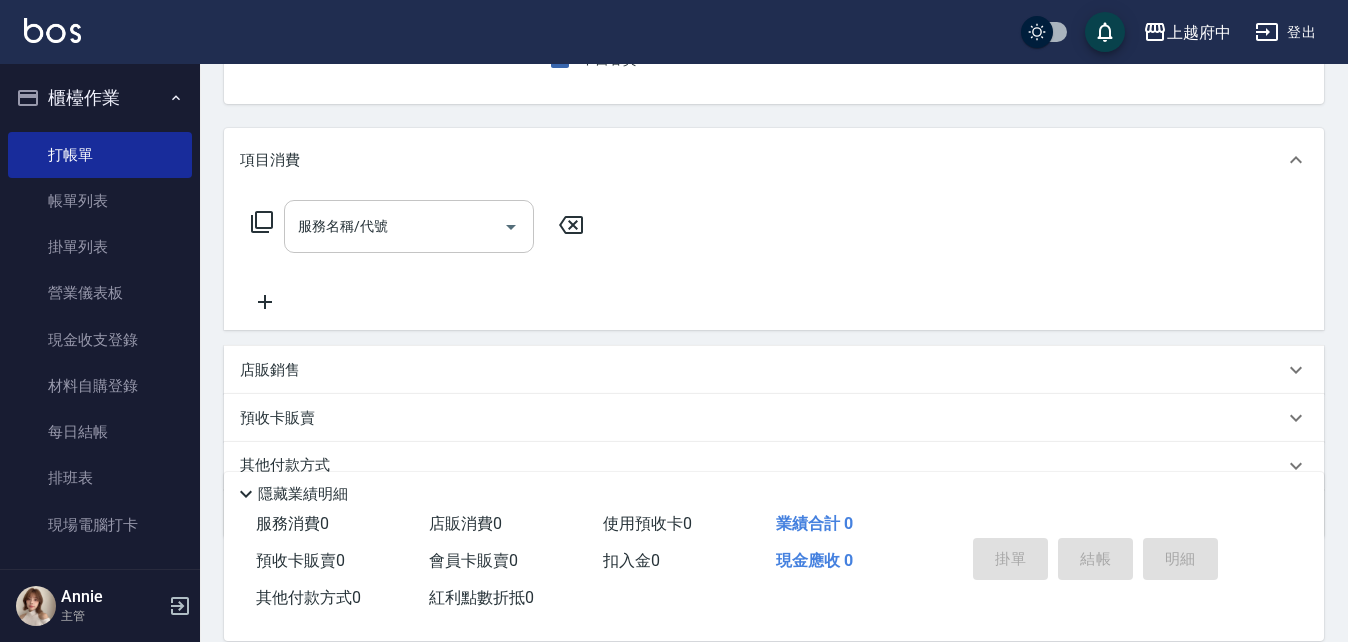 click on "服務名稱/代號" at bounding box center (394, 226) 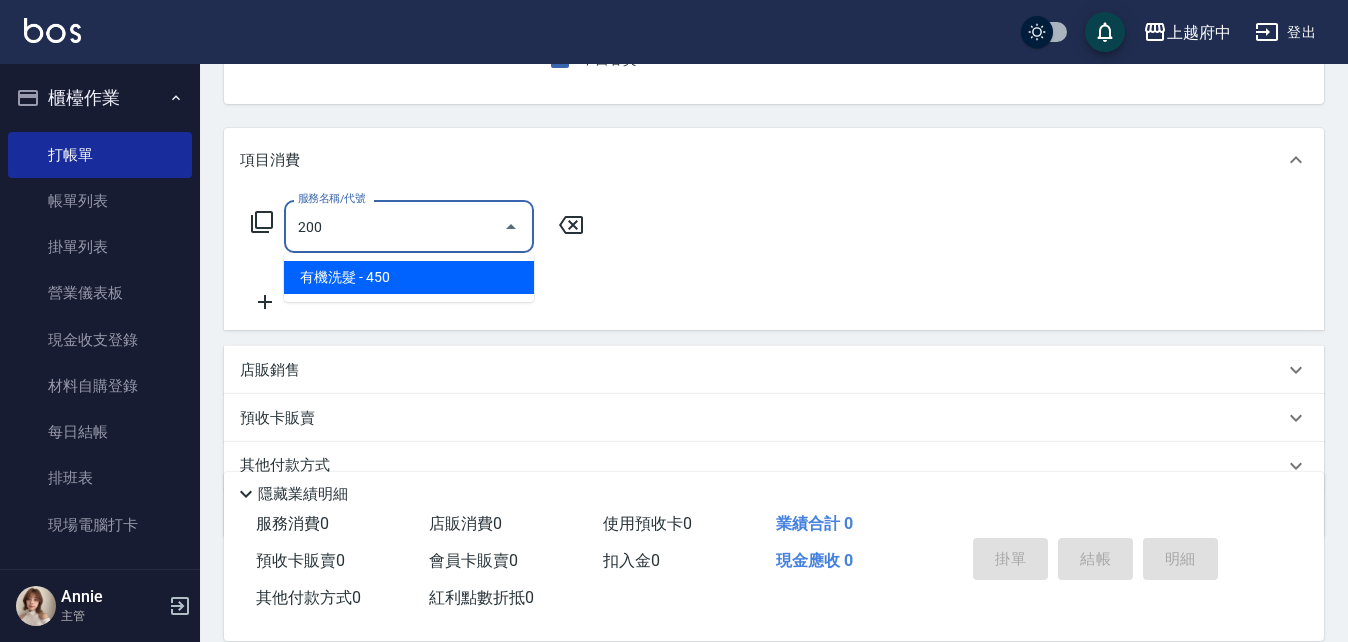 type on "有機洗髮(200)" 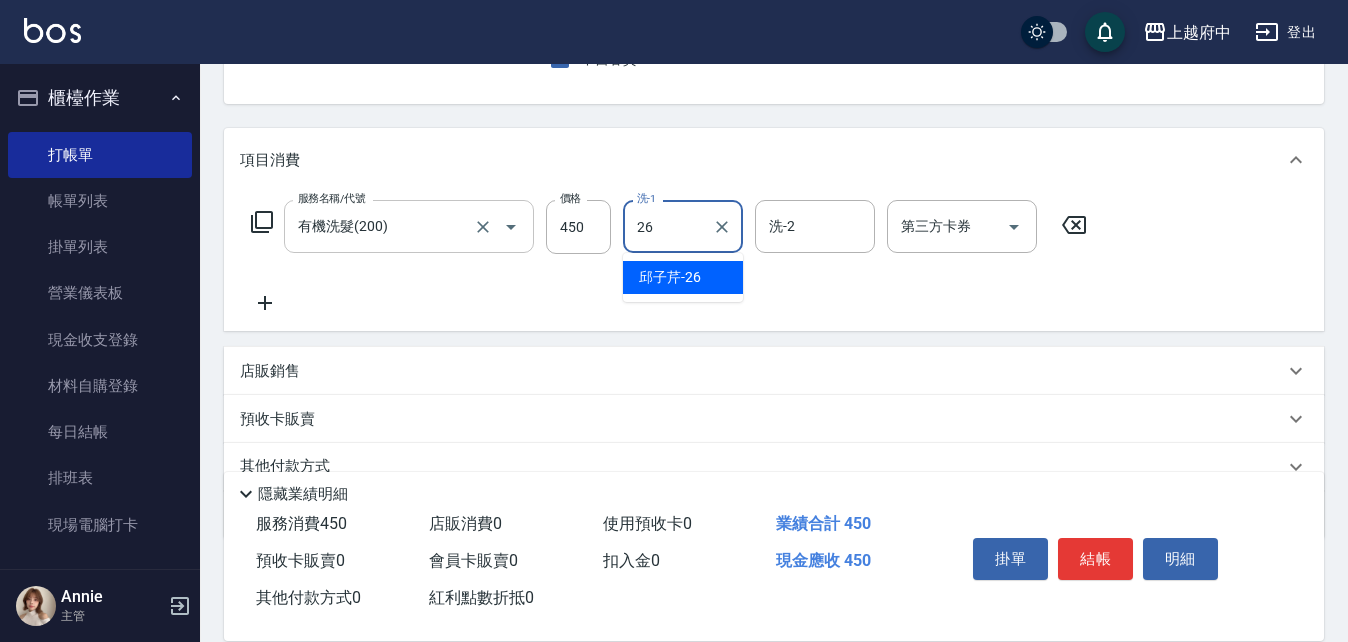 type on "[NAME]-[NUMBER]" 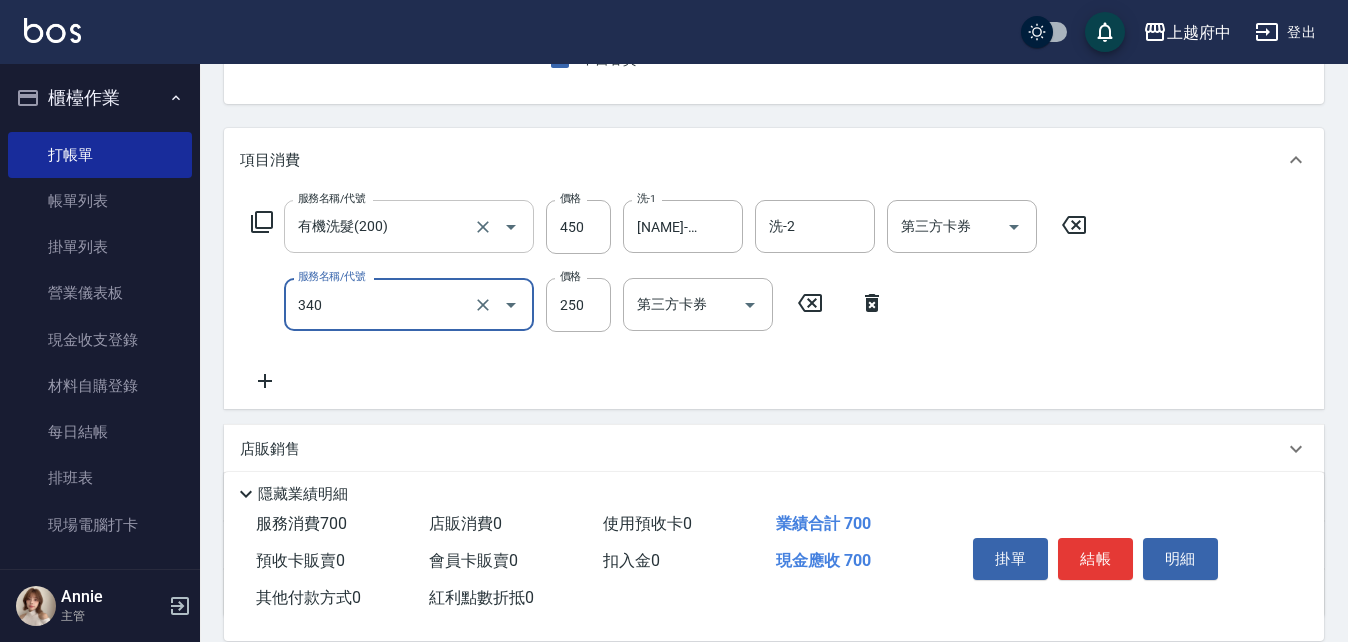 type on "剪髮(340)" 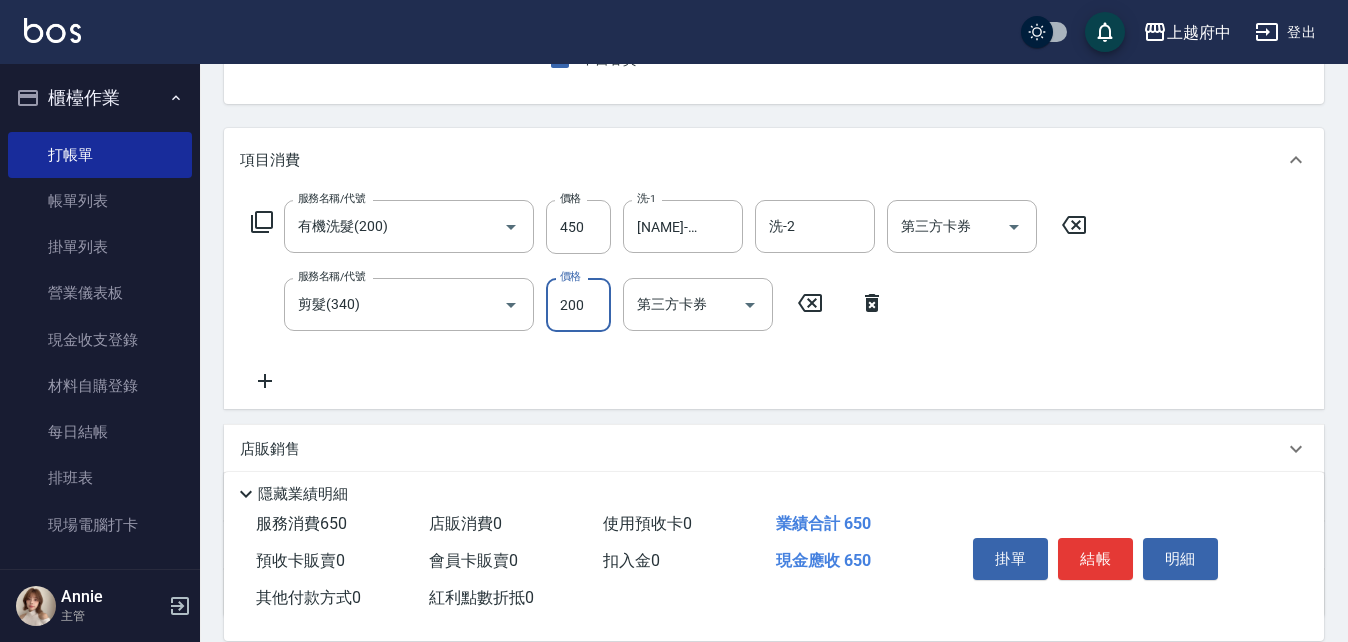 type on "200" 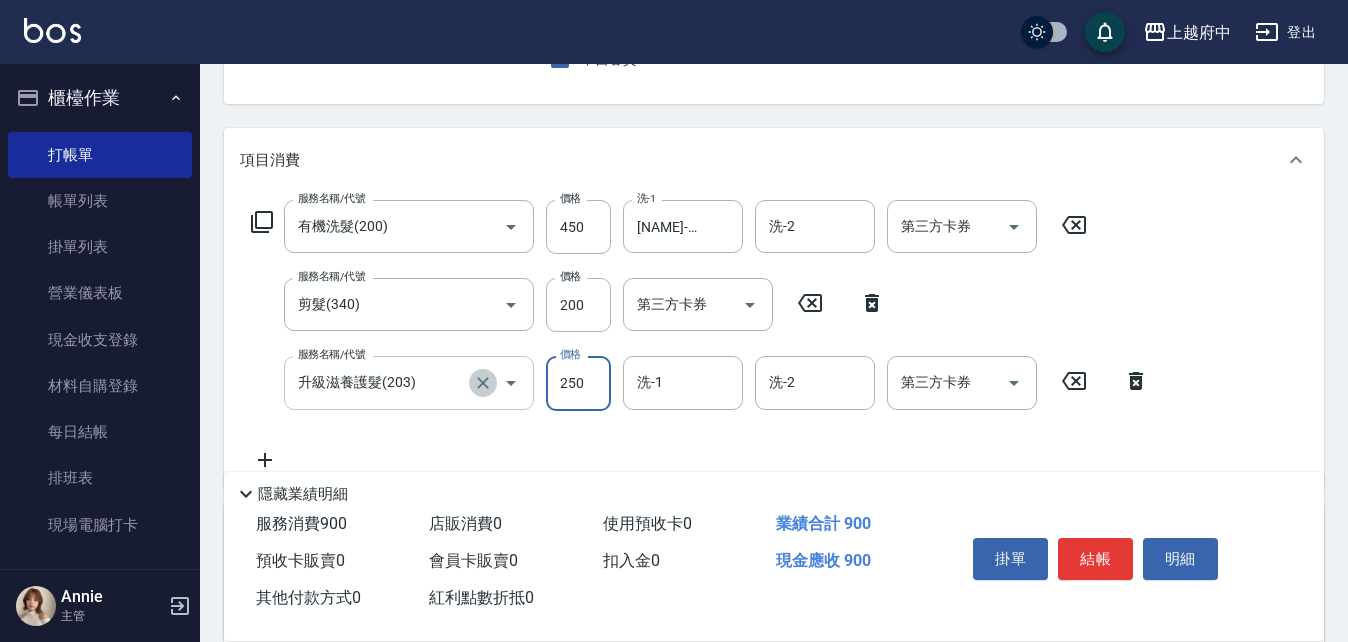 click 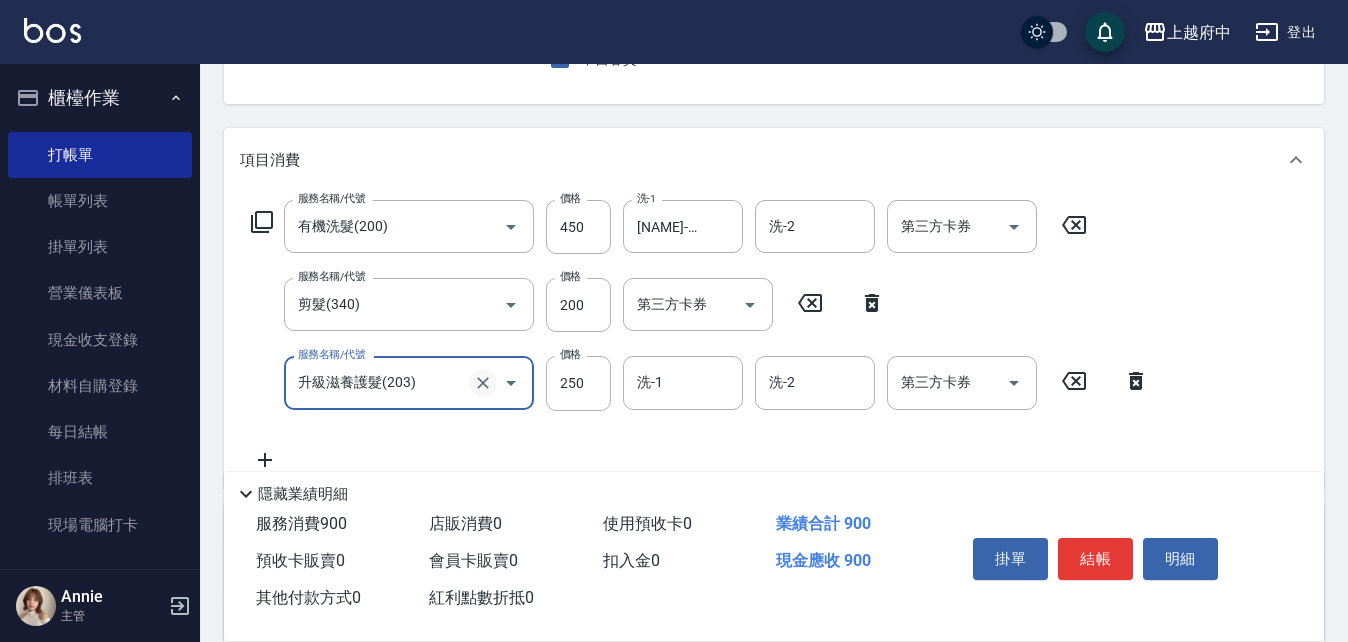 click 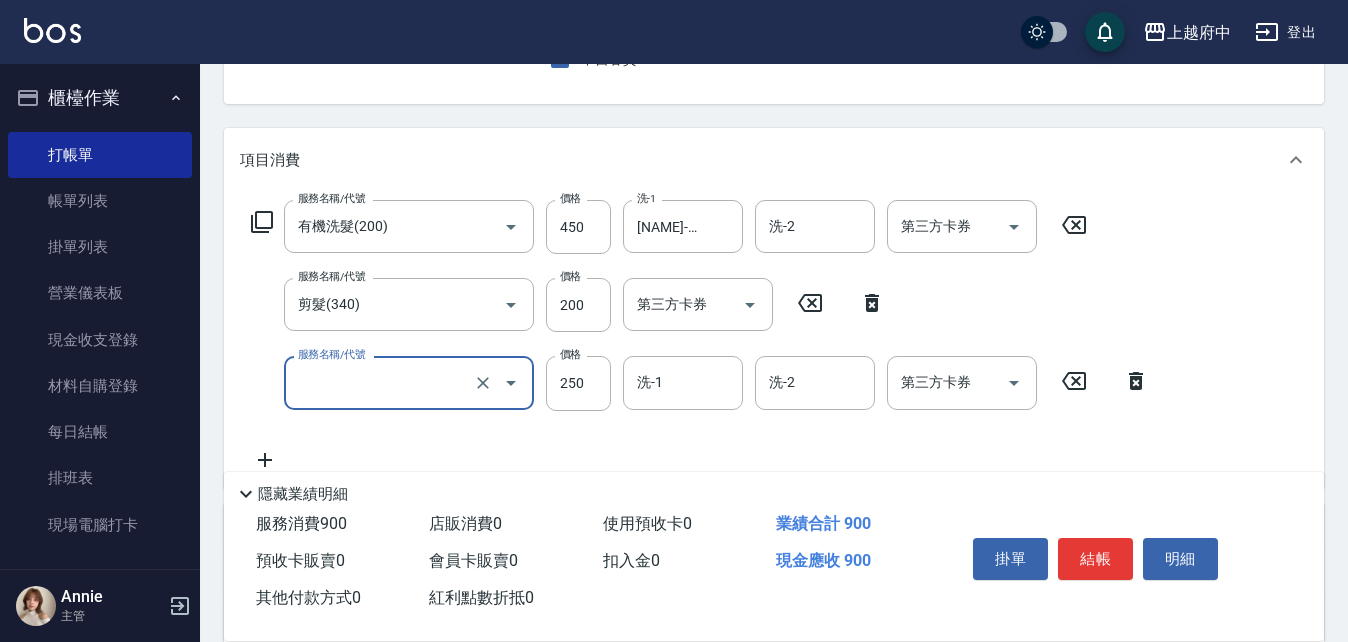 type on "5" 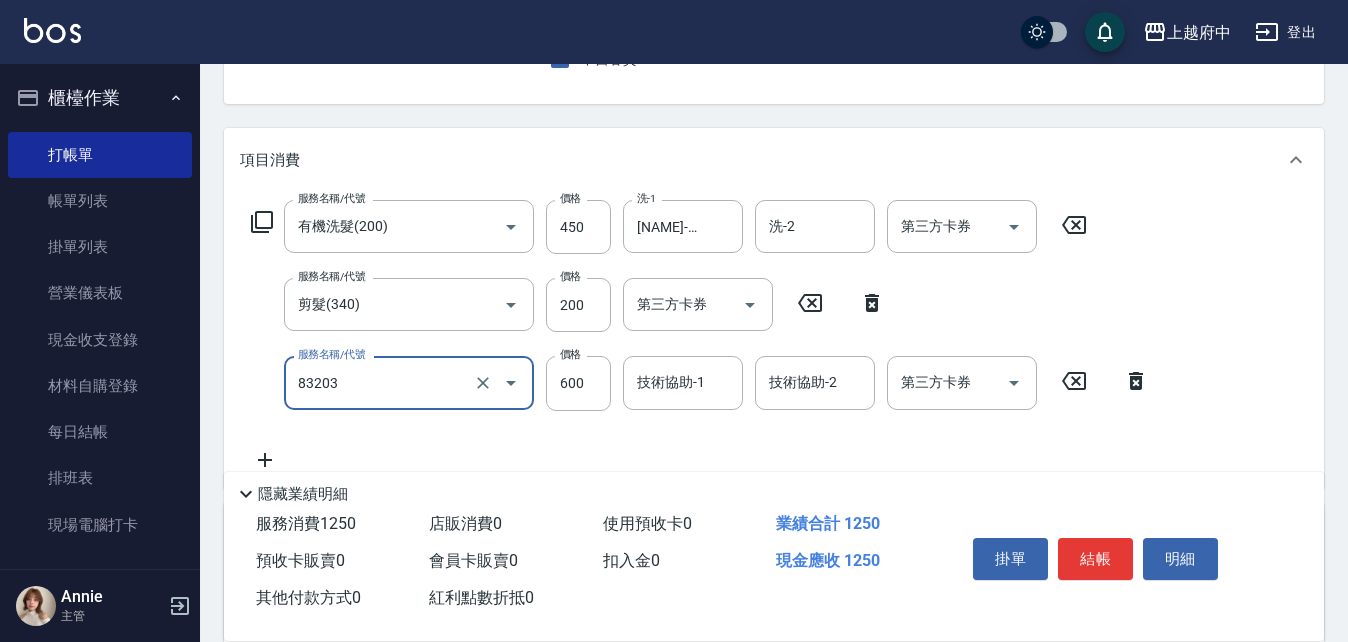 type on "蘆薈敷膜(83203)" 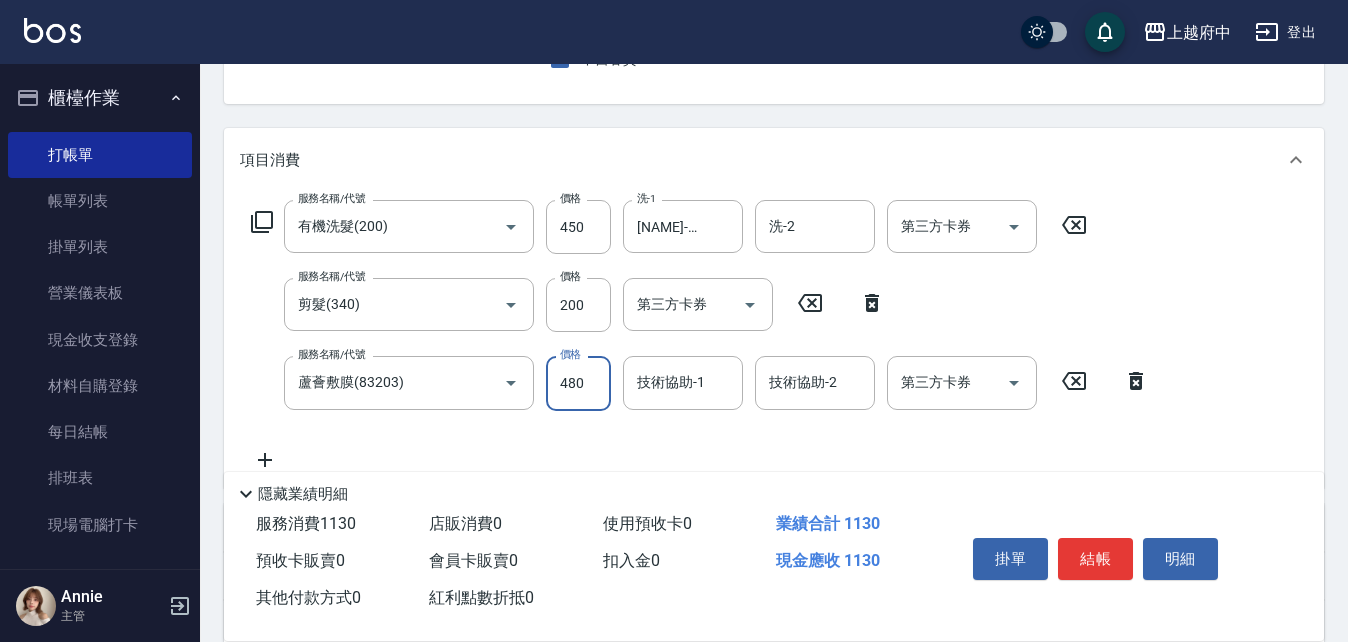 type on "480" 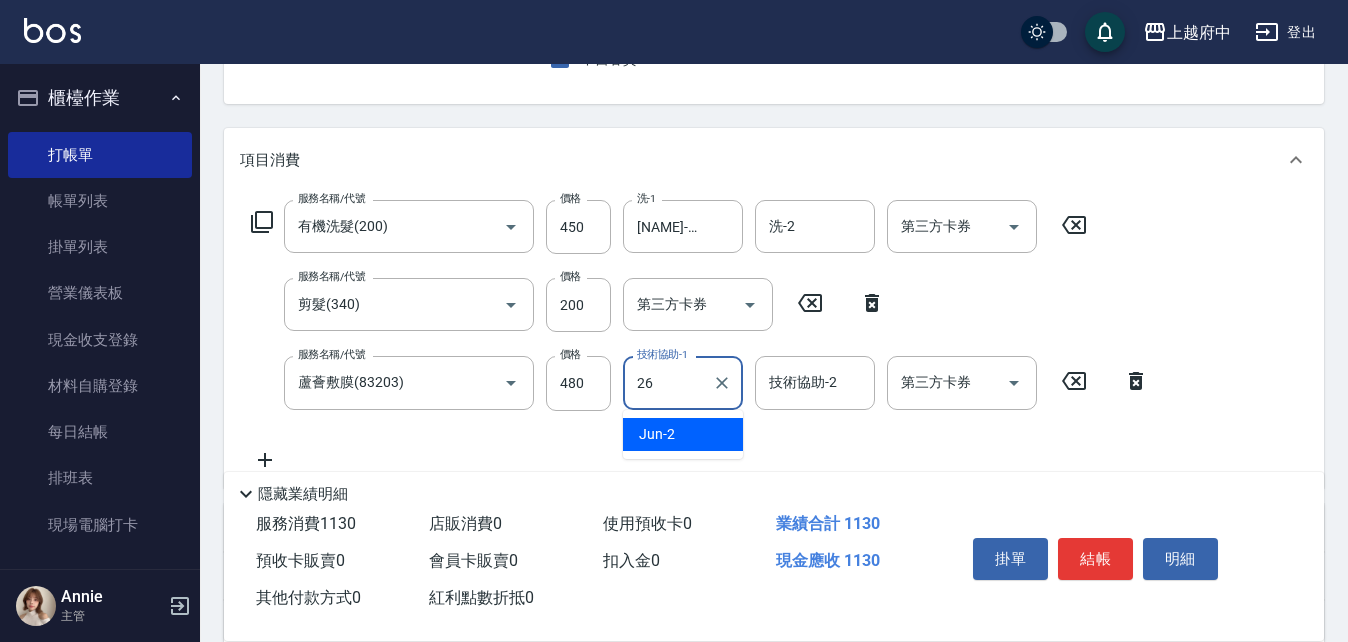 type on "[NAME]-[NUMBER]" 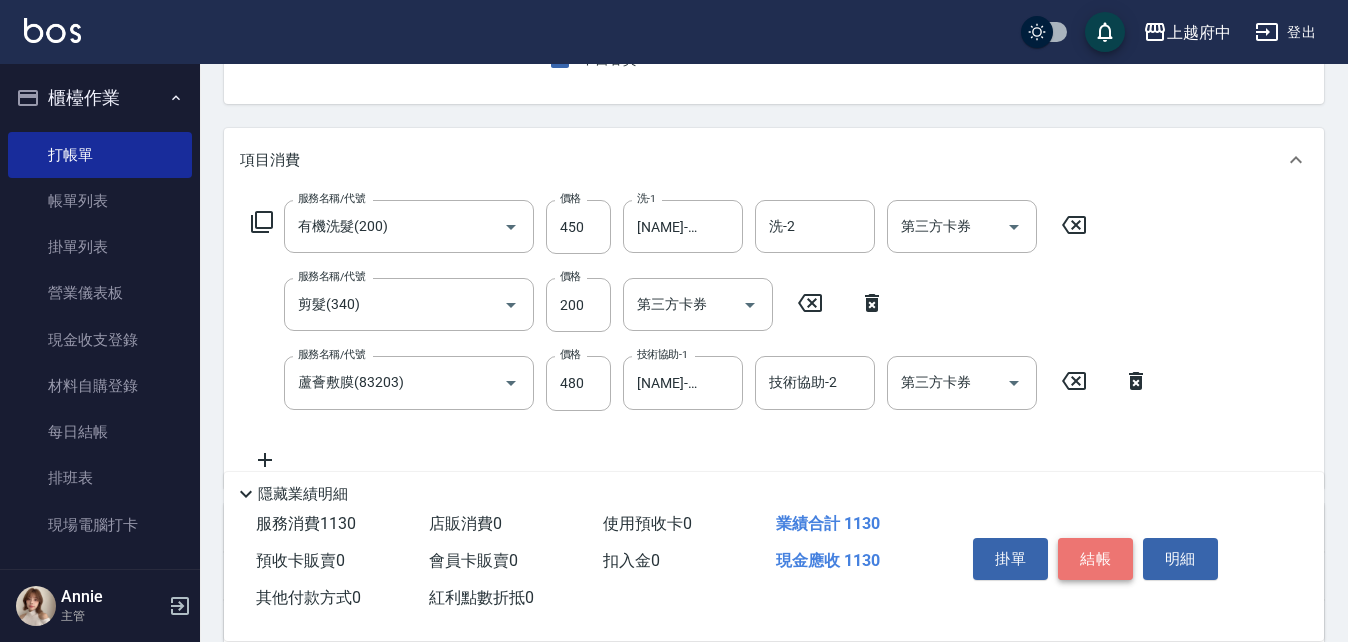click on "結帳" at bounding box center (1095, 559) 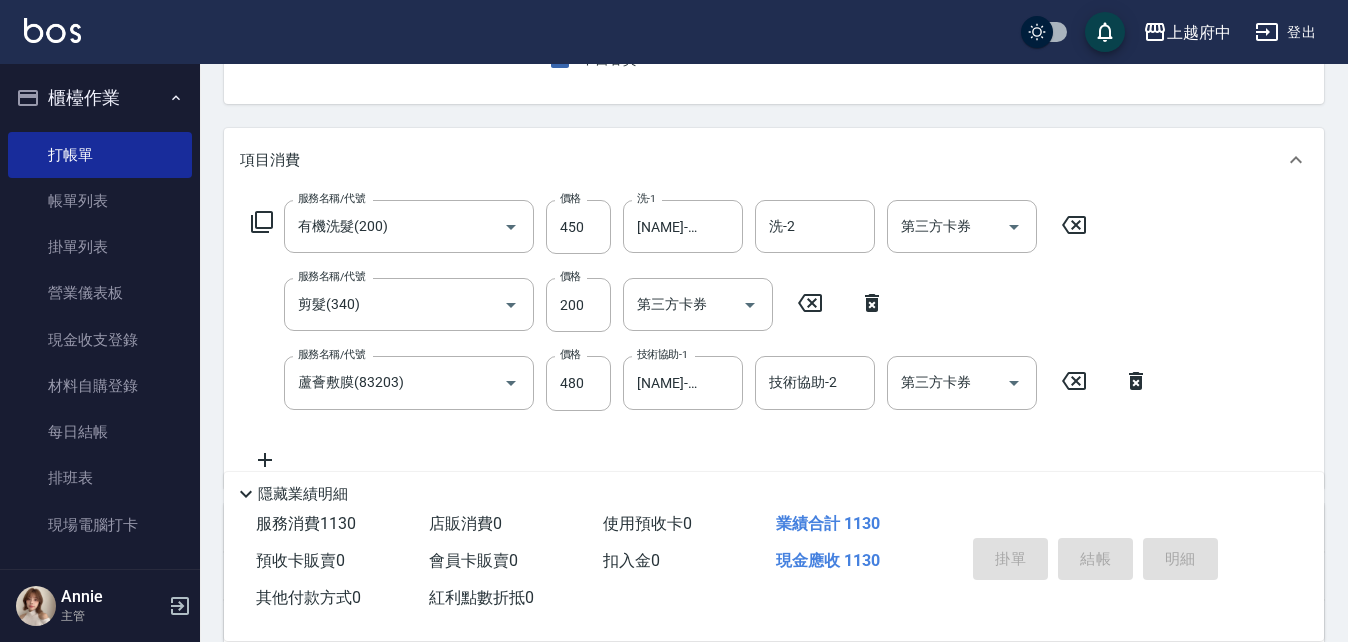 type on "2025/08/07 18:08" 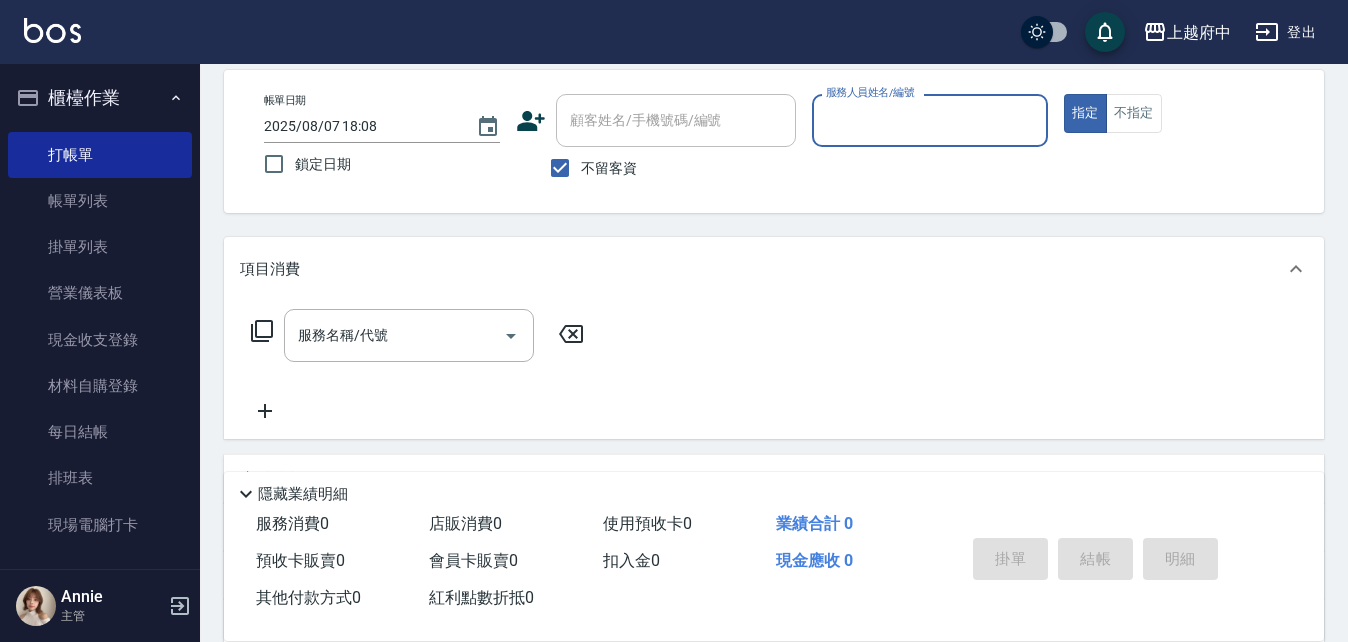 scroll, scrollTop: 0, scrollLeft: 0, axis: both 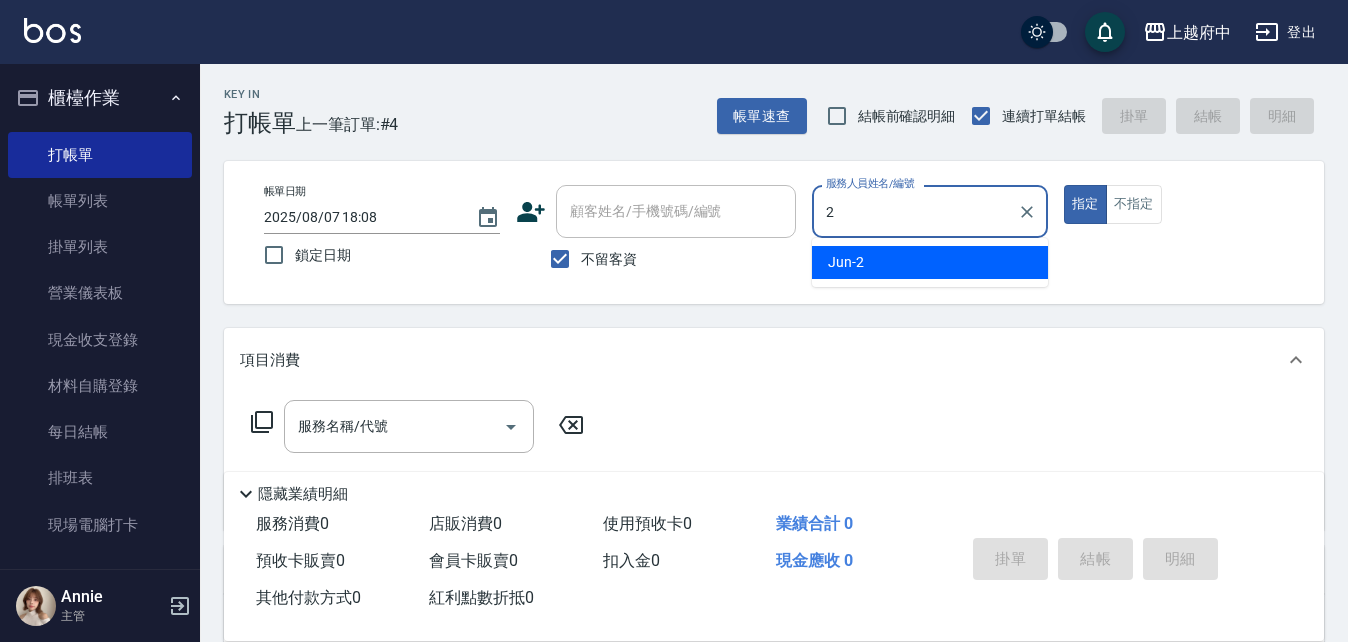 type on "Jun-2" 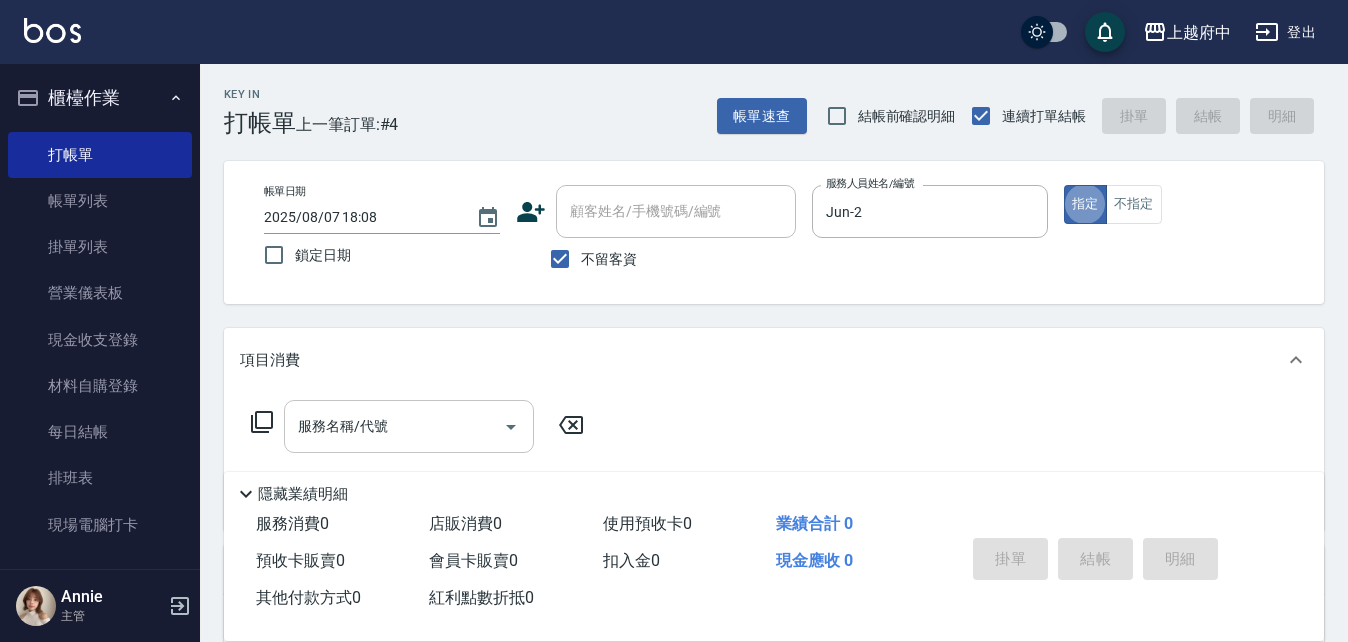 click on "服務名稱/代號" at bounding box center [394, 426] 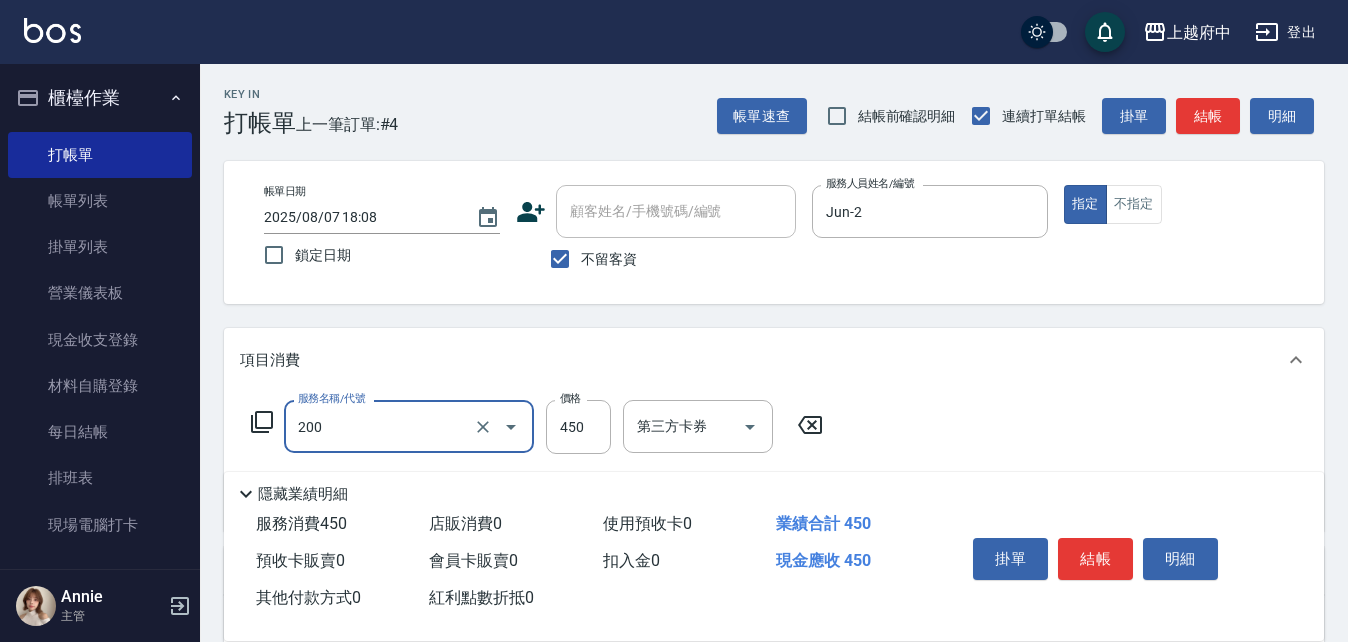 type on "有機洗髮(200)" 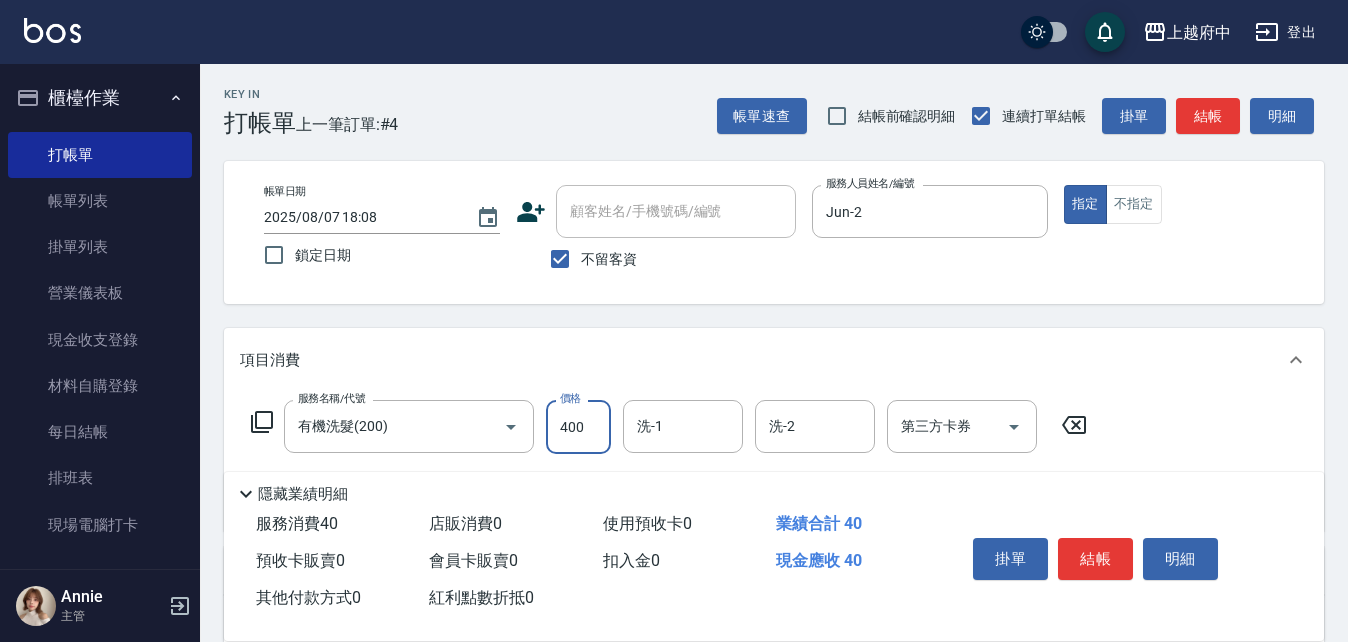 type on "400" 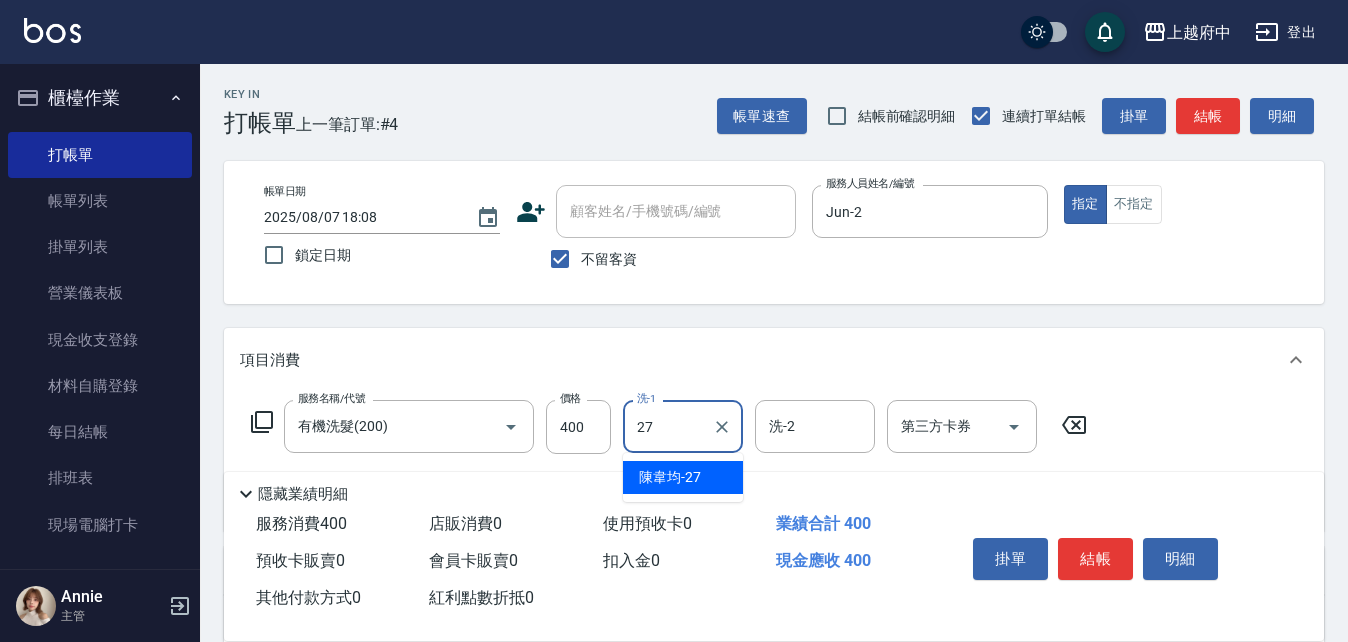 type on "[NAME]-[NUMBER]" 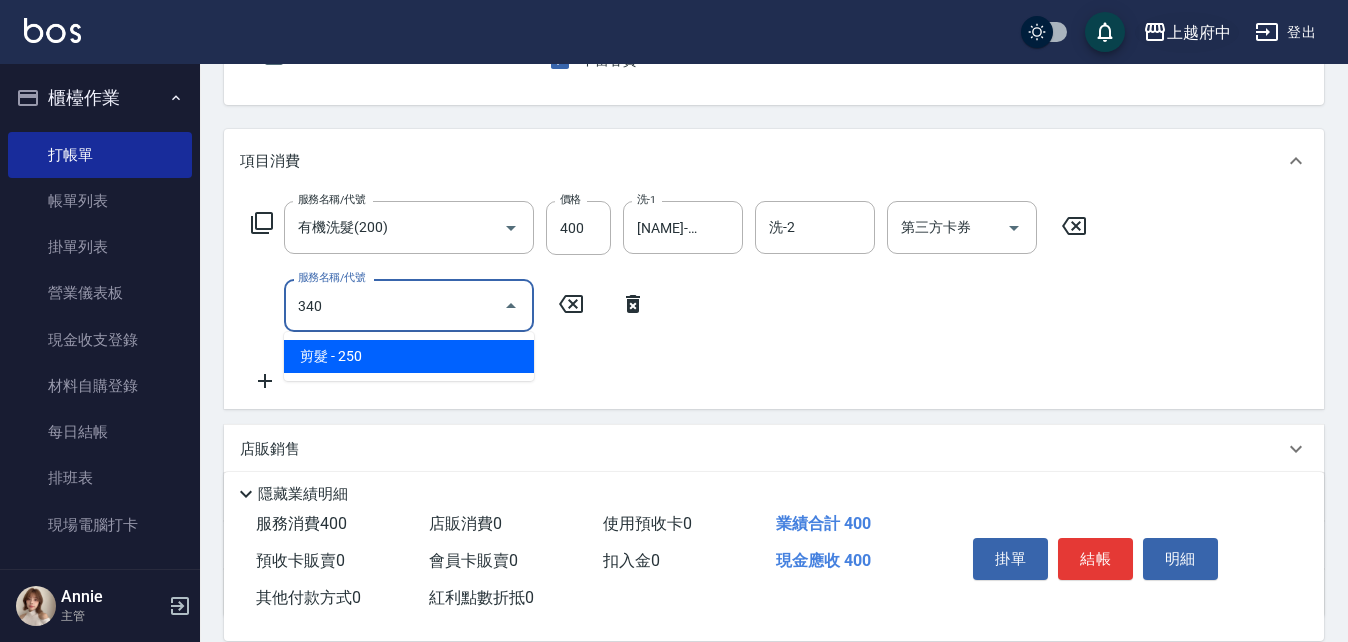 scroll, scrollTop: 200, scrollLeft: 0, axis: vertical 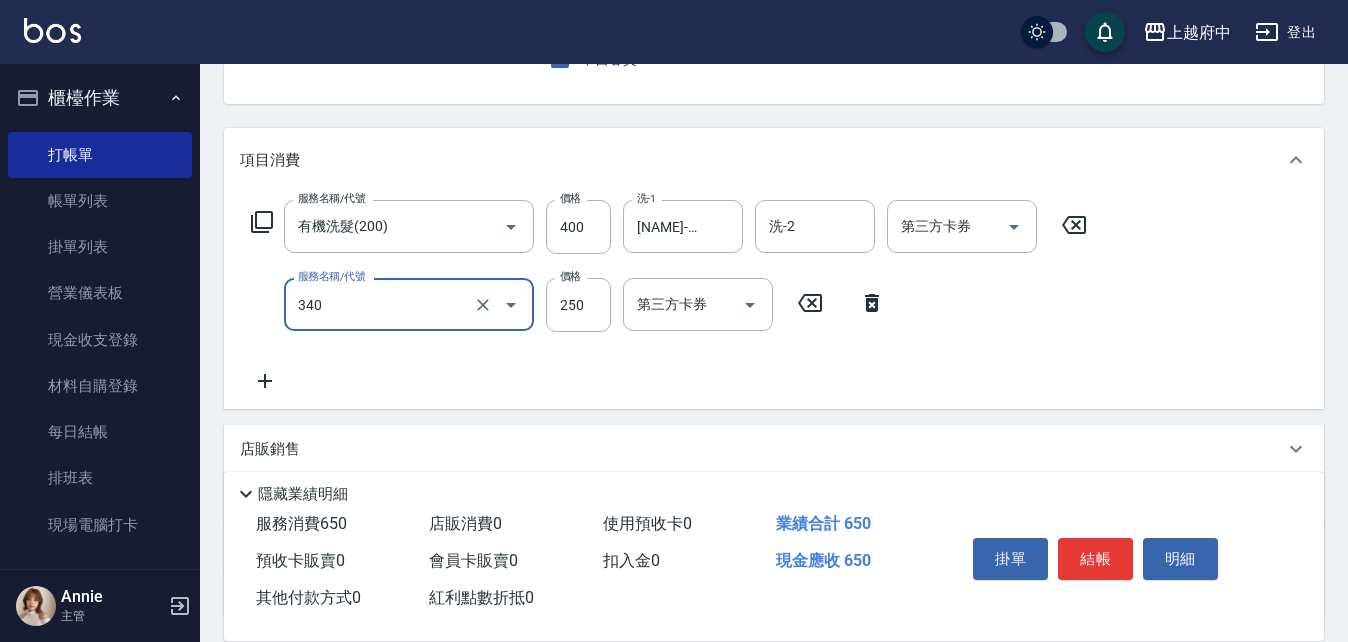 type on "剪髮(340)" 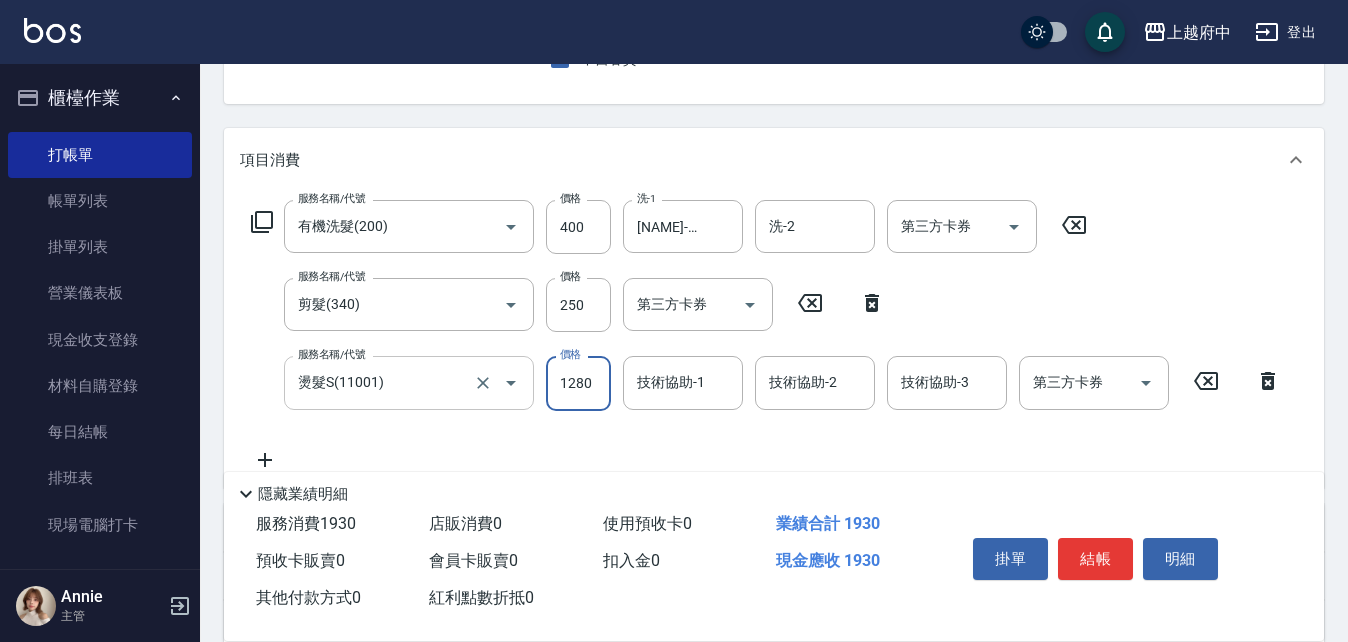 click on "燙髮S(11001)" at bounding box center [381, 382] 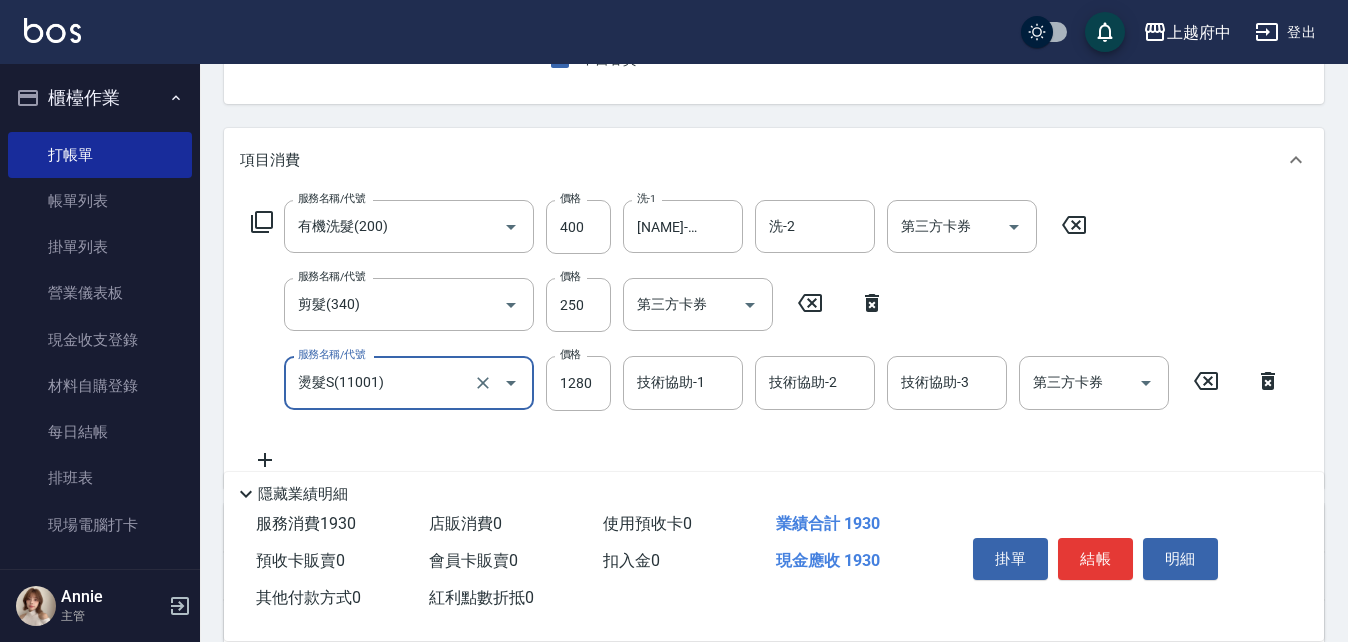 click on "燙髮S(11001)" at bounding box center [381, 382] 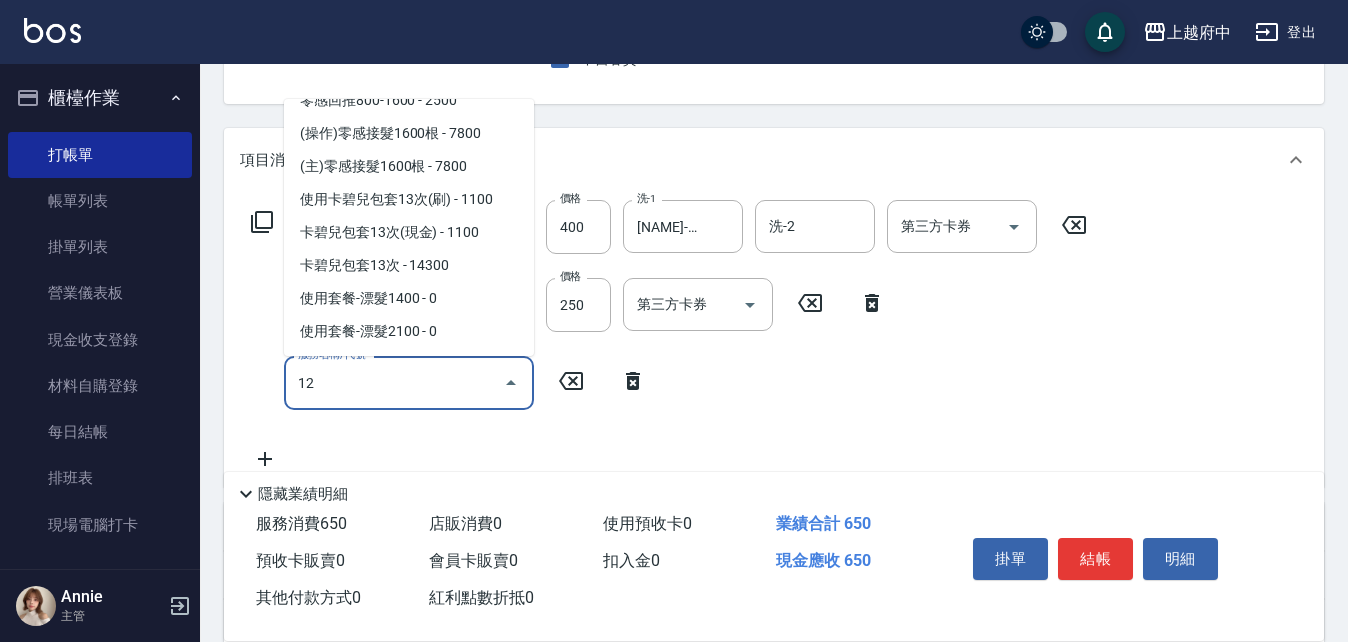 scroll, scrollTop: 0, scrollLeft: 0, axis: both 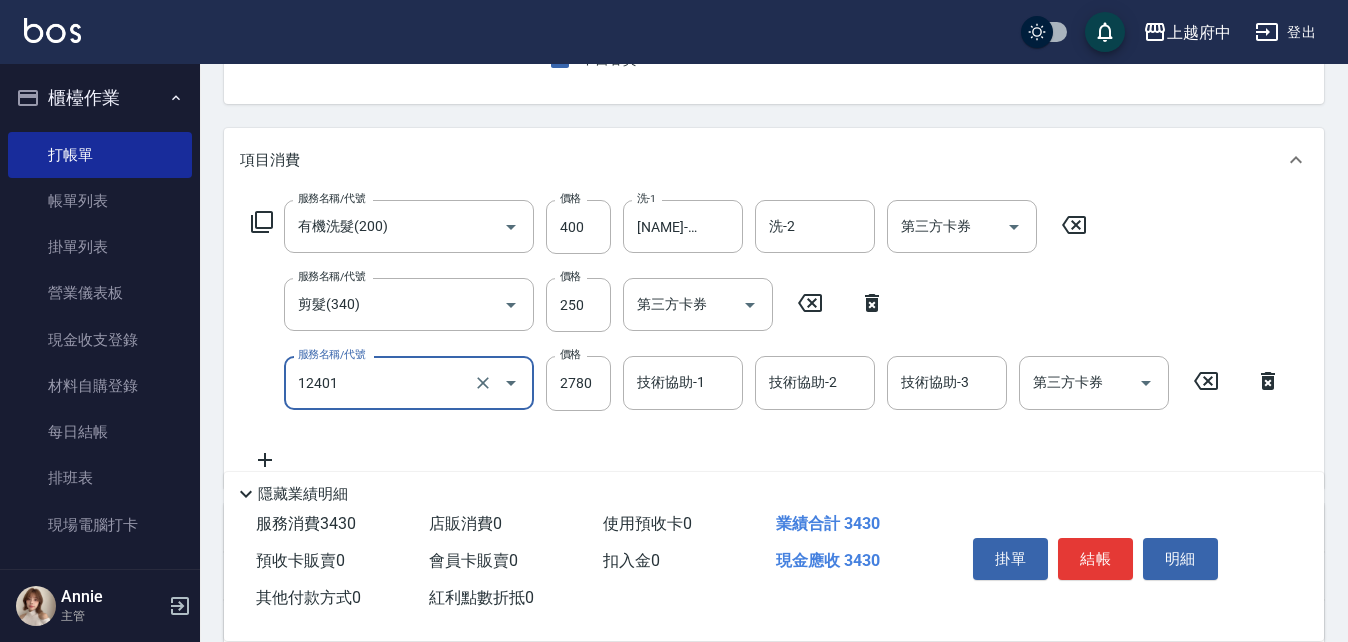 type on "燙髮M(12401)" 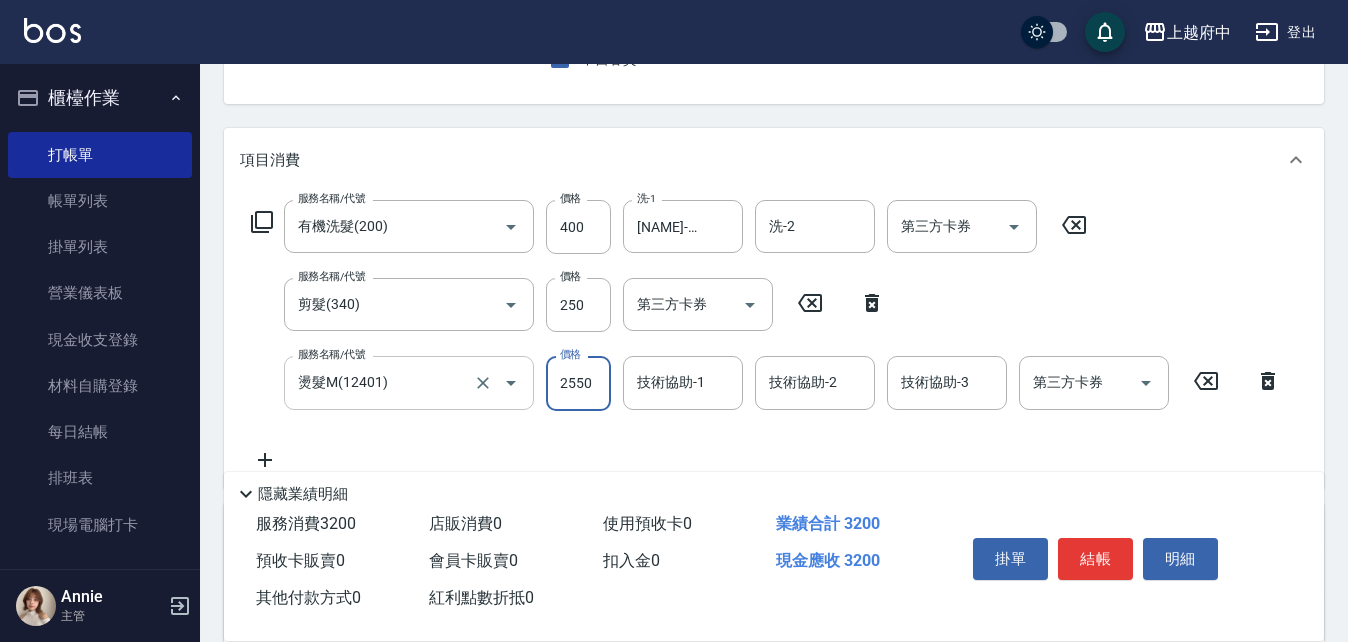 type on "2550" 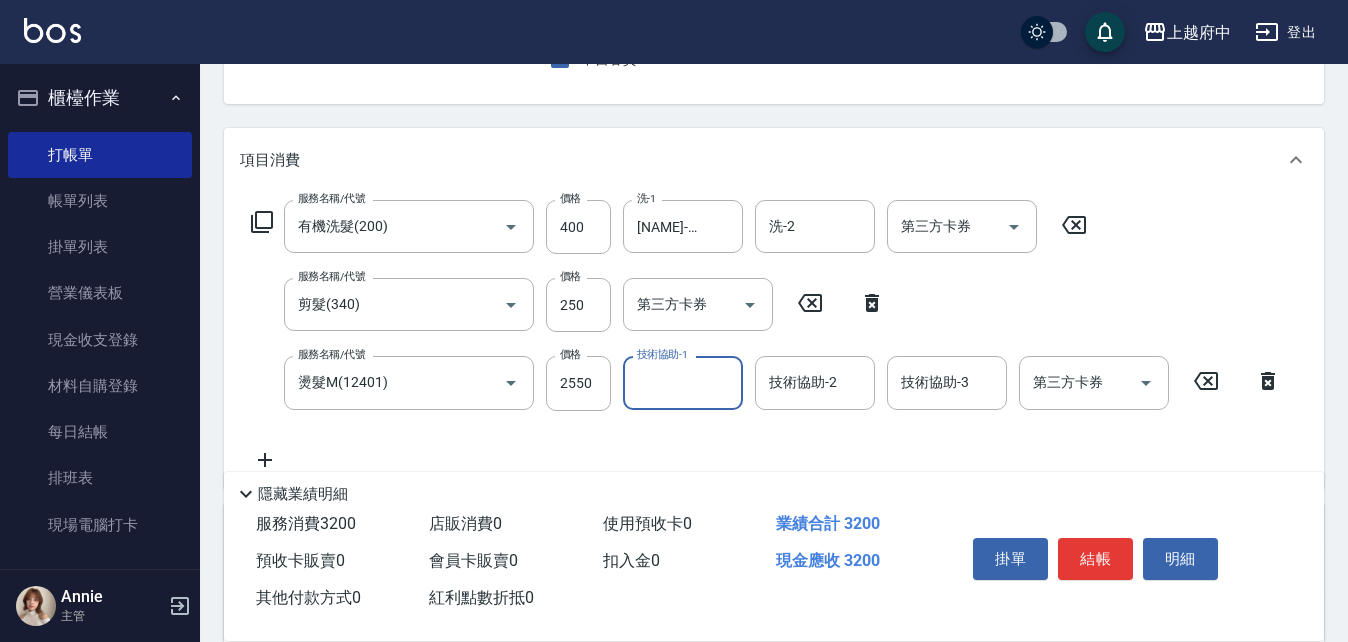 type on "7" 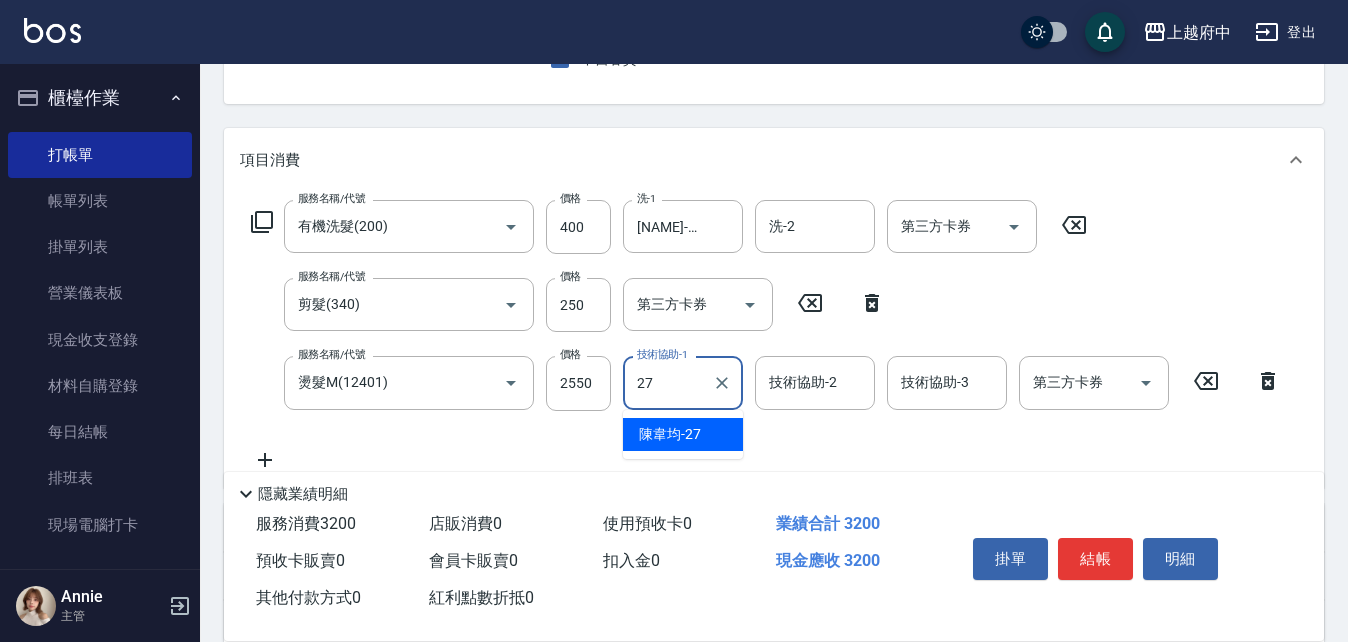 type on "[NAME]-[NUMBER]" 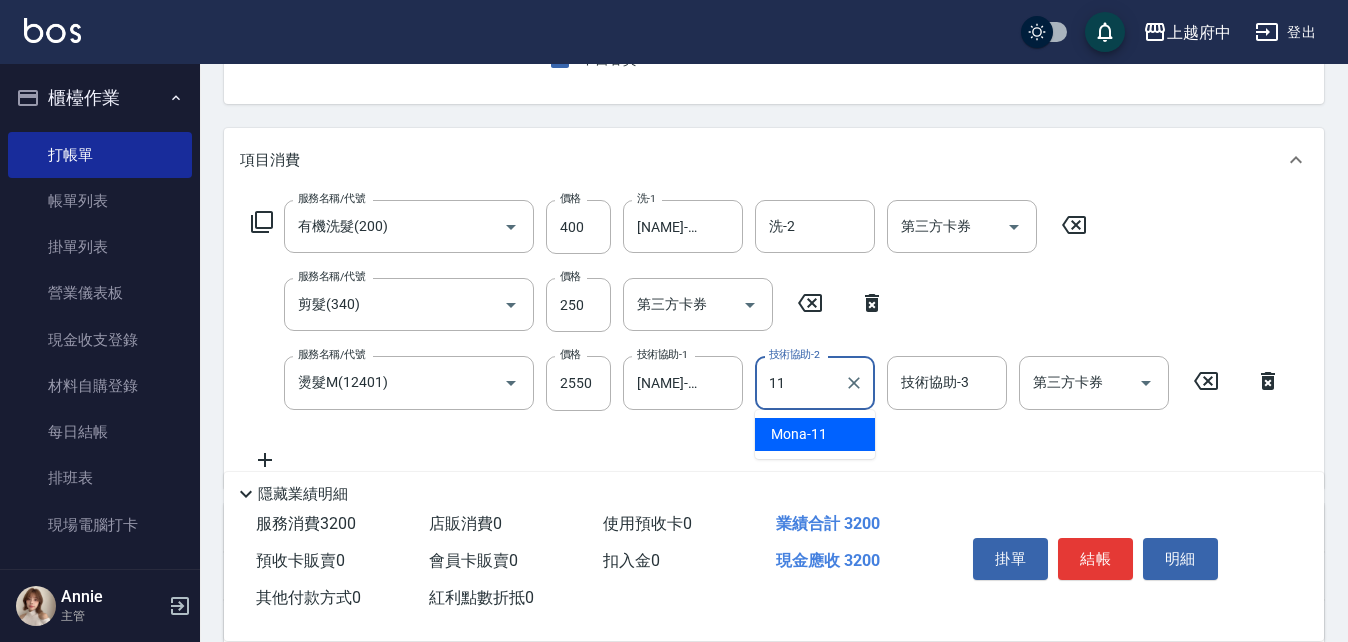 type on "Mona-11" 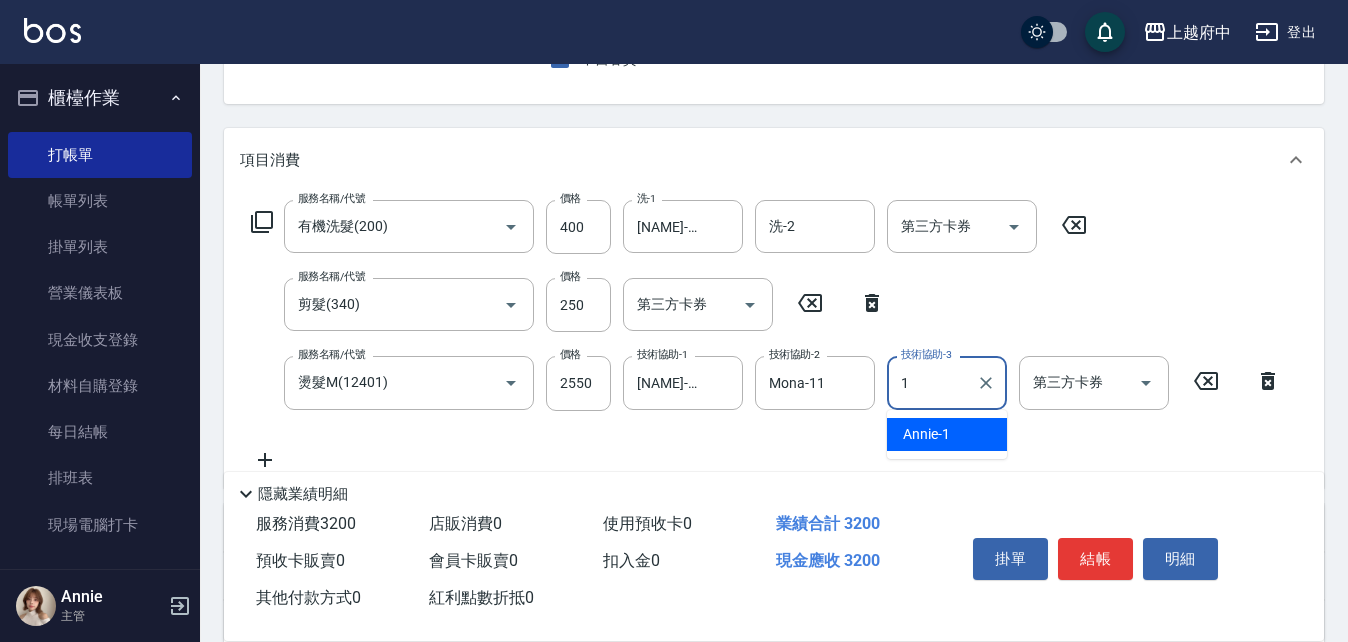 click on "Annie  -1" at bounding box center (947, 434) 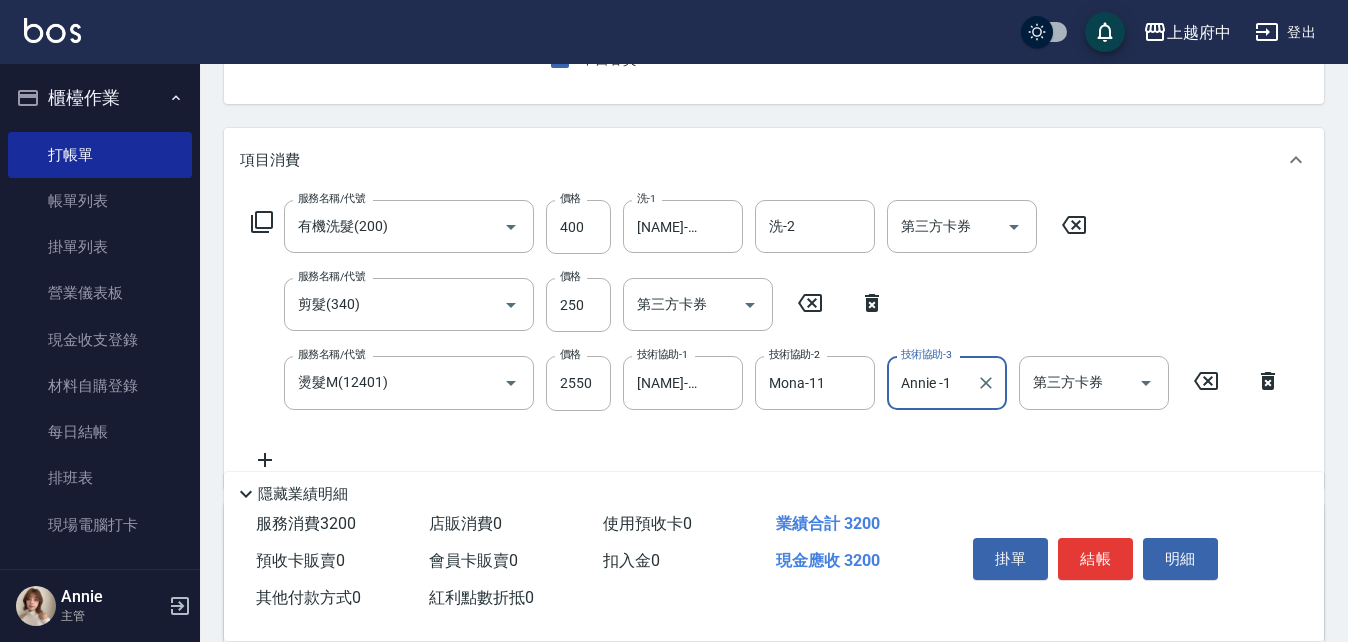 type on "Annie -1" 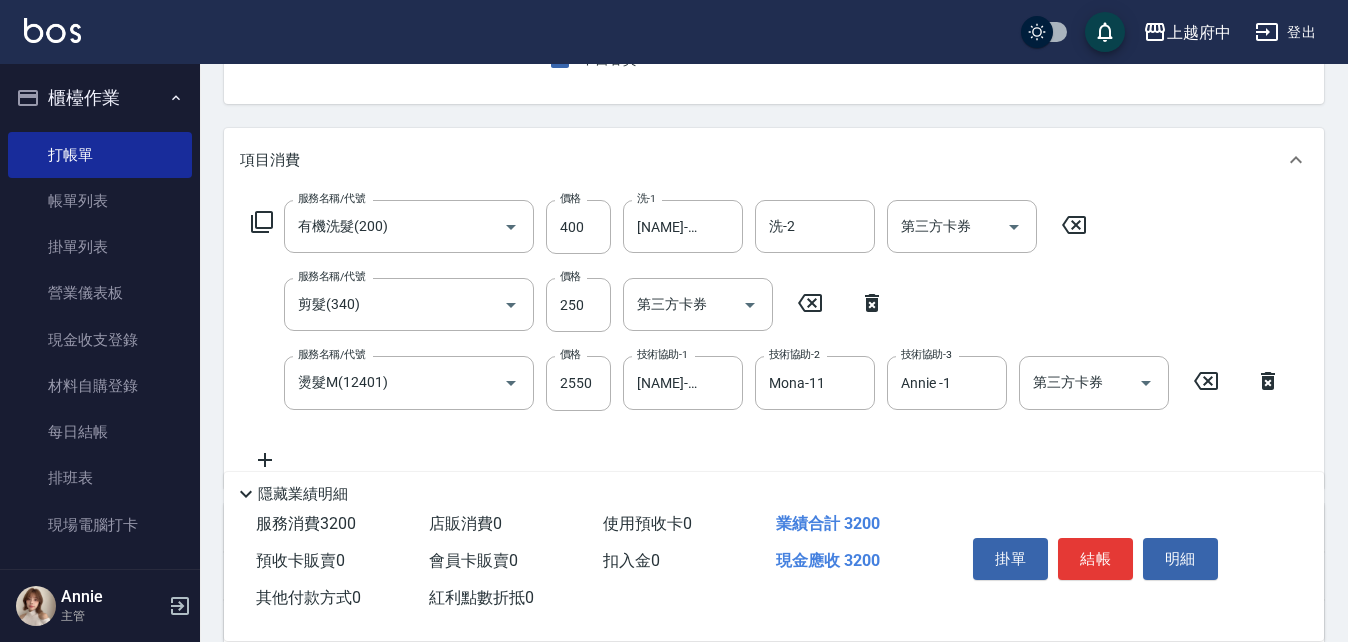 click on "服務名稱/代號 有機洗髮(200) 服務名稱/代號 價格 400 價格 洗-1 陳韋均-27 洗-1 洗-2 洗-2 第三方卡券 第三方卡券 服務名稱/代號 剪髮(340) 服務名稱/代號 價格 250 價格 第三方卡券 第三方卡券 服務名稱/代號 燙髮M(12401) 服務名稱/代號 價格 2550 價格 技術協助-1 陳韋均-27 技術協助-1 技術協助-2 Mona-11 技術協助-2 技術協助-3 Annie -1 技術協助-3 第三方卡券 第三方卡券" at bounding box center (766, 335) 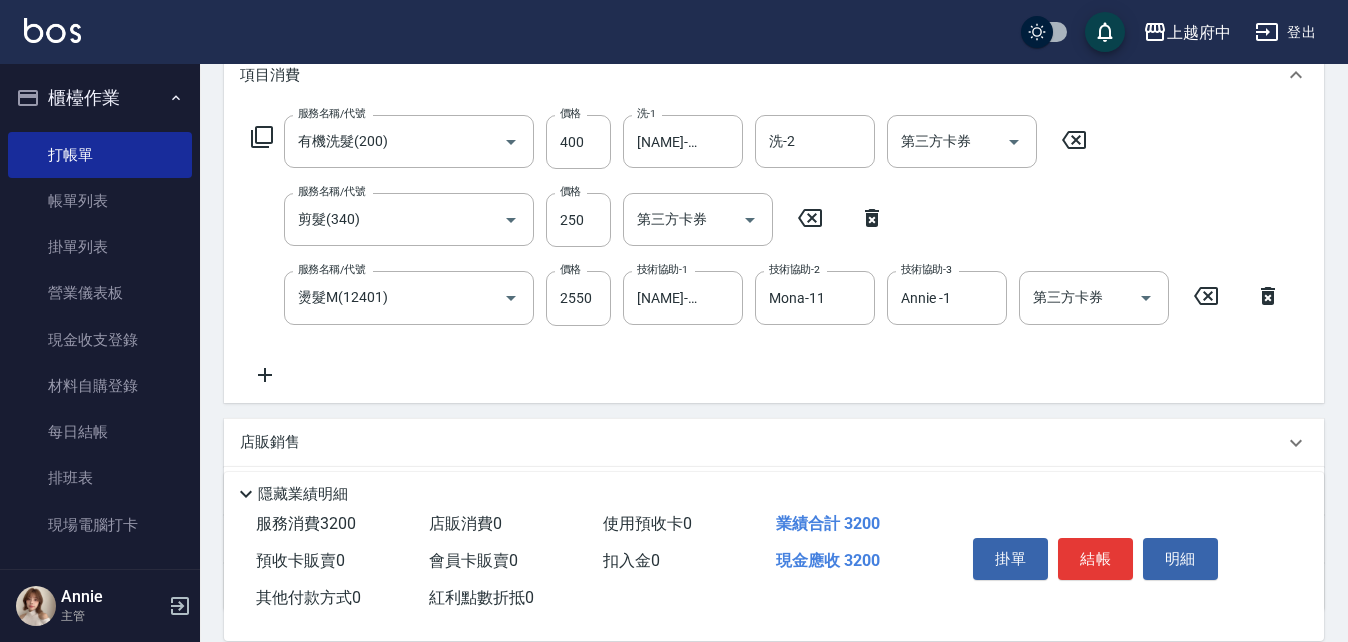 scroll, scrollTop: 400, scrollLeft: 0, axis: vertical 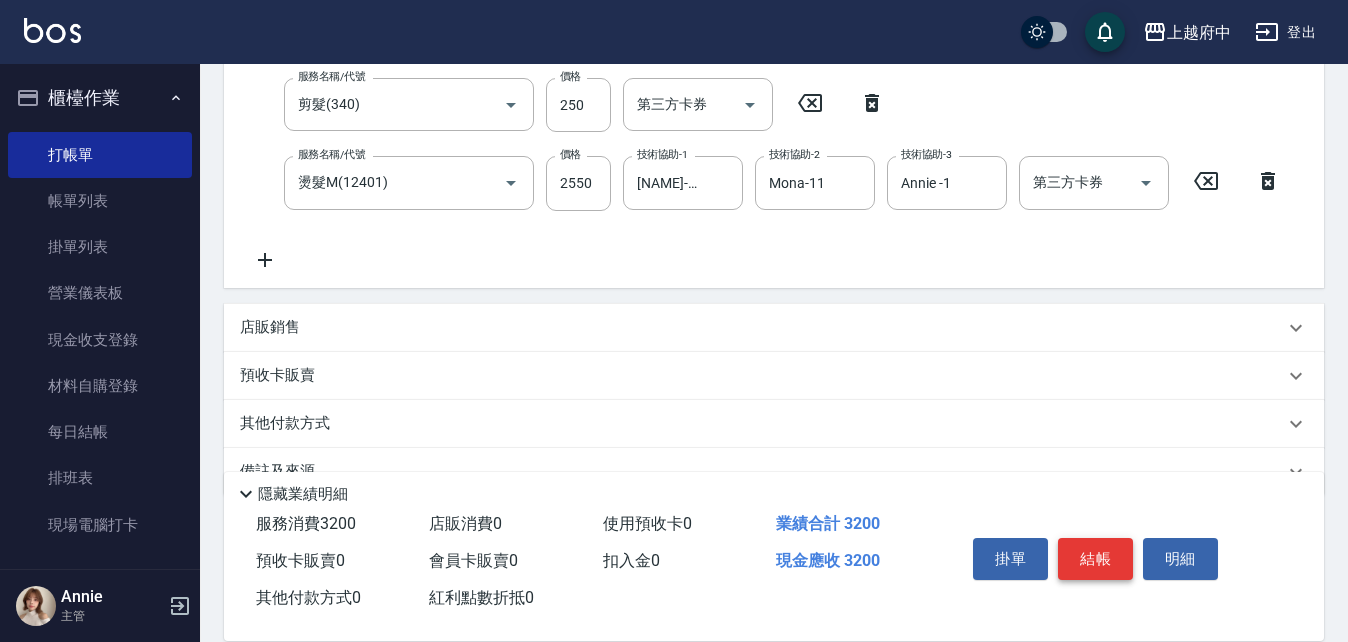 click on "結帳" at bounding box center [1095, 559] 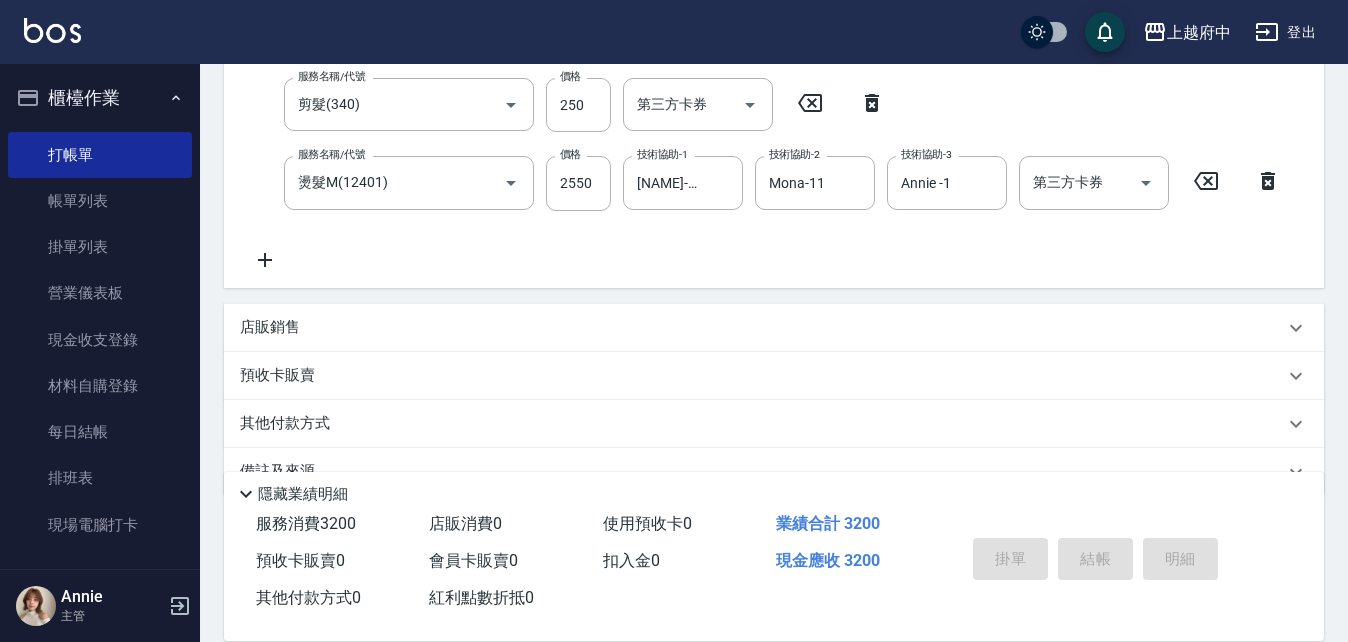 type on "2025/08/07 18:11" 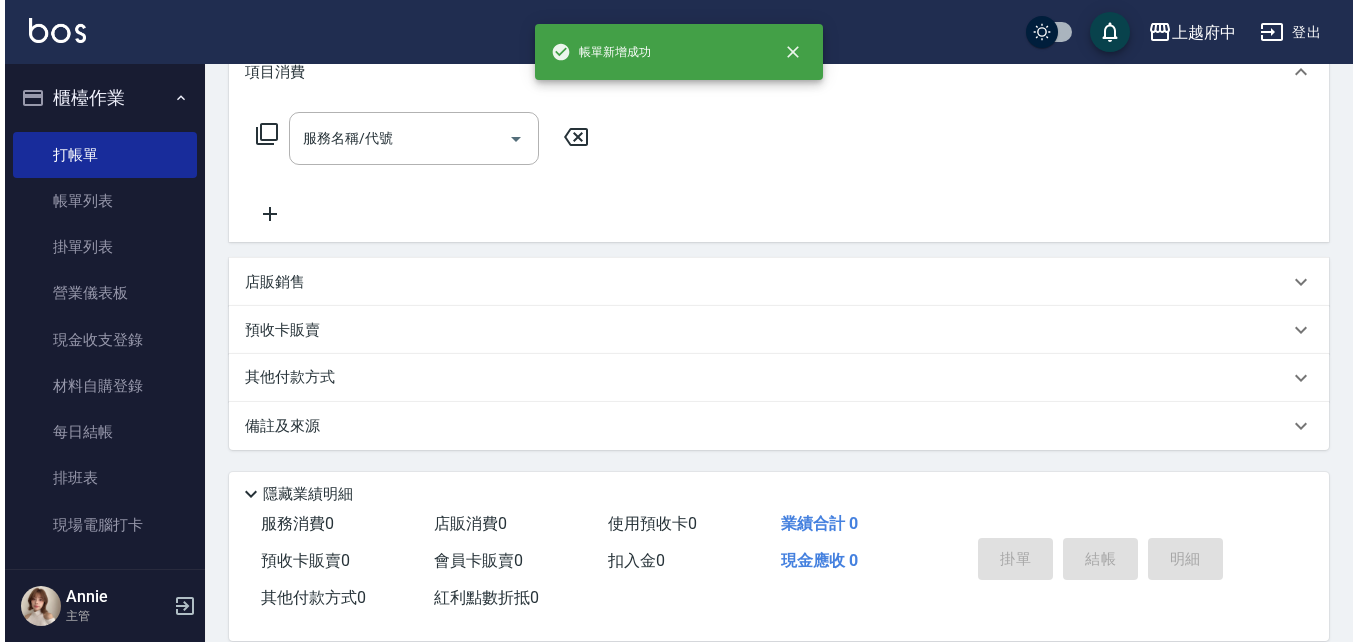 scroll, scrollTop: 0, scrollLeft: 0, axis: both 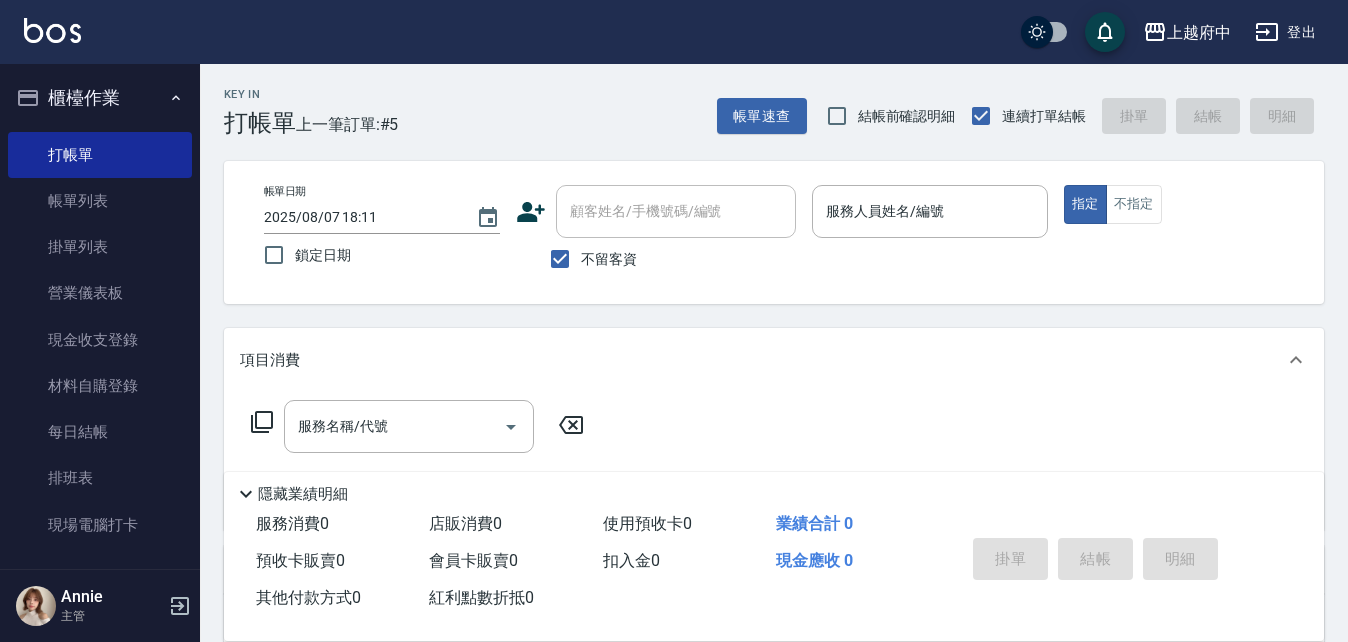 click on "不留客資" at bounding box center [588, 259] 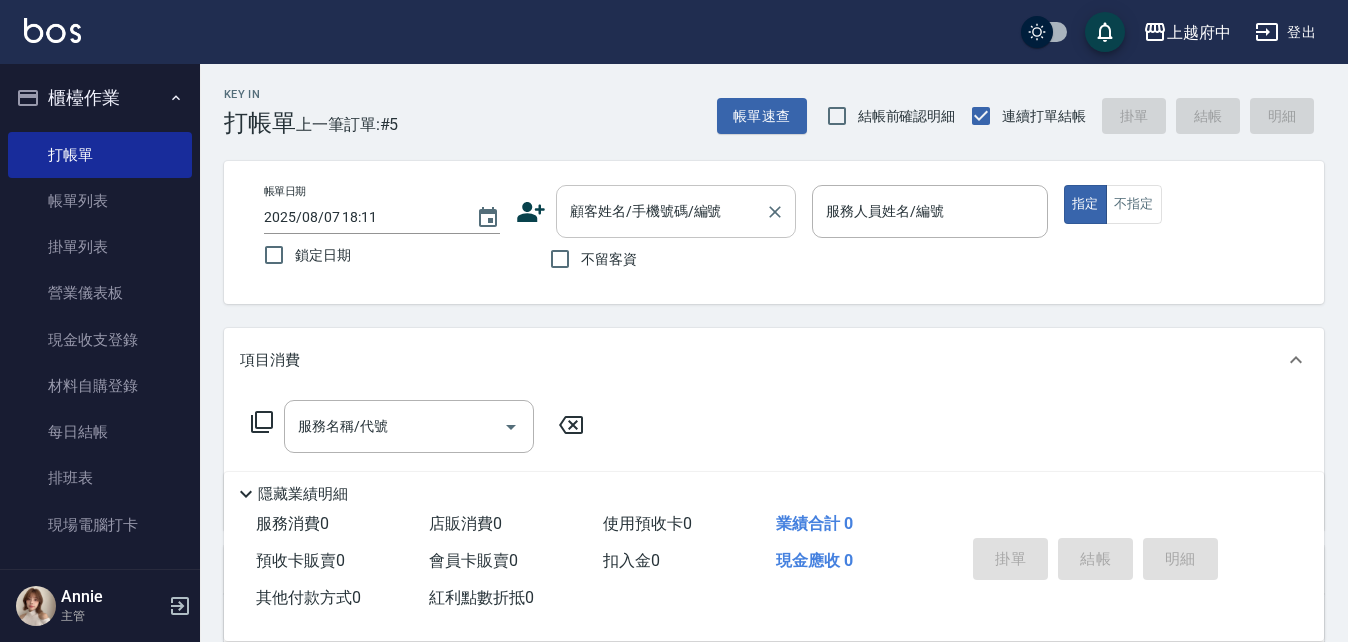 click on "顧客姓名/手機號碼/編號" at bounding box center (661, 211) 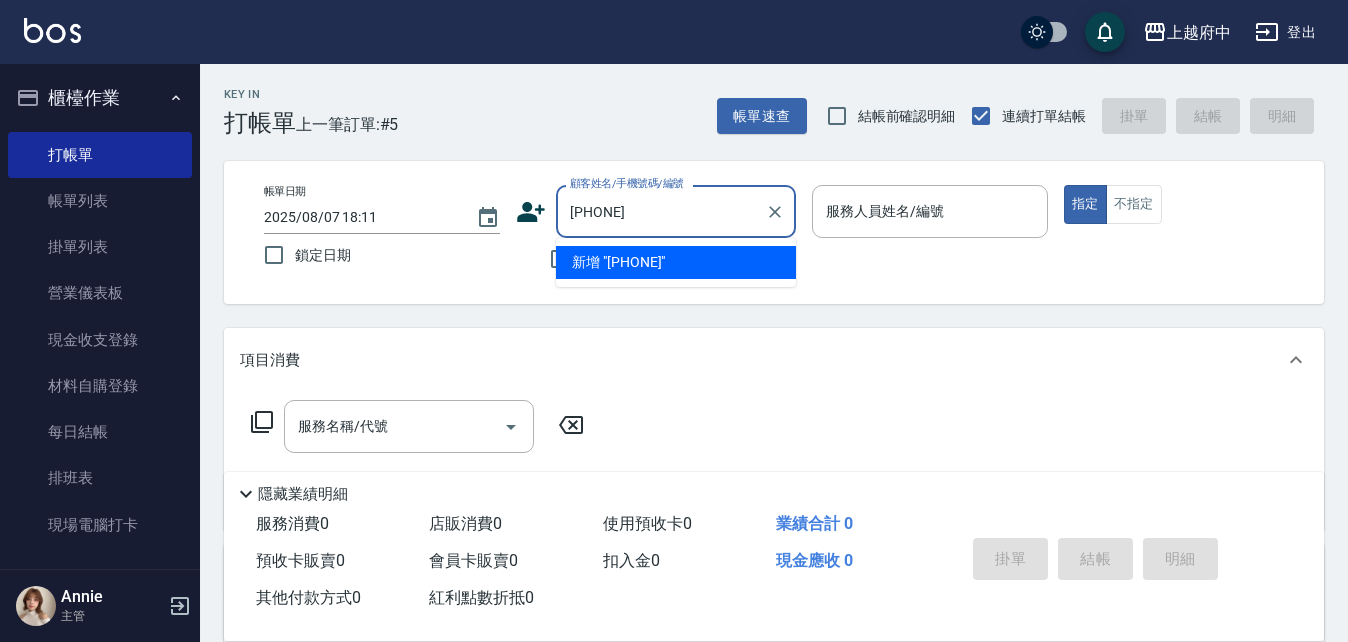 click on "[PHONE]" at bounding box center (661, 211) 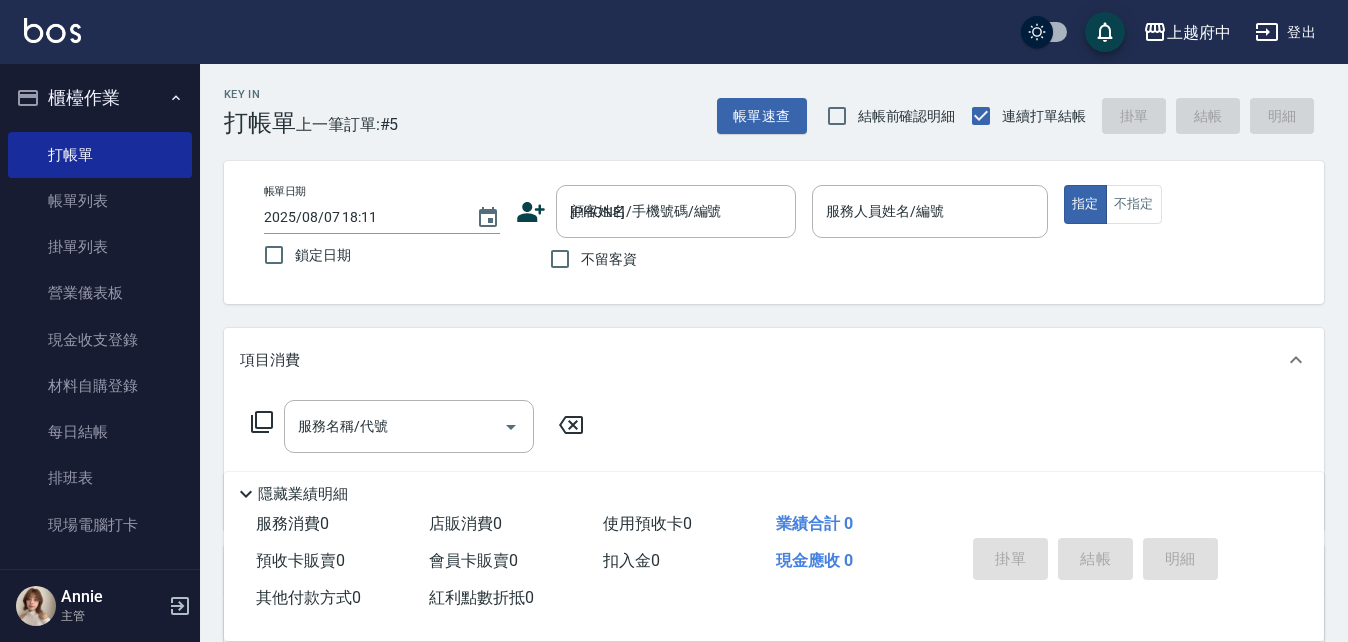 type 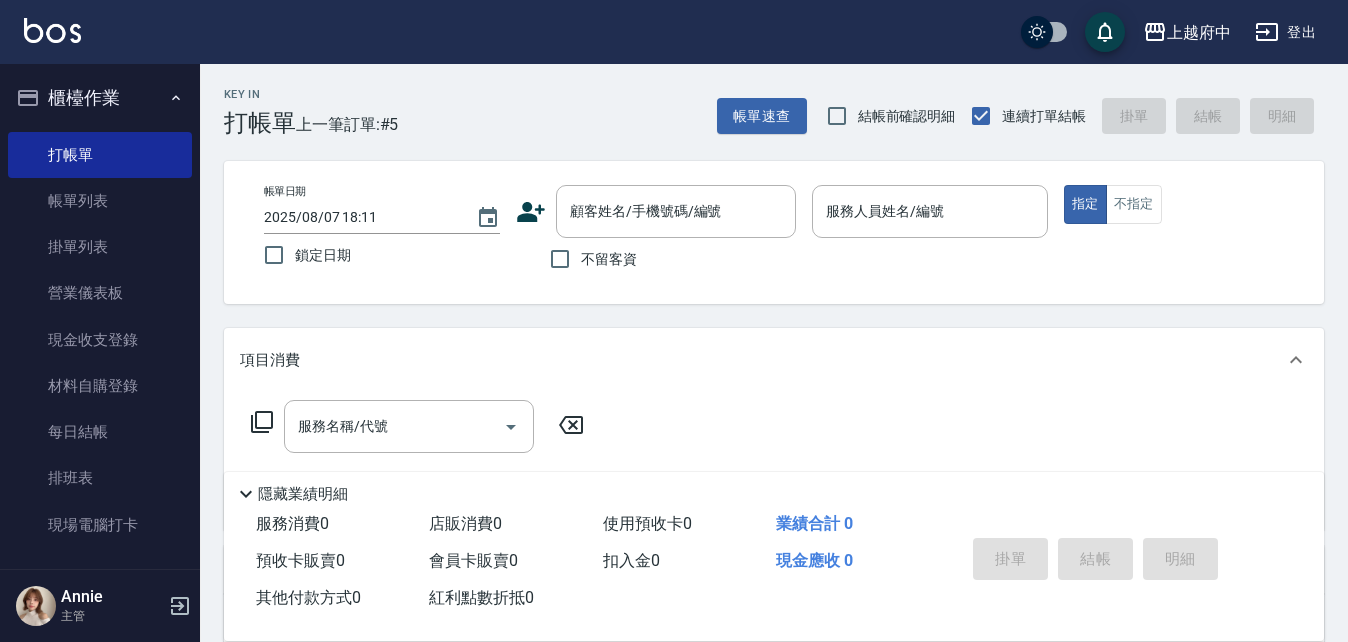 click 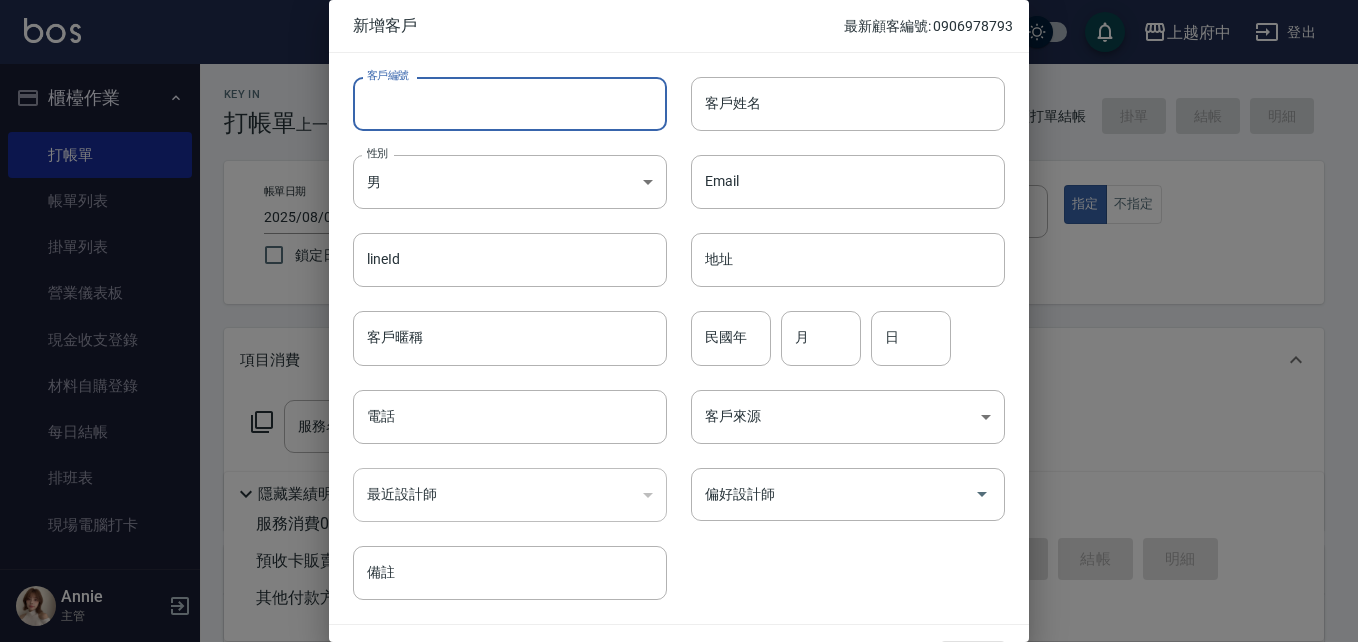 click on "客戶編號" at bounding box center [510, 104] 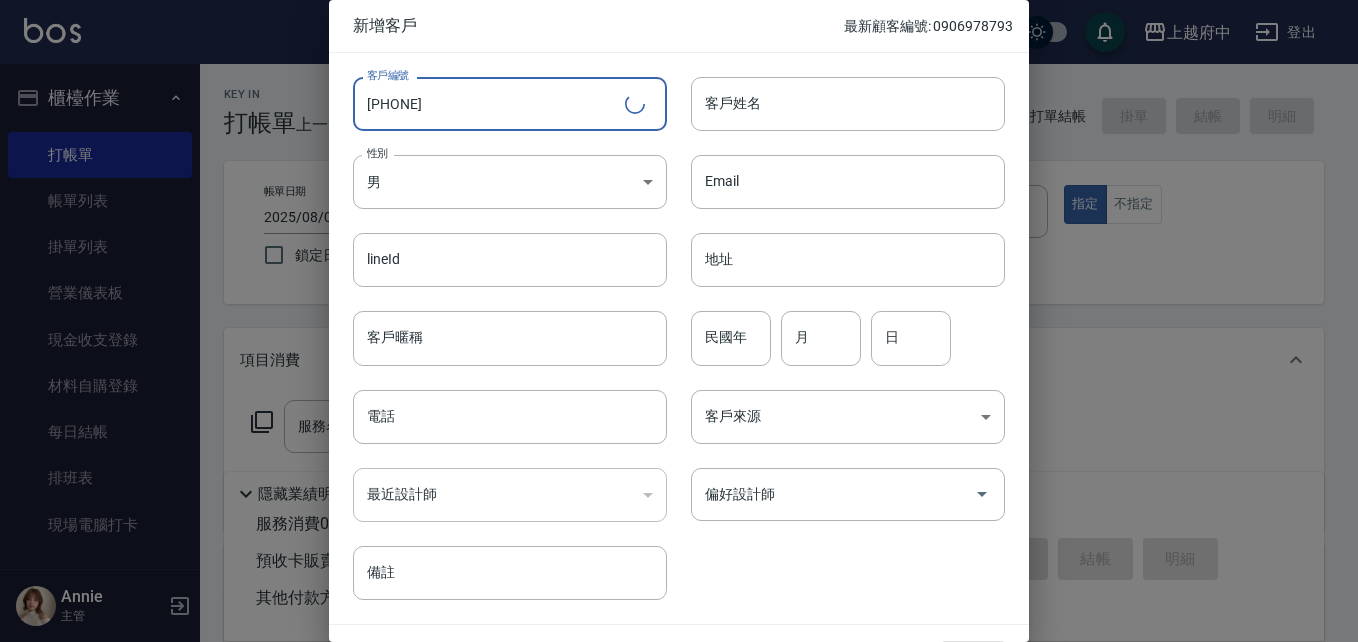 type on "[PHONE]" 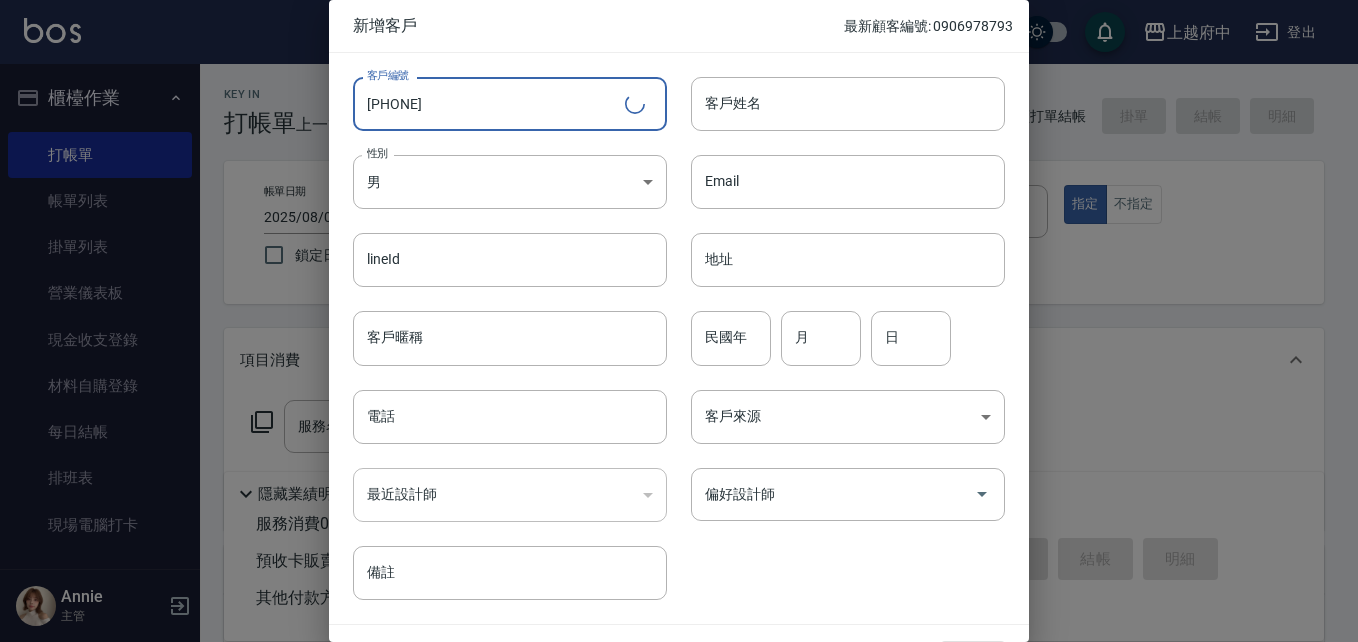click on "電話 電話" at bounding box center (498, 405) 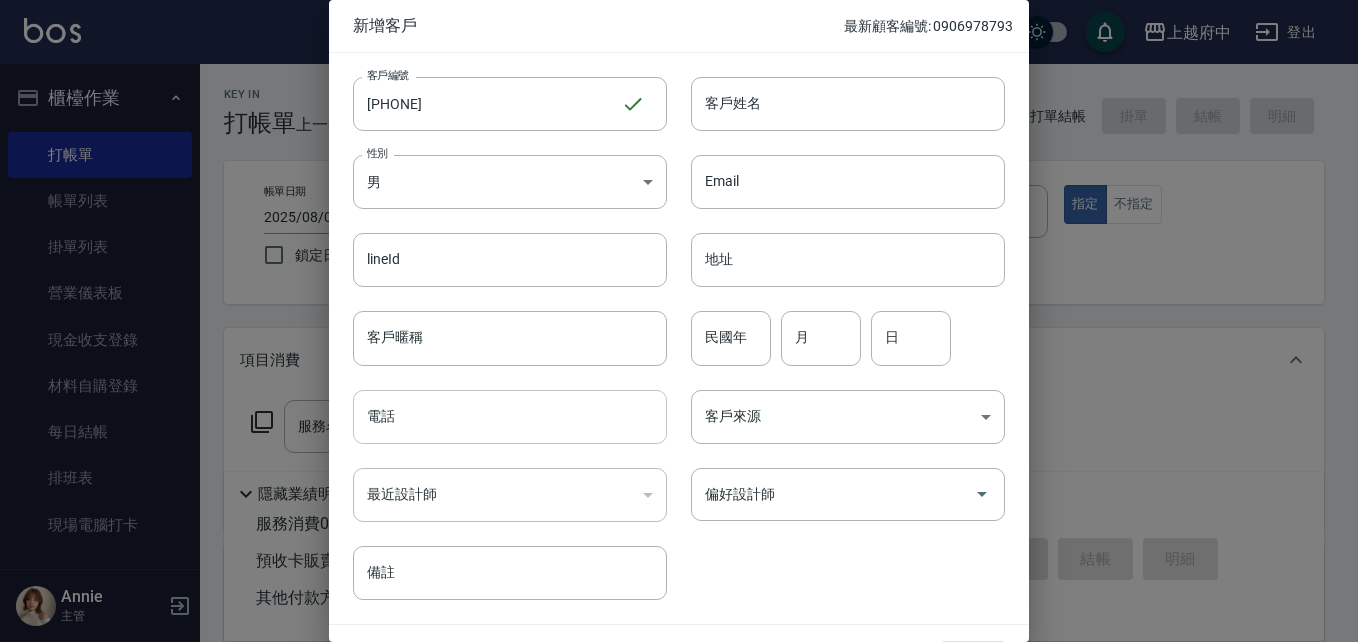 click on "電話" at bounding box center [510, 417] 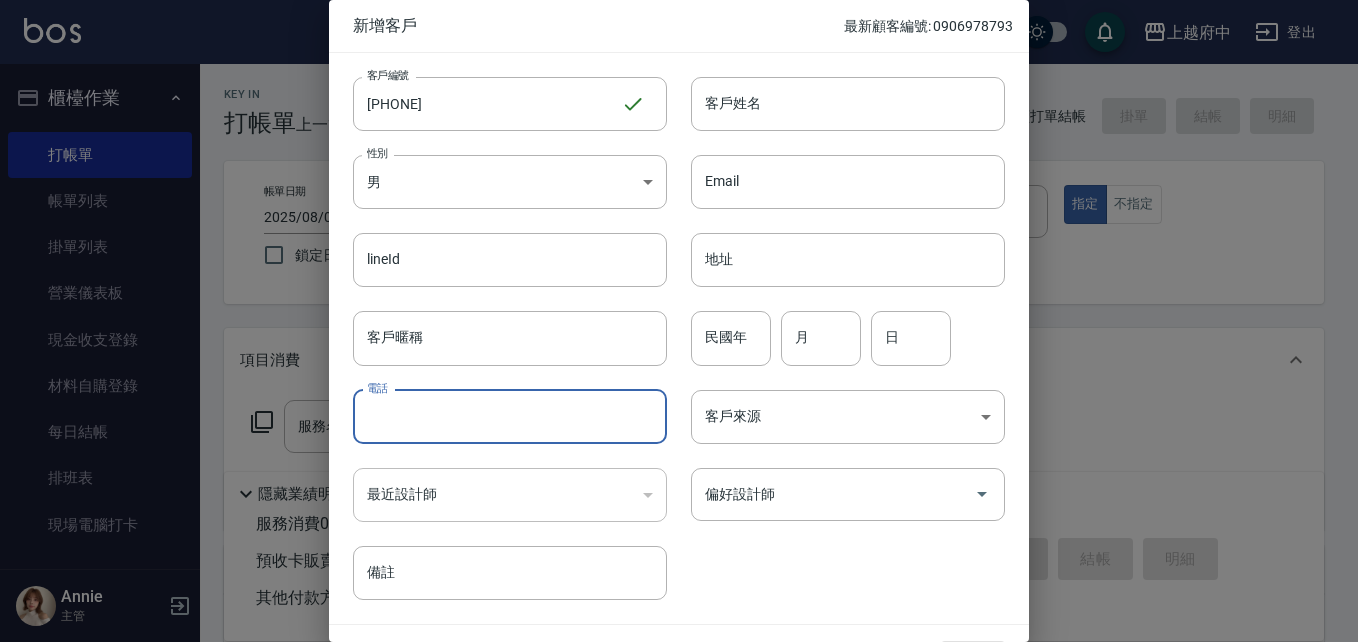 paste on "[PHONE]" 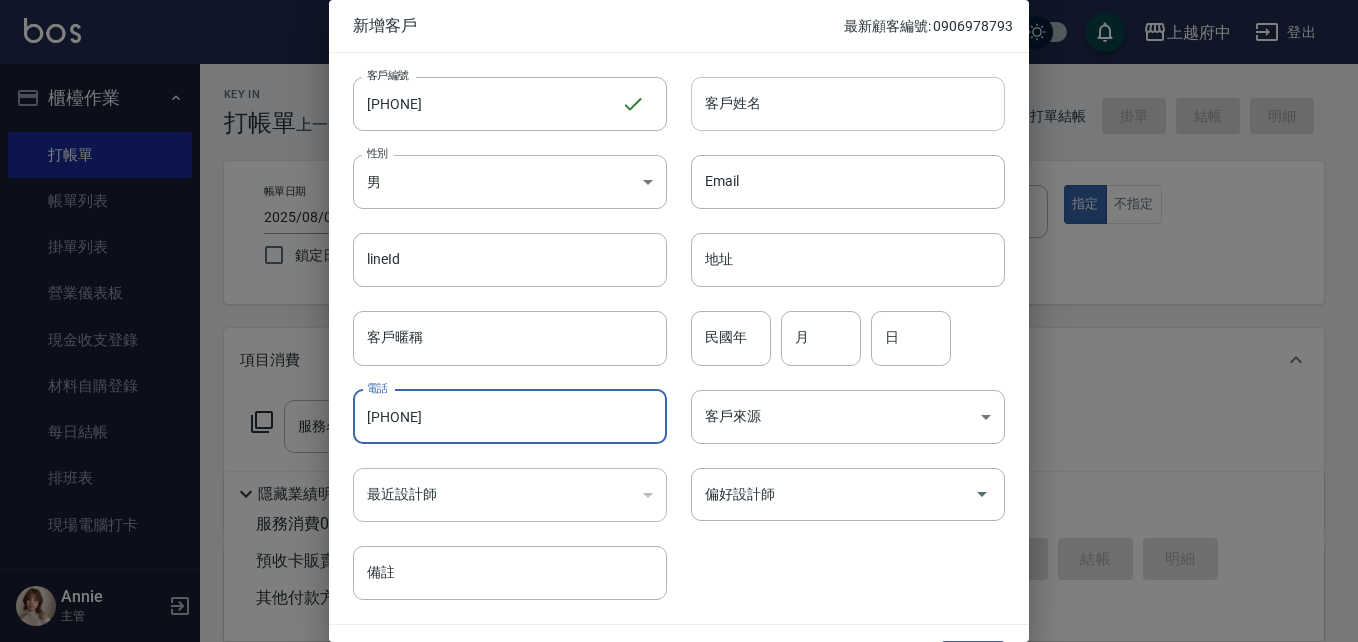 type on "[PHONE]" 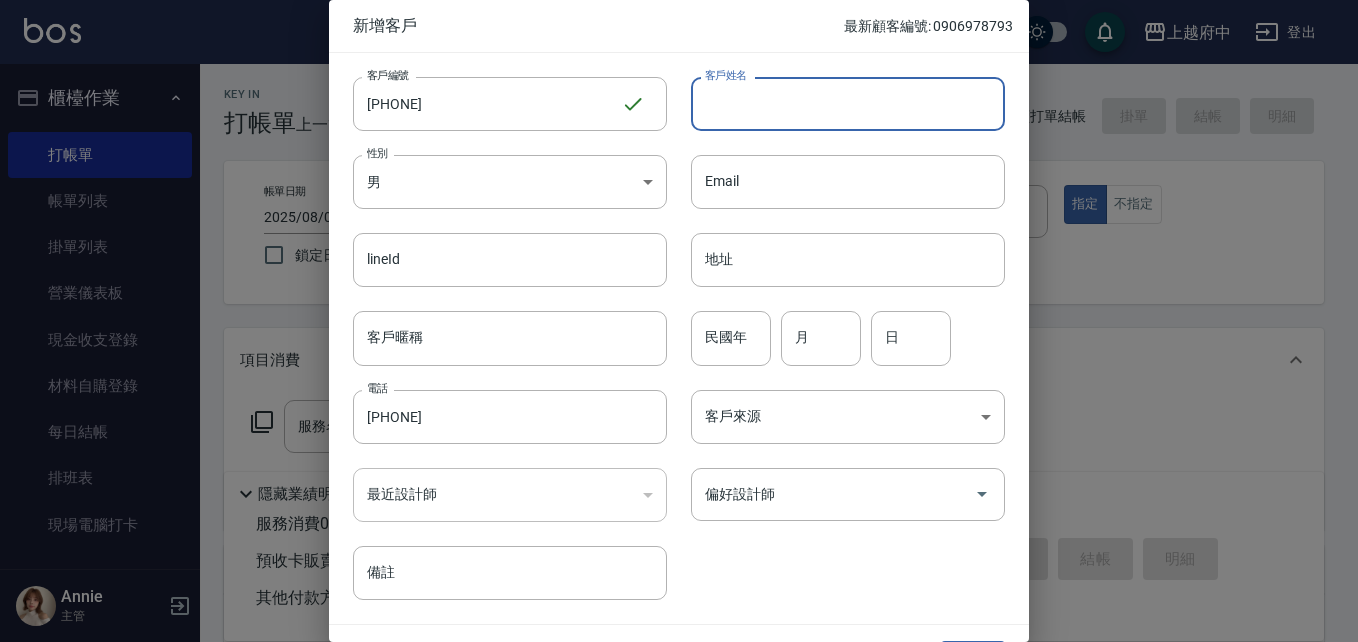 click on "客戶姓名" at bounding box center (848, 104) 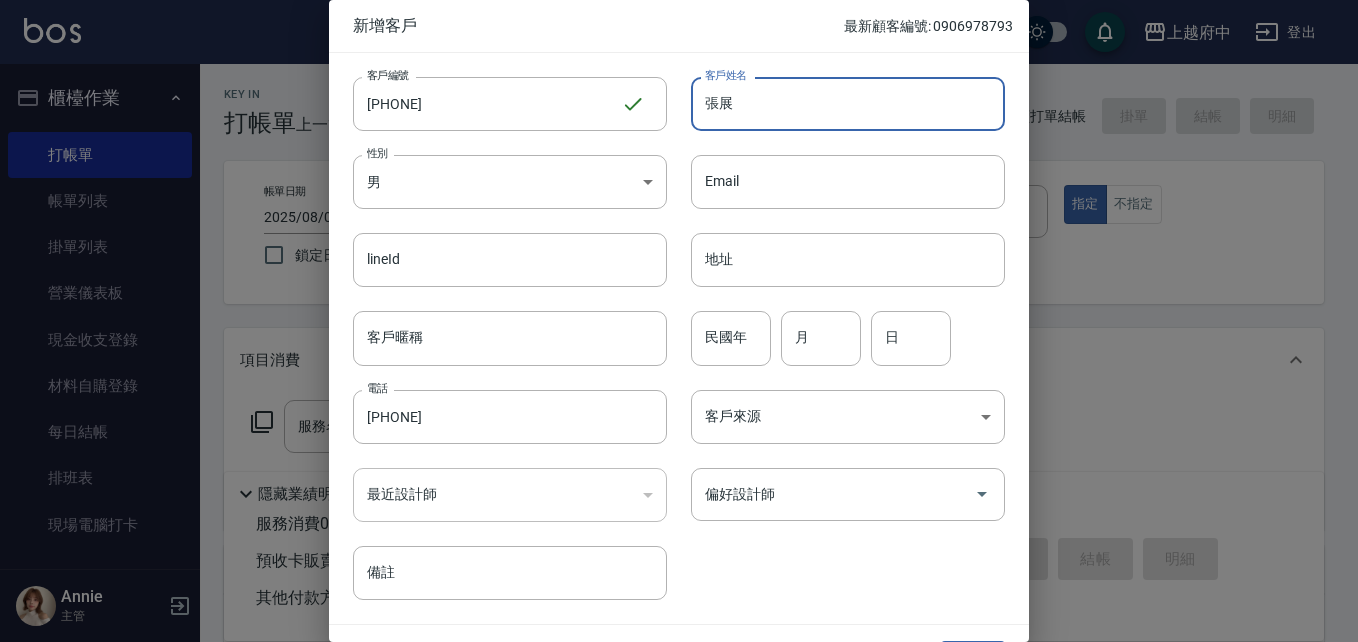 type on "張展" 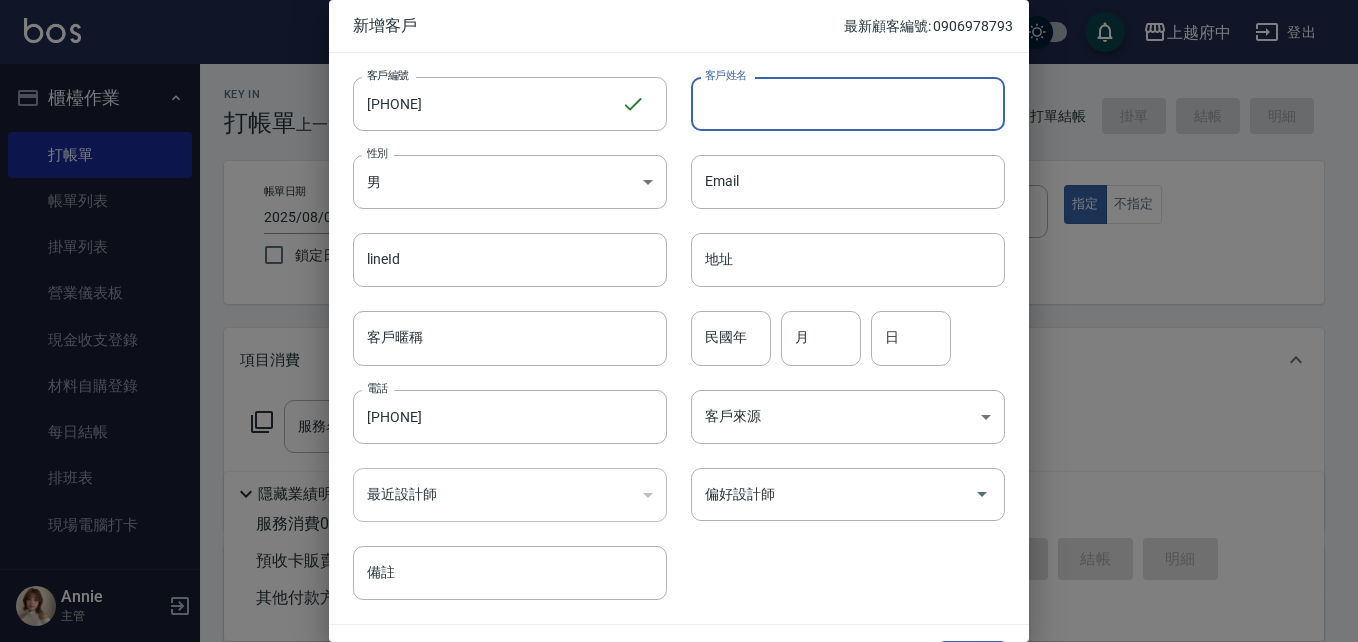 click on "客戶姓名" at bounding box center [848, 104] 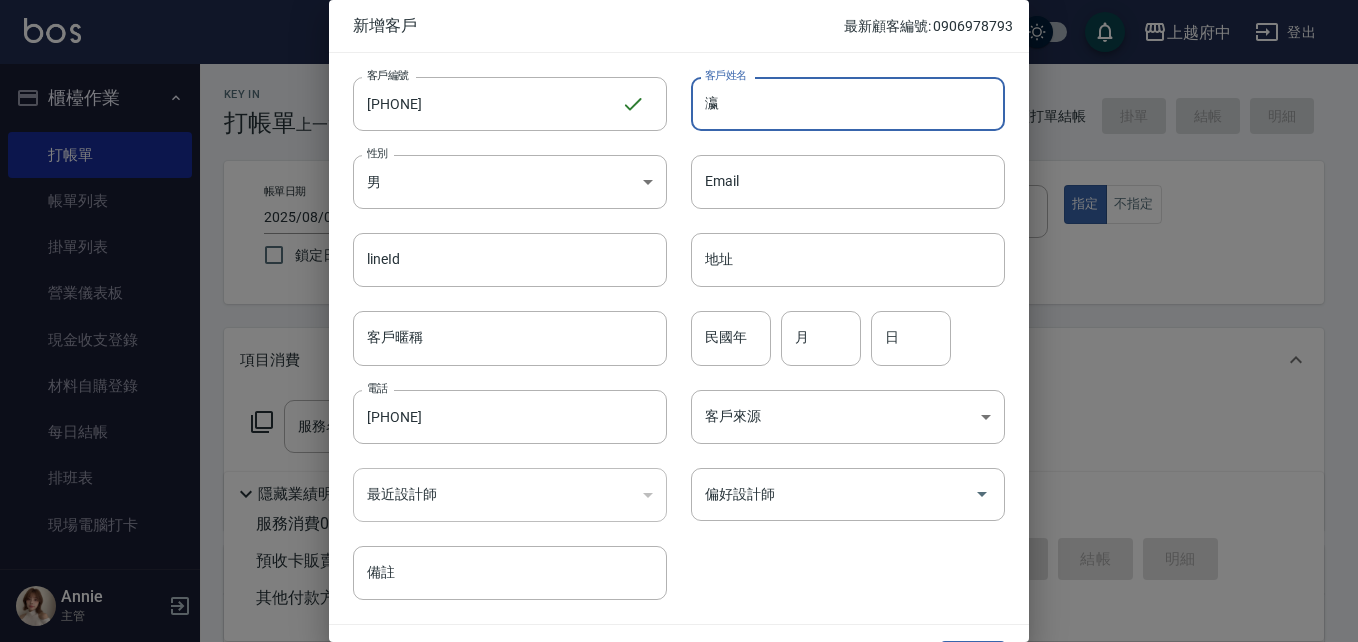 click on "瀛" at bounding box center [848, 104] 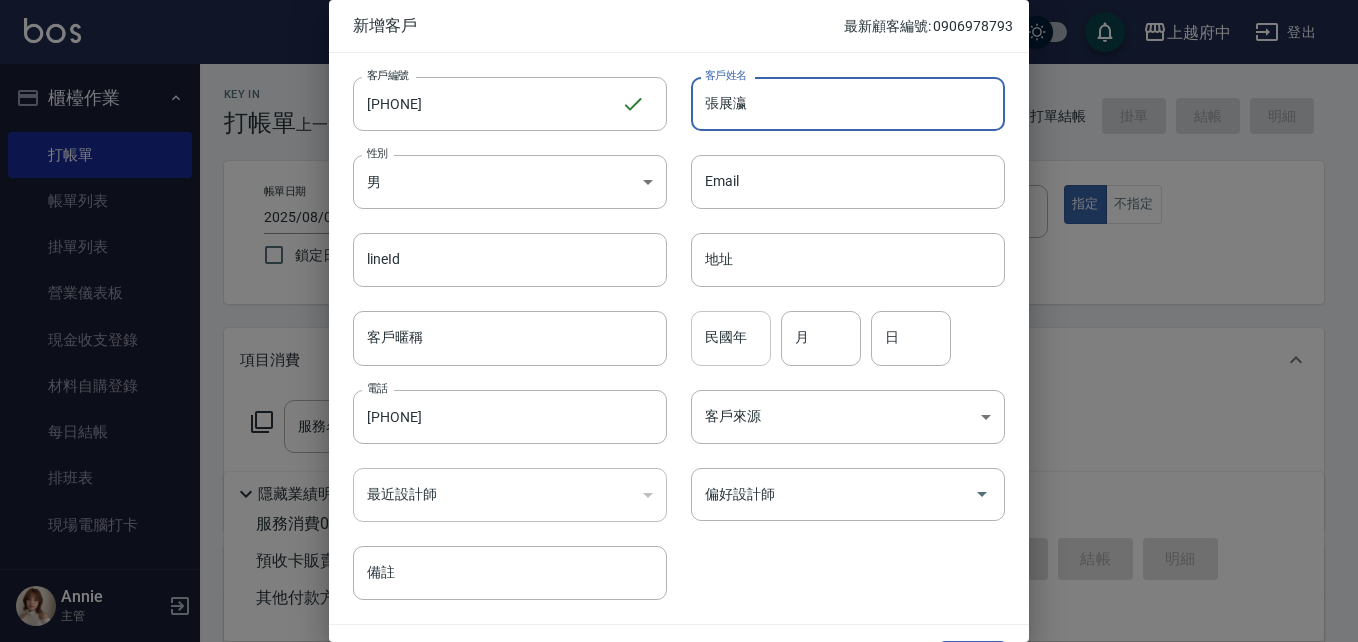 type on "張展瀛" 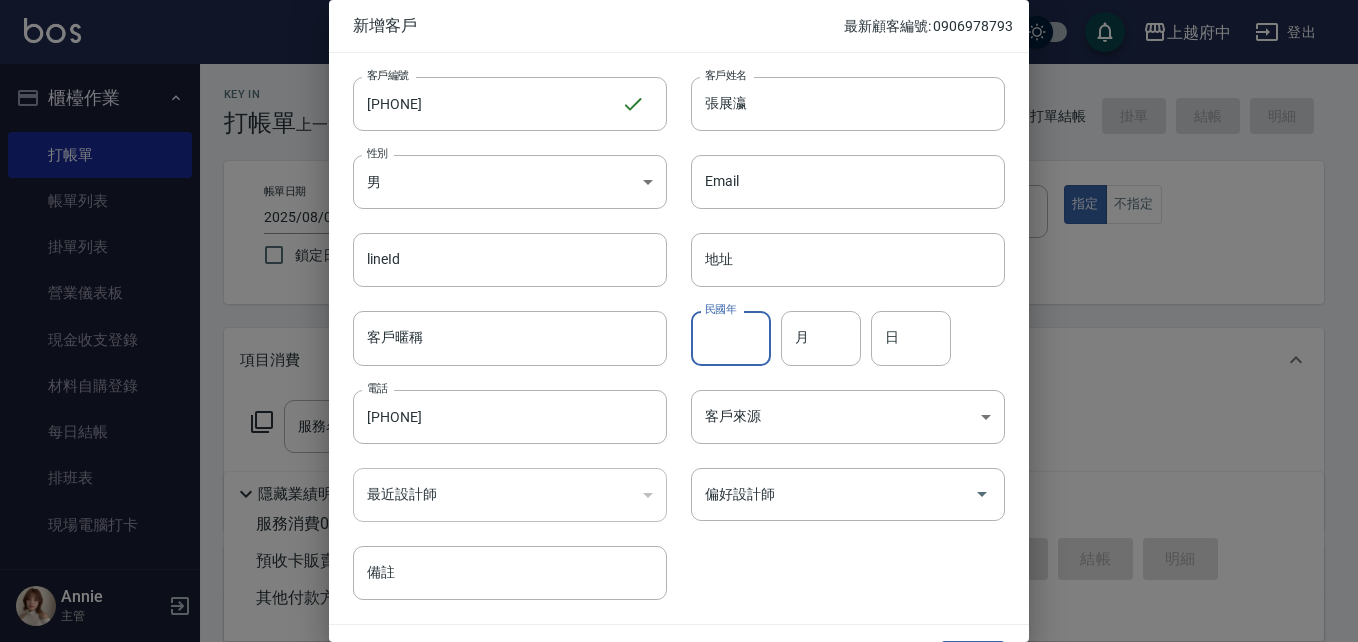 click on "民國年" at bounding box center [731, 338] 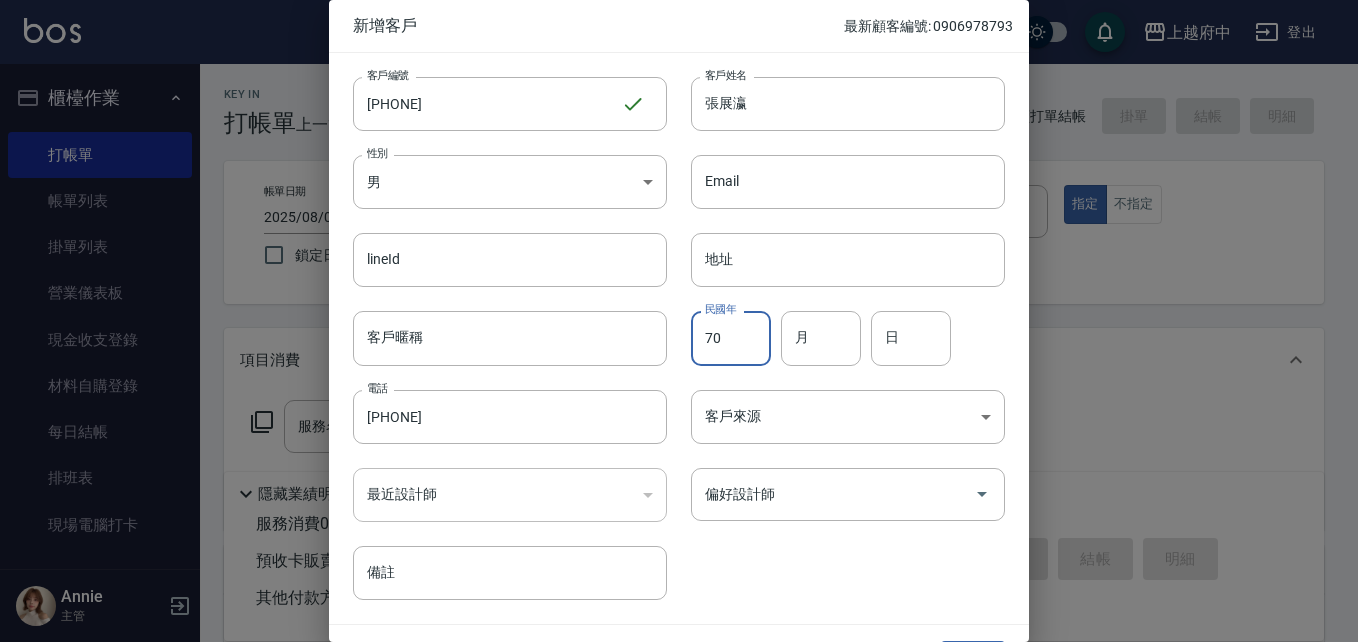 type on "70" 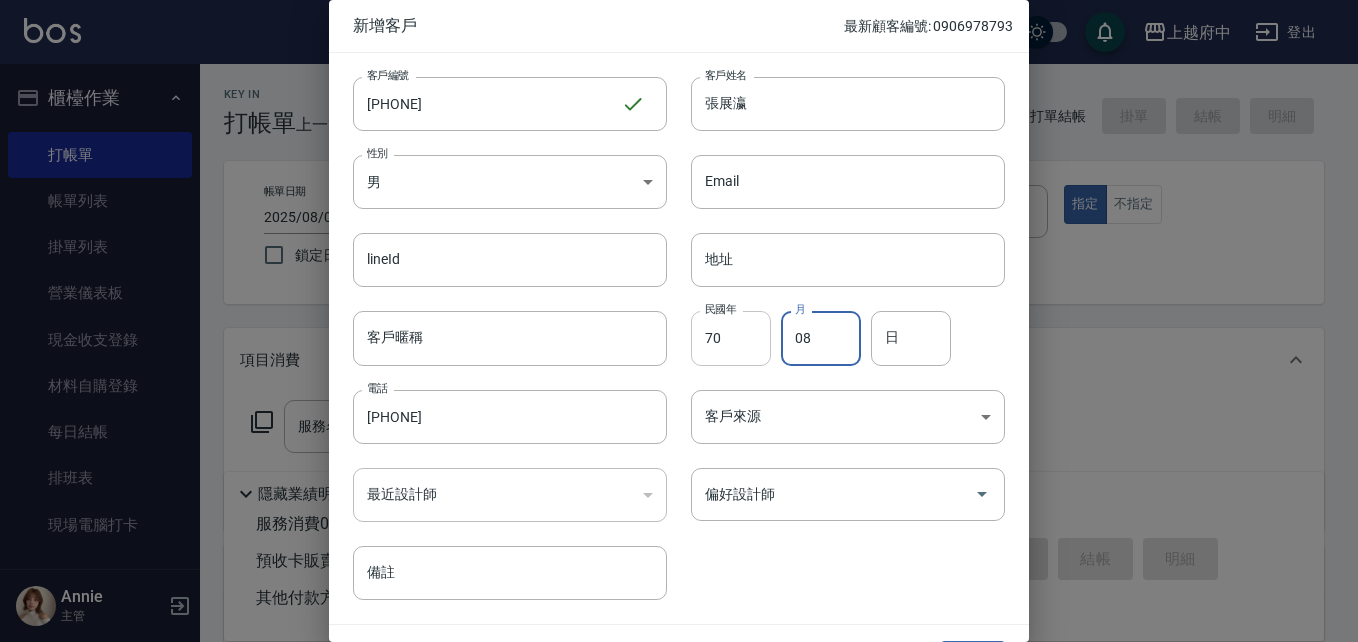 type on "08" 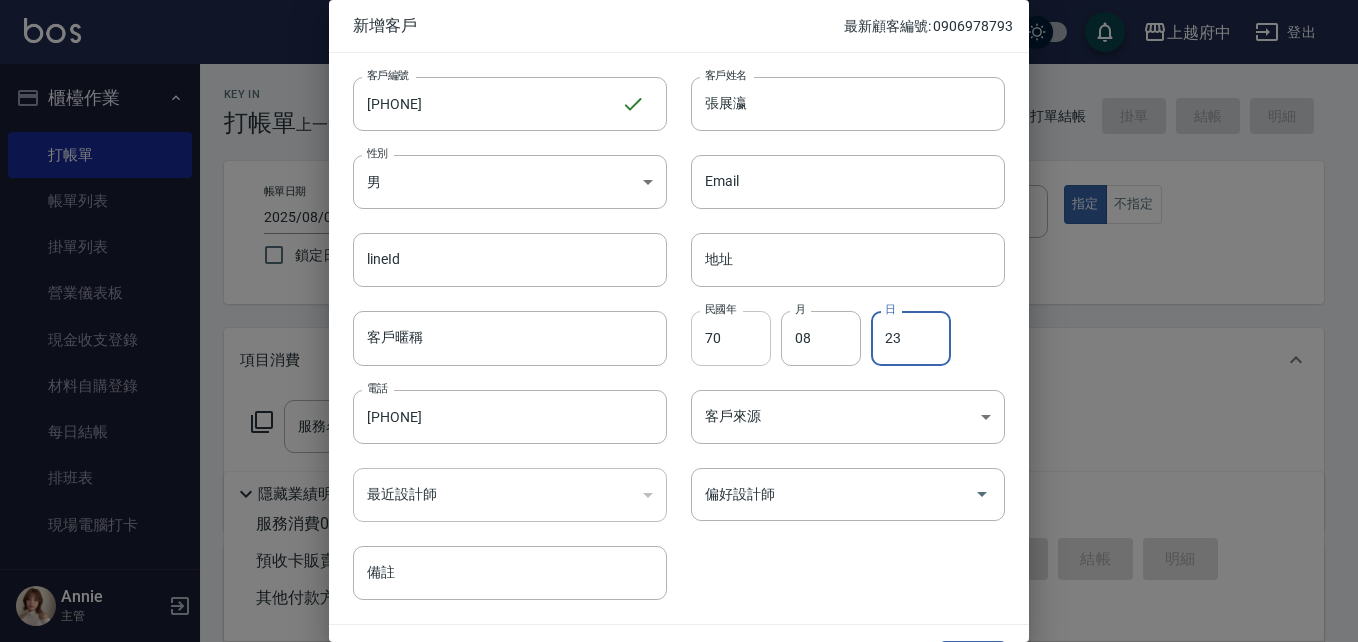 type on "23" 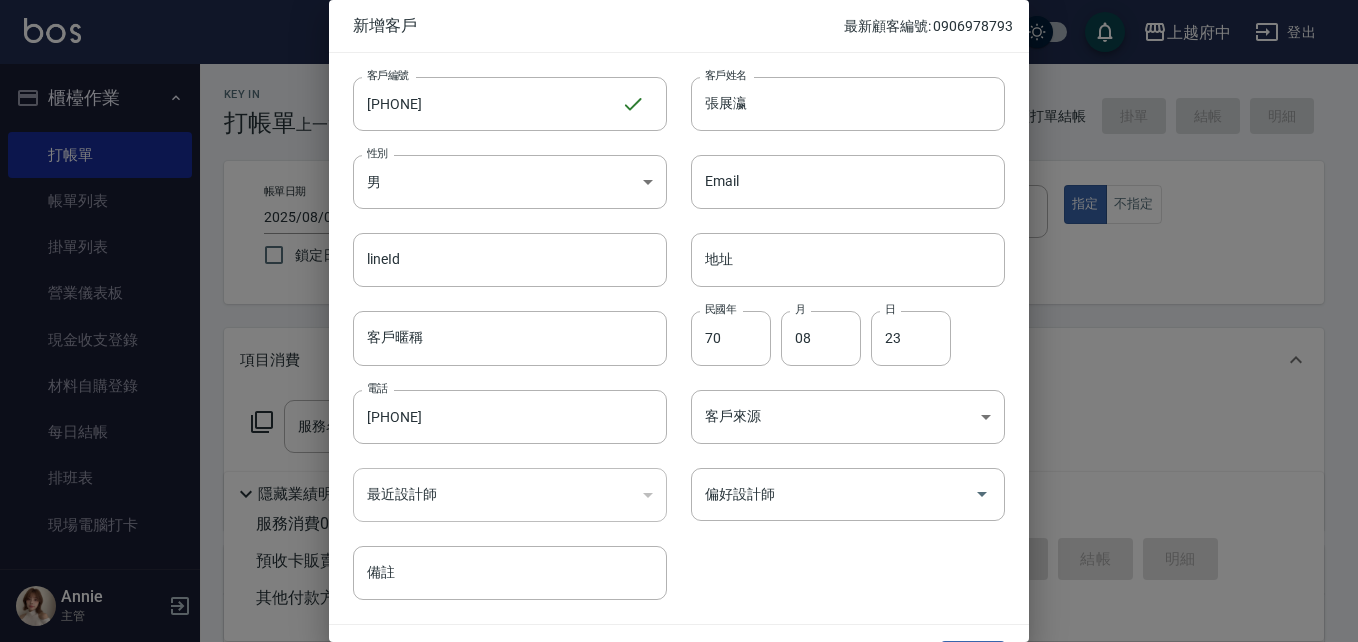 click on "客戶編號 [PHONE] ​ 客戶編號 客戶姓名 張展瀛 客戶姓名 性別 男 MALE 性別 Email Email lineId lineId 地址 地址 客戶暱稱 客戶暱稱 民國年 70 民國年 月 08 月 日 23 日 電話 [PHONE] 電話 客戶來源 ​ 客戶來源 最近設計師 ​ 最近設計師 偏好設計師 偏好設計師 備註 備註" at bounding box center (679, 338) 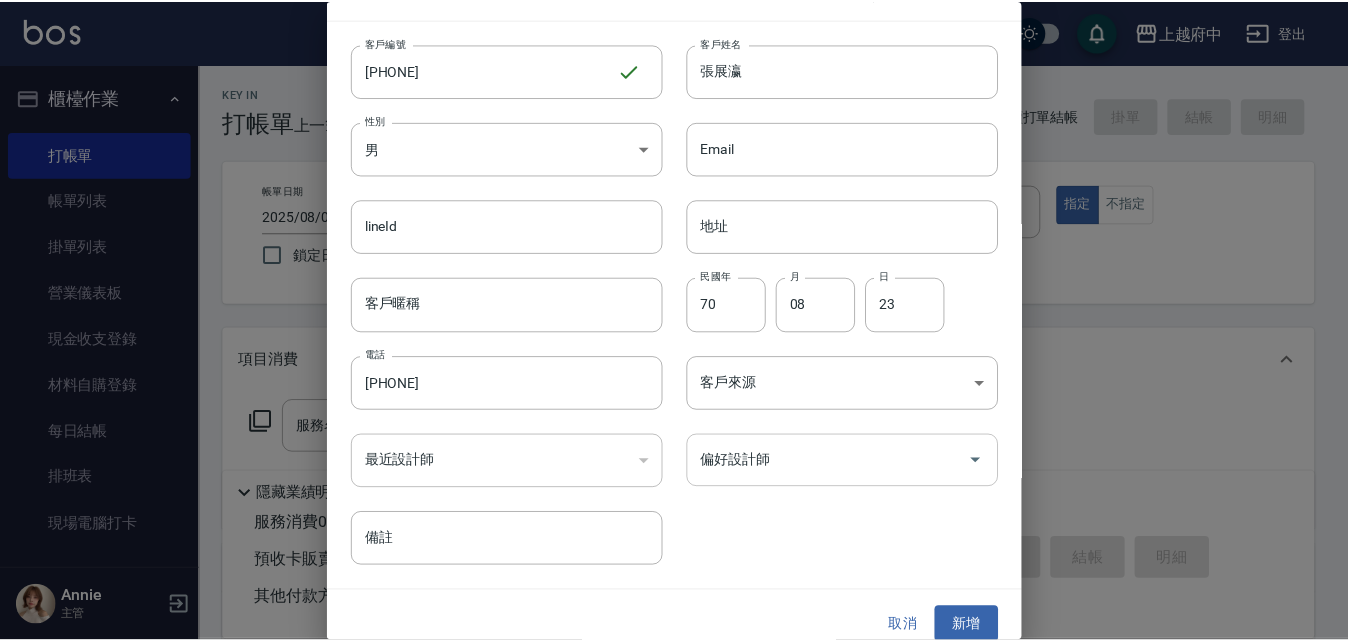 scroll, scrollTop: 51, scrollLeft: 0, axis: vertical 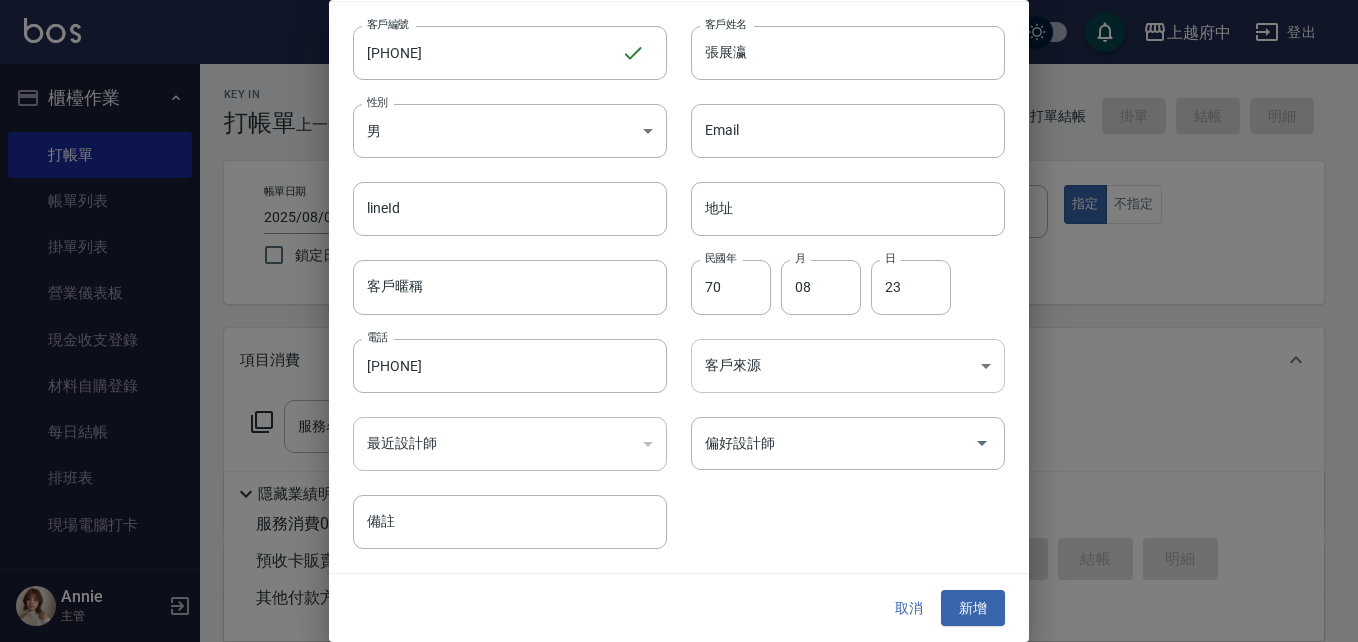 click on "上越府中 登出 櫃檯作業 打帳單 帳單列表 掛單列表 營業儀表板 現金收支登錄 材料自購登錄 每日結帳 排班表 現場電腦打卡 預約管理 預約管理 單日預約紀錄 單週預約紀錄 報表及分析 報表目錄 消費分析儀表板 店家區間累計表 店家日報表 店家排行榜 互助日報表 互助月報表 互助排行榜 互助點數明細 互助業績報表 全店業績分析表 每日業績分析表 營業統計分析表 營業項目月分析表 設計師業績表 設計師日報表 設計師業績分析表 設計師業績月報表 設計師抽成報表 設計師排行榜 商品銷售排行榜 商品消耗明細 商品進銷貨報表 商品庫存表 商品庫存盤點表 會員卡銷售報表 服務扣項明細表 單一服務項目查詢 店販抽成明細 店販分類抽成明細 顧客入金餘額表 顧客卡券餘額表 每日非現金明細 每日收支明細 收支分類明細表 收支匯款表 非現金明細對帳單 費用分析表 Annie" at bounding box center [679, 489] 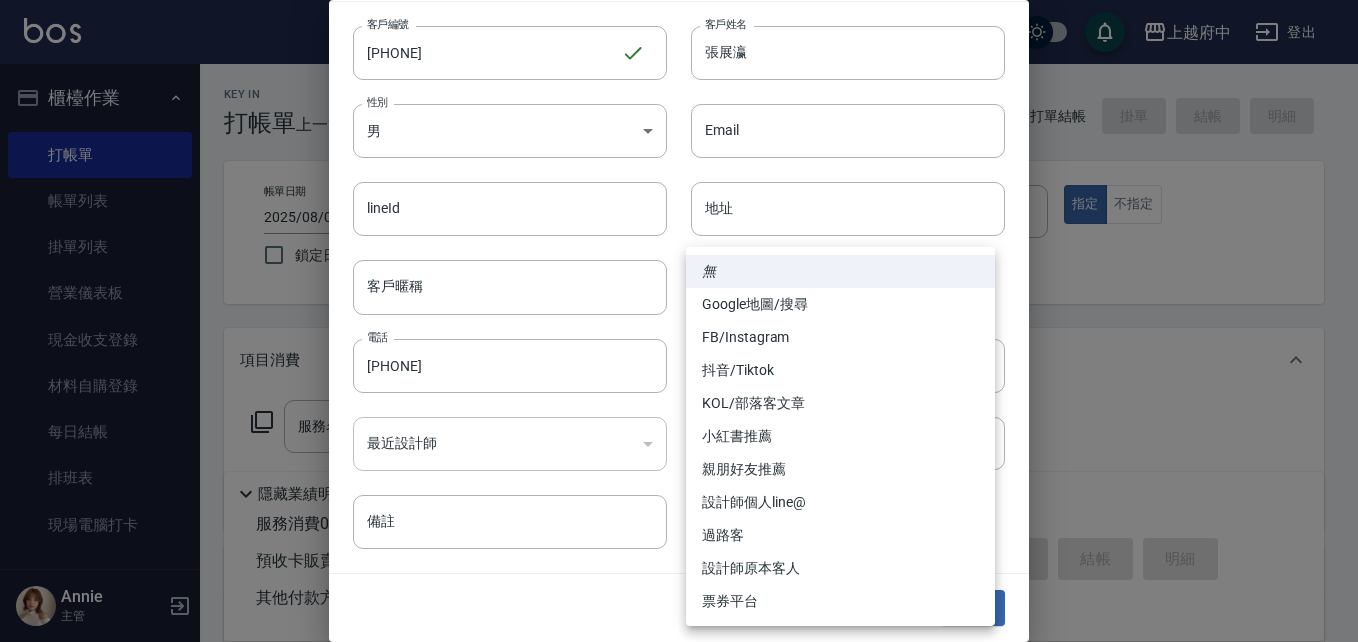 drag, startPoint x: 606, startPoint y: 574, endPoint x: 715, endPoint y: 504, distance: 129.5415 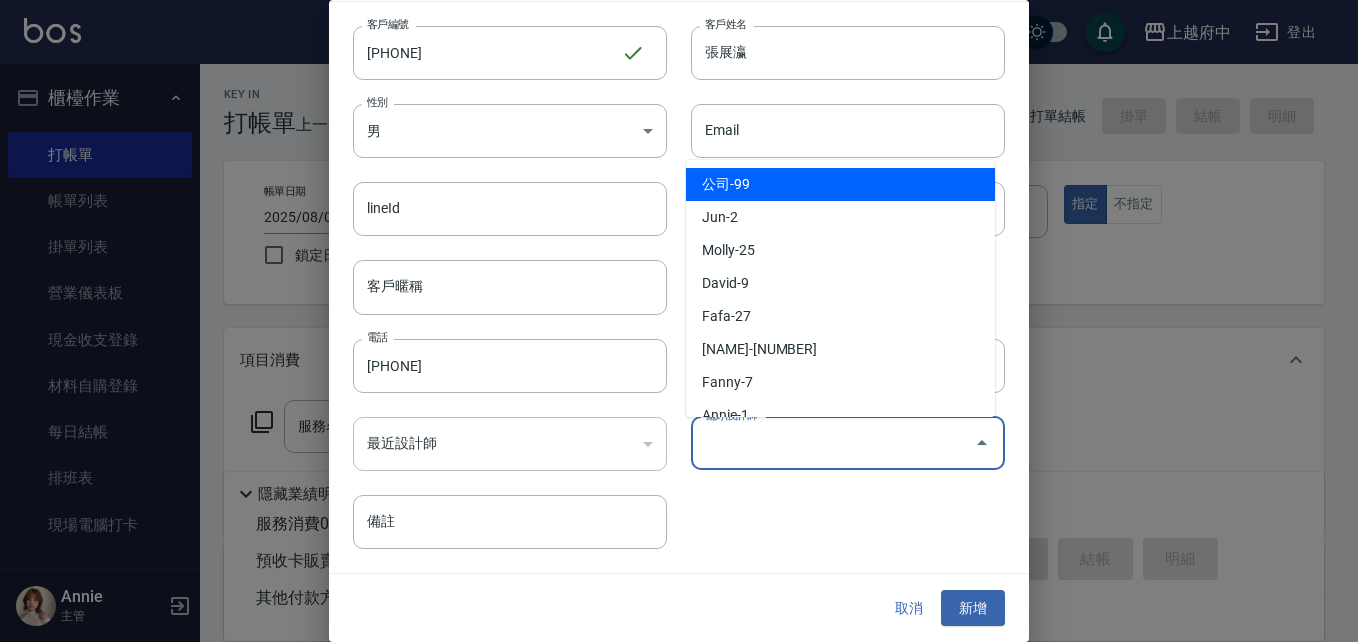 click on "偏好設計師" at bounding box center (833, 443) 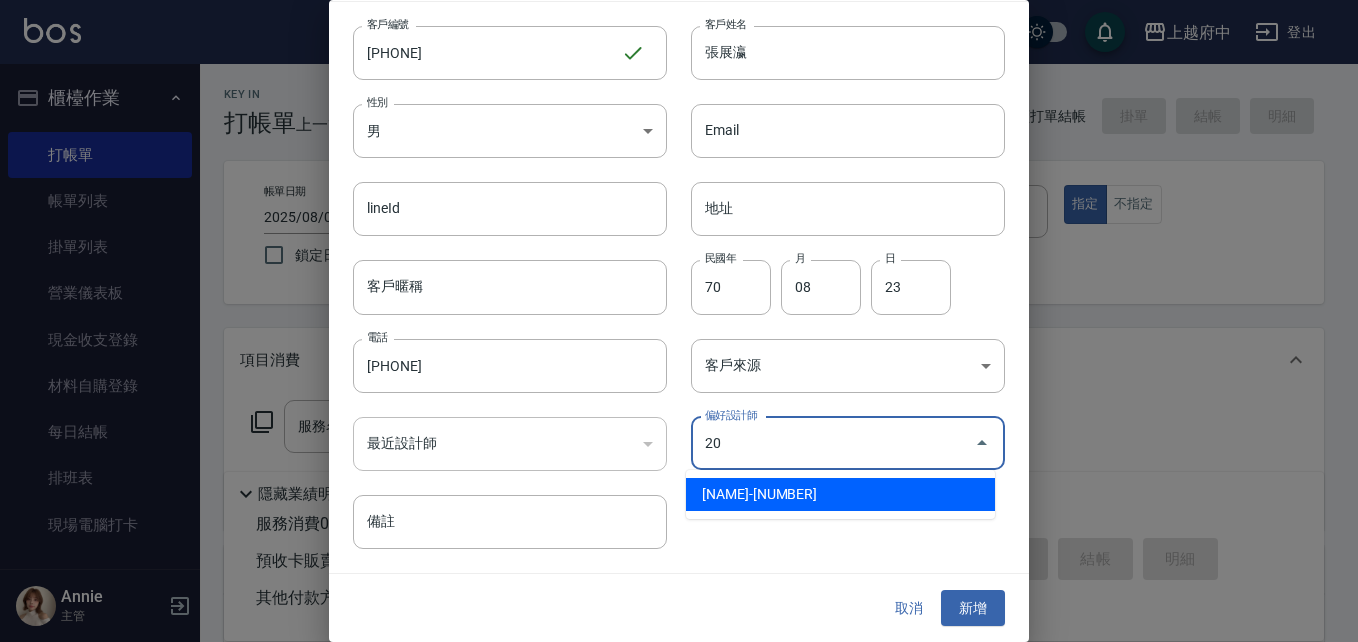 click on "[NAME]-[NUMBER]" at bounding box center (840, 494) 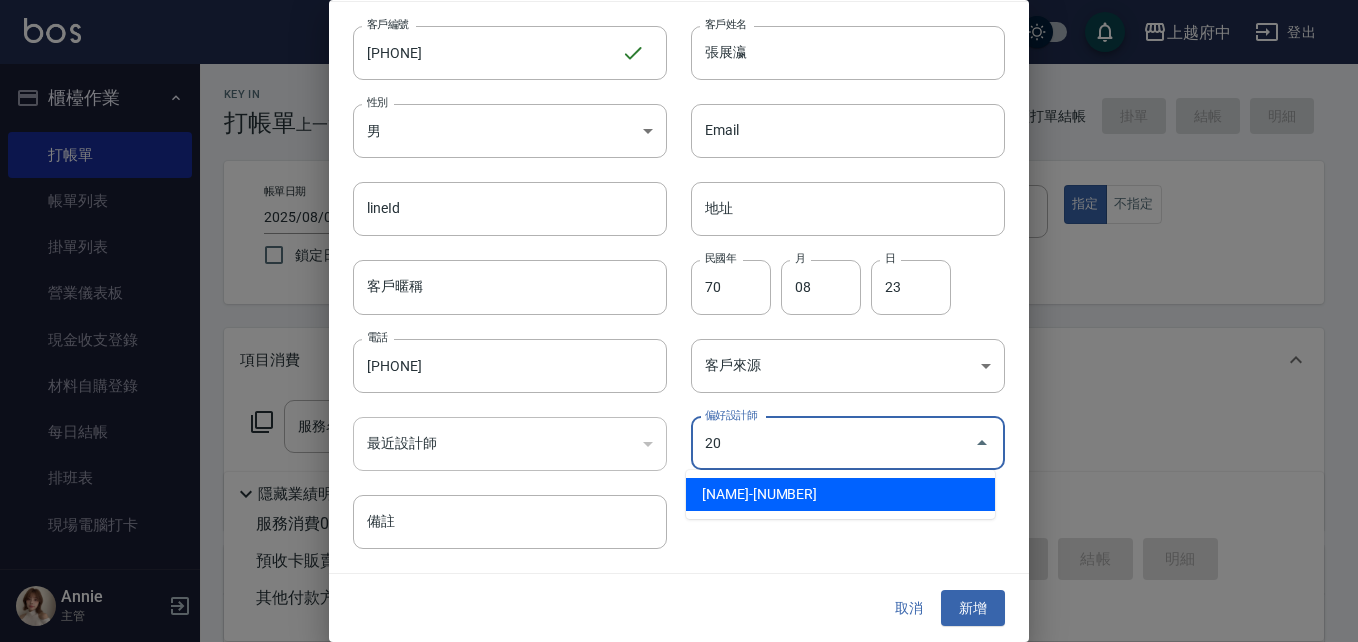 type on "Kimi" 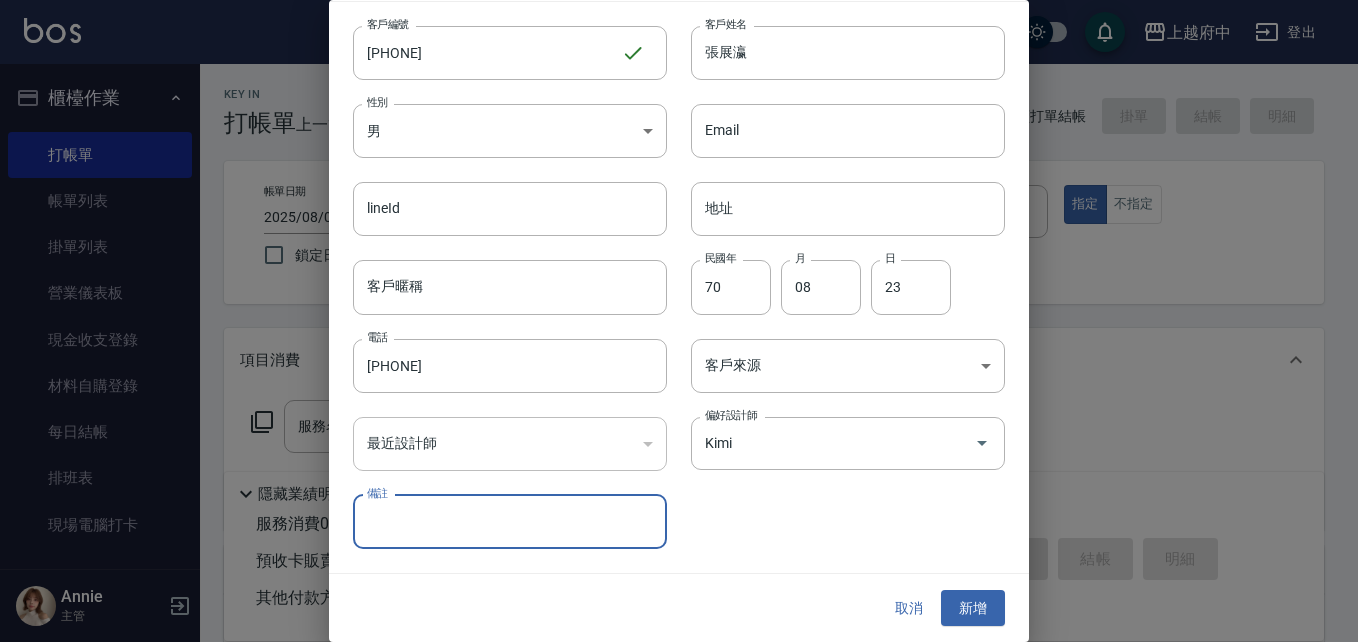 click on "取消 新增" at bounding box center (679, 608) 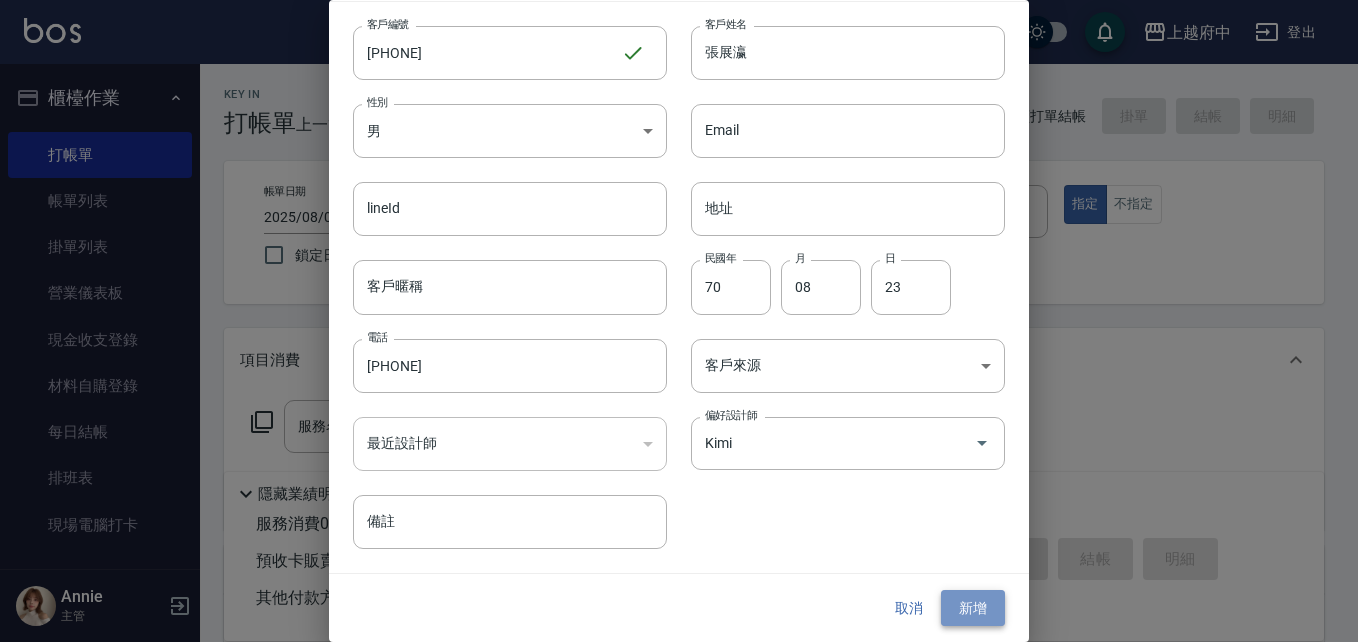 click on "新增" at bounding box center (973, 608) 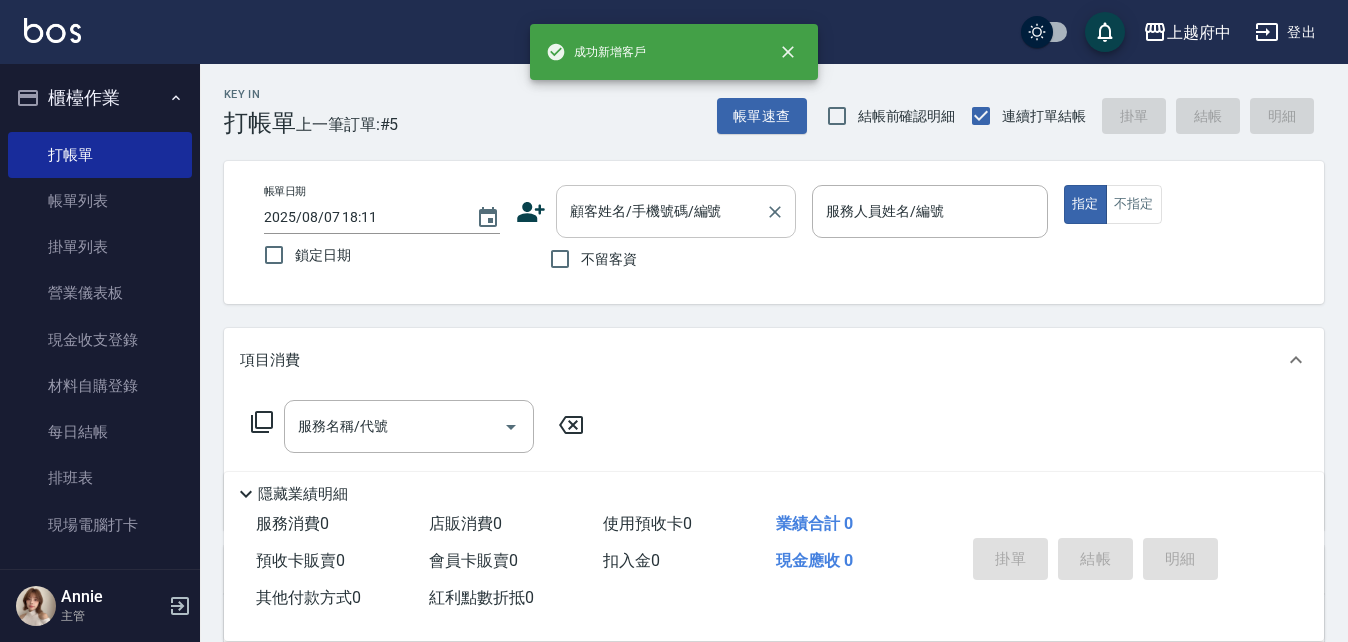 click on "顧客姓名/手機號碼/編號" at bounding box center (676, 211) 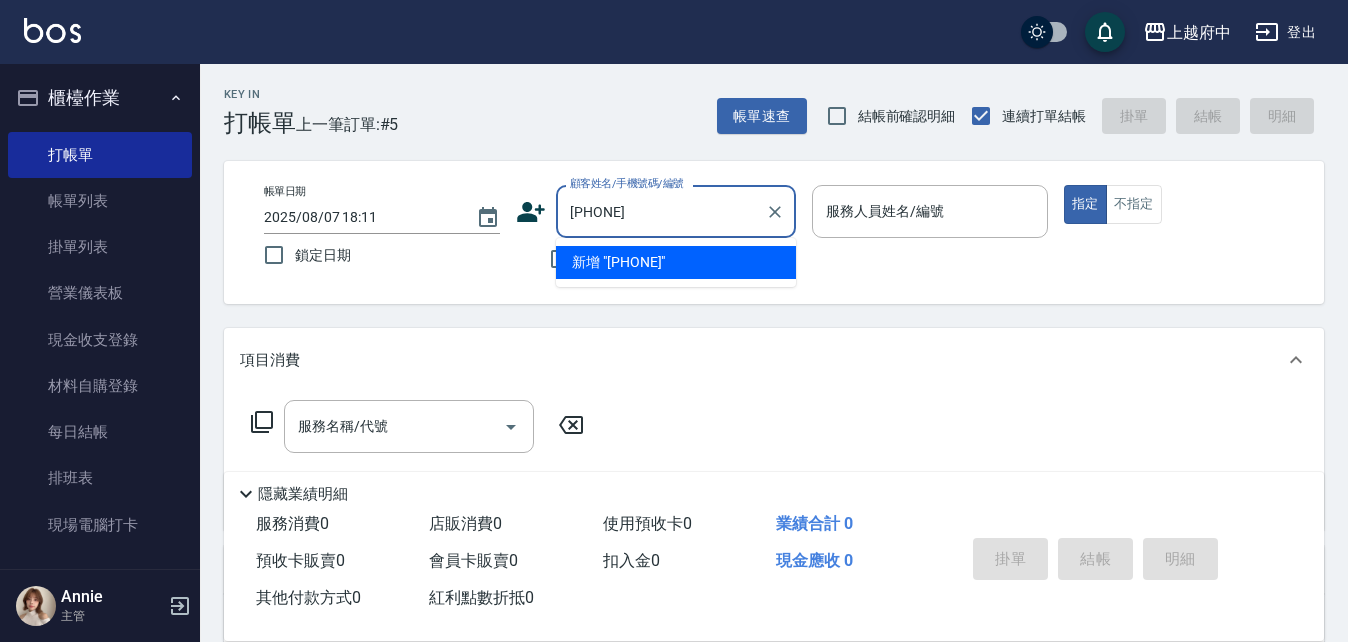 type on "[PHONE]" 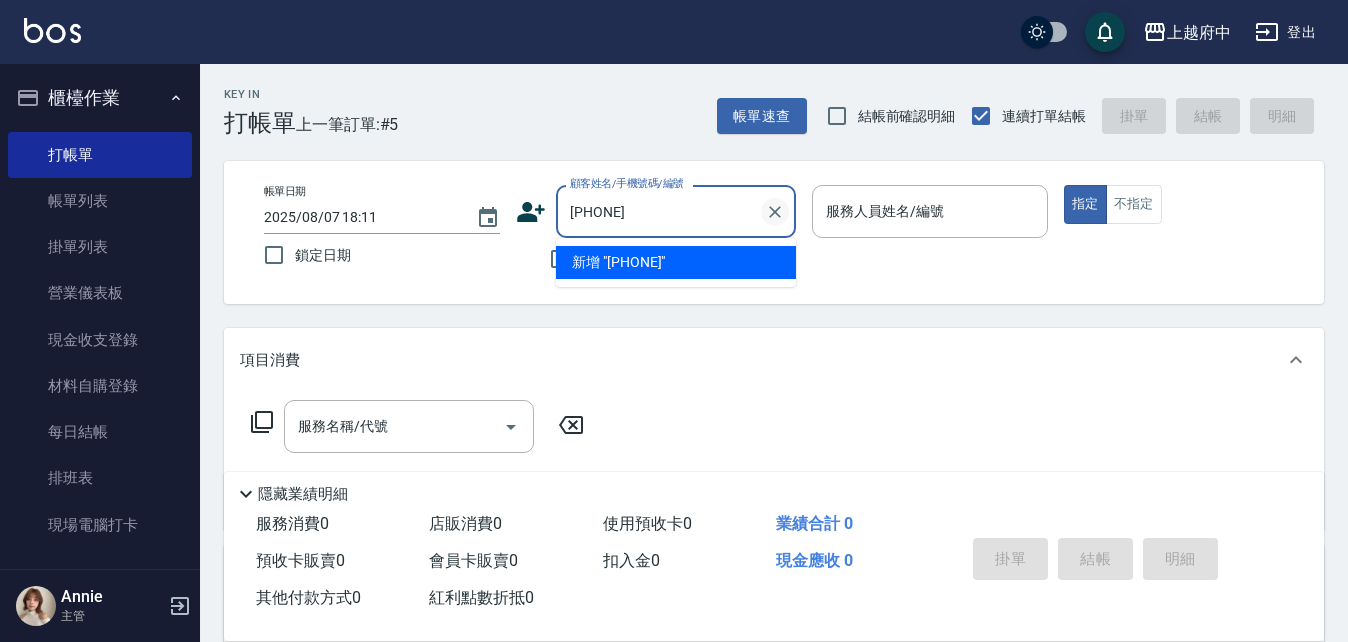 click 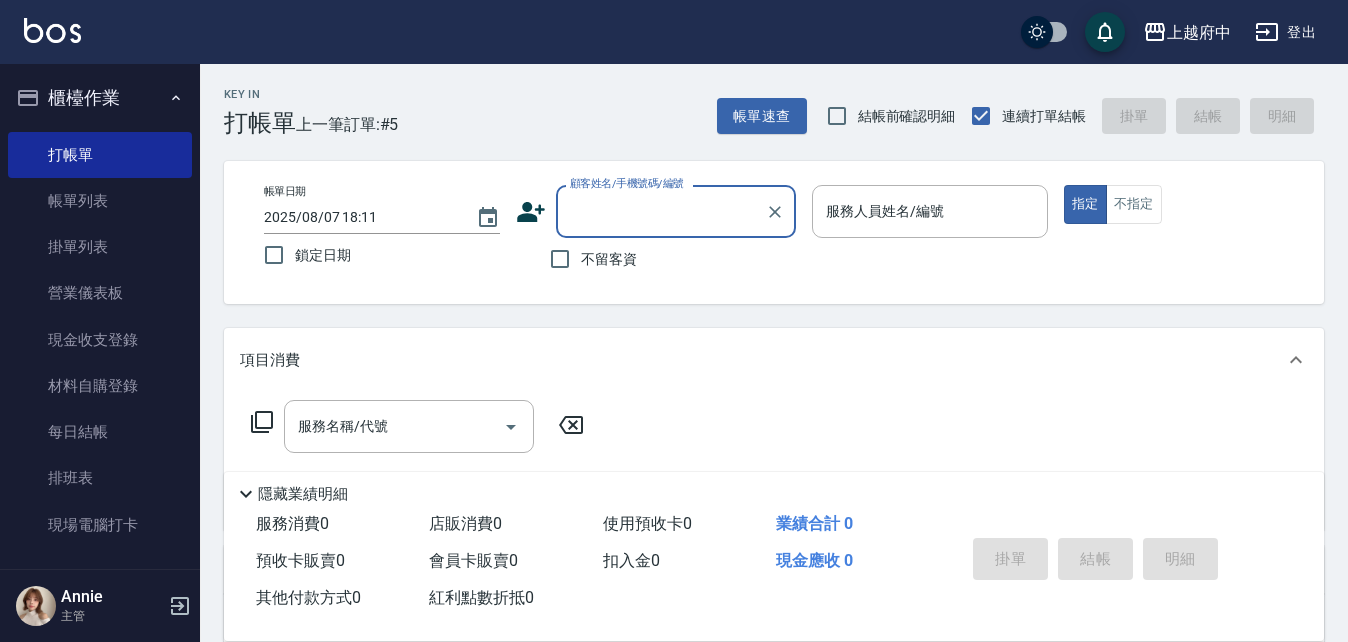 click on "顧客姓名/手機號碼/編號" at bounding box center [661, 211] 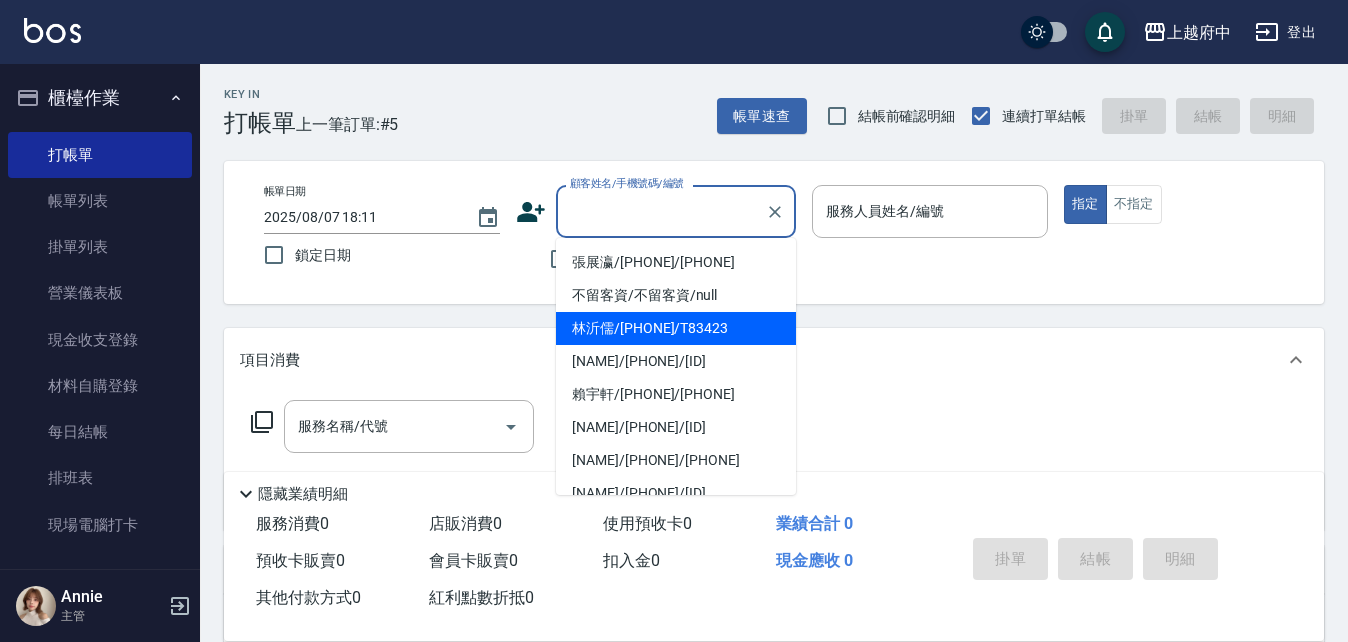 drag, startPoint x: 668, startPoint y: 219, endPoint x: 610, endPoint y: 219, distance: 58 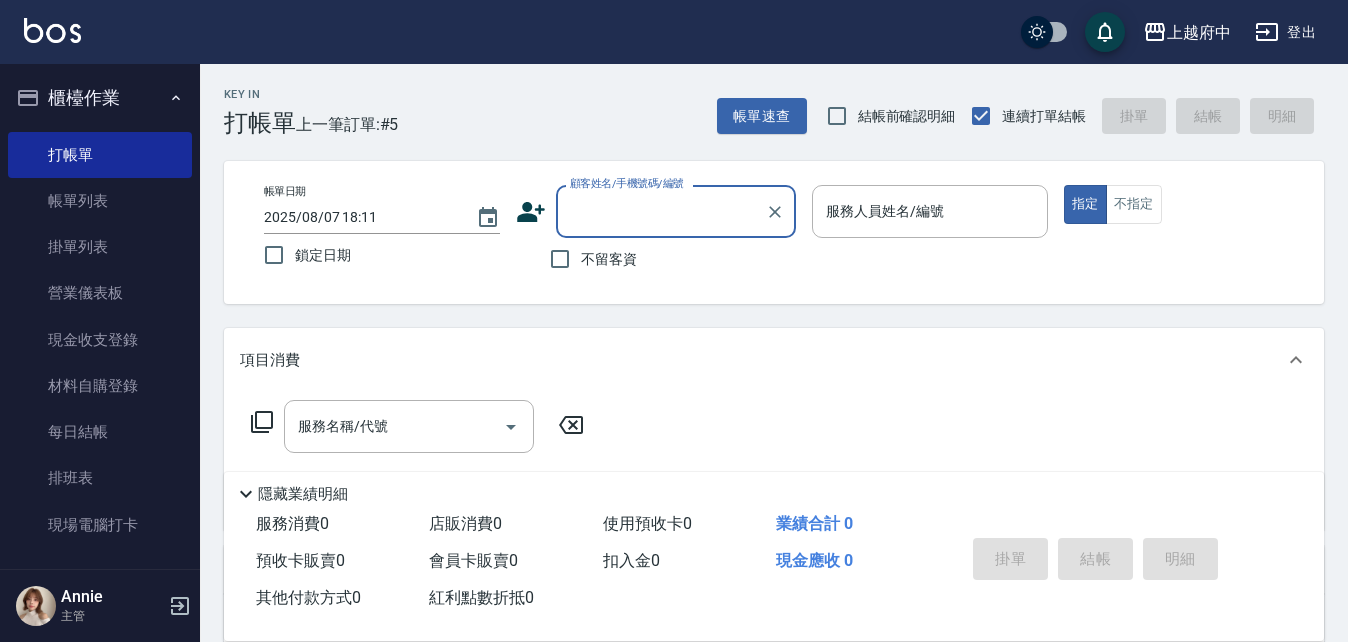 click on "顧客姓名/手機號碼/編號" at bounding box center [661, 211] 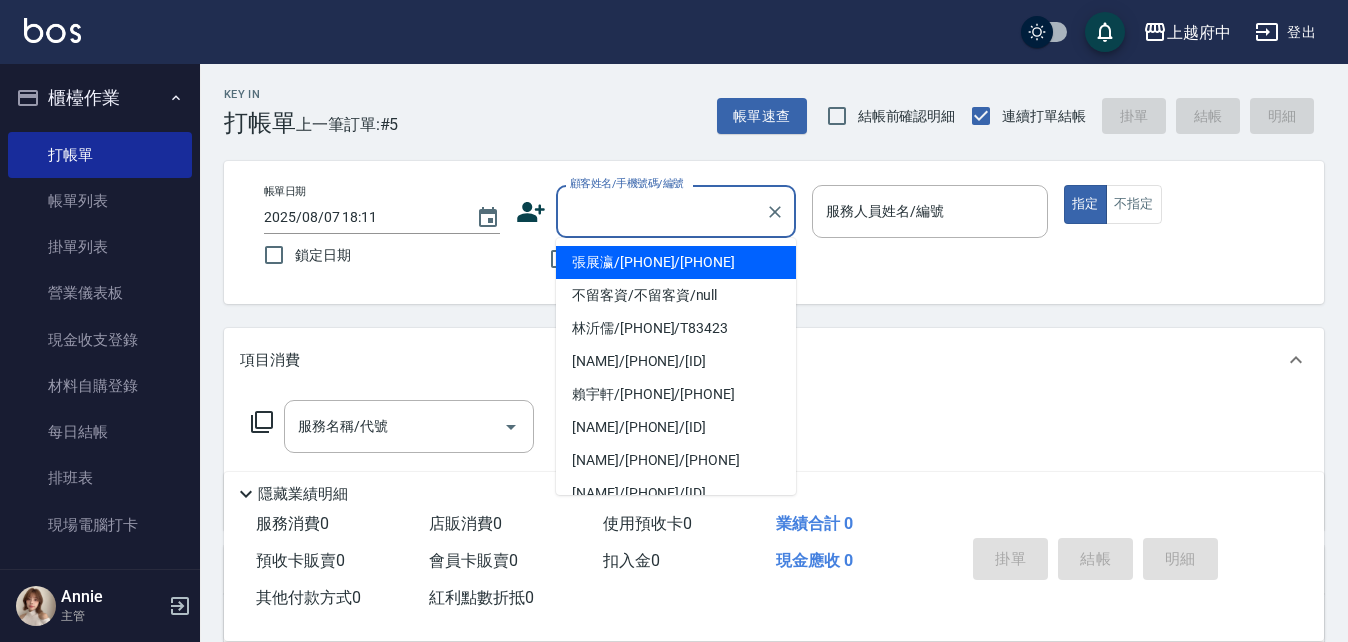 click on "張展瀛/[PHONE]/[PHONE]" at bounding box center [676, 262] 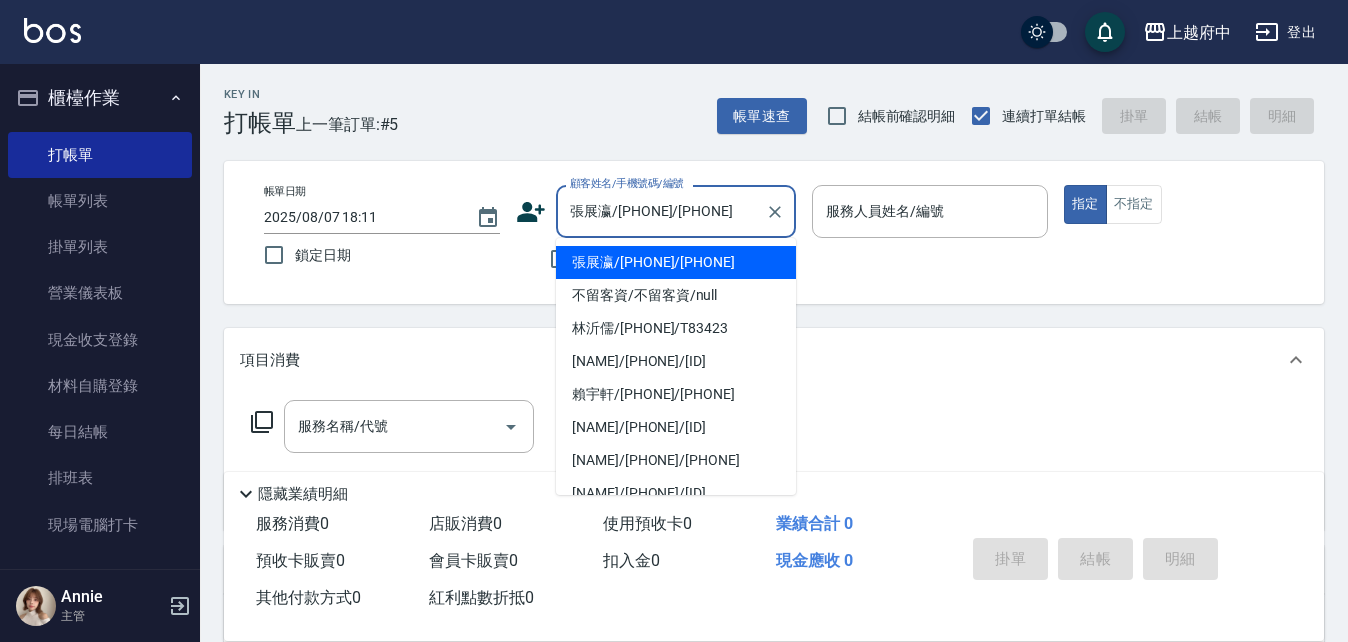 type on "[NAME]-[NUMBER]" 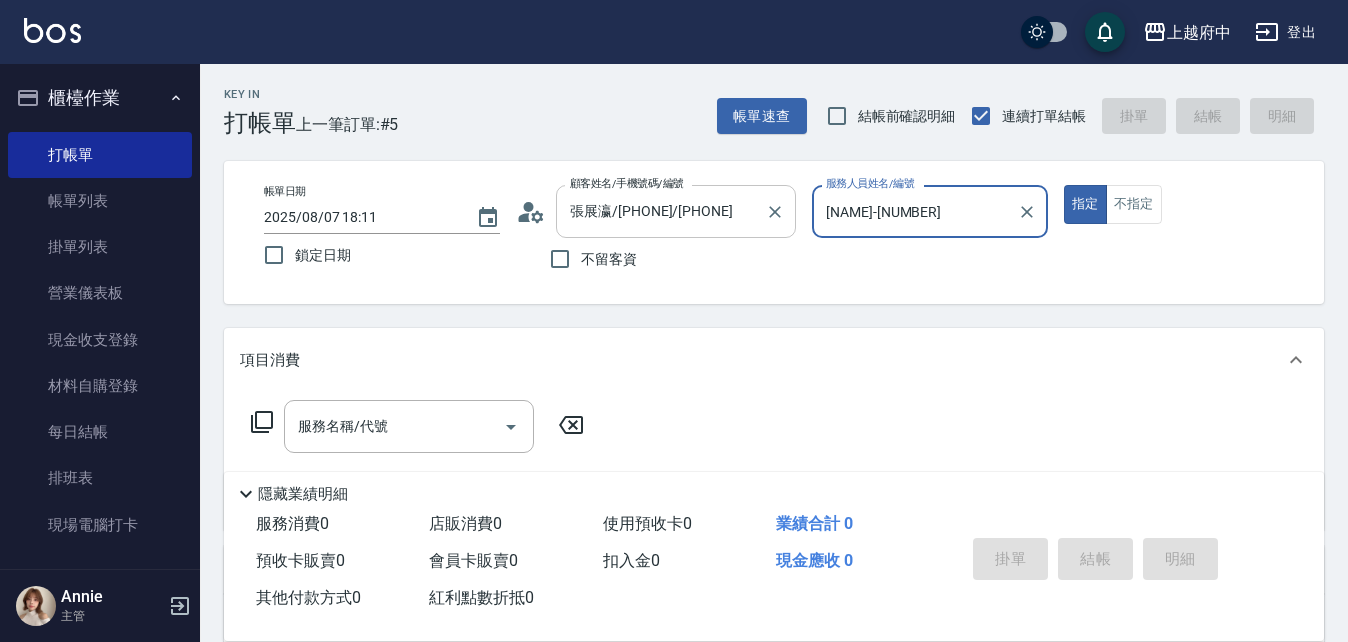 click on "張展瀛/[PHONE]/[PHONE]" at bounding box center (661, 211) 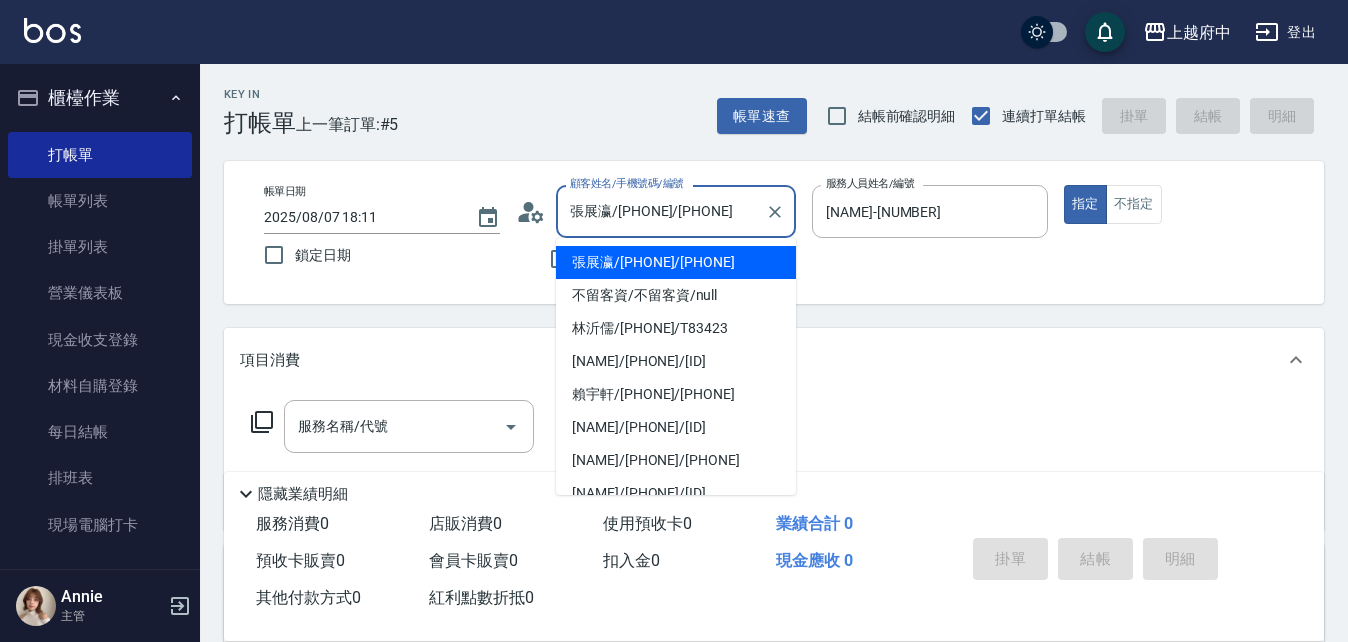 click on "張展瀛/[PHONE]/[PHONE]" at bounding box center (661, 211) 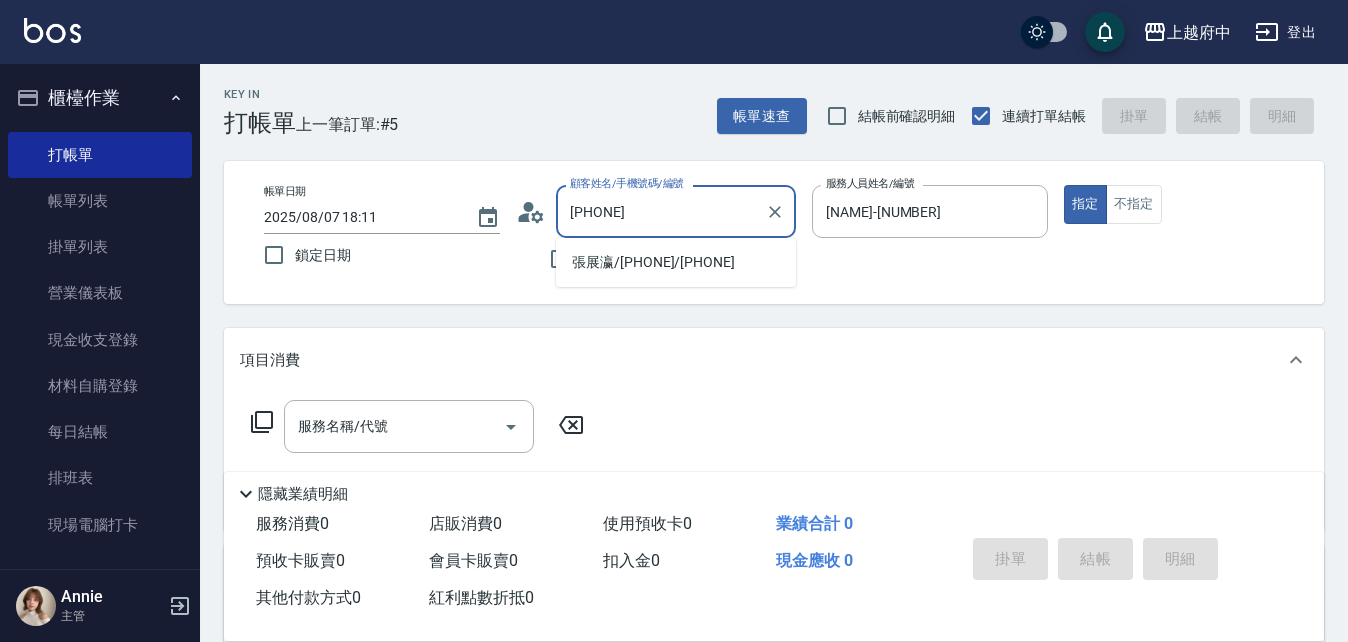 click on "張展瀛/[PHONE]/[PHONE]" at bounding box center [676, 262] 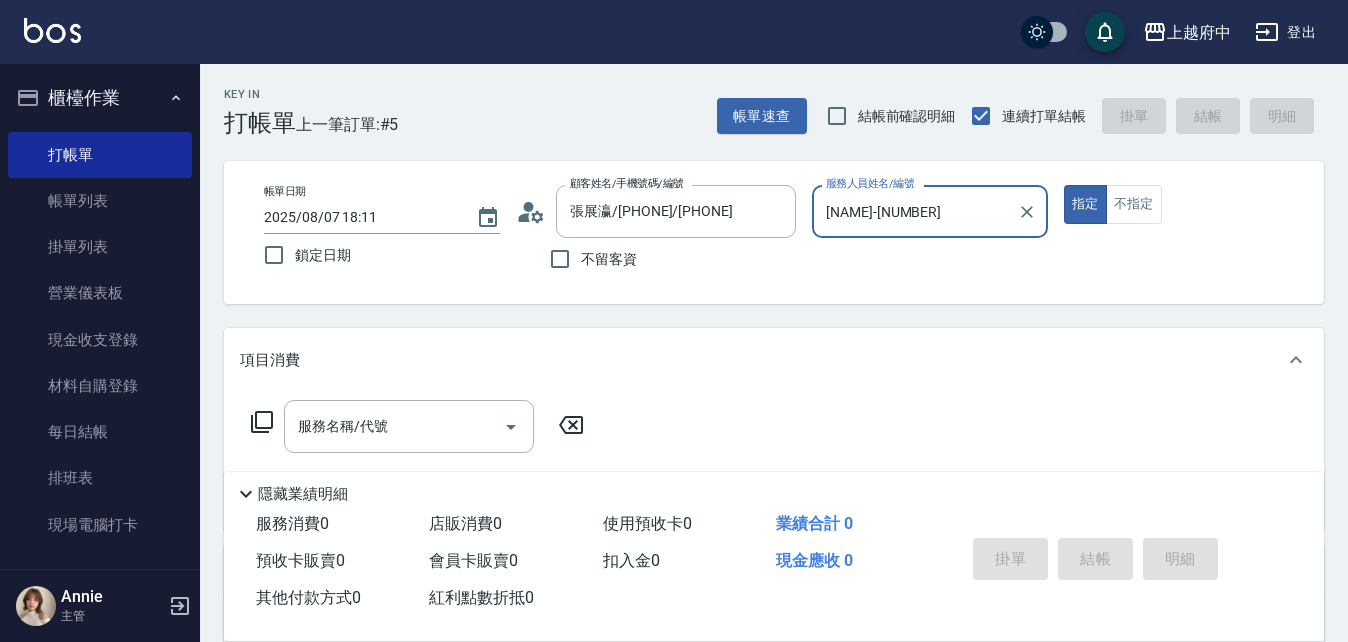 click on "帳單日期 [DATE] [TIME] 鎖定日期 顧客姓名/手機號碼/編號 [NAME]/[PHONE]/[PHONE] 顧客姓名/手機號碼/編號 不留客資 服務人員姓名/編號 [NAME]-[NUMBER] 服務人員姓名/編號 指定 不指定" at bounding box center (774, 232) 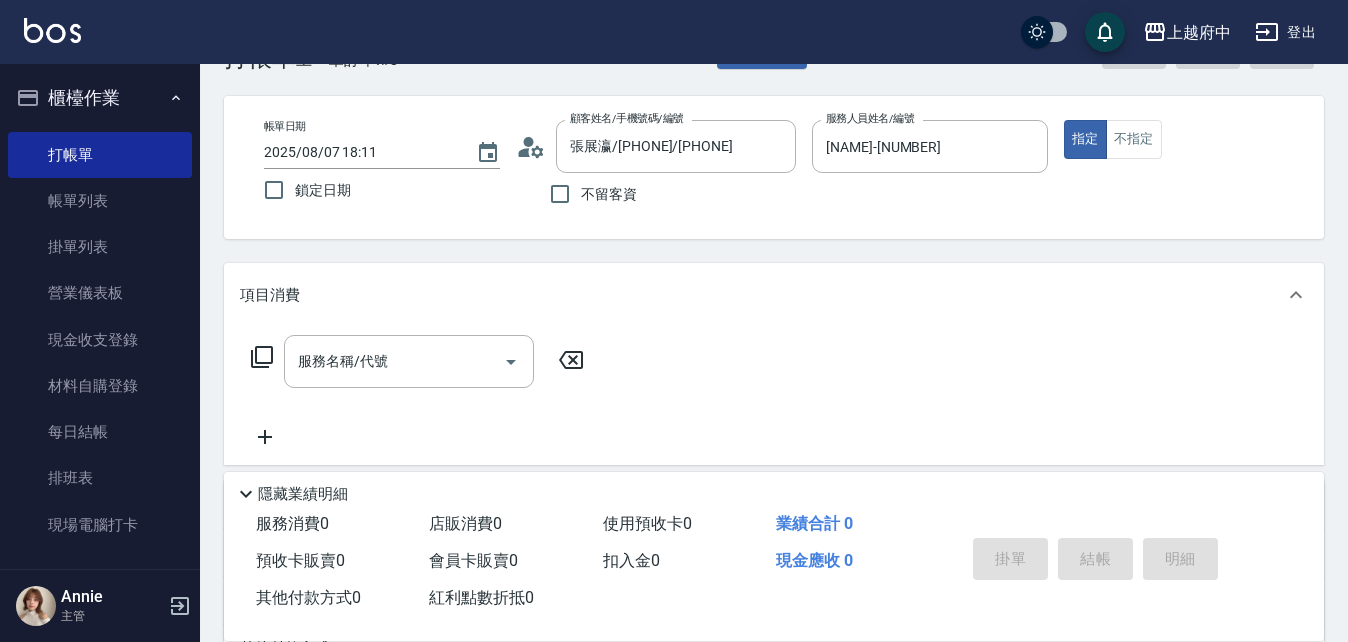 scroll, scrollTop: 100, scrollLeft: 0, axis: vertical 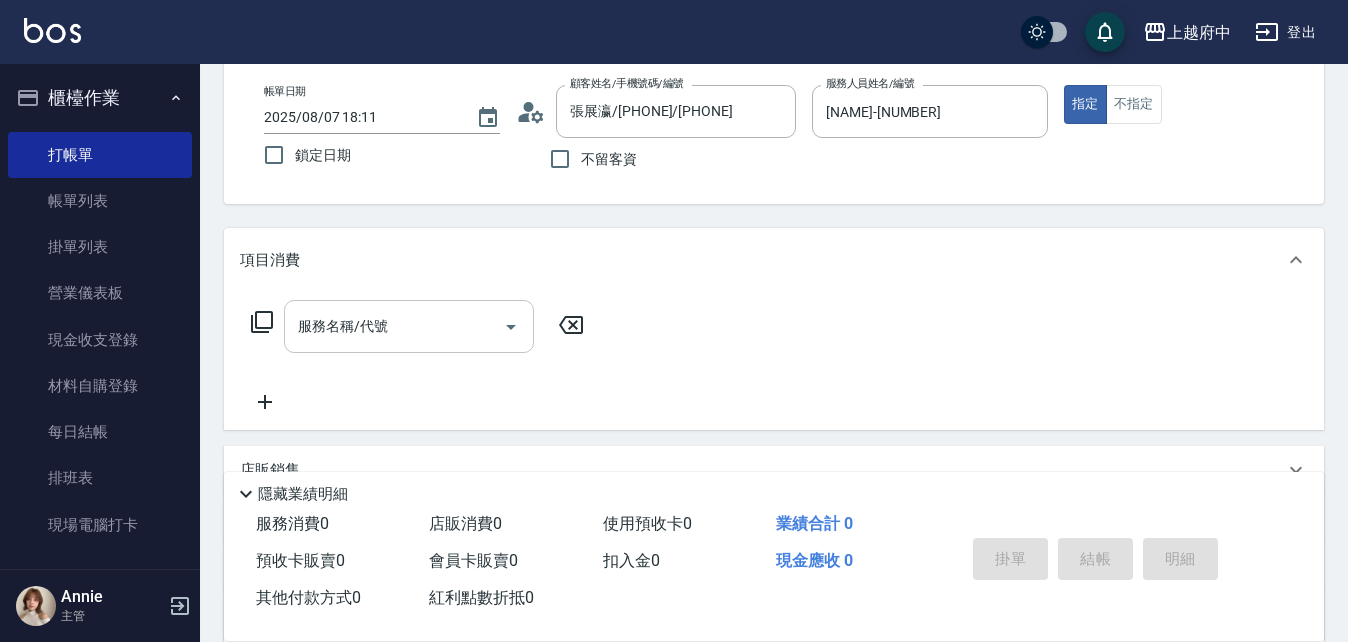 click on "服務名稱/代號" at bounding box center [394, 326] 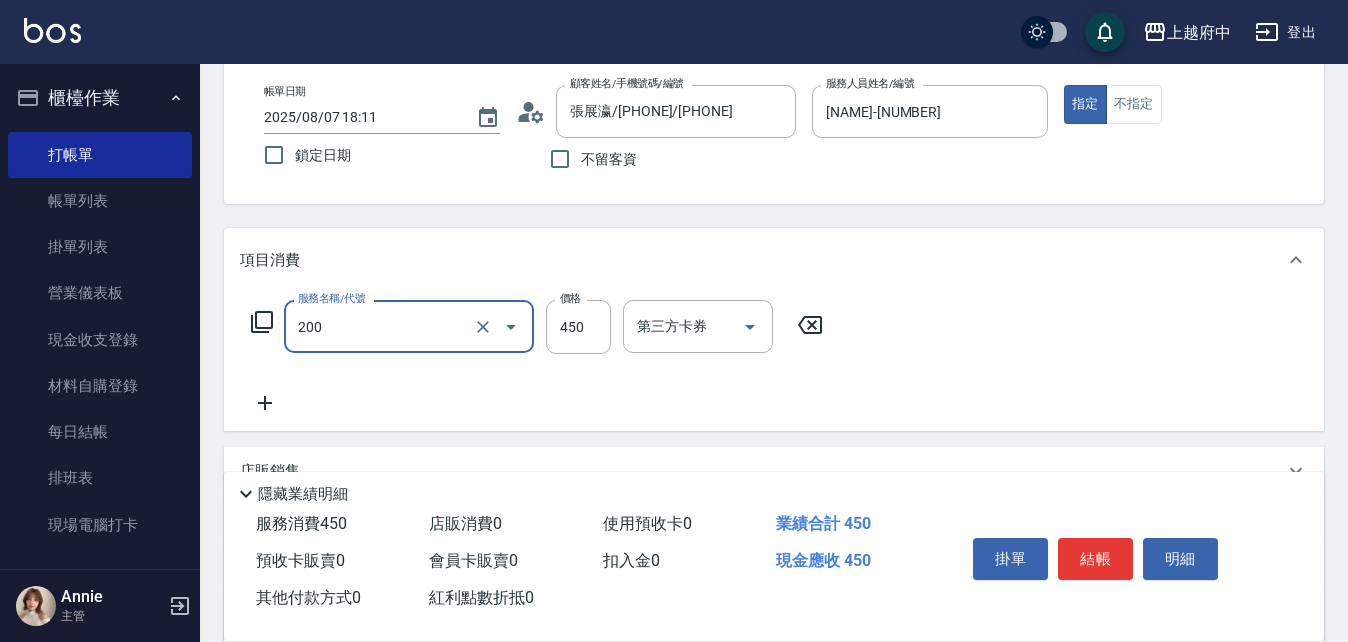 type on "有機洗髮(200)" 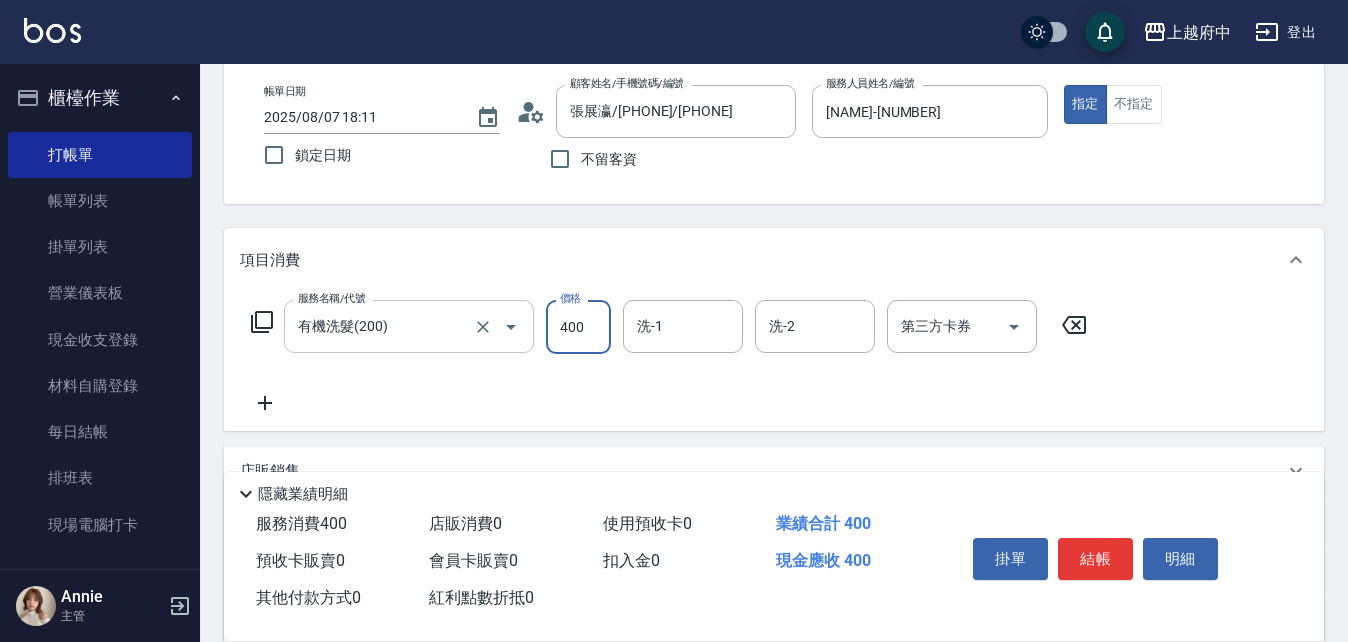 type on "400" 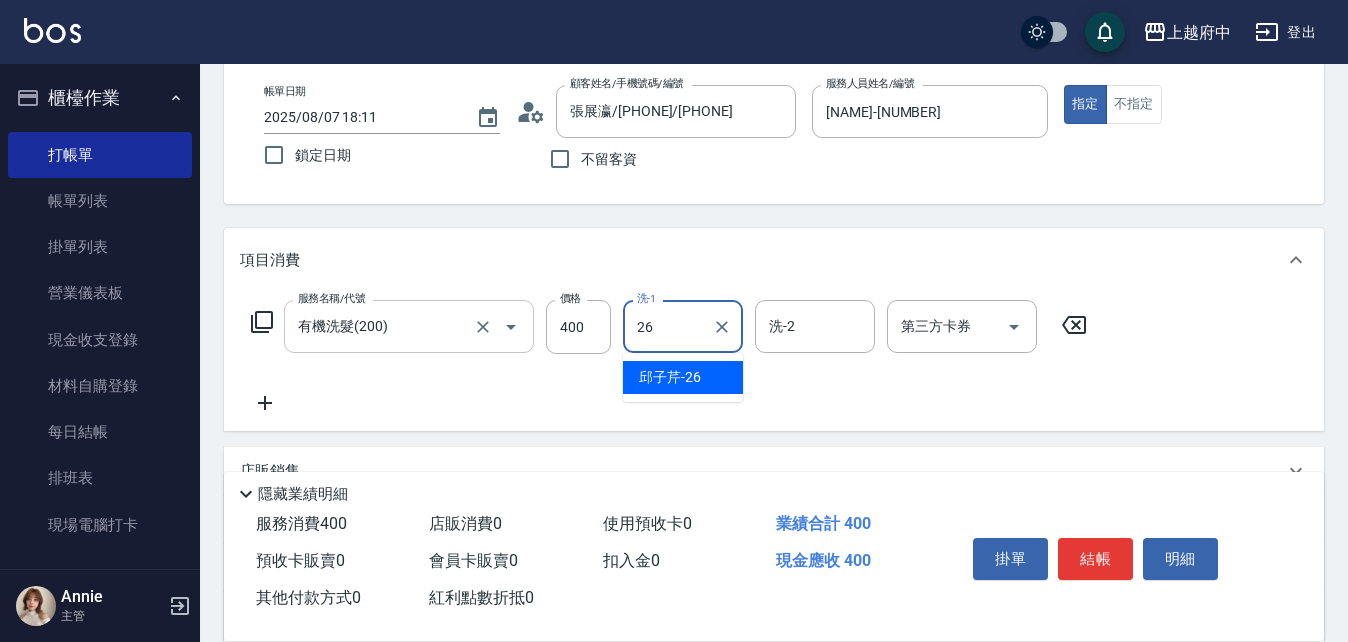 type on "[NAME]-[NUMBER]" 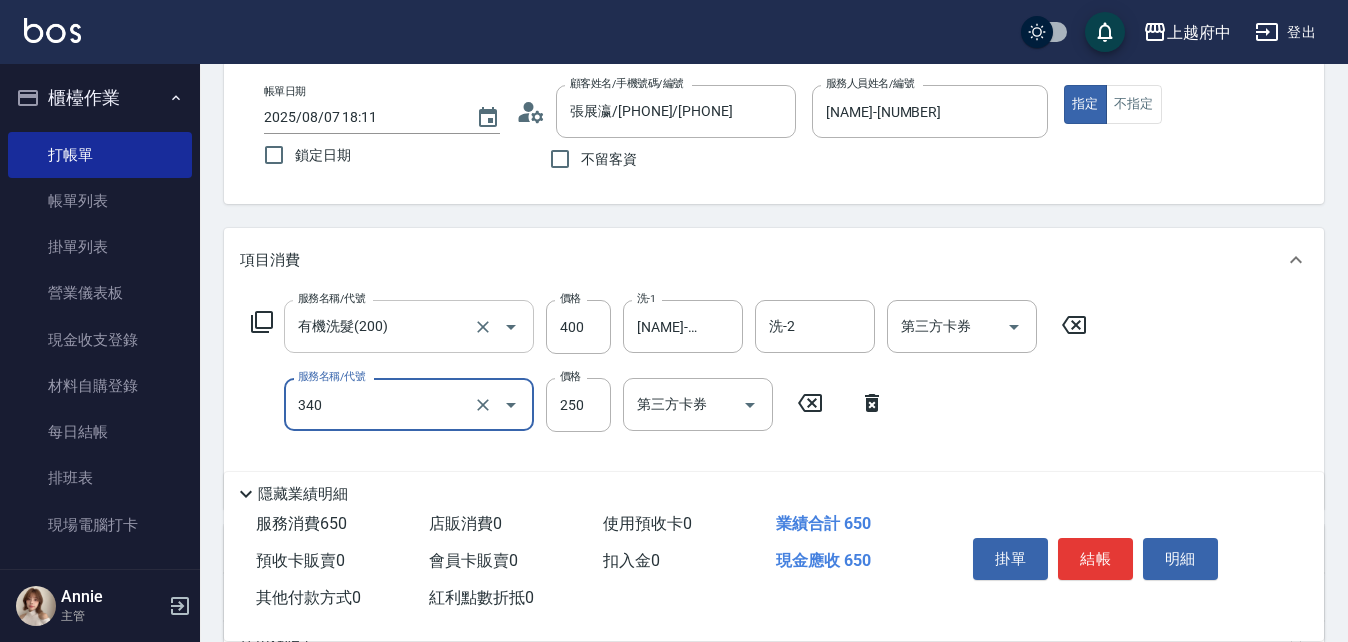 type on "剪髮(340)" 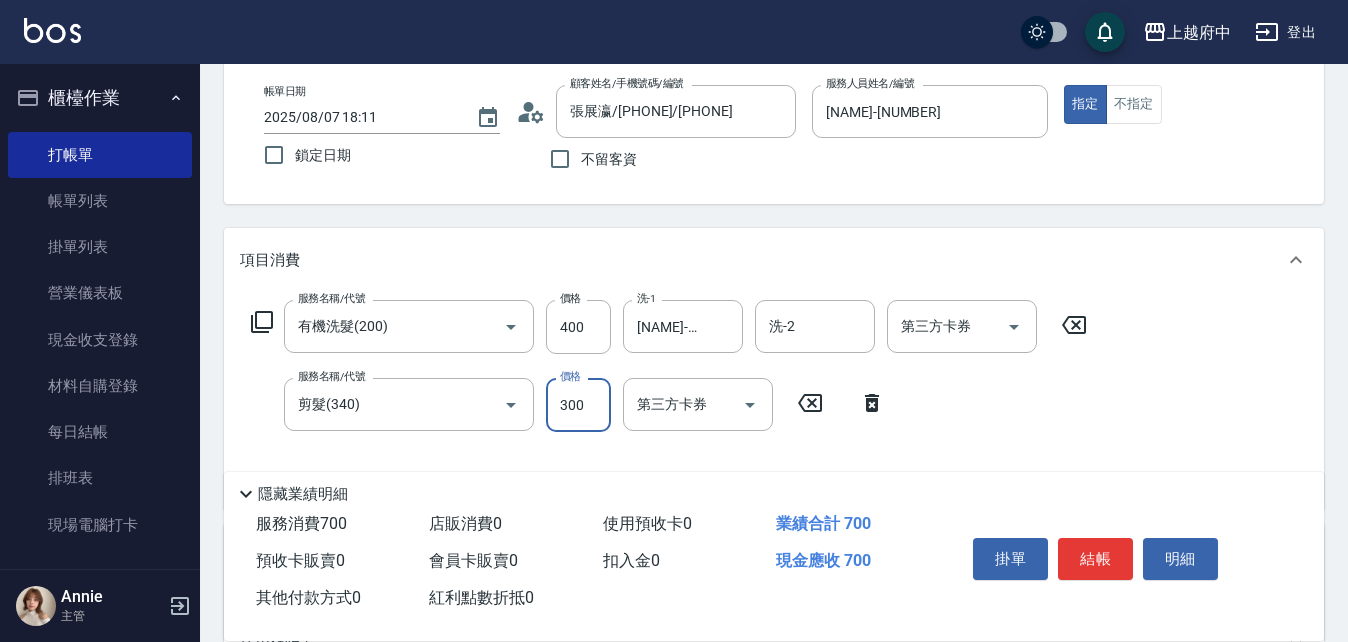 type on "300" 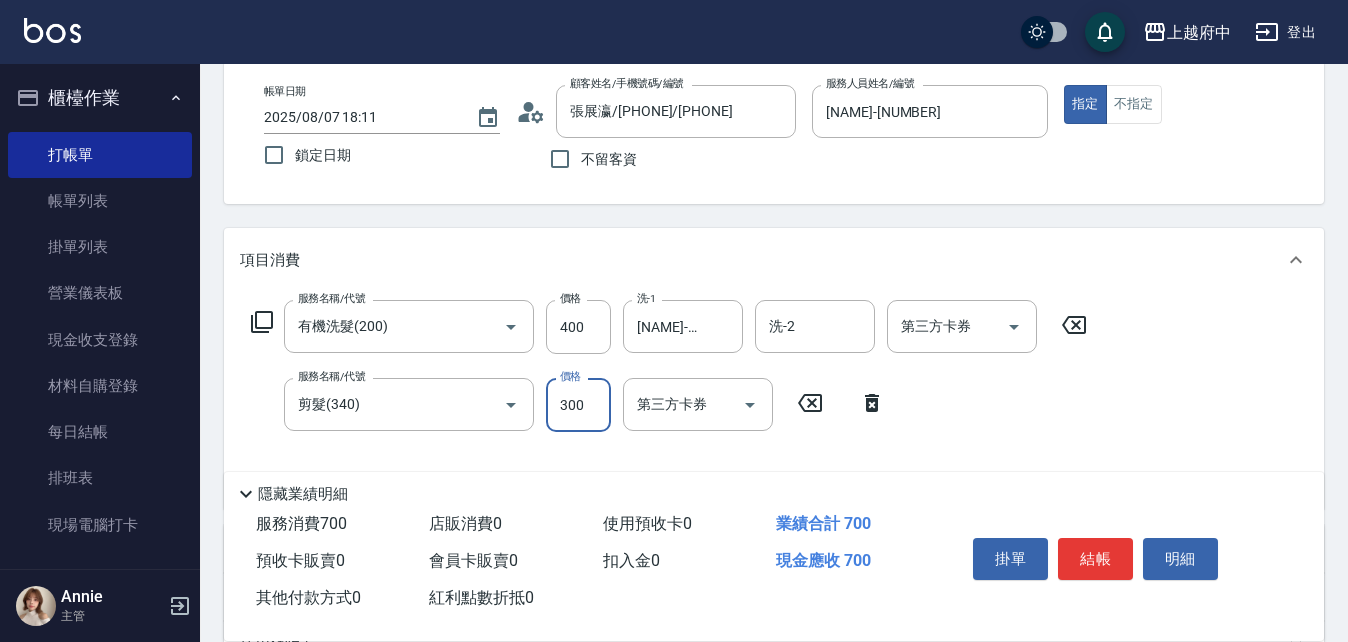 click on "Key In 打帳單 上一筆訂單:#5 帳單速查 結帳前確認明細 連續打單結帳 掛單 結帳 明細 帳單日期 [DATE] [TIME] 鎖定日期 顧客姓名/手機號碼/編號 [NAME]/[PHONE]/[PHONE] 顧客姓名/手機號碼/編號 不留客資 服務人員姓名/編號 [NAME]-[NUMBER] 服務人員姓名/編號 指定 不指定 項目消費 服務名稱/代號 有機洗髮(200) 服務名稱/代號 價格 400 價格 洗-1 [NAME] 洗-1 洗-2 洗-2 第三方卡券 第三方卡券 服務名稱/代號 剪髮(340) 服務名稱/代號 價格 300 價格 第三方卡券 第三方卡券 店販銷售 服務人員姓名/編號 服務人員姓名/編號 商品代號/名稱 商品代號/名稱 預收卡販賣 卡券名稱/代號 卡券名稱/代號 使用預收卡 卡券代號/名稱 卡券代號/名稱 其他付款方式 入金可用餘額: 0 其他付款方式 其他付款方式 入金剩餘： 0元 異動入金 備註及來源 備註 備註 訂單來源 ​ 訂單來源 隱藏業績明細 服務消費" at bounding box center (774, 460) 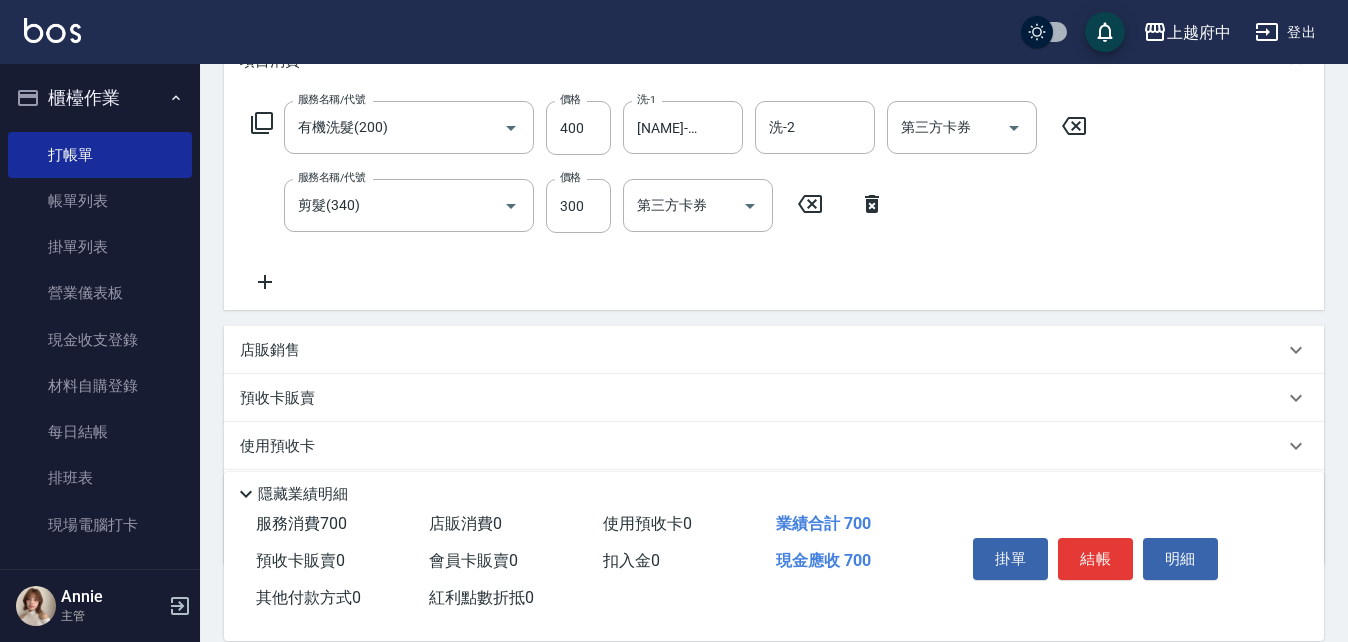 scroll, scrollTop: 300, scrollLeft: 0, axis: vertical 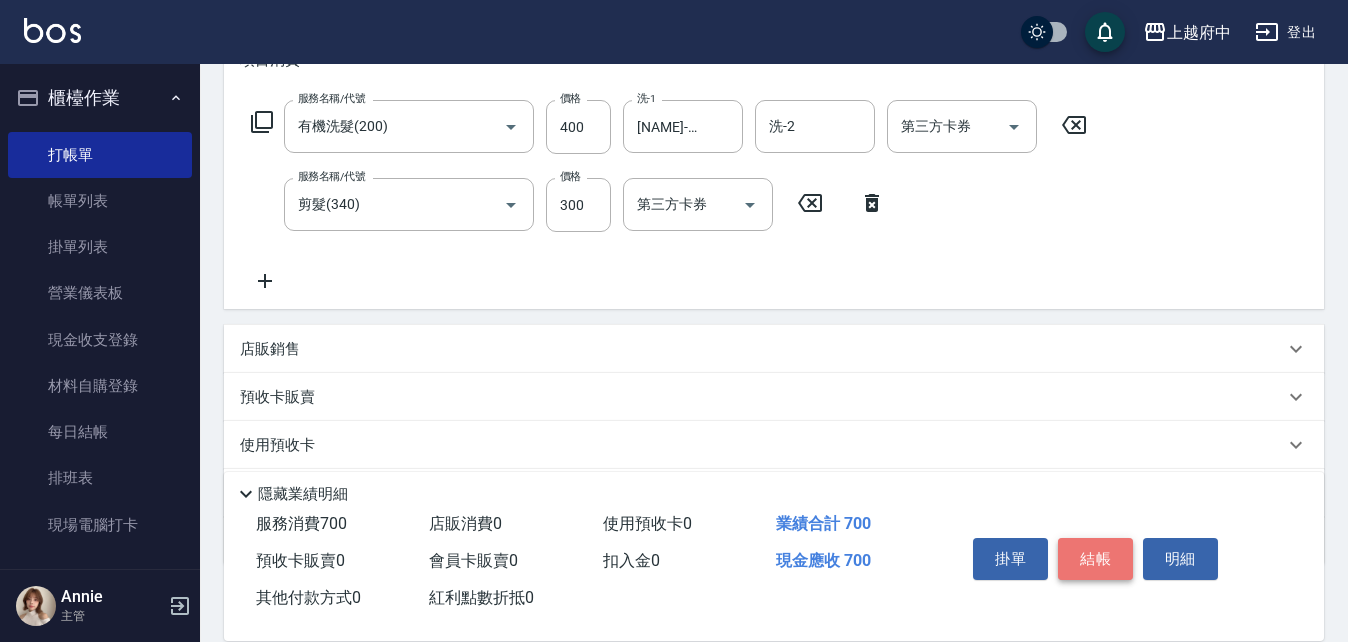 click on "結帳" at bounding box center (1095, 559) 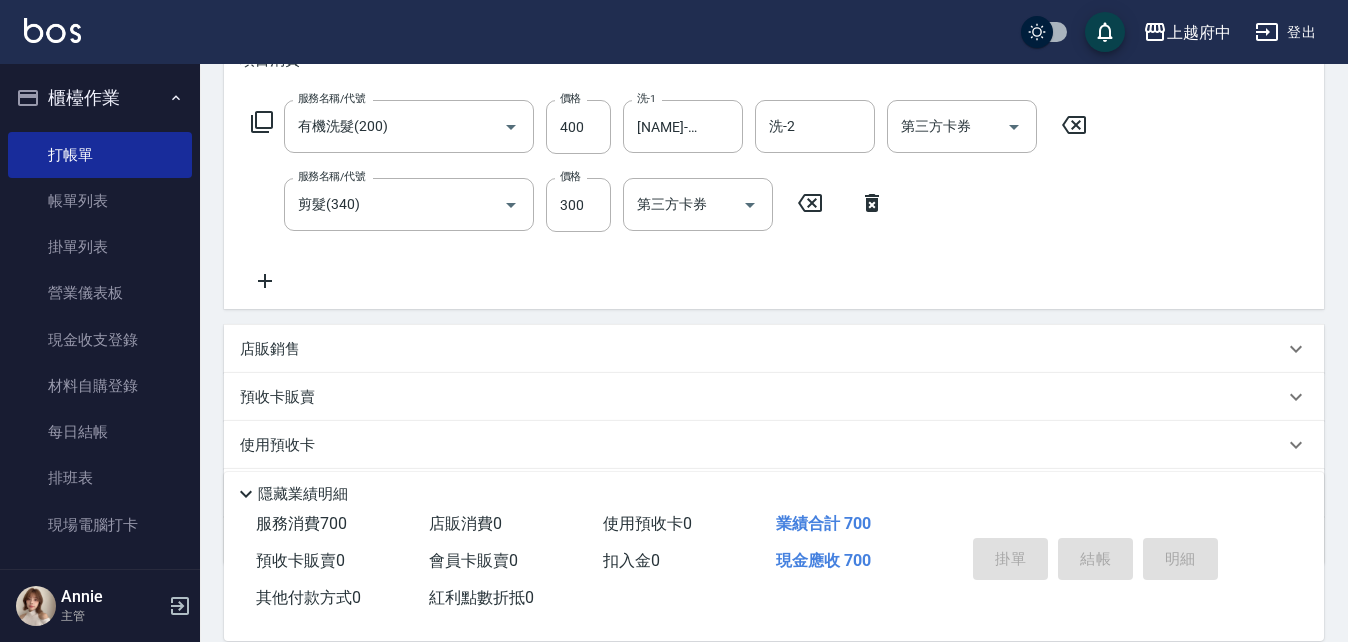 type on "2025/08/07 18:13" 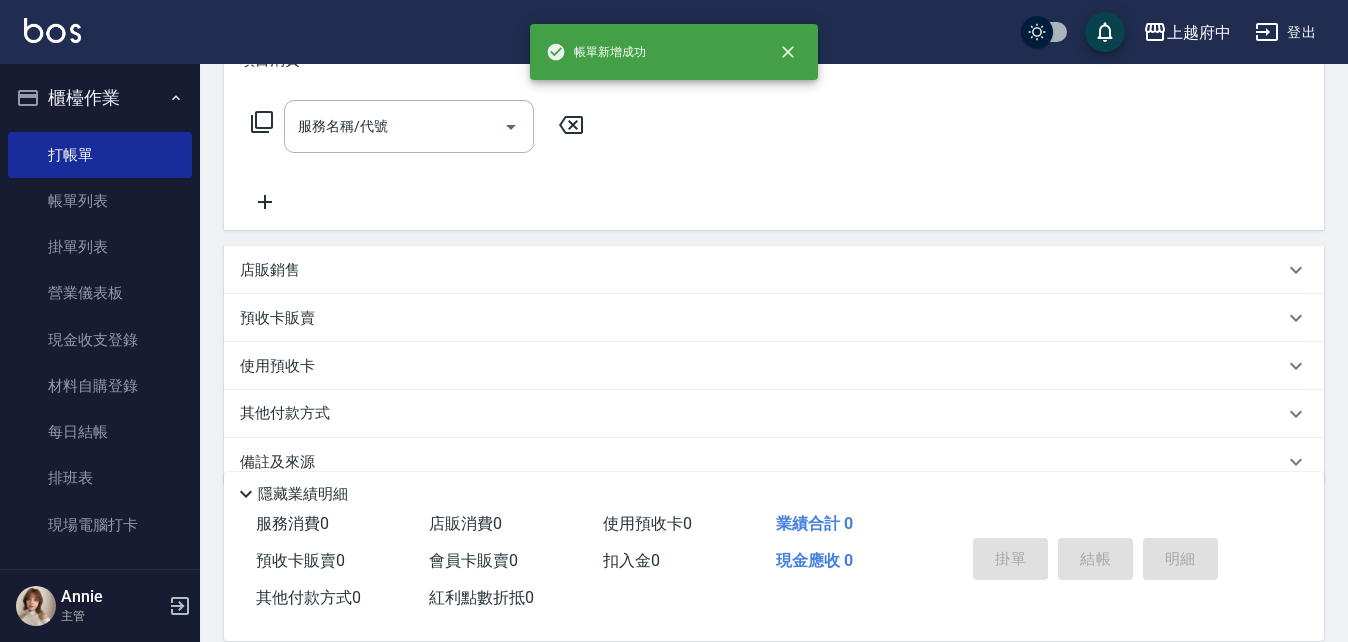 scroll, scrollTop: 0, scrollLeft: 0, axis: both 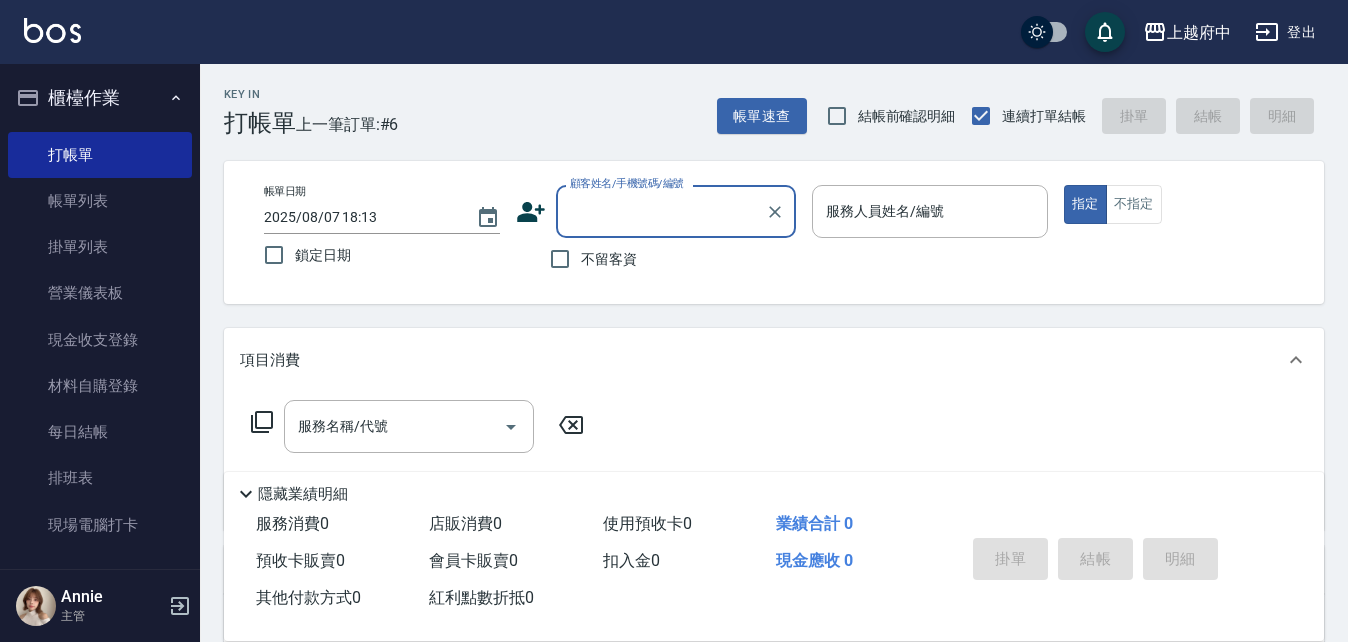 click 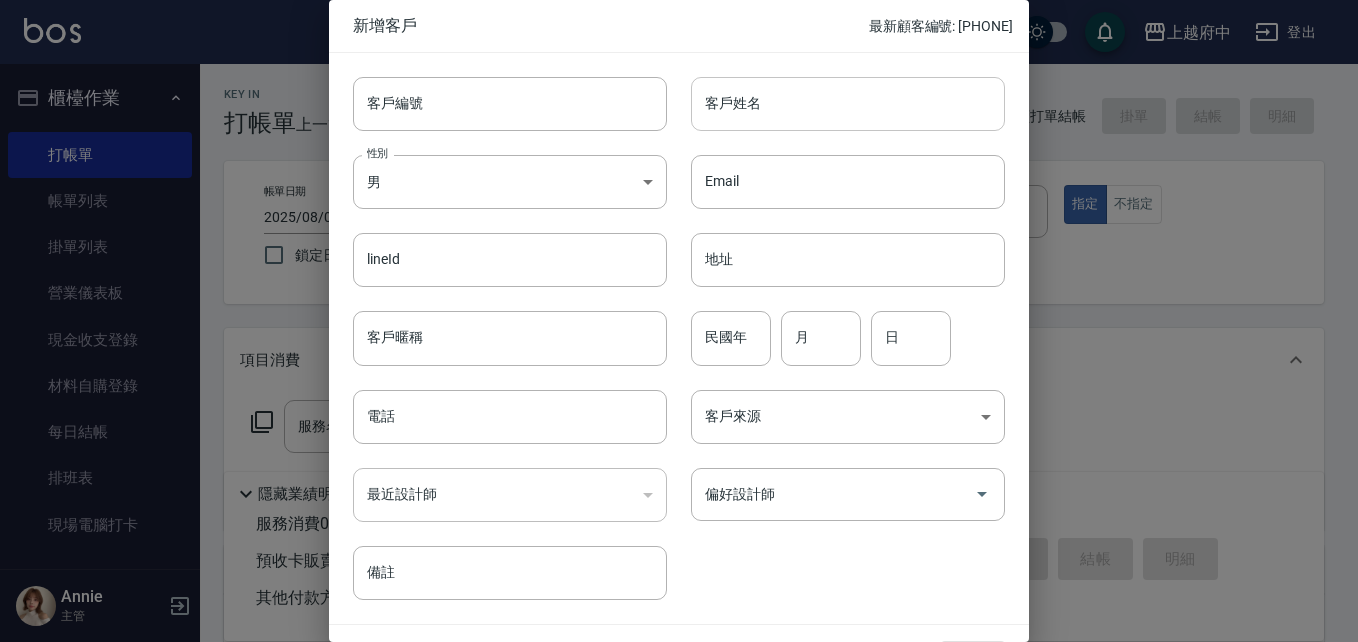 click on "客戶姓名" at bounding box center (848, 104) 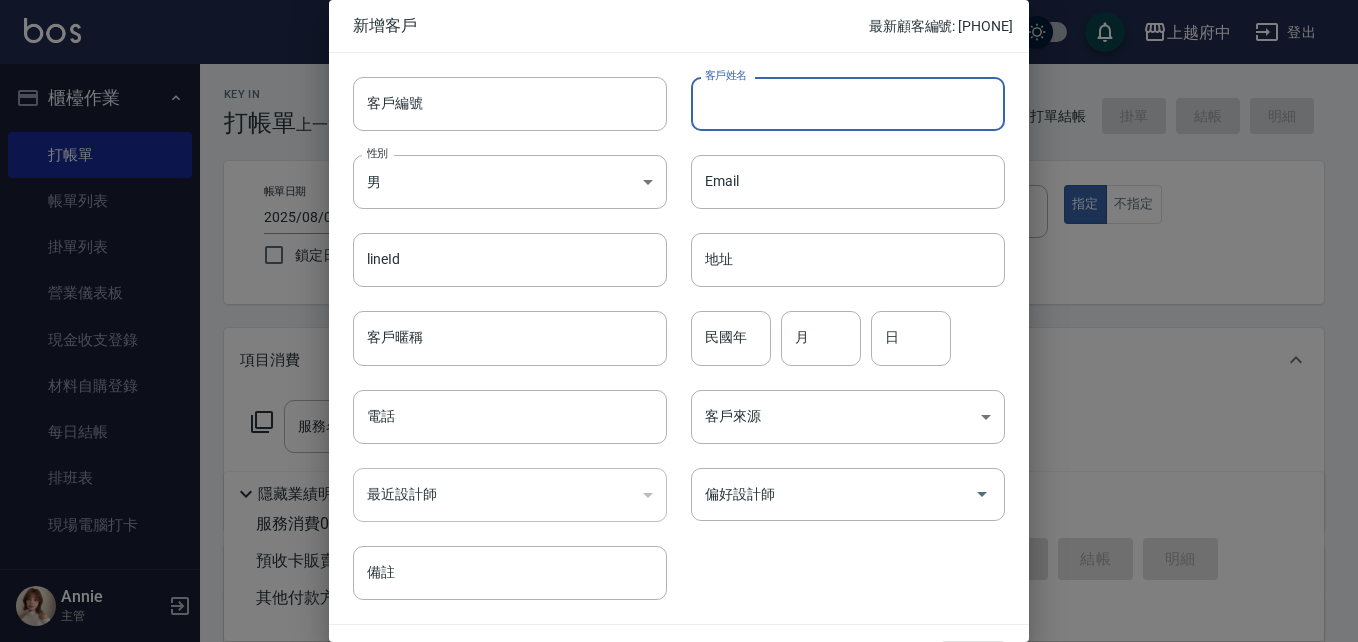 paste on "[NAME]" 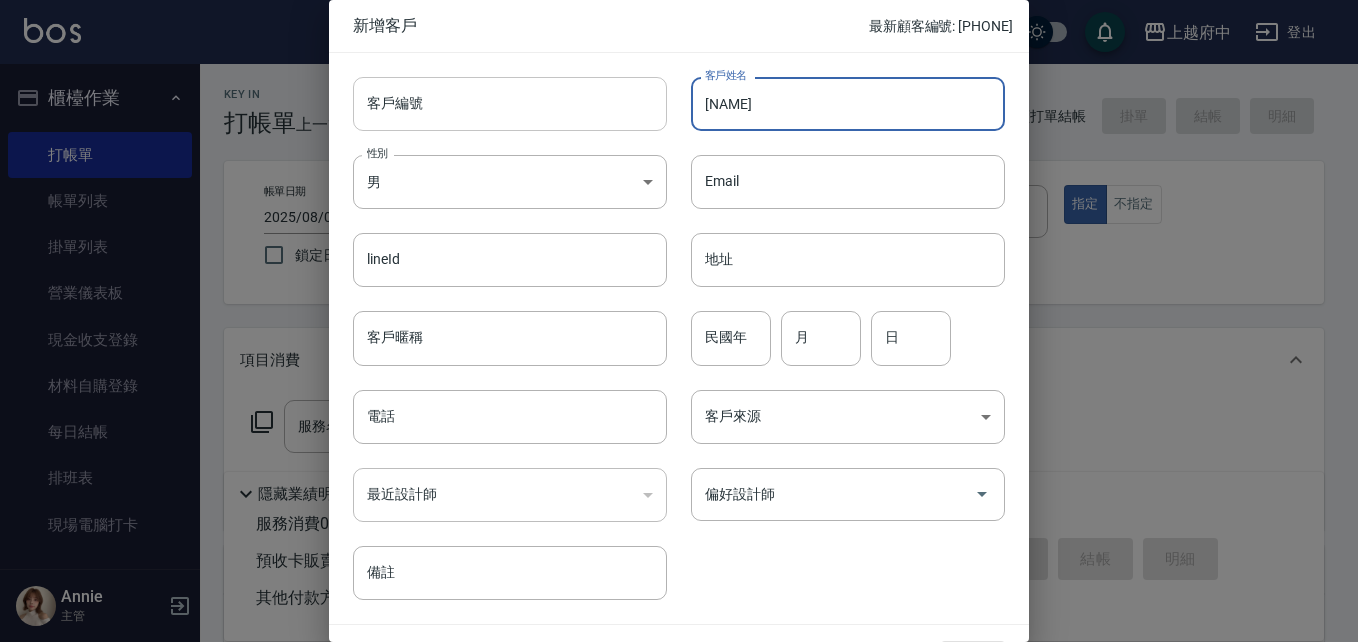 type on "[NAME]" 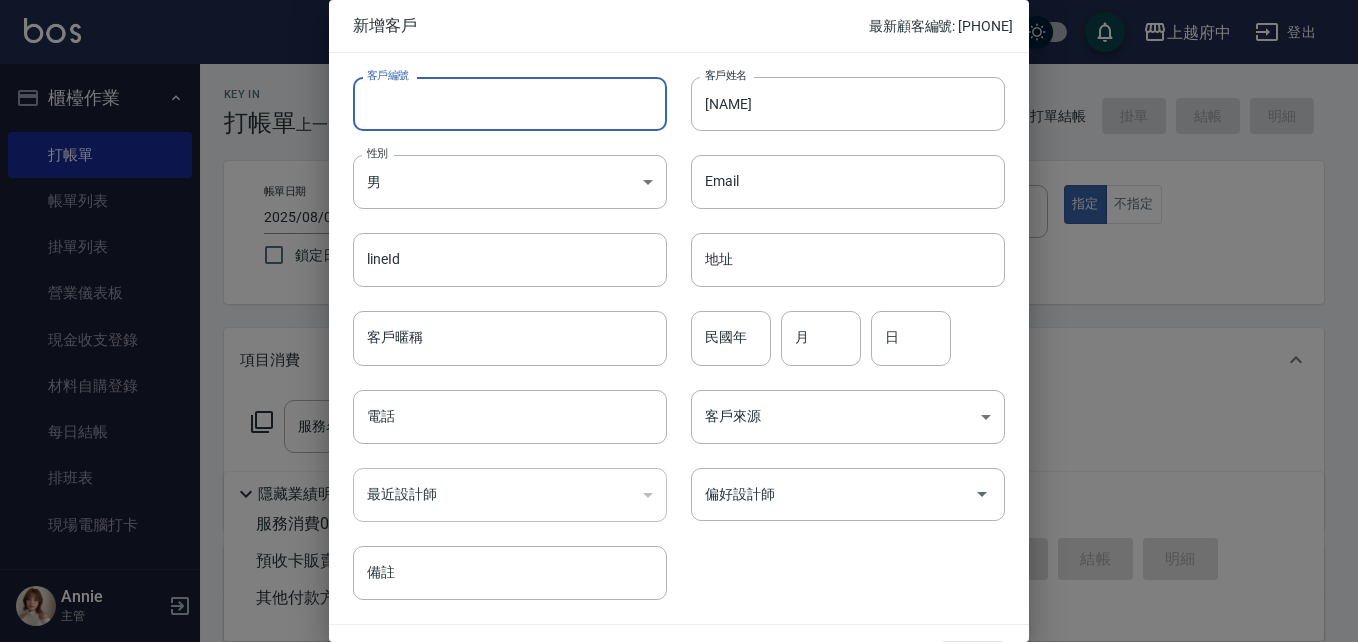 click on "客戶編號" at bounding box center [510, 104] 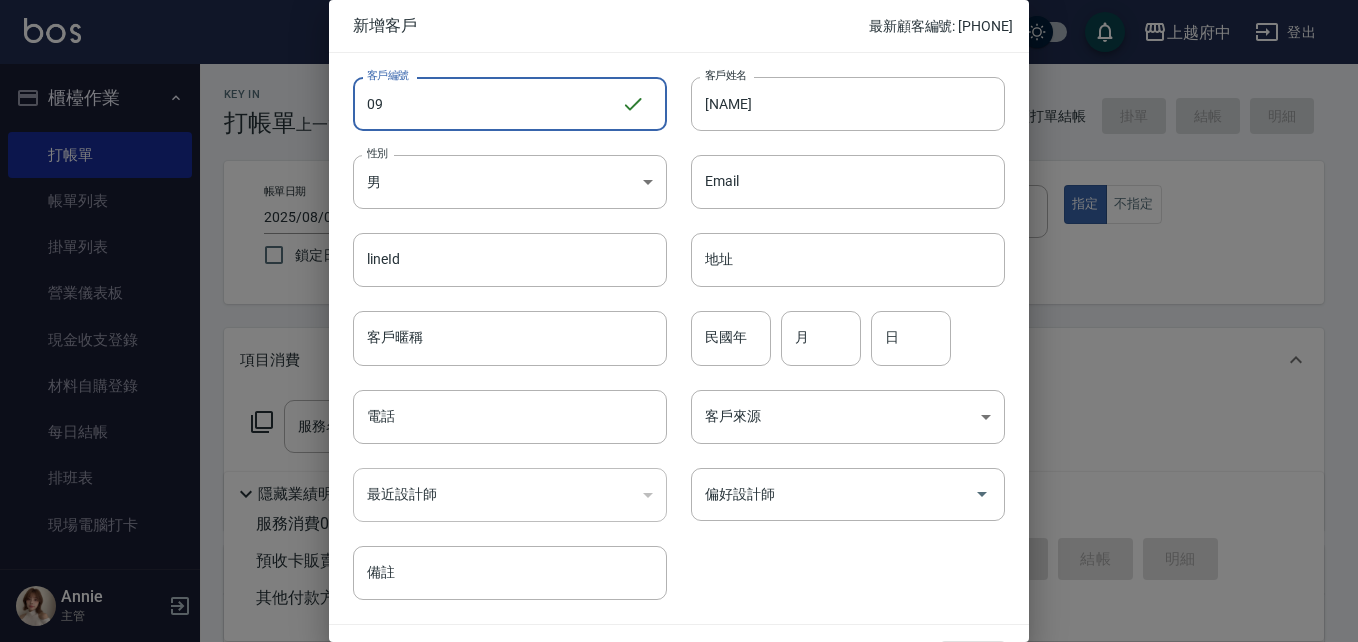 drag, startPoint x: 506, startPoint y: 84, endPoint x: 503, endPoint y: 106, distance: 22.203604 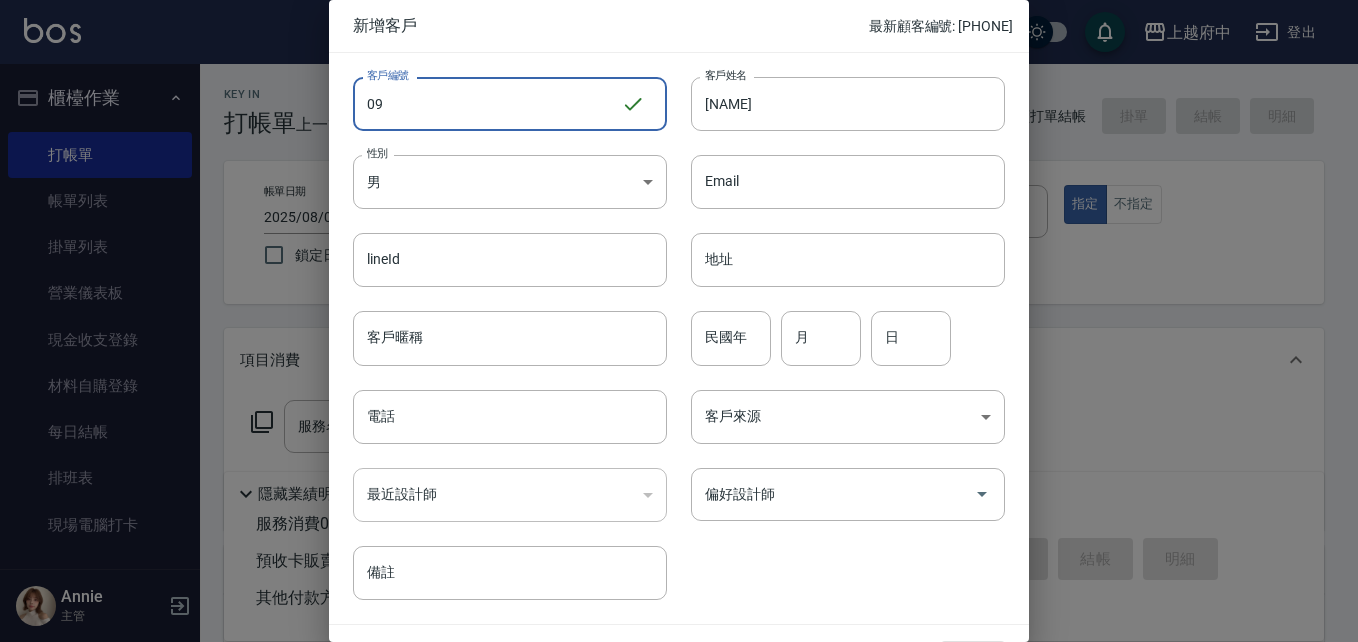 paste on "55773734" 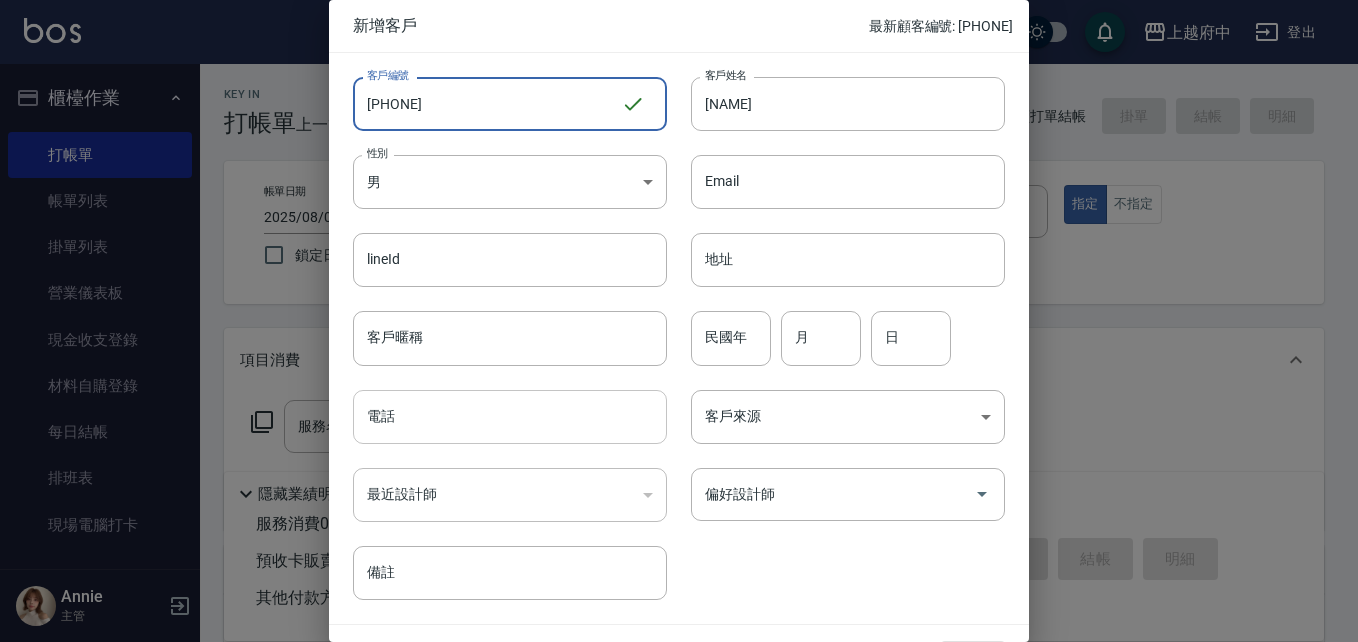 type on "[PHONE]" 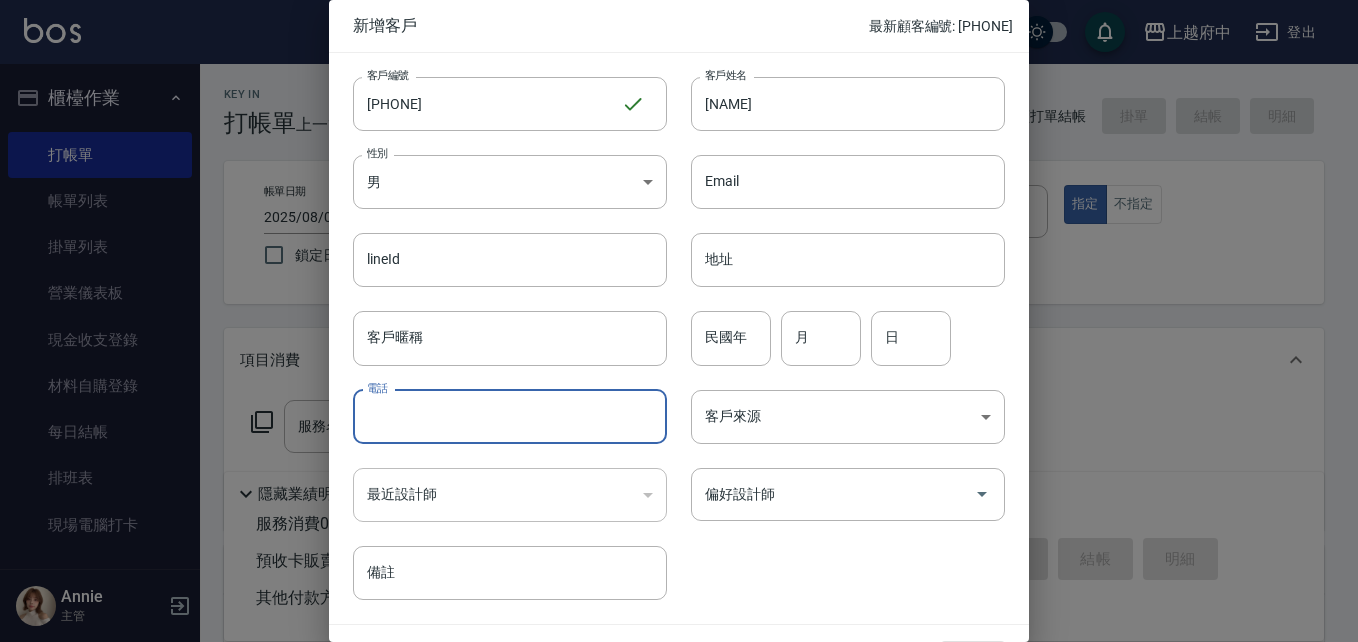 paste on "[PHONE]" 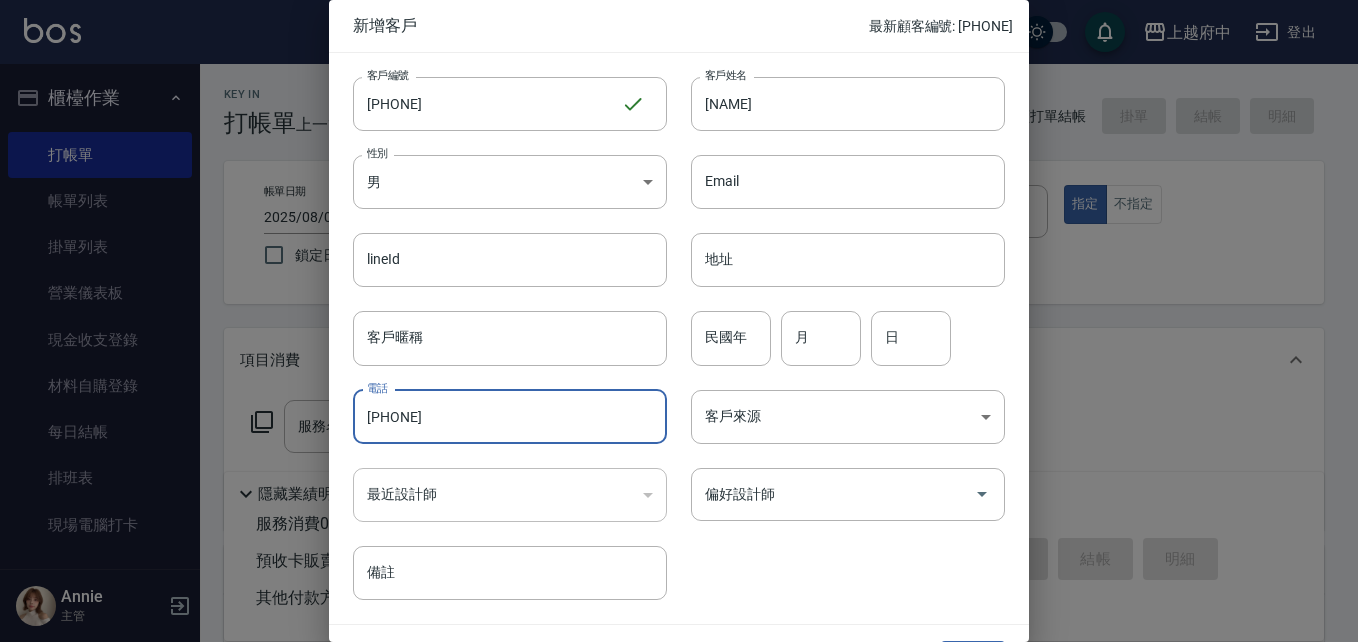 type on "[PHONE]" 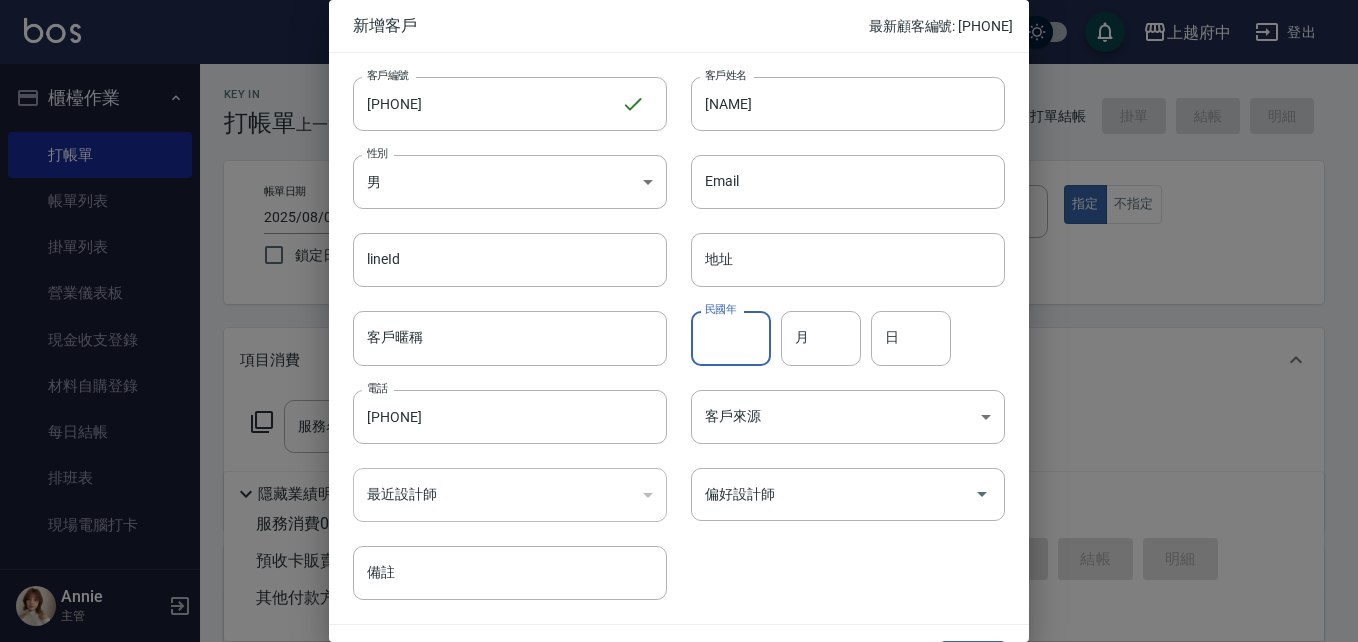 click on "民國年" at bounding box center [731, 338] 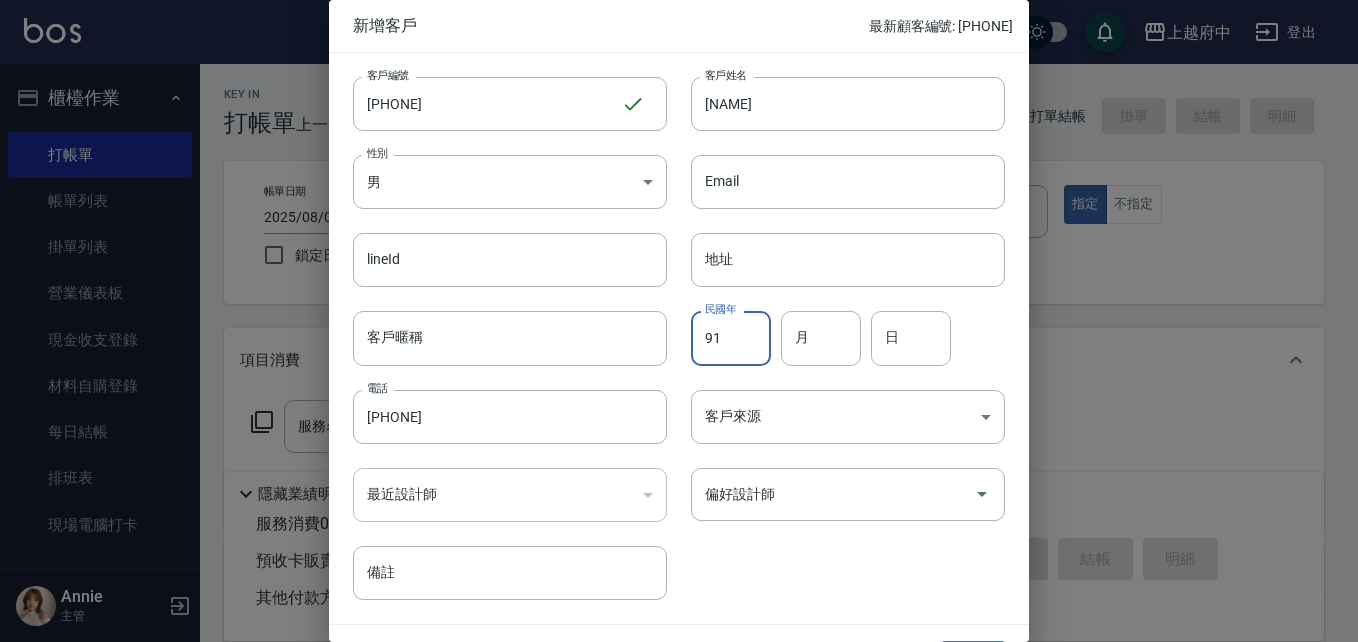 type on "91" 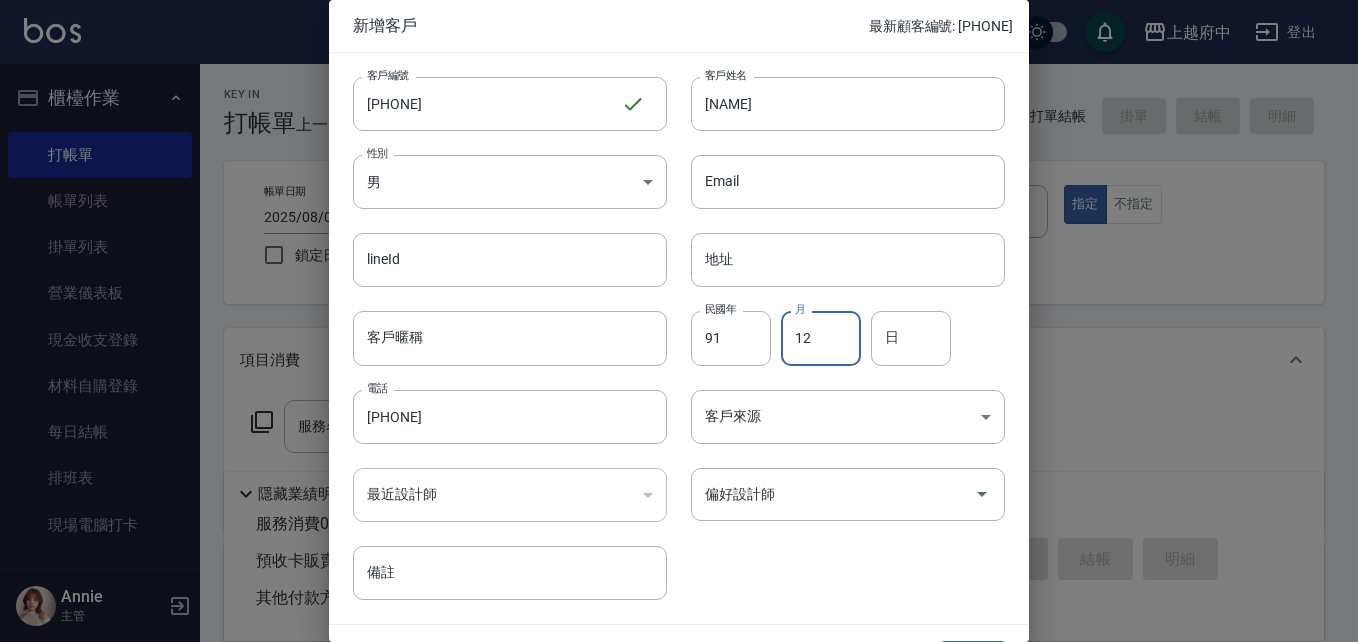 type on "12" 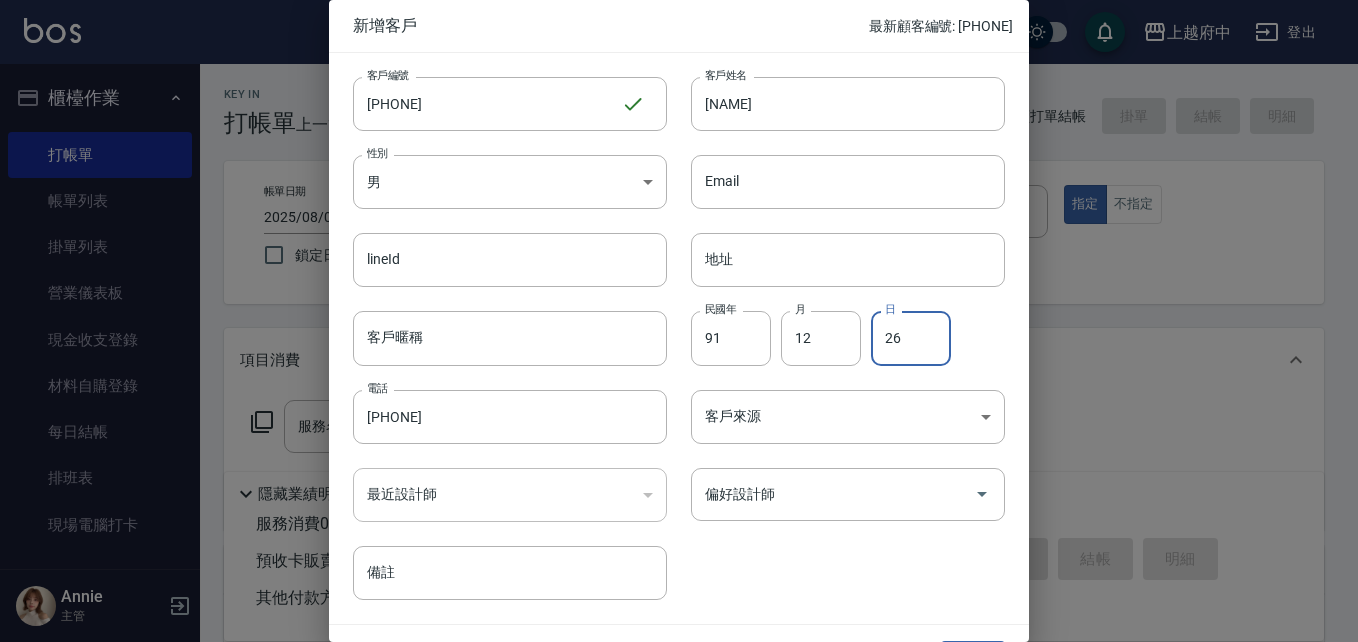 type on "26" 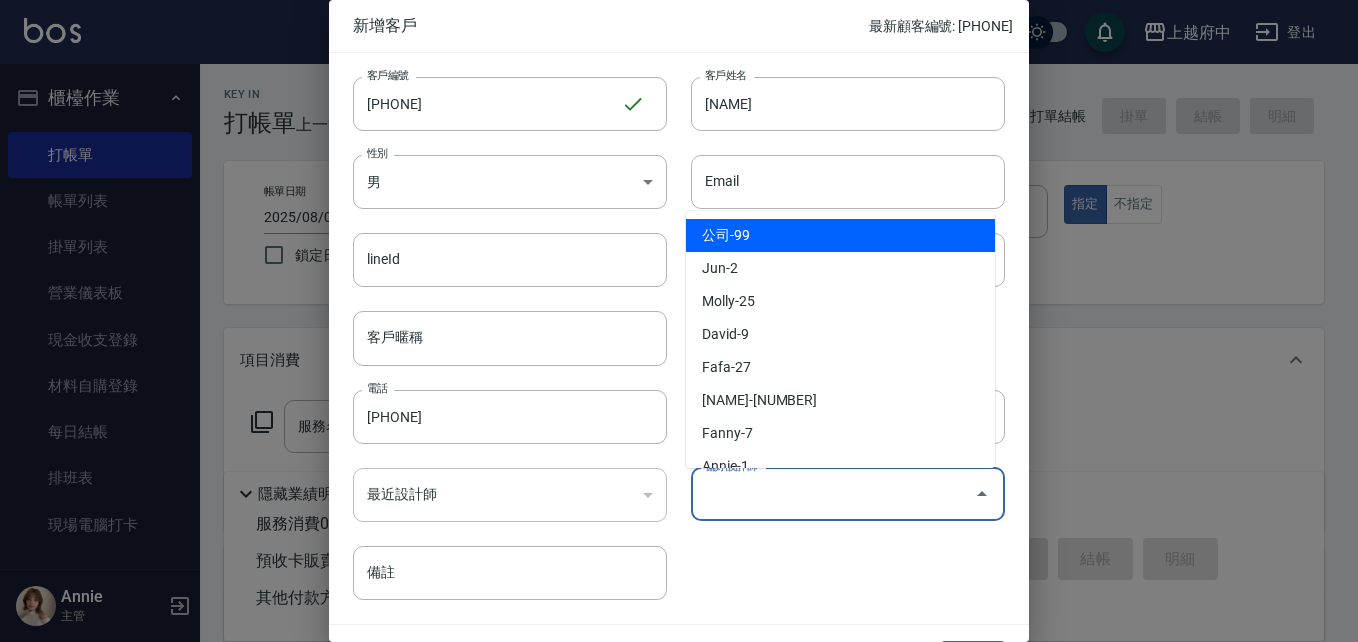 click on "偏好設計師" at bounding box center [833, 494] 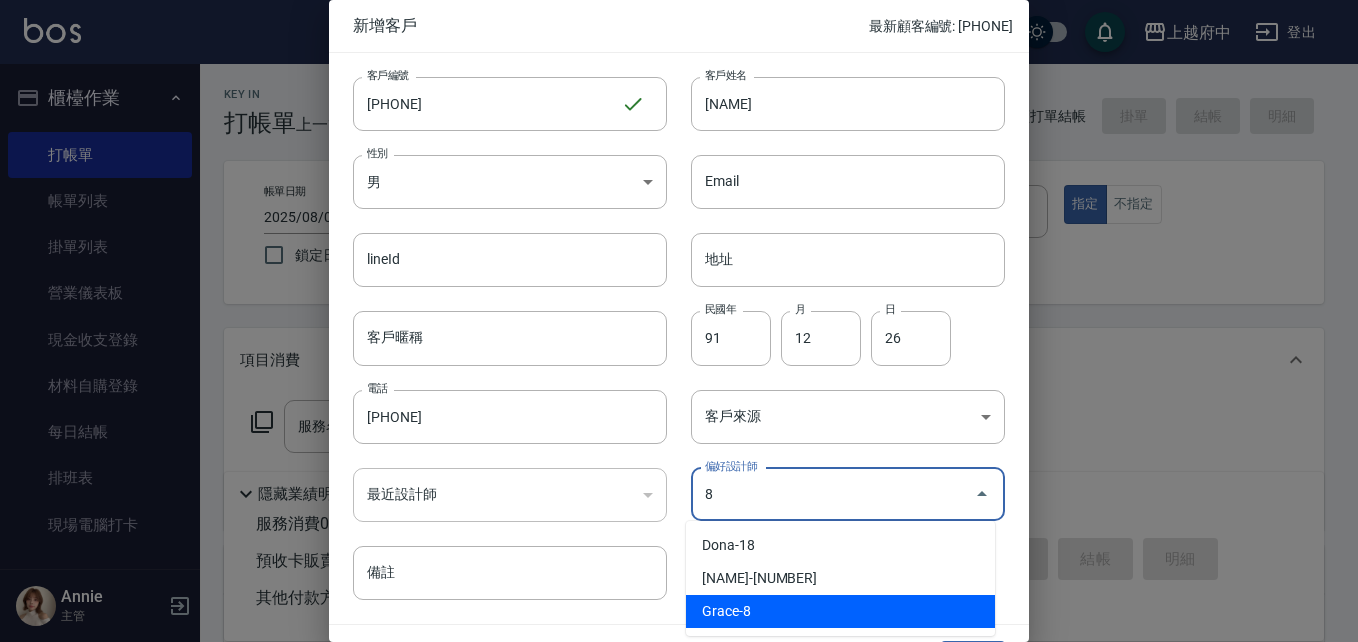 click on "Grace-8" at bounding box center (840, 611) 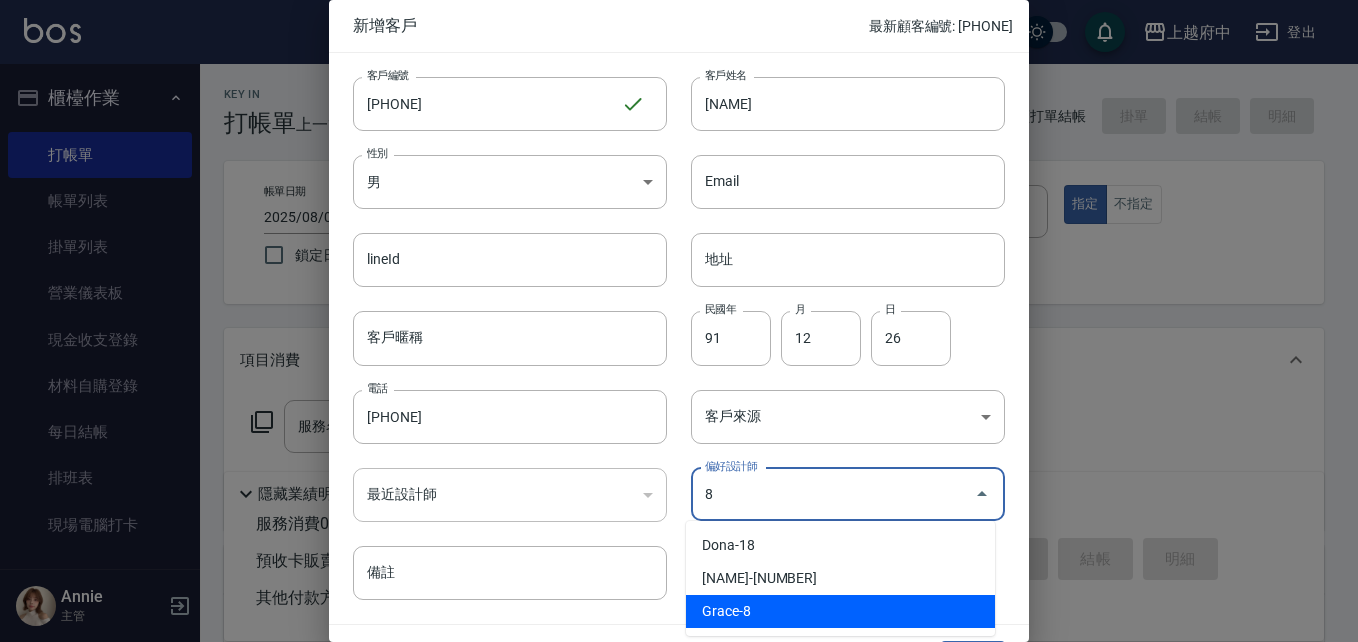 type on "Grace" 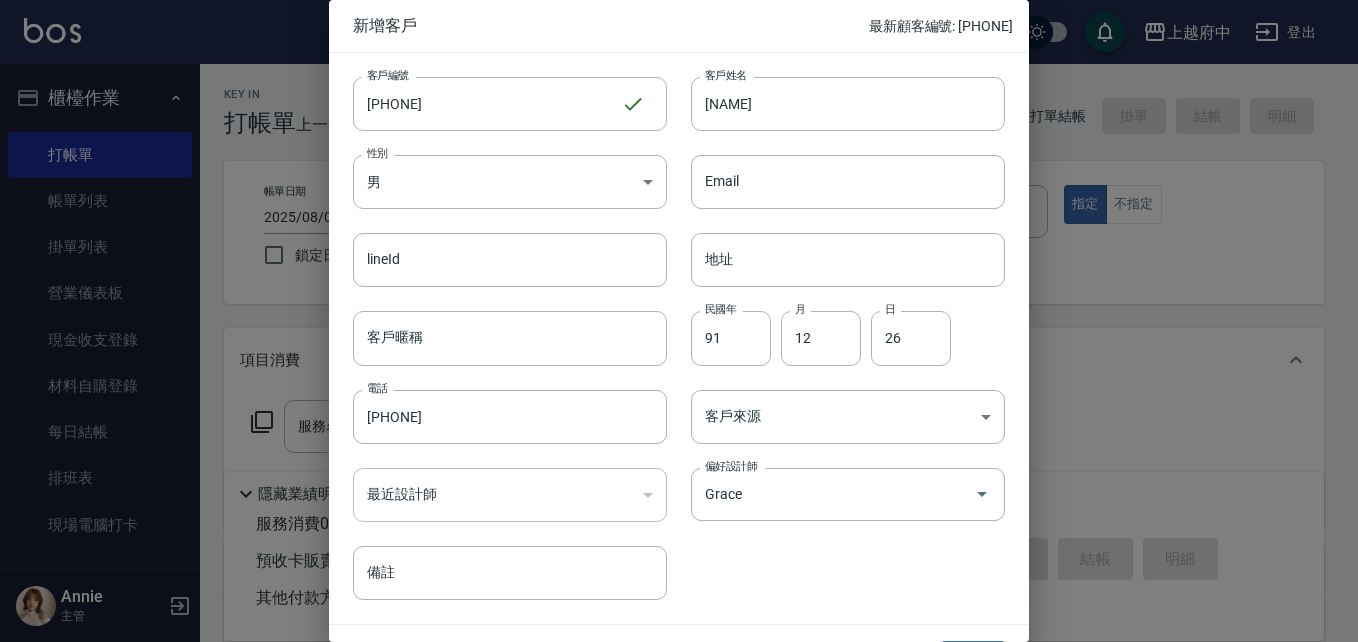 click on "客戶編號 [PHONE] ​ 客戶編號 客戶姓名 [NAME] 客戶姓名 性別 男 MALE 性別 Email Email lineId lineId 地址 地址 客戶暱稱 客戶暱稱 民國年 91 民國年 月 12 月 日 26 日 電話 [PHONE] 電話 客戶來源 ​ 客戶來源 最近設計師 ​ 最近設計師 偏好設計師 Grace 偏好設計師 備註 備註" at bounding box center [667, 326] 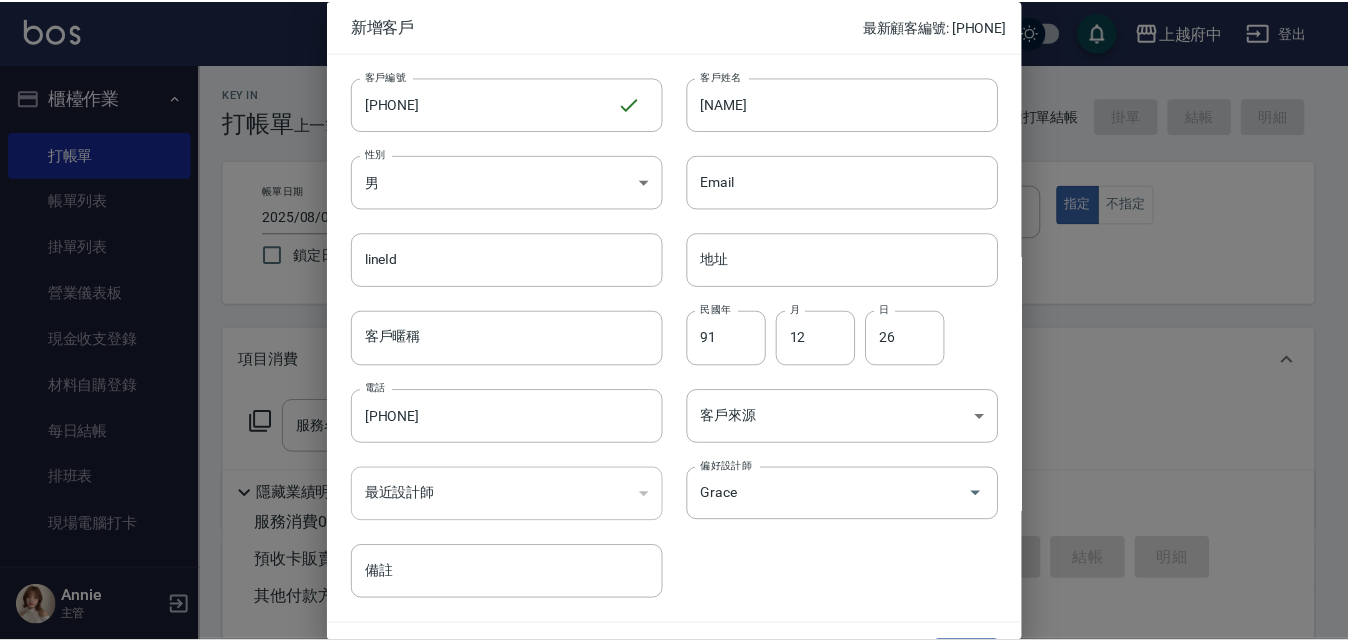 scroll, scrollTop: 51, scrollLeft: 0, axis: vertical 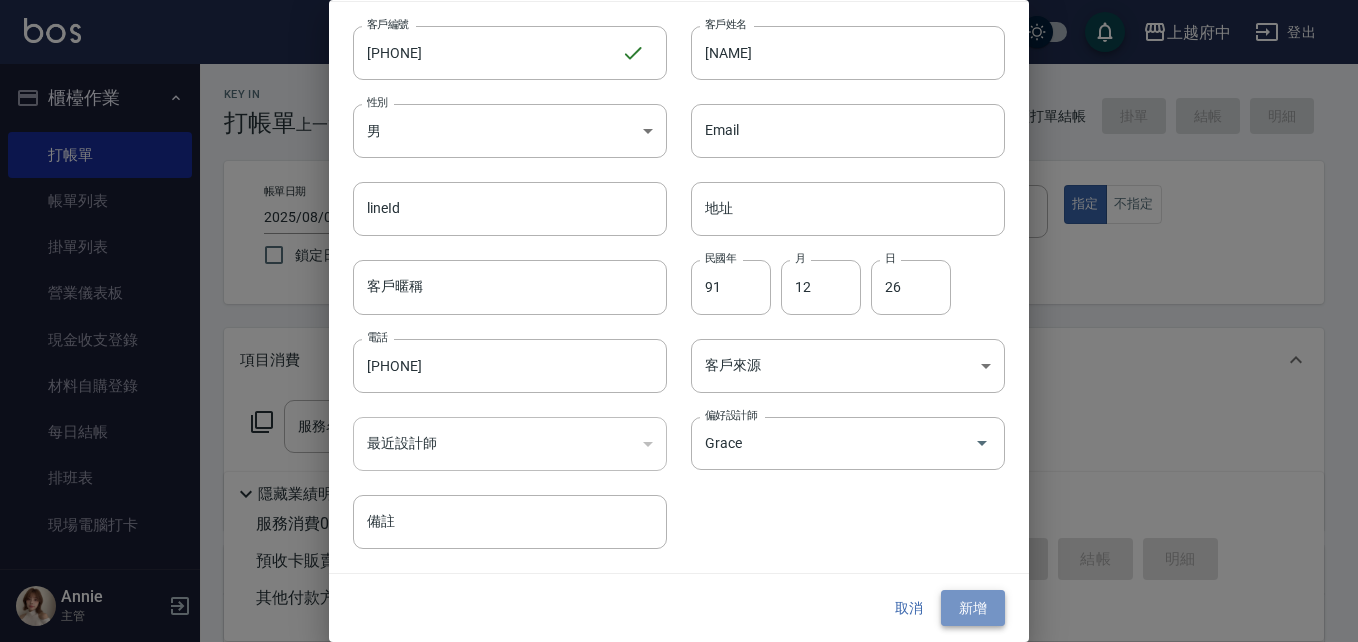 click on "新增" at bounding box center [973, 608] 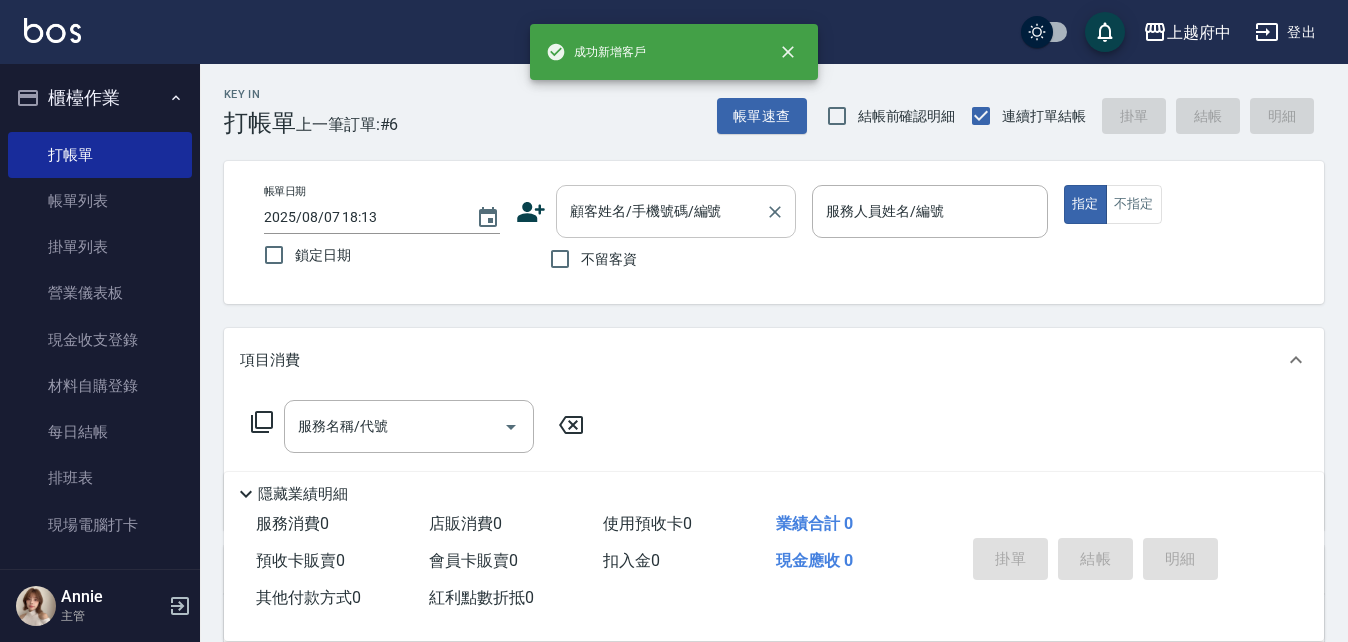 click on "顧客姓名/手機號碼/編號" at bounding box center [661, 211] 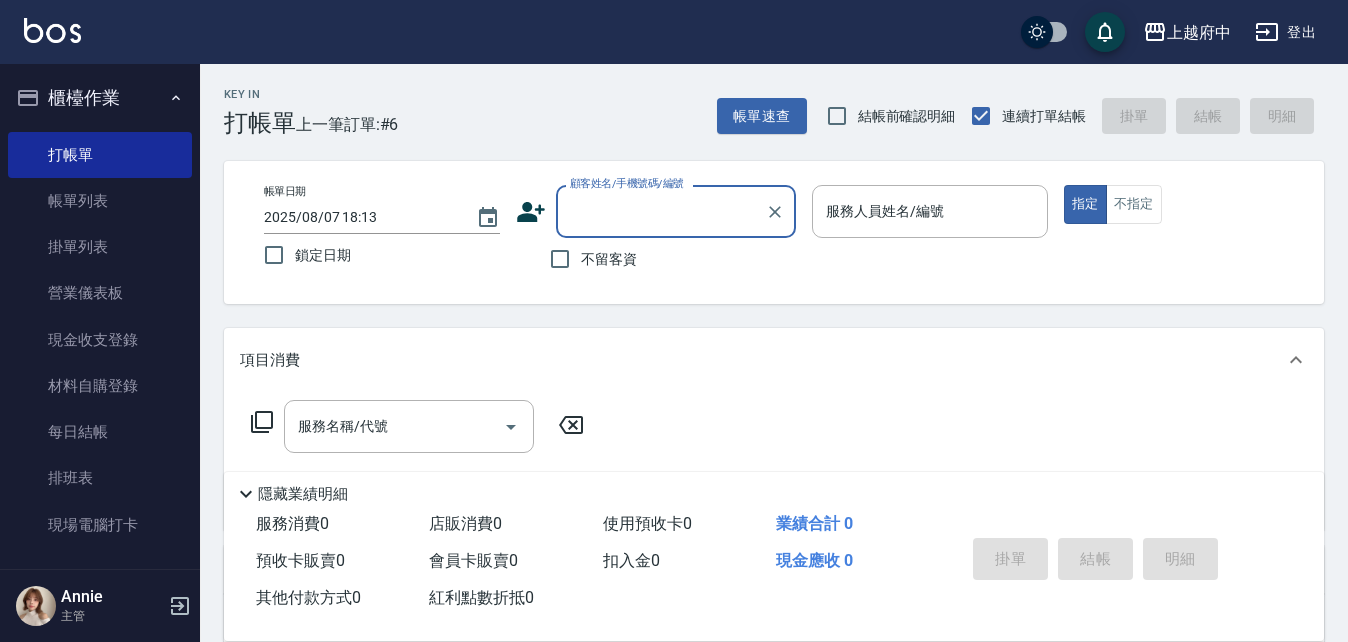 paste on "[PHONE]" 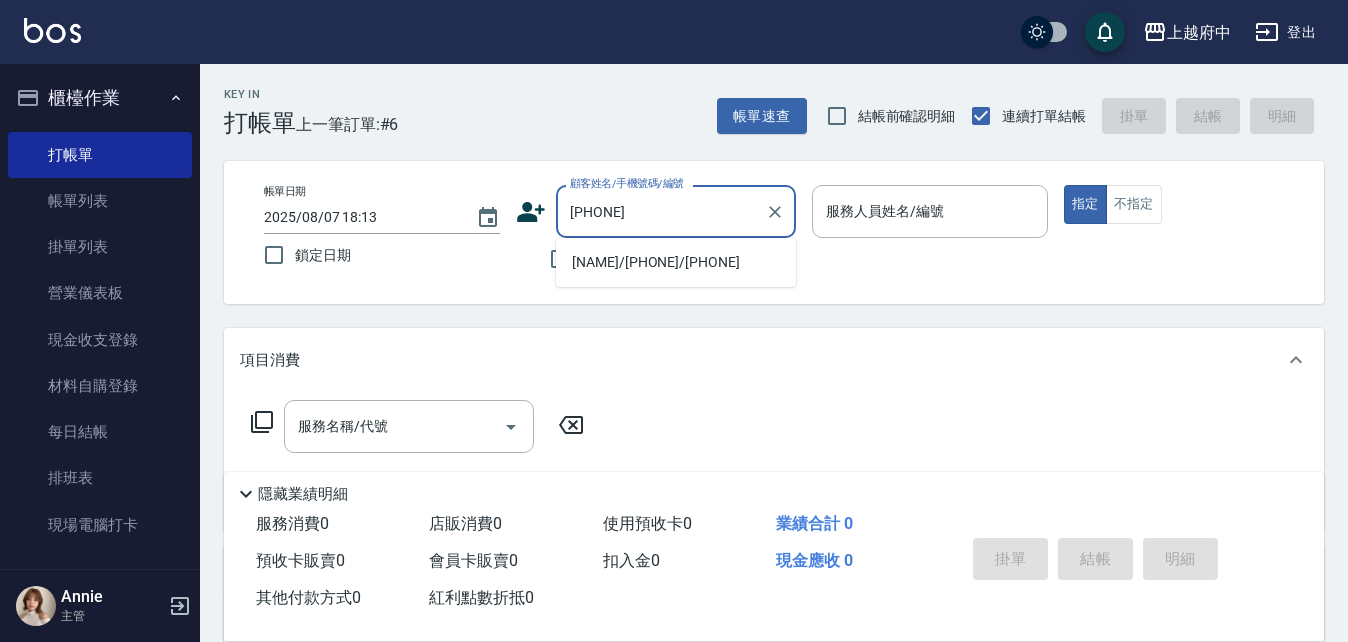 click on "[NAME]/[PHONE]/[PHONE]" at bounding box center [676, 262] 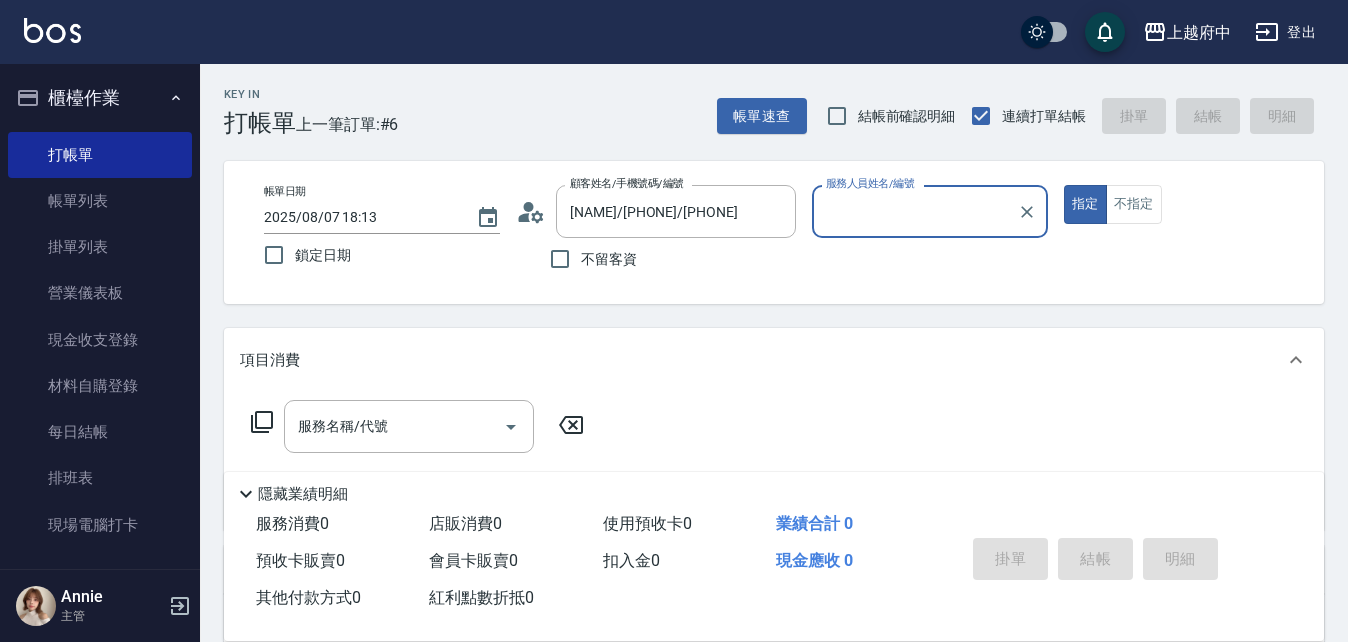 type on "[NAME]-[NUMBER]" 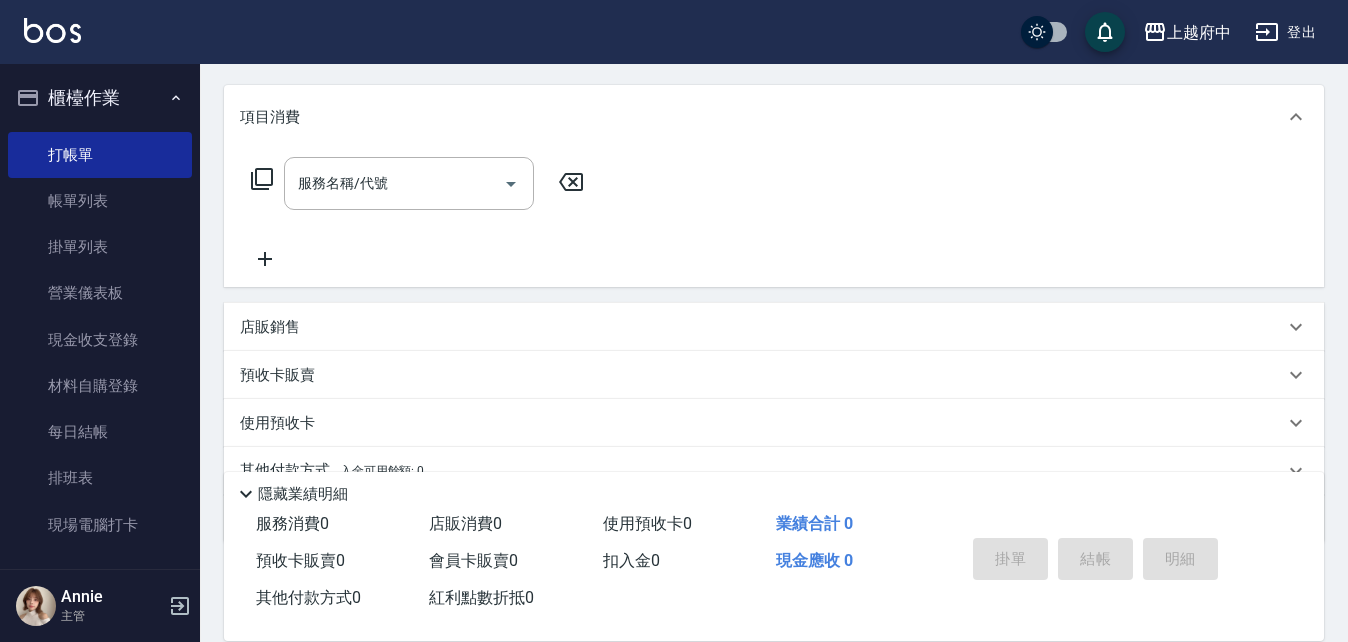 scroll, scrollTop: 300, scrollLeft: 0, axis: vertical 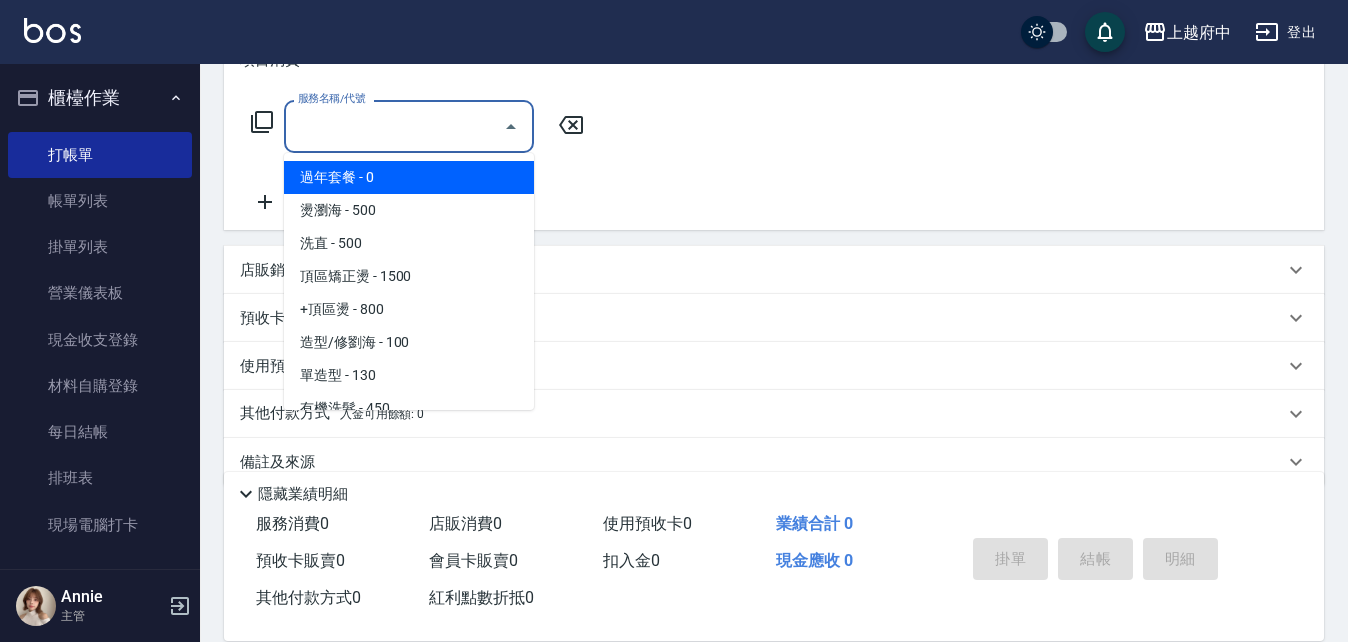 click on "服務名稱/代號" at bounding box center [394, 126] 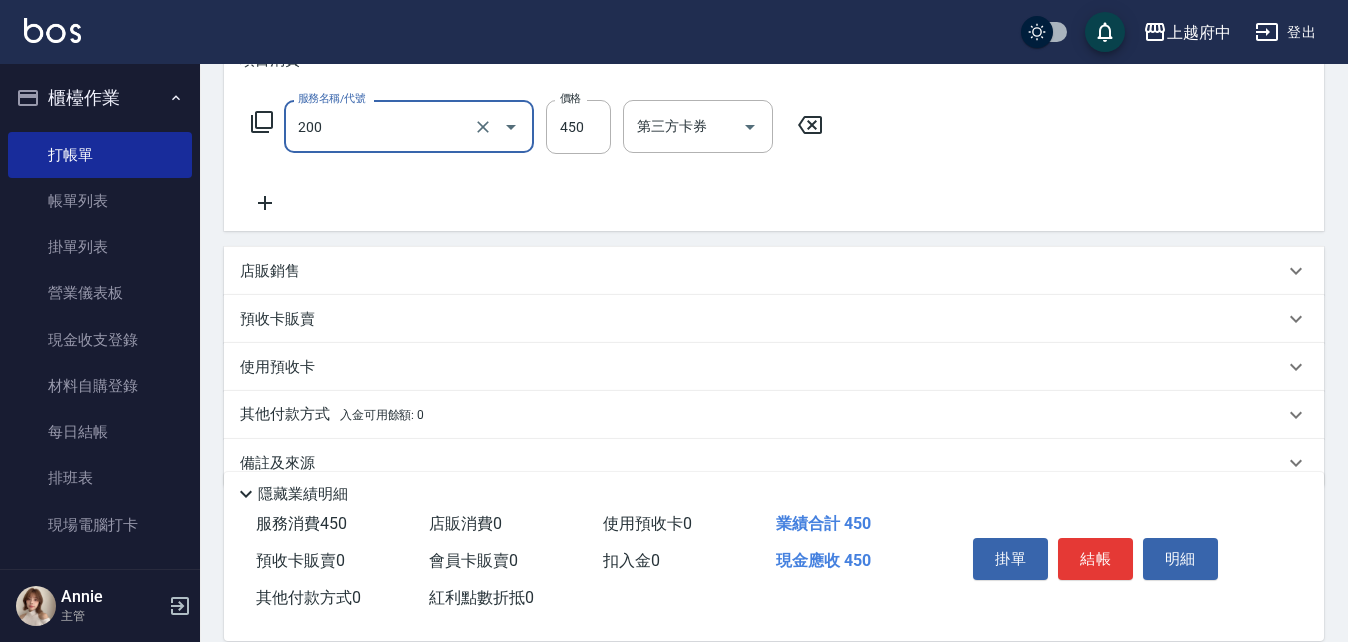 type on "有機洗髮(200)" 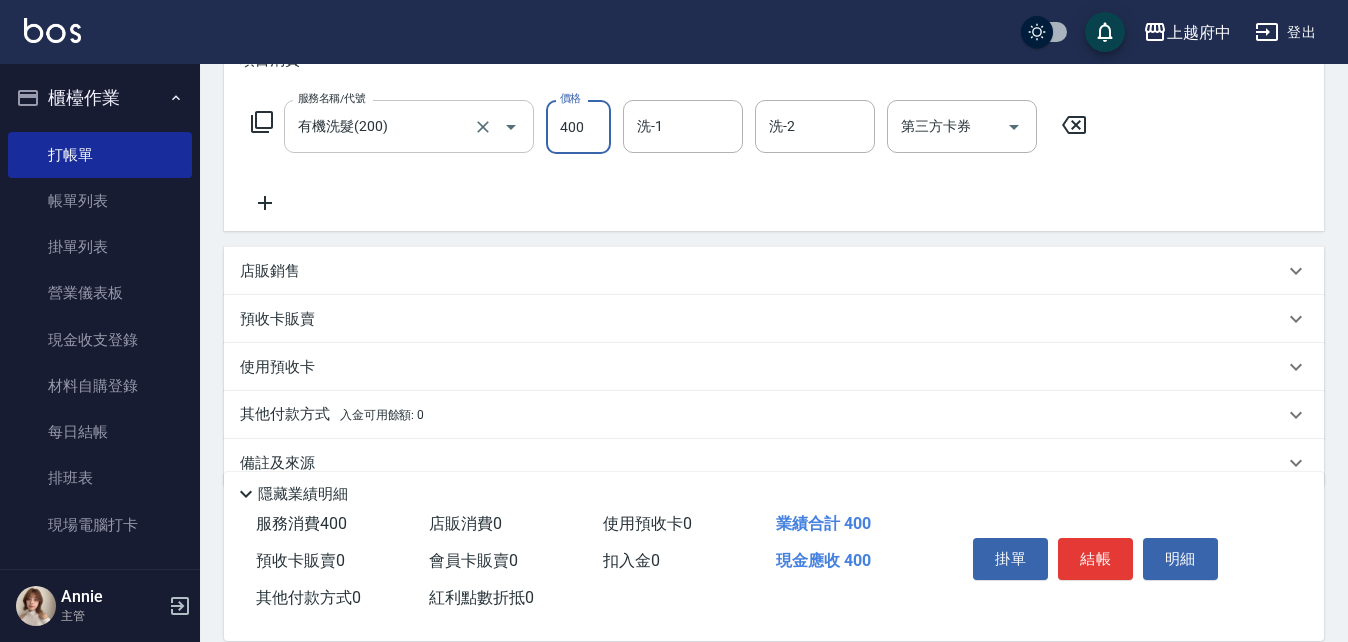 type on "400" 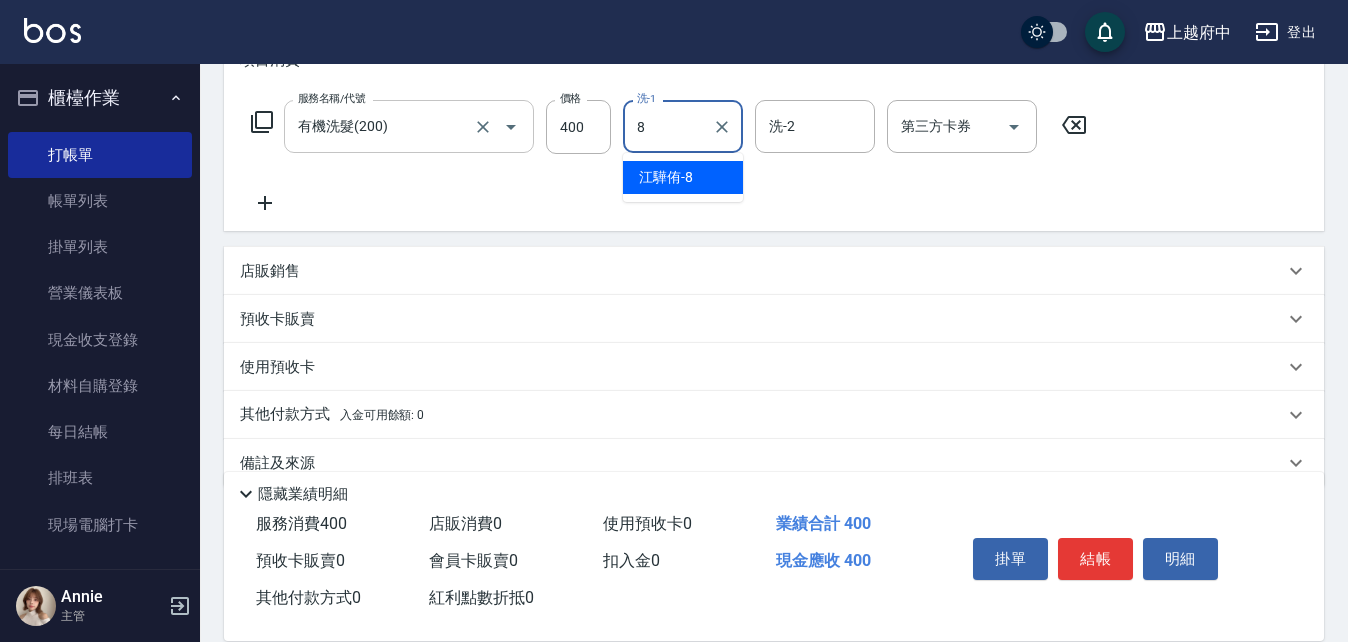type on "[NAME]-[NUMBER]" 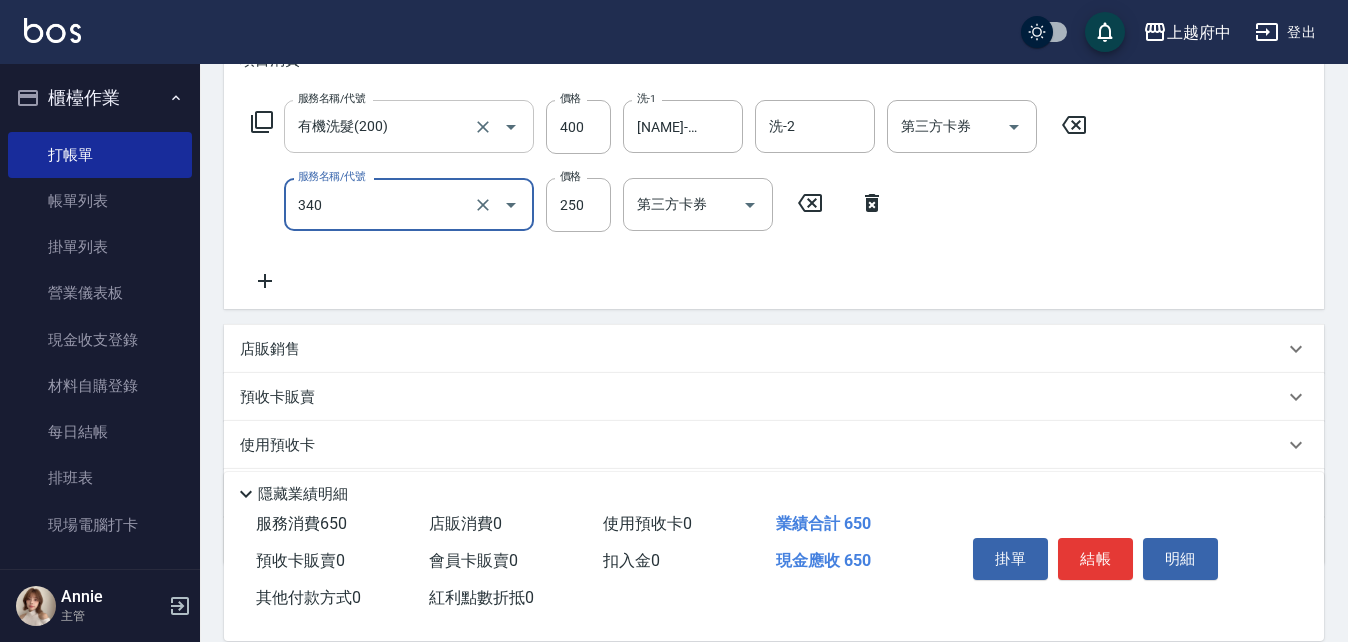 type on "剪髮(340)" 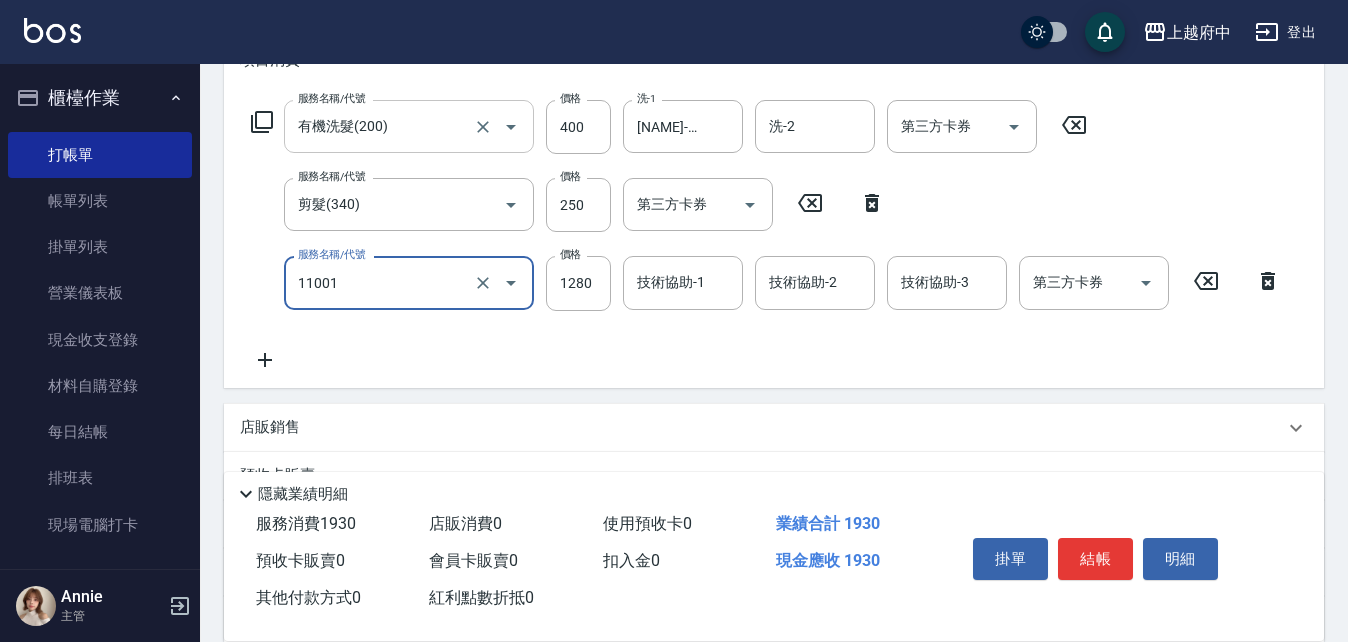 type on "燙髮S(11001)" 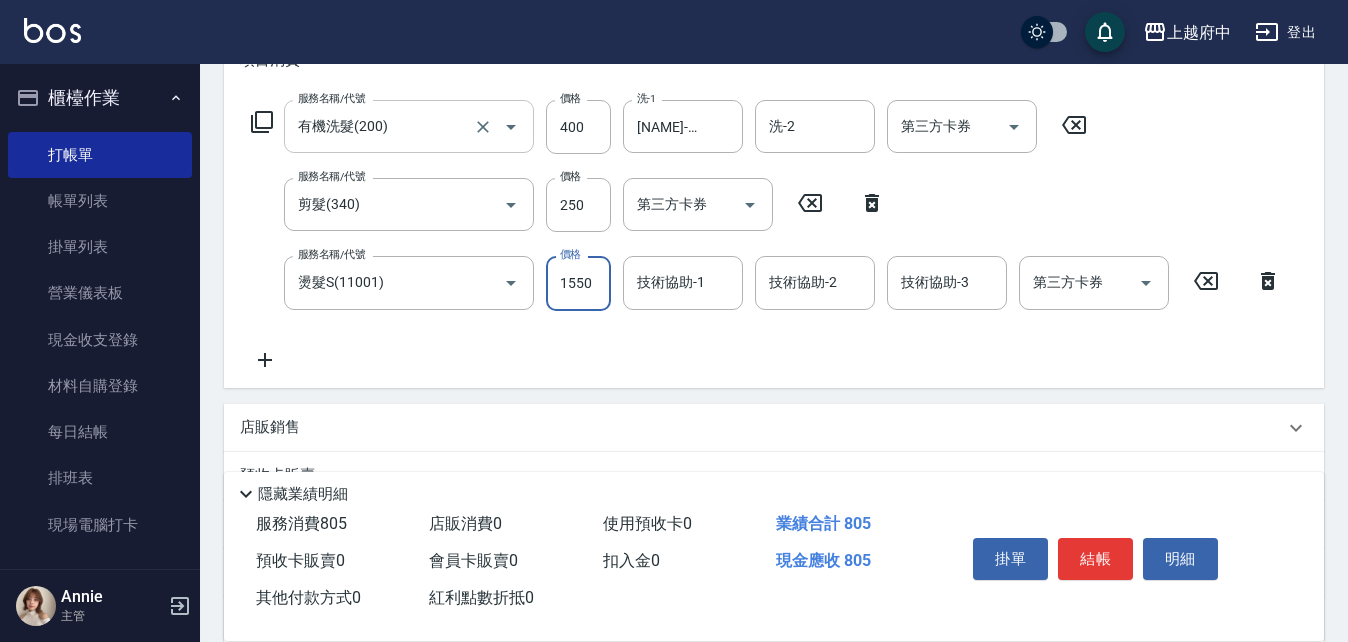 type on "1550" 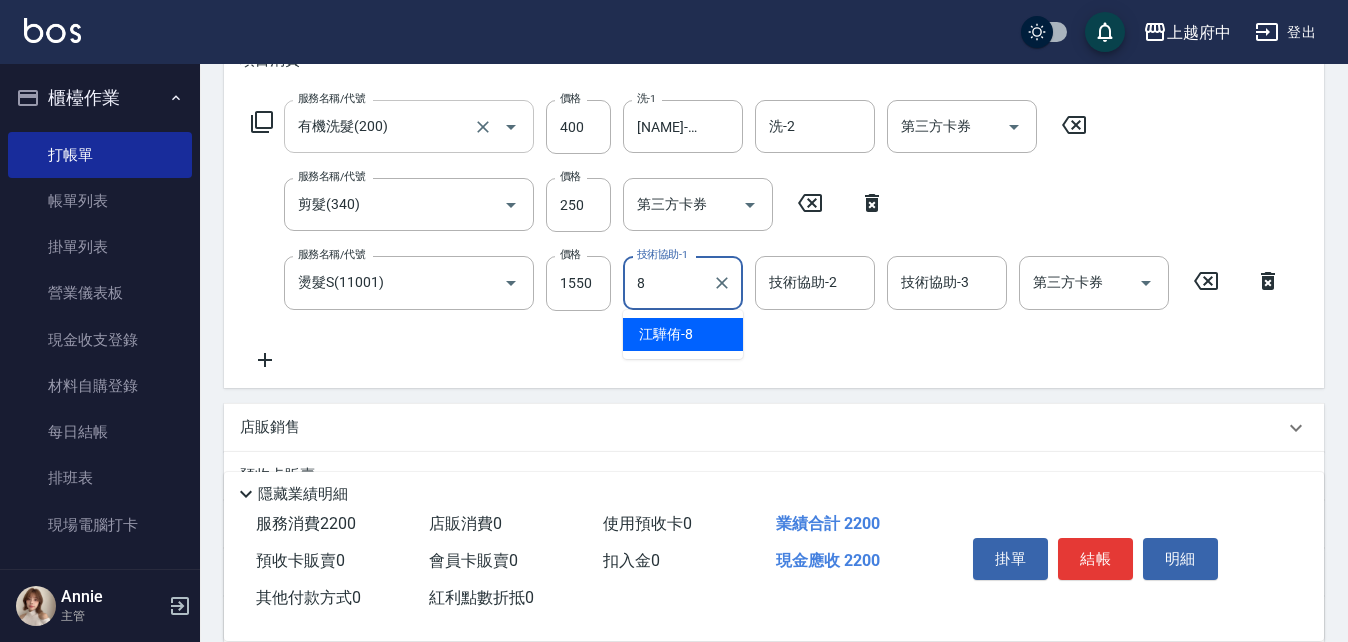 type on "[NAME]-[NUMBER]" 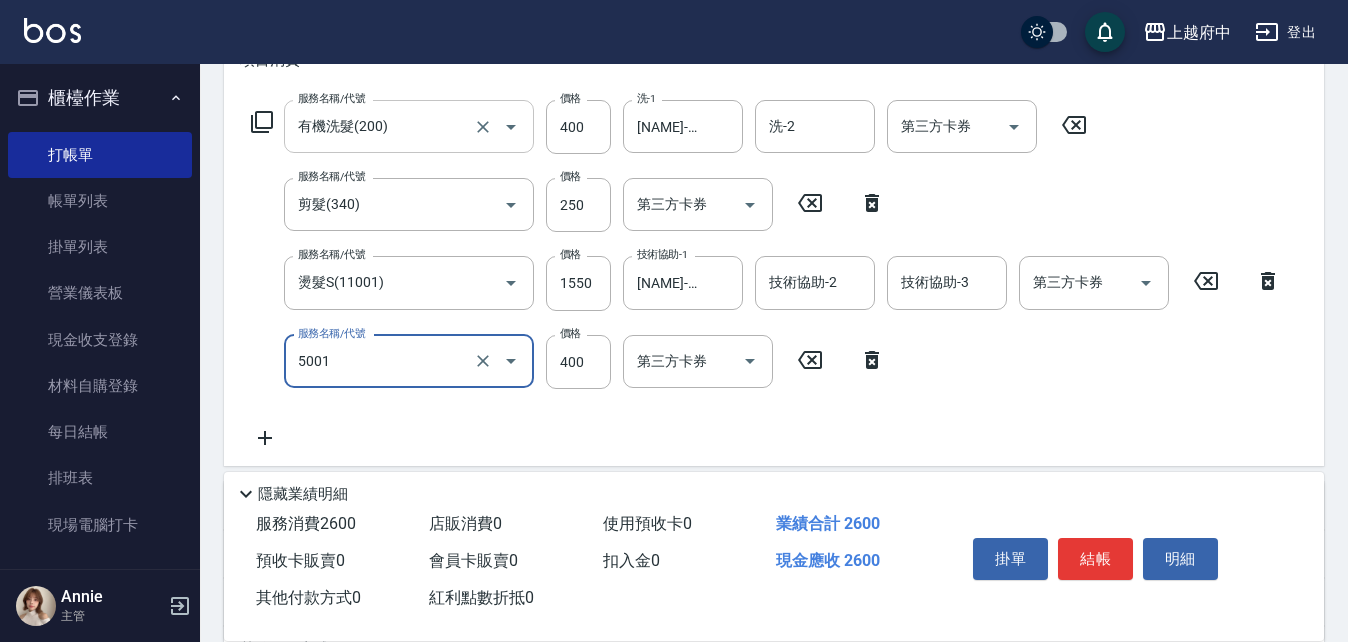 type on "側邊壓貼(5001)" 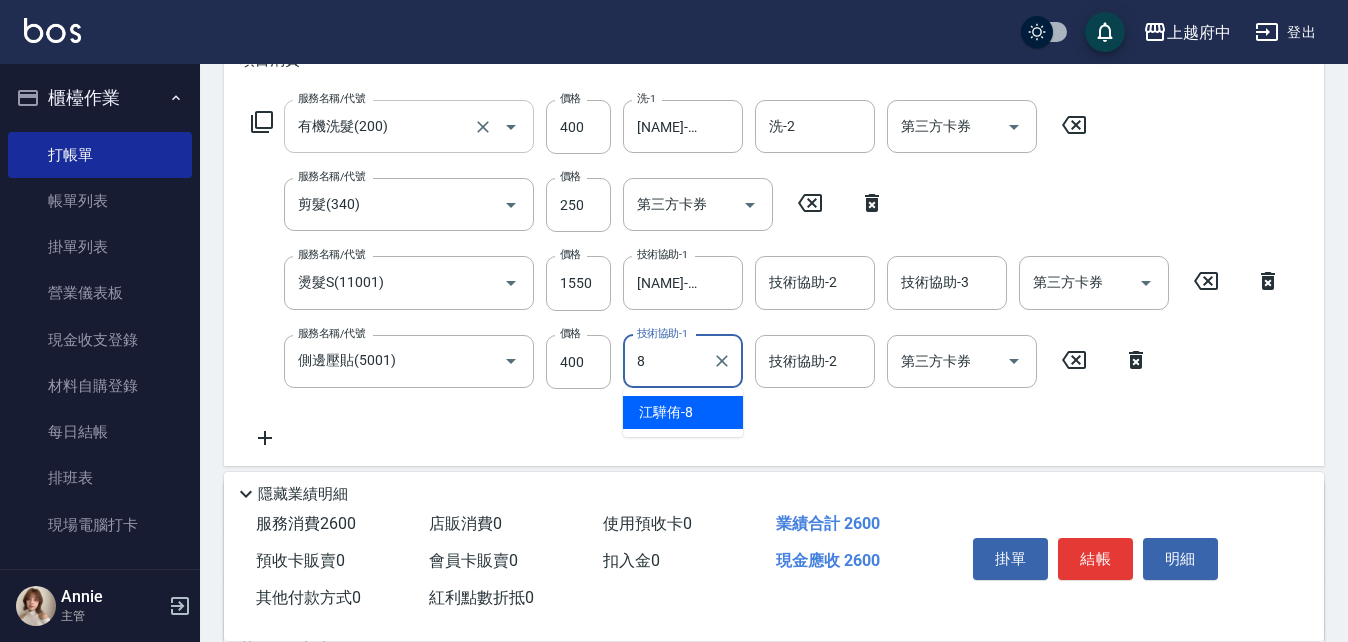 type on "[NAME]-[NUMBER]" 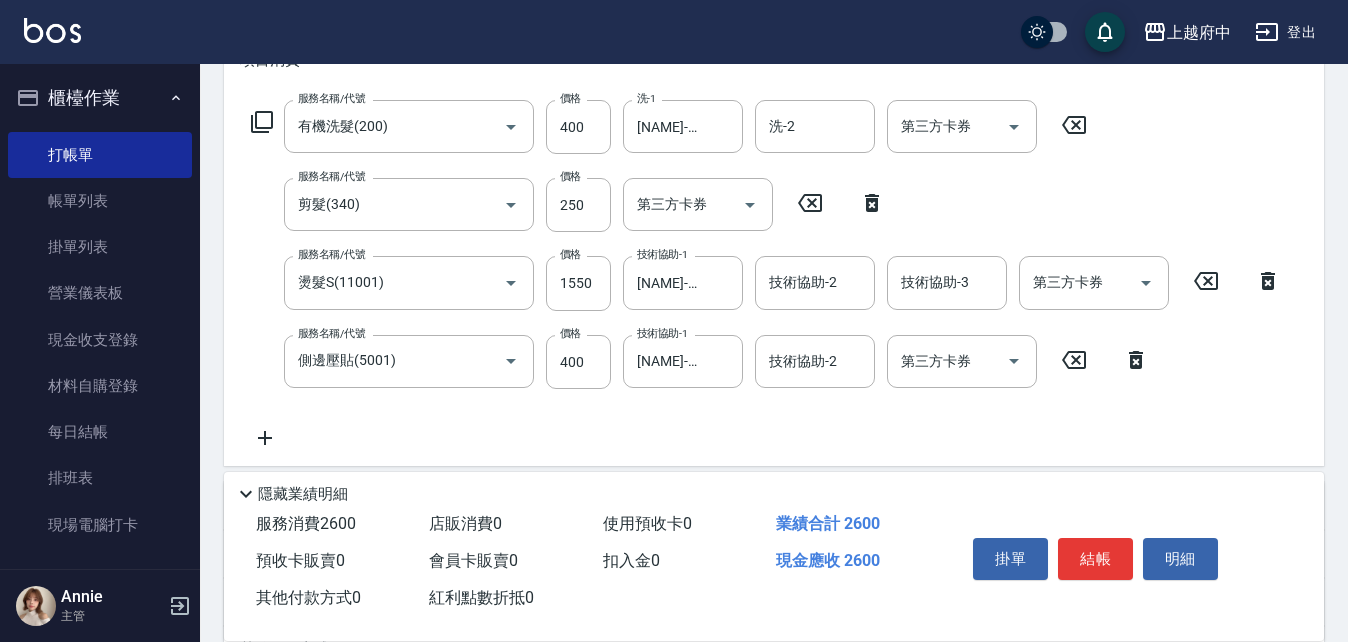 click on "服務名稱/代號 有機洗髮(200) 服務名稱/代號 價格 400 價格 洗-1 [NAME] 洗-1 洗-2 洗-2 第三方卡券 第三方卡券 服務名稱/代號 剪髮(340) 服務名稱/代號 價格 250 價格 第三方卡券 第三方卡券 服務名稱/代號 燙髮S(11001) 服務名稱/代號 價格 1550 價格 技術協助-1 [NAME] 技術協助-1 技術協助-2 技術協助-2 技術協助-3 技術協助-3 第三方卡券 第三方卡券 服務名稱/代號 側邊壓貼(5001) 服務名稱/代號 價格 400 價格 技術協助-1 [NAME] 技術協助-1 技術協助-2 技術協助-2 第三方卡券 第三方卡券" at bounding box center [766, 275] 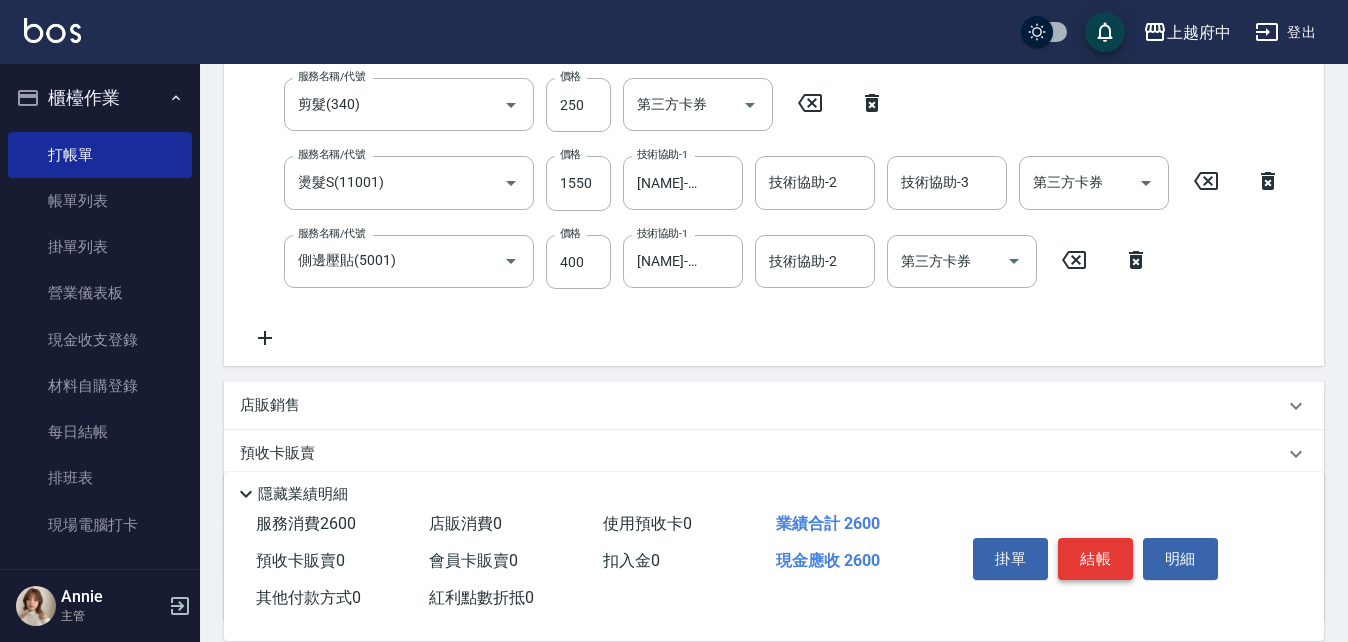 click on "結帳" at bounding box center (1095, 559) 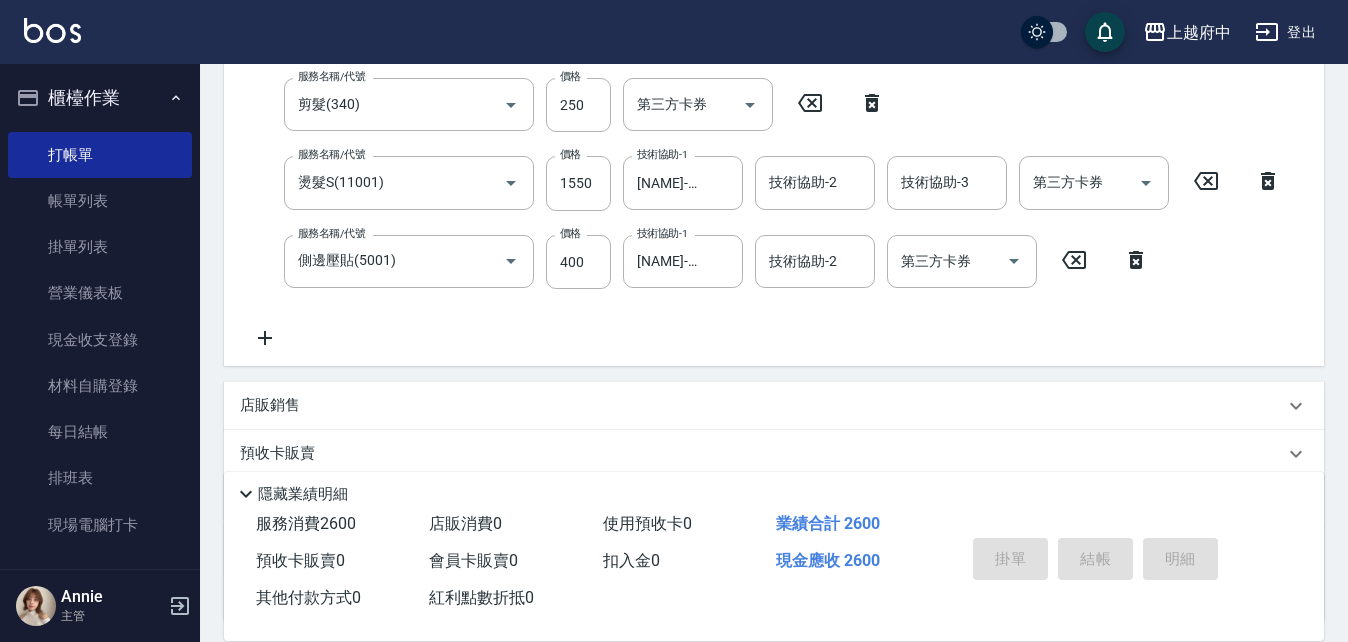type on "[DATE] [TIME]" 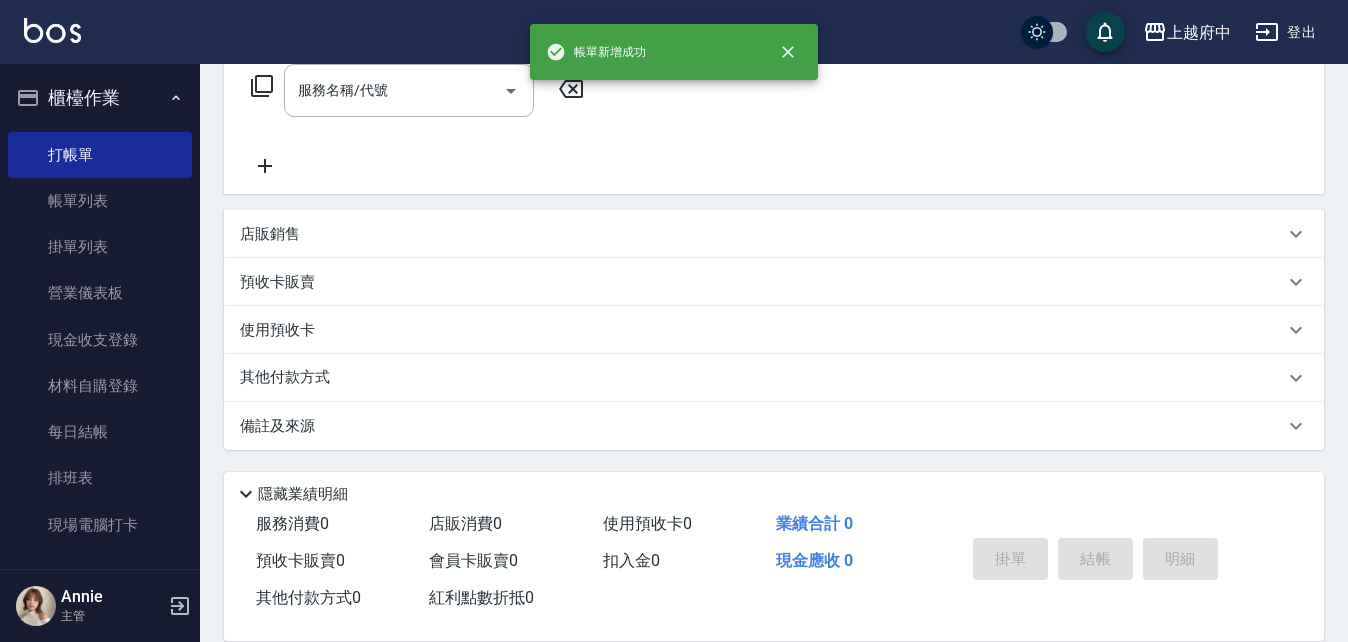 scroll, scrollTop: 0, scrollLeft: 0, axis: both 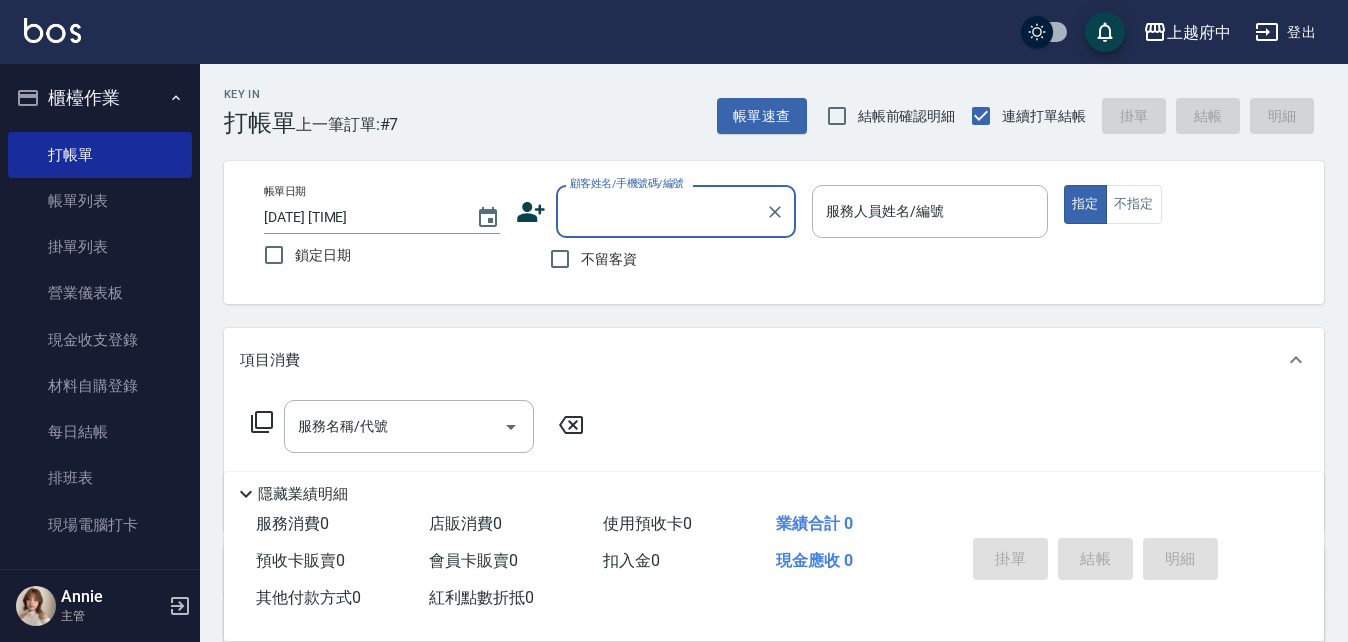 click 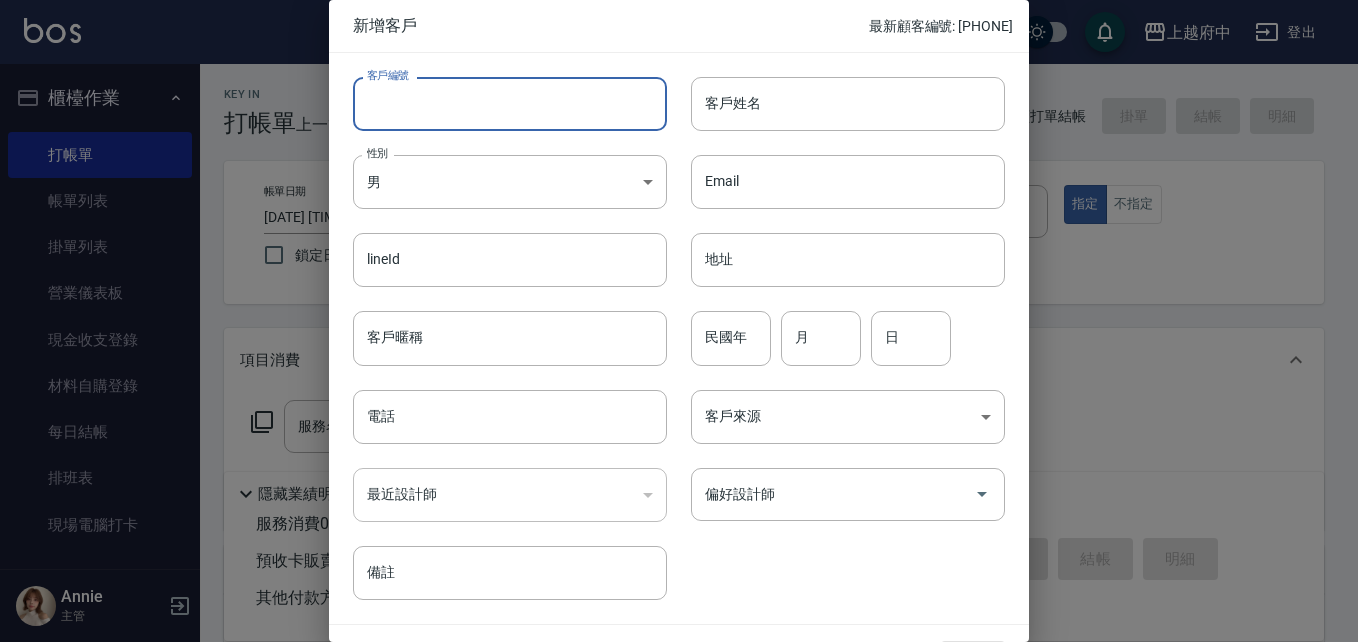 click on "客戶編號" at bounding box center [510, 104] 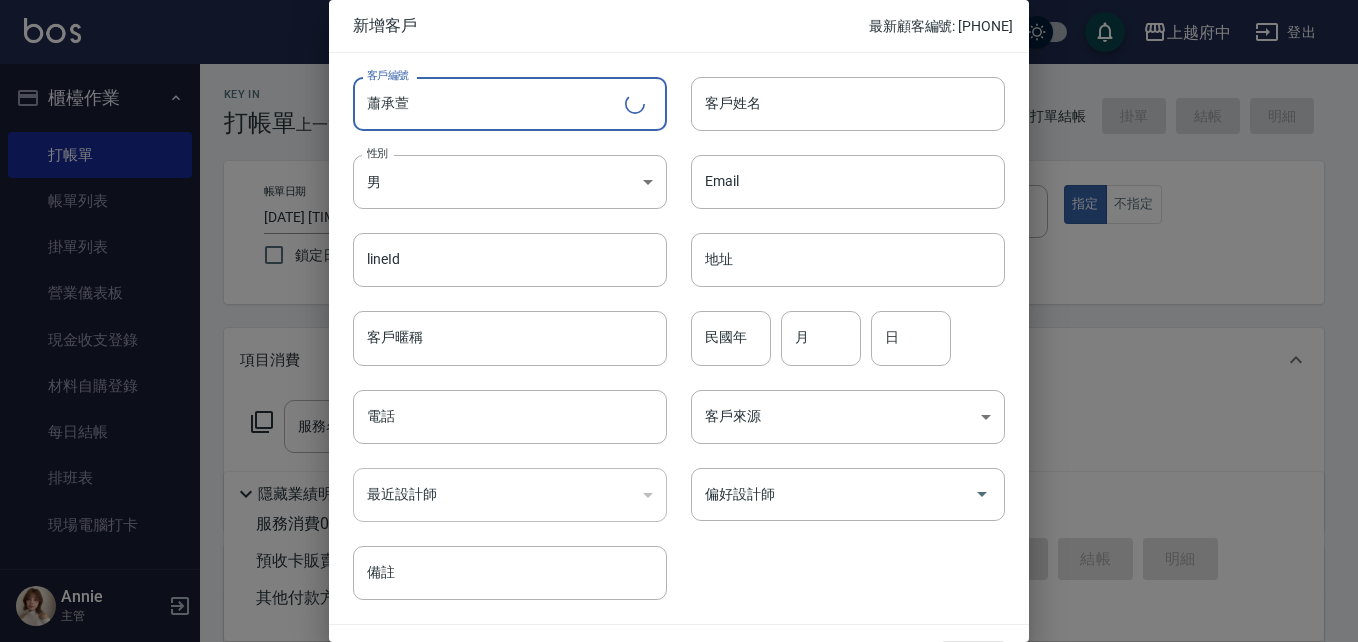 type on "蕭承萱" 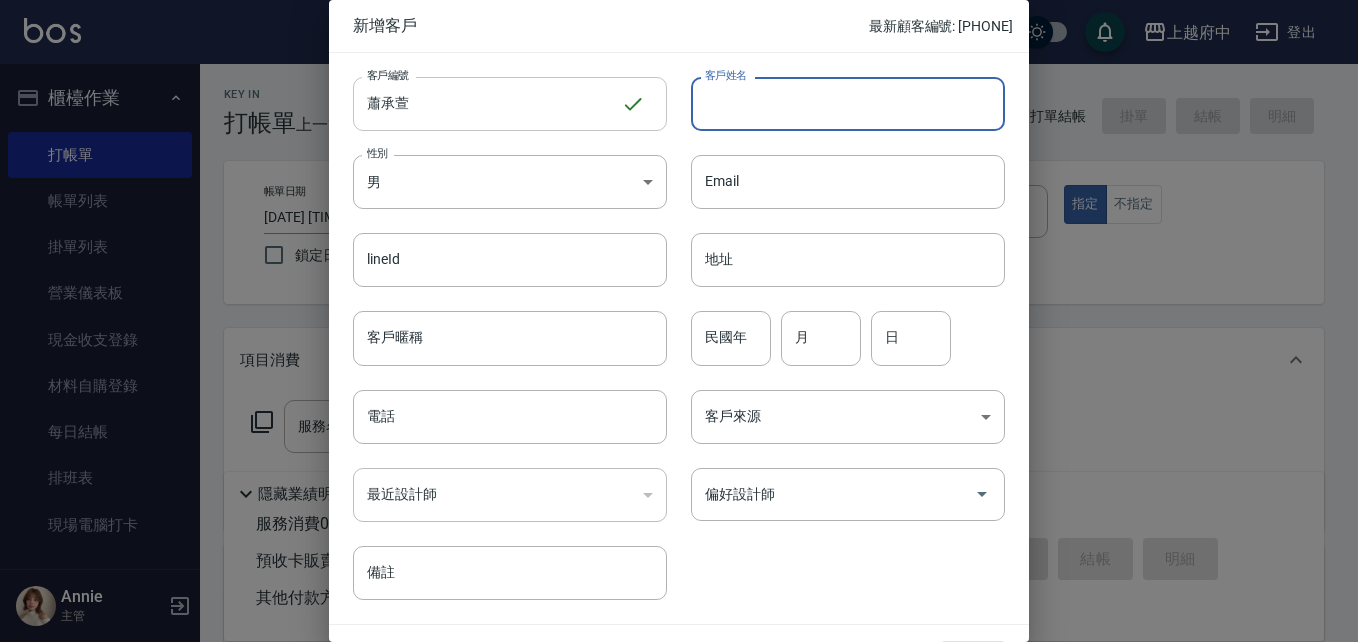 click on "蕭承萱" at bounding box center (487, 104) 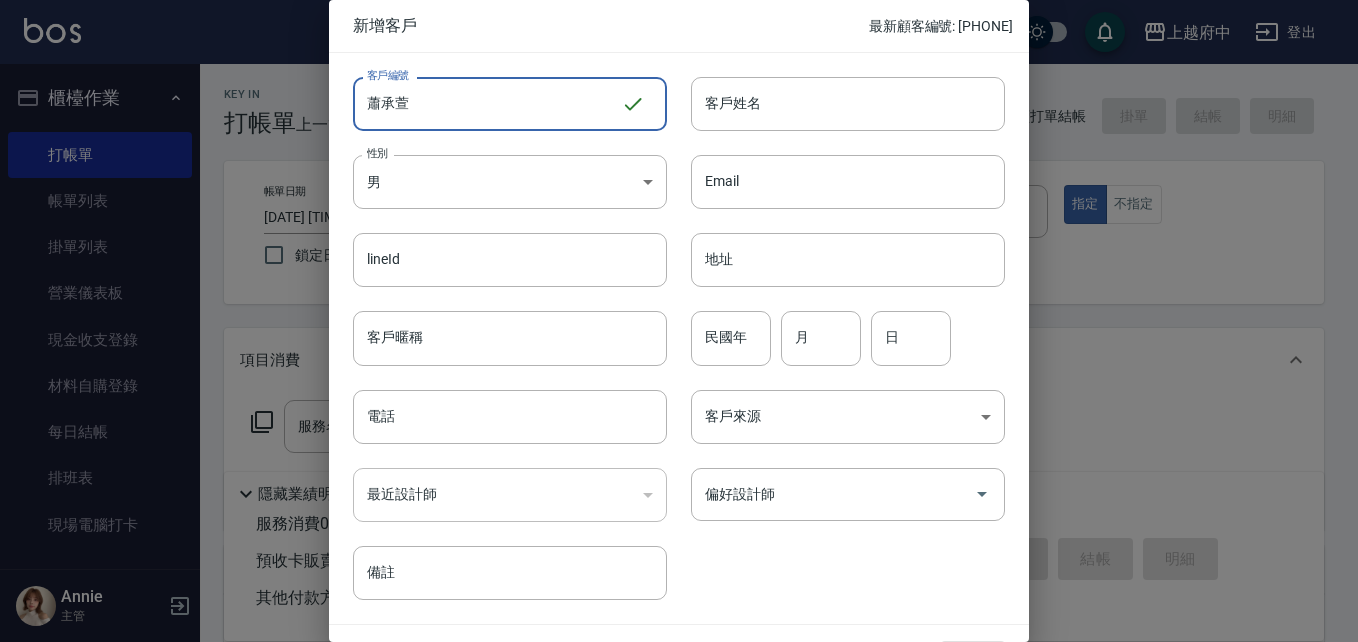 click on "蕭承萱" at bounding box center (487, 104) 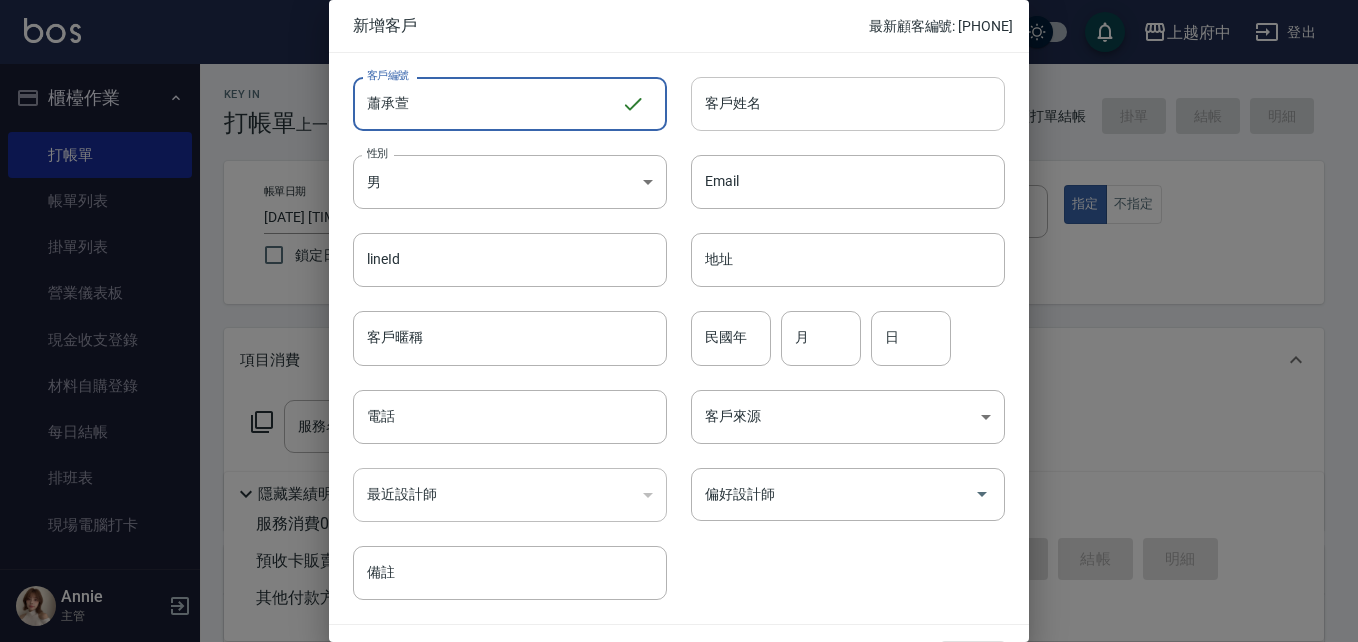 click on "客戶姓名" at bounding box center [848, 104] 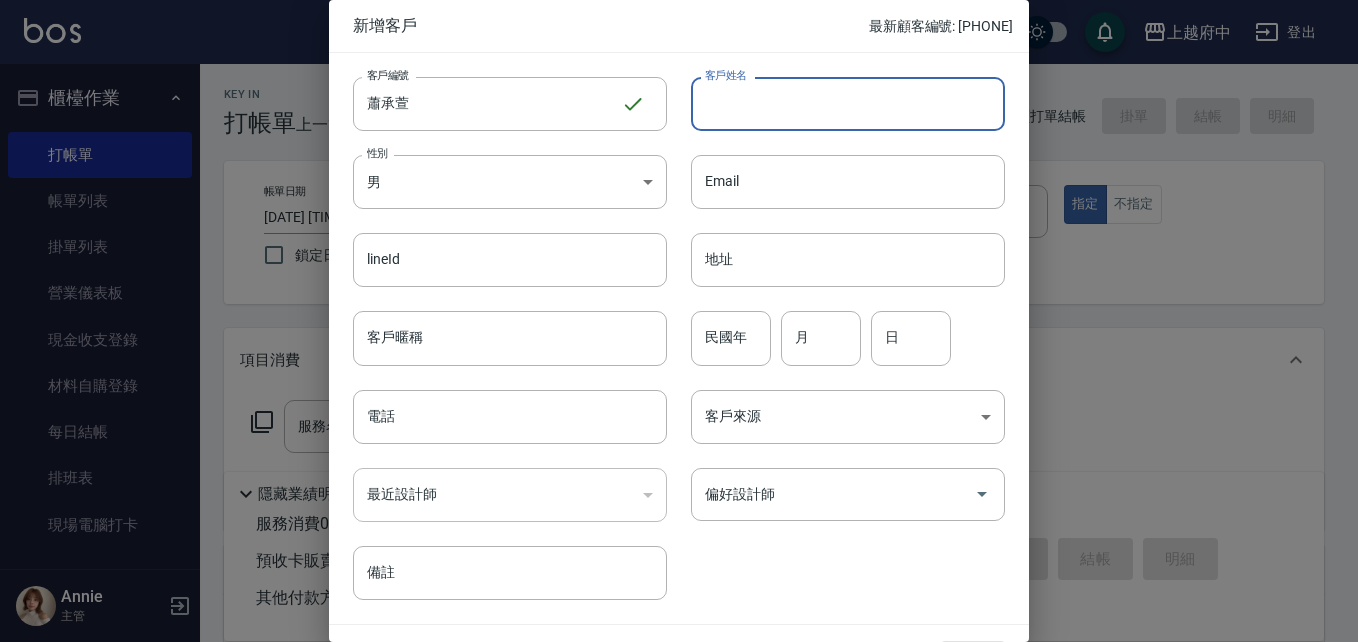 paste on "蕭承萱" 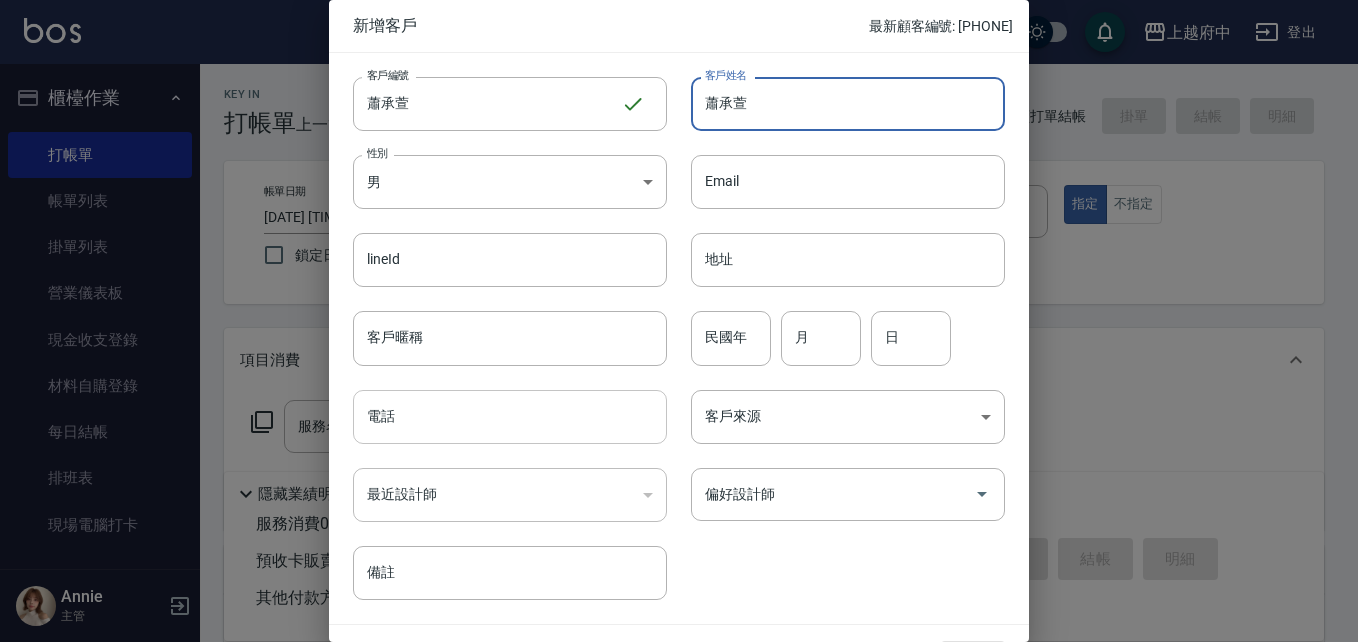 type on "蕭承萱" 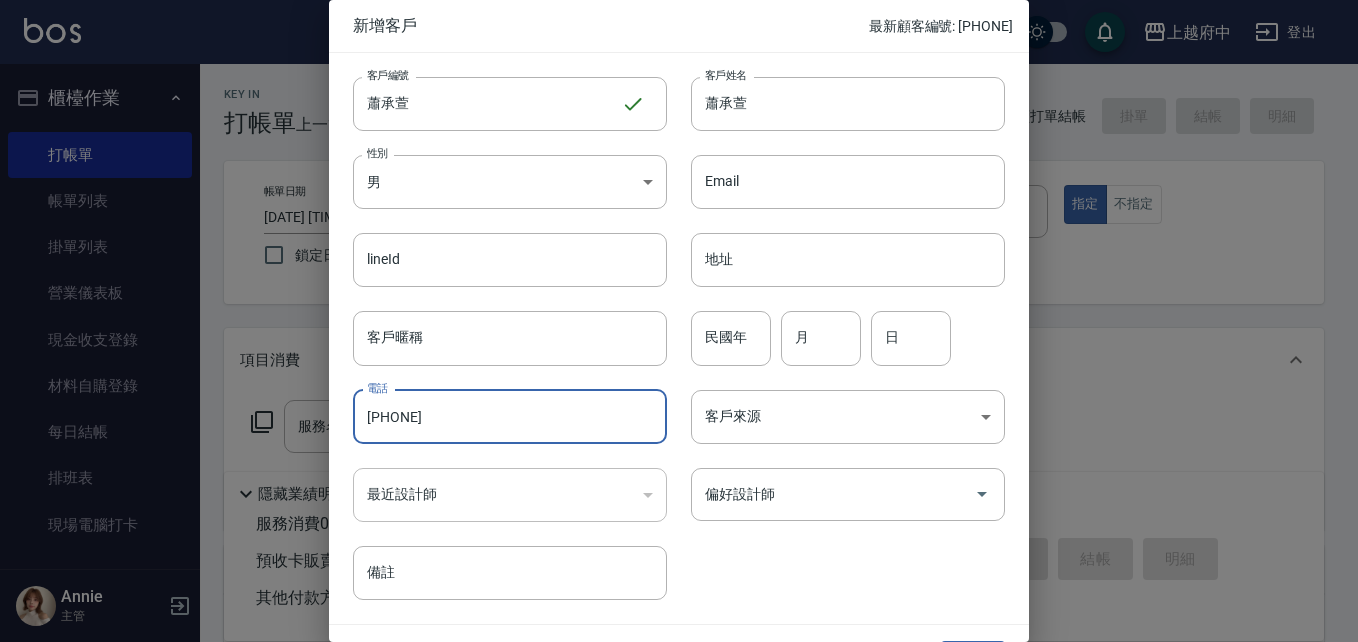 type on "[PHONE]" 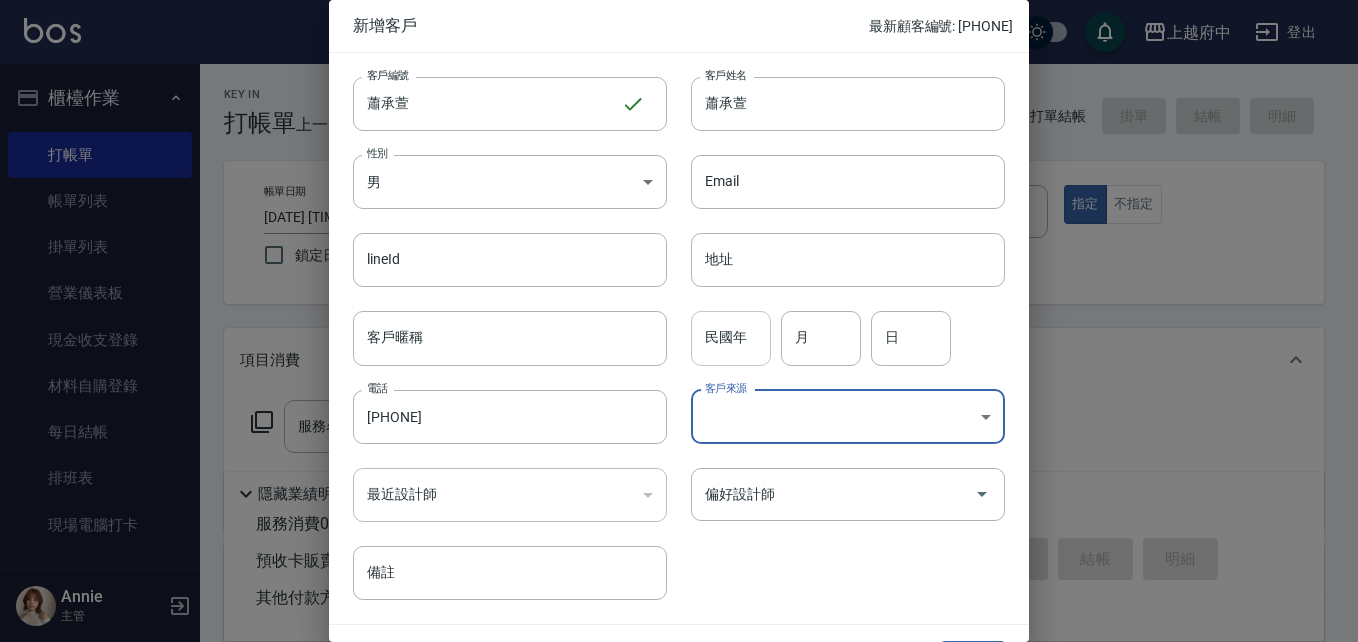 click on "民國年" at bounding box center (731, 338) 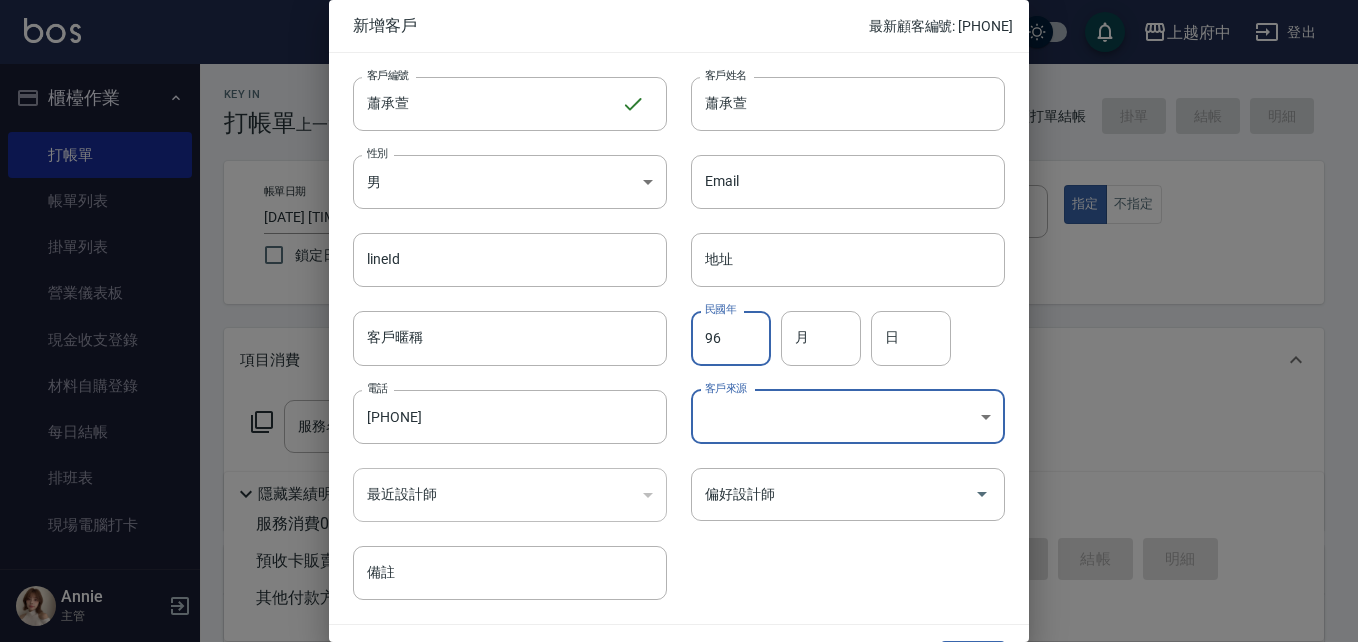 type on "96" 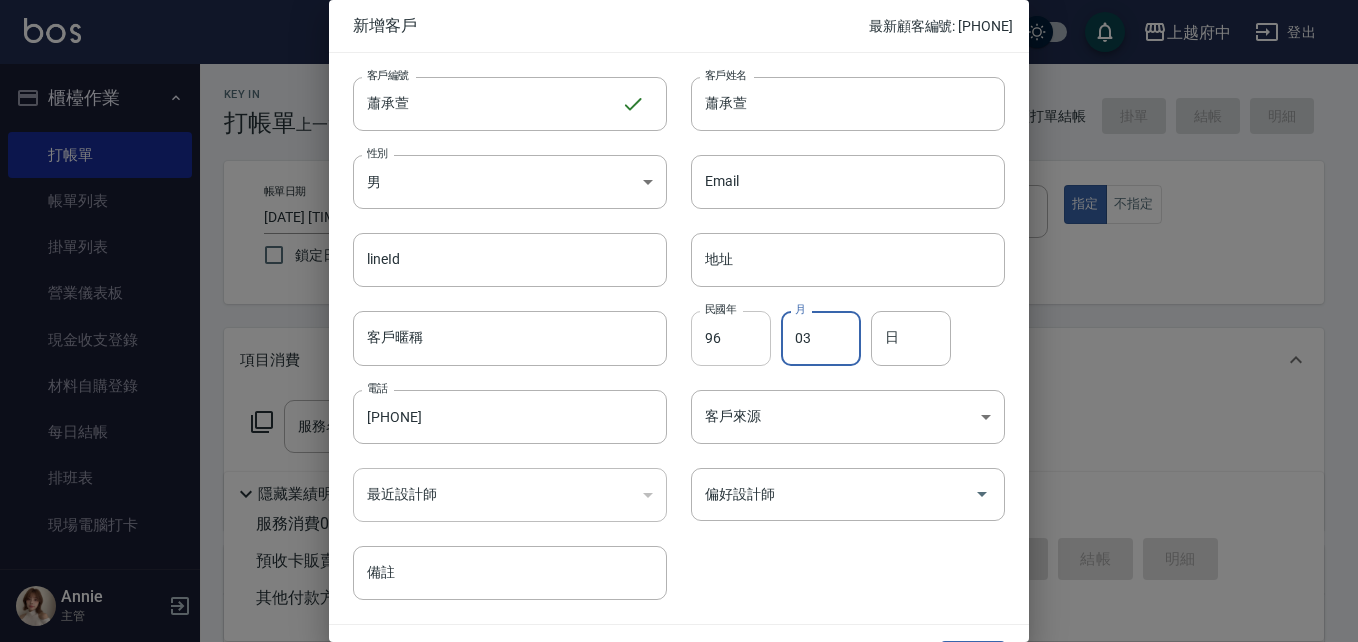 type on "03" 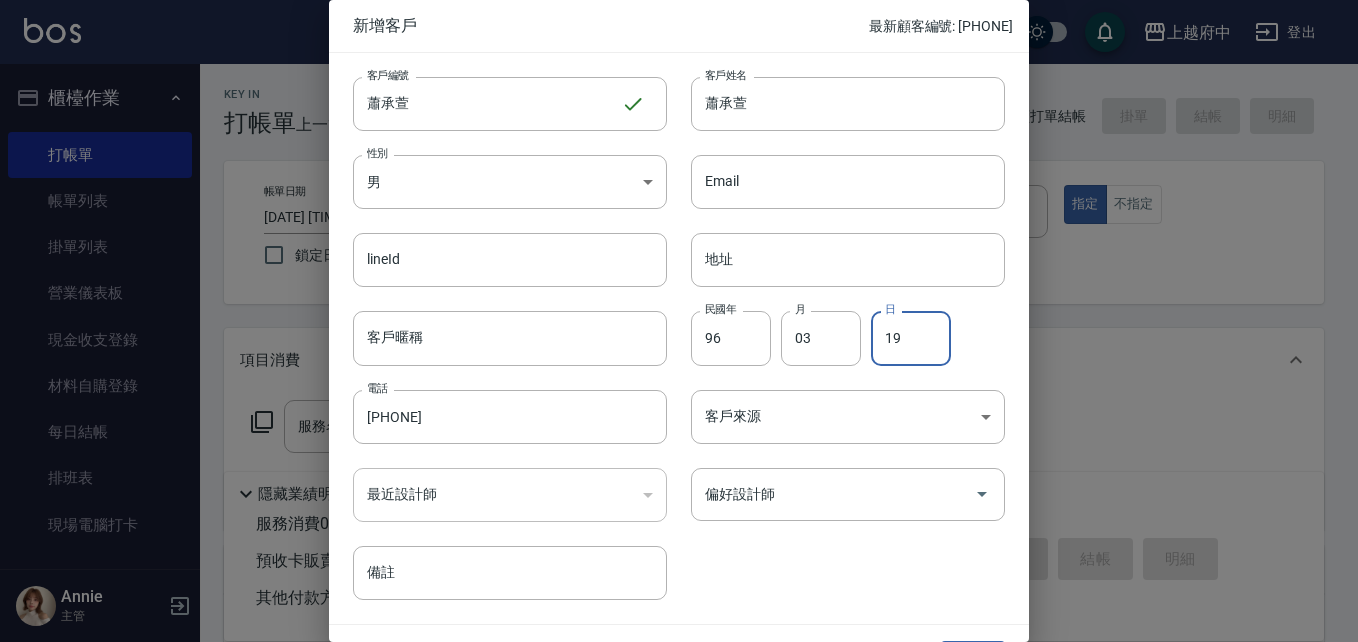 type on "19" 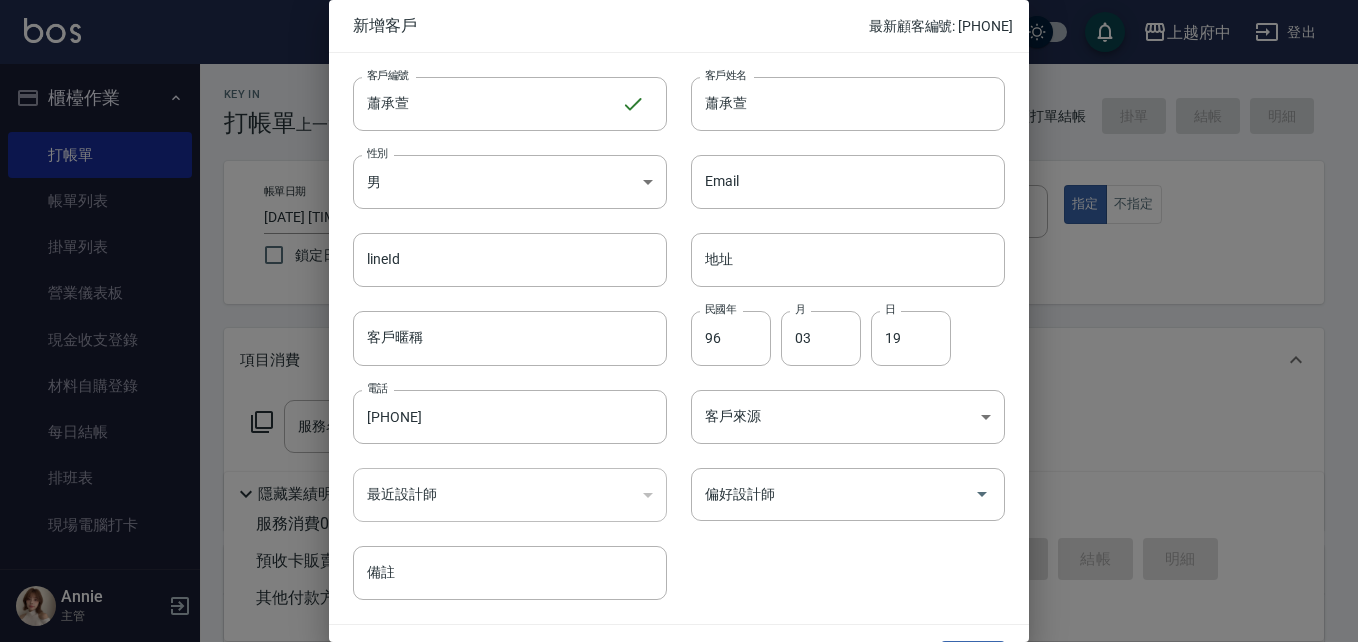 click on "客戶編號 [NAME] ​ 客戶編號 客戶姓名 [NAME] 客戶姓名 性別 男 MALE 性別 Email Email lineId lineId 地址 地址 客戶暱稱 客戶暱稱 民國年 96 民國年 月 03 月 日 19 日 電話 [PHONE] 電話 客戶來源 ​ 客戶來源 最近設計師 ​ 最近設計師 偏好設計師 偏好設計師 備註 備註" at bounding box center [667, 326] 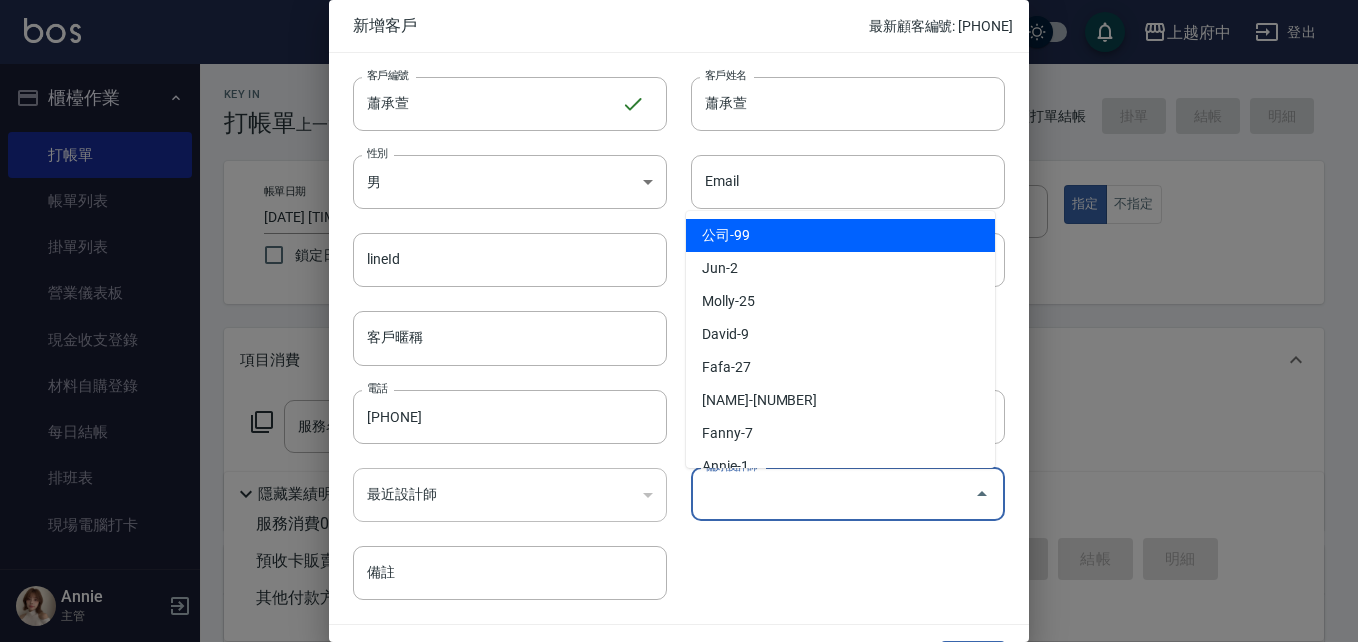 click on "偏好設計師" at bounding box center [833, 494] 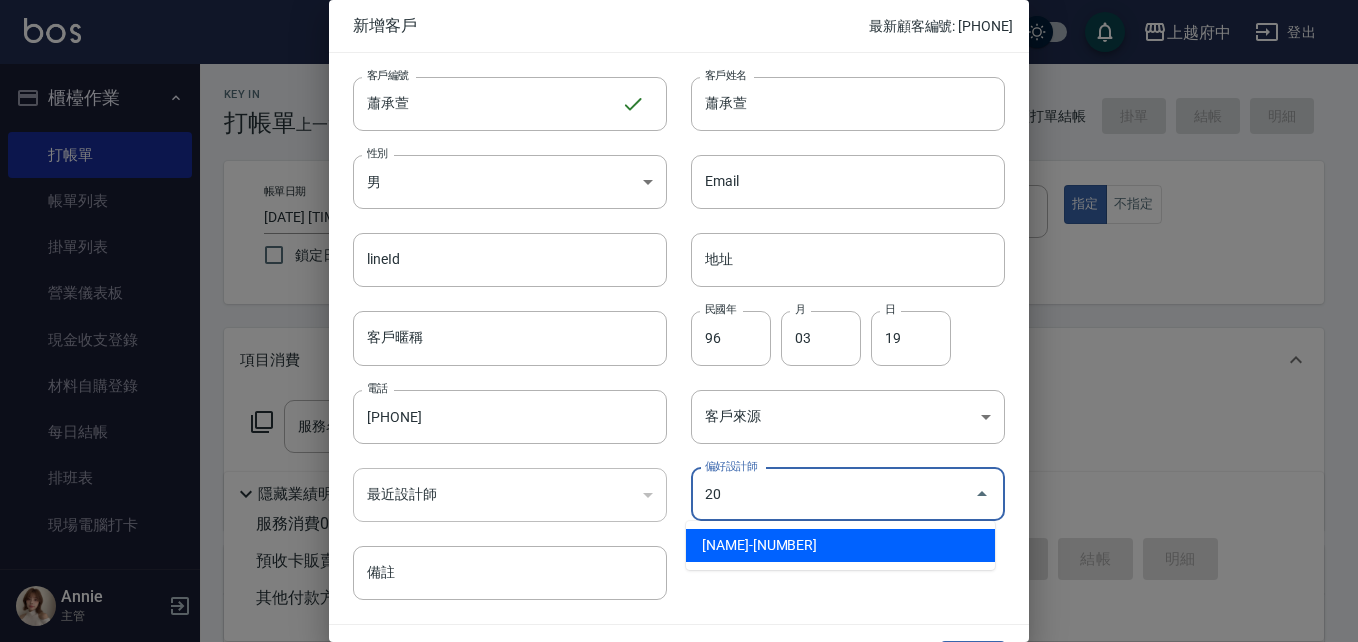 click on "[NAME]-[NUMBER]" at bounding box center (840, 545) 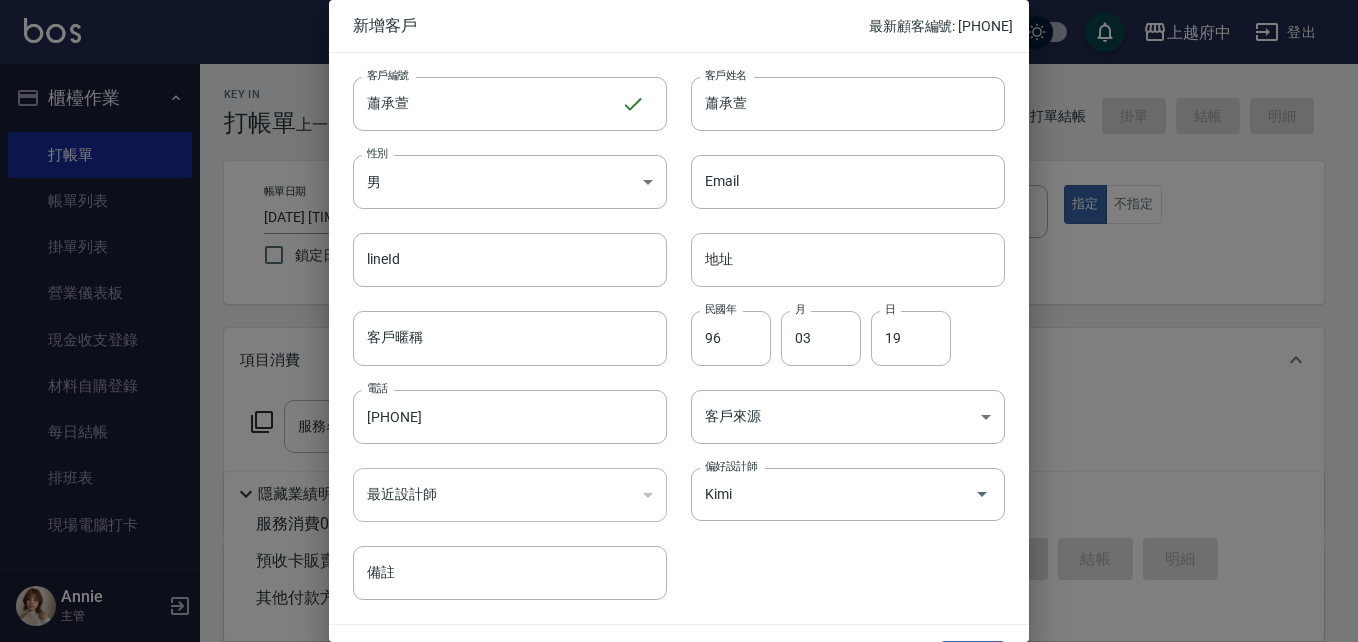 click on "客戶編號 蕭承萱 ​ 客戶編號 客戶姓名 蕭承萱 客戶姓名 性別 男 MALE 性別 Email Email lineId lineId 地址 地址 客戶暱稱 客戶暱稱 民國年 96 民國年 月 03 月 日 19 日 電話 [PHONE] 電話 客戶來源 ​ 客戶來源 最近設計師 ​ 最近設計師 偏好設計師 Kimi 偏好設計師 備註 備註" at bounding box center [679, 338] 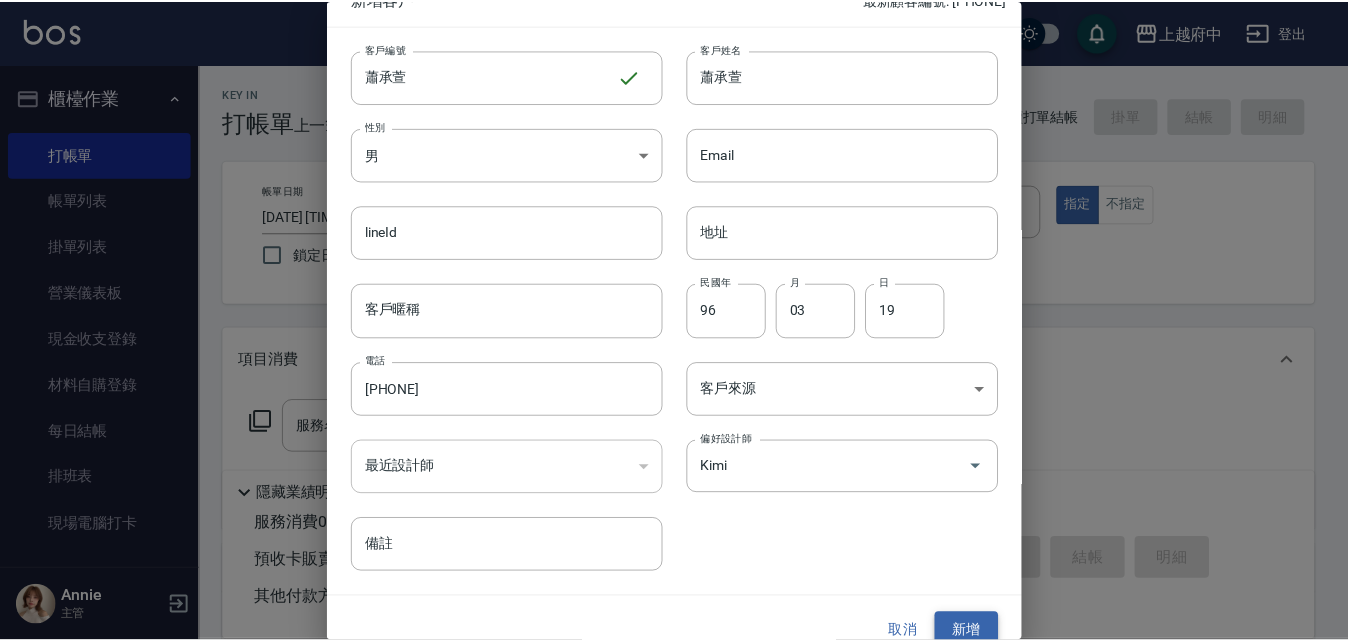 scroll, scrollTop: 51, scrollLeft: 0, axis: vertical 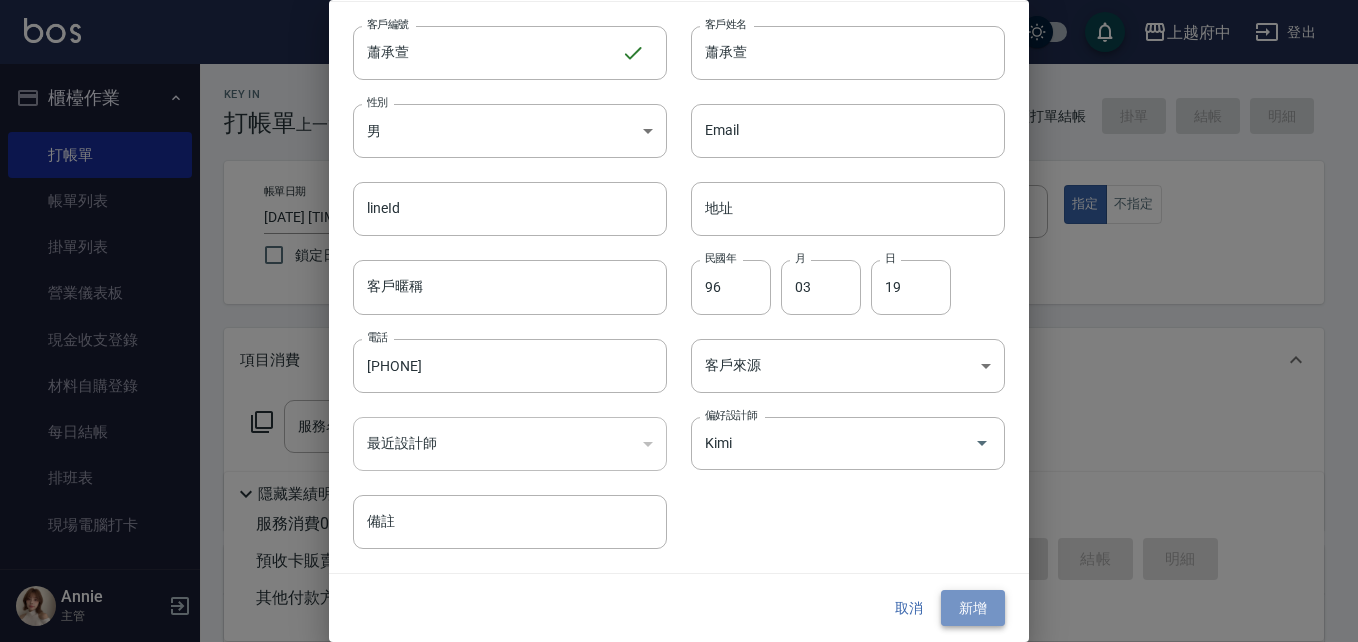 click on "新增" at bounding box center (973, 608) 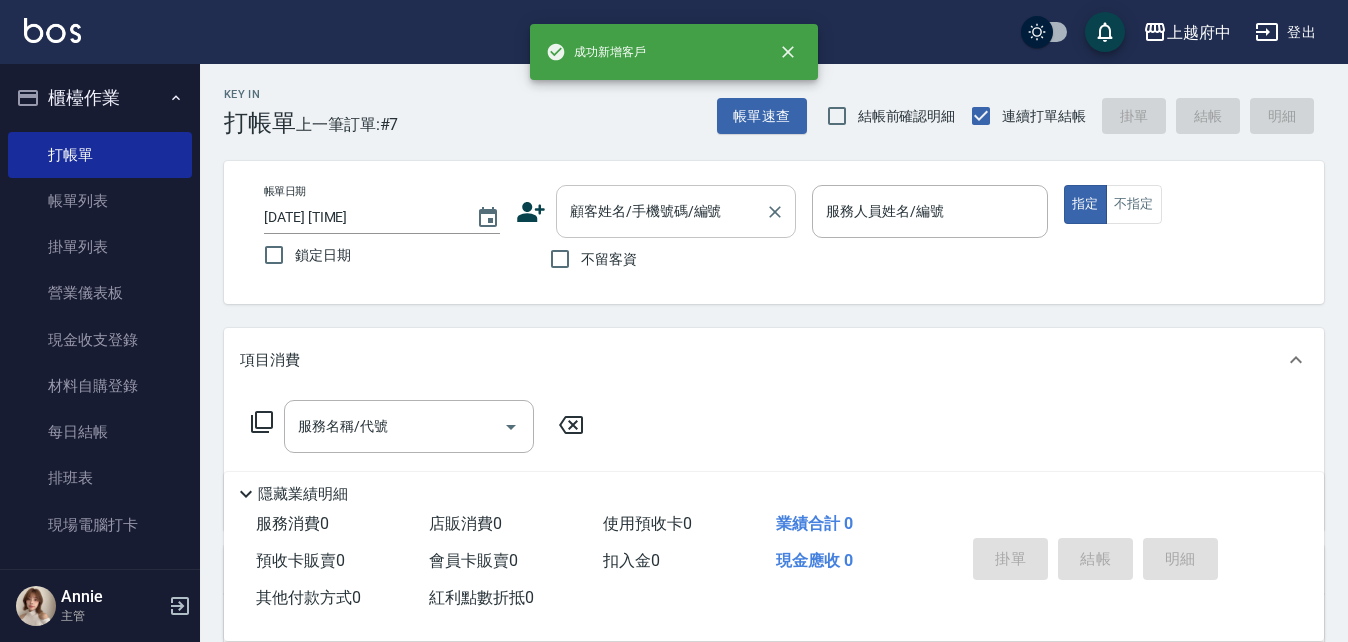 click on "顧客姓名/手機號碼/編號 顧客姓名/手機號碼/編號" at bounding box center [676, 211] 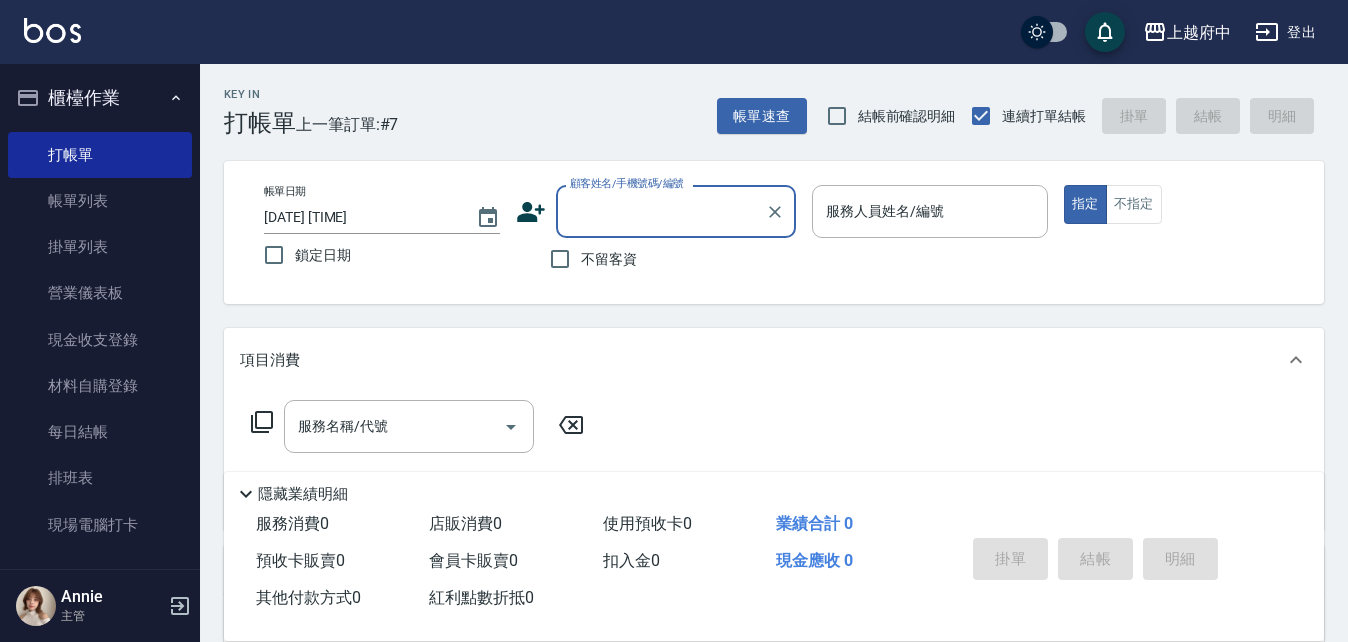 drag, startPoint x: 682, startPoint y: 197, endPoint x: 665, endPoint y: 199, distance: 17.117243 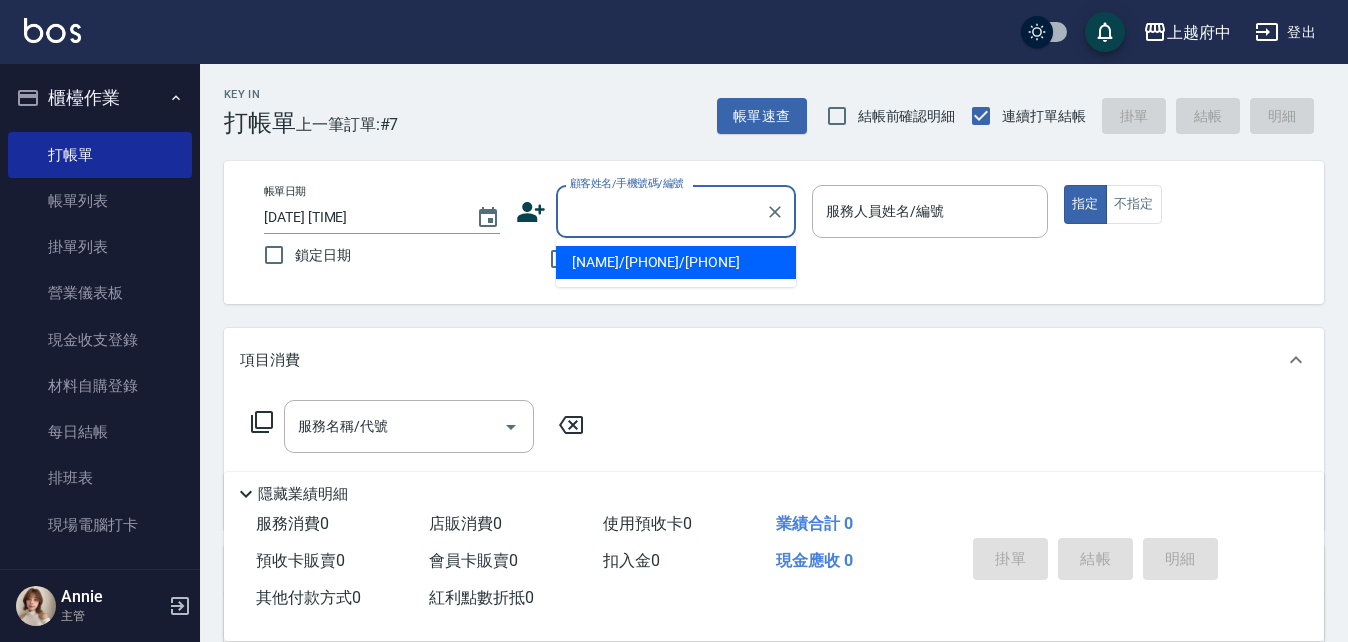 click on "顧客姓名/手機號碼/編號" at bounding box center (661, 211) 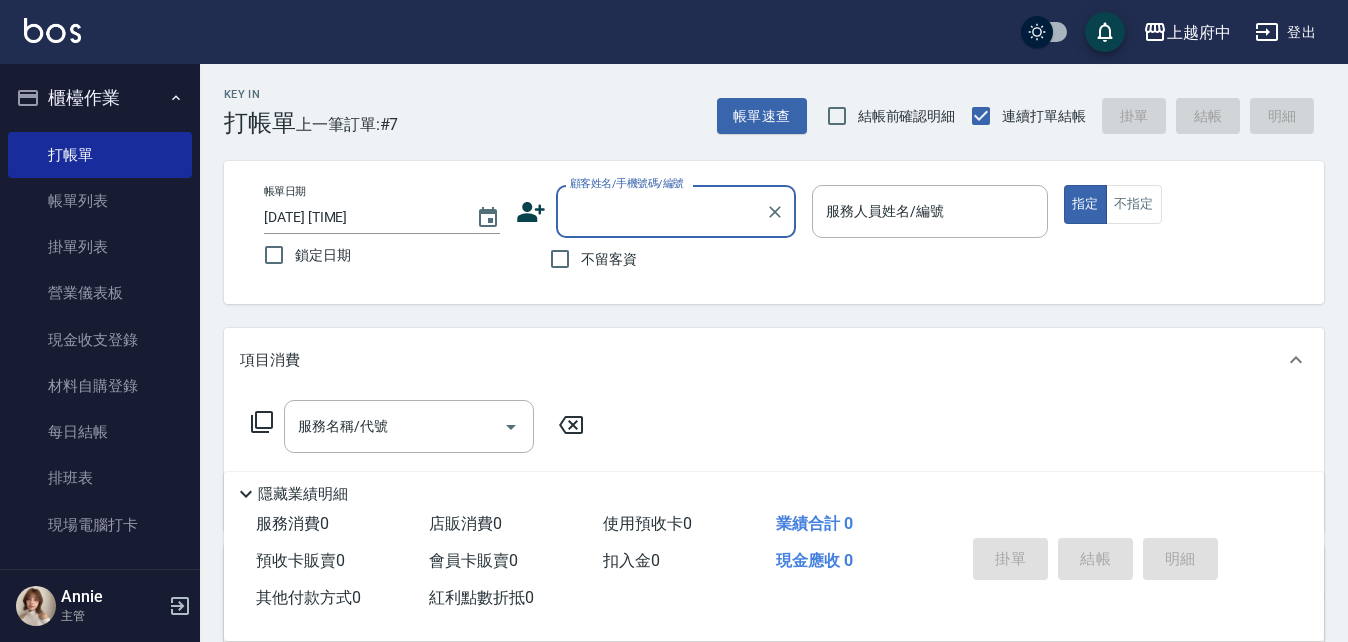 click on "顧客姓名/手機號碼/編號" at bounding box center [661, 211] 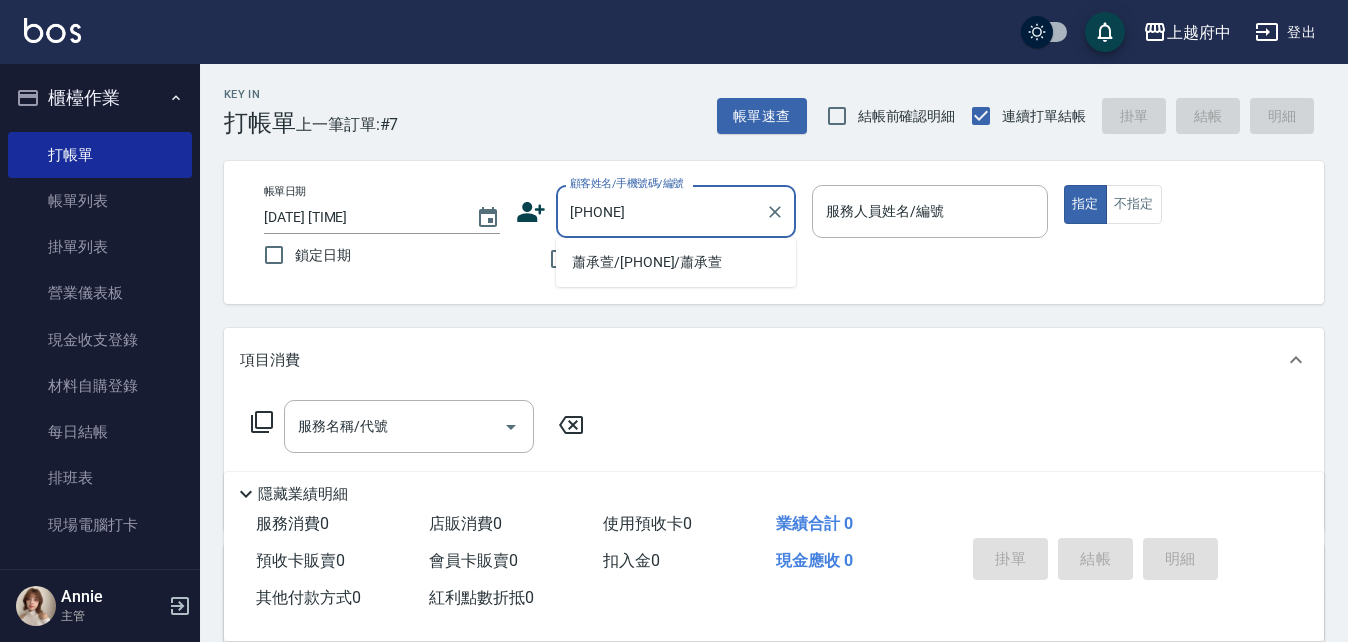 click on "蕭承萱/[PHONE]/蕭承萱" at bounding box center [676, 262] 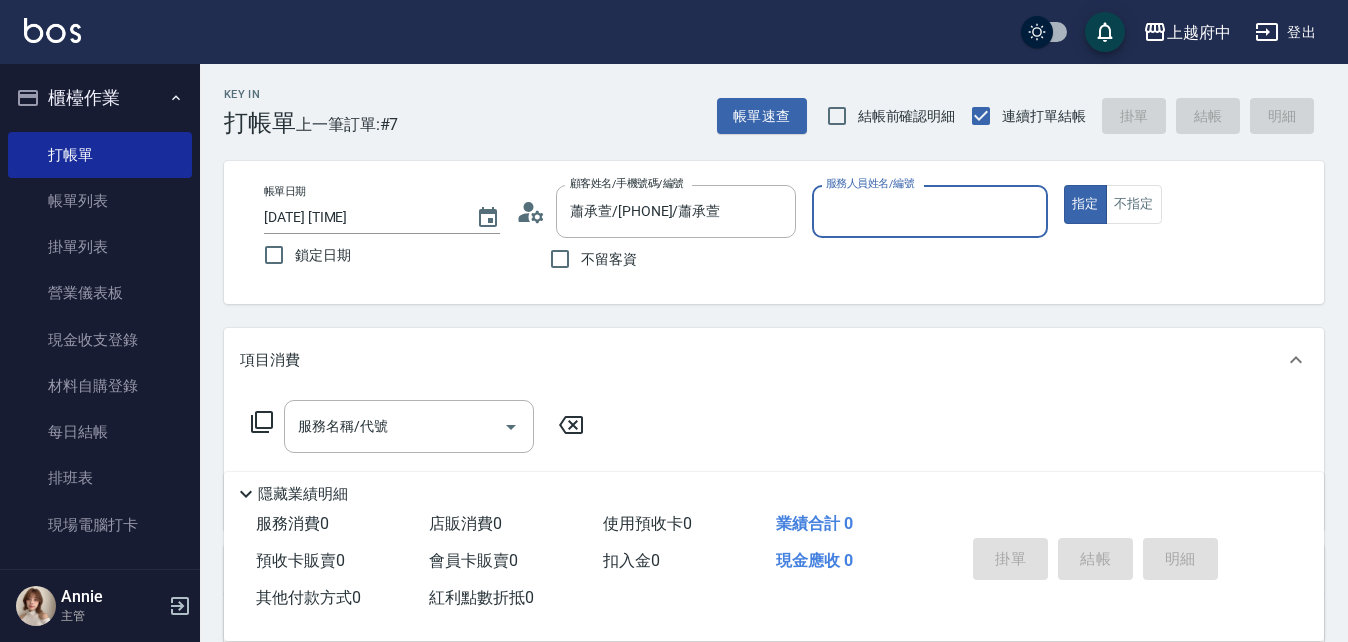 type on "[NAME]-[NUMBER]" 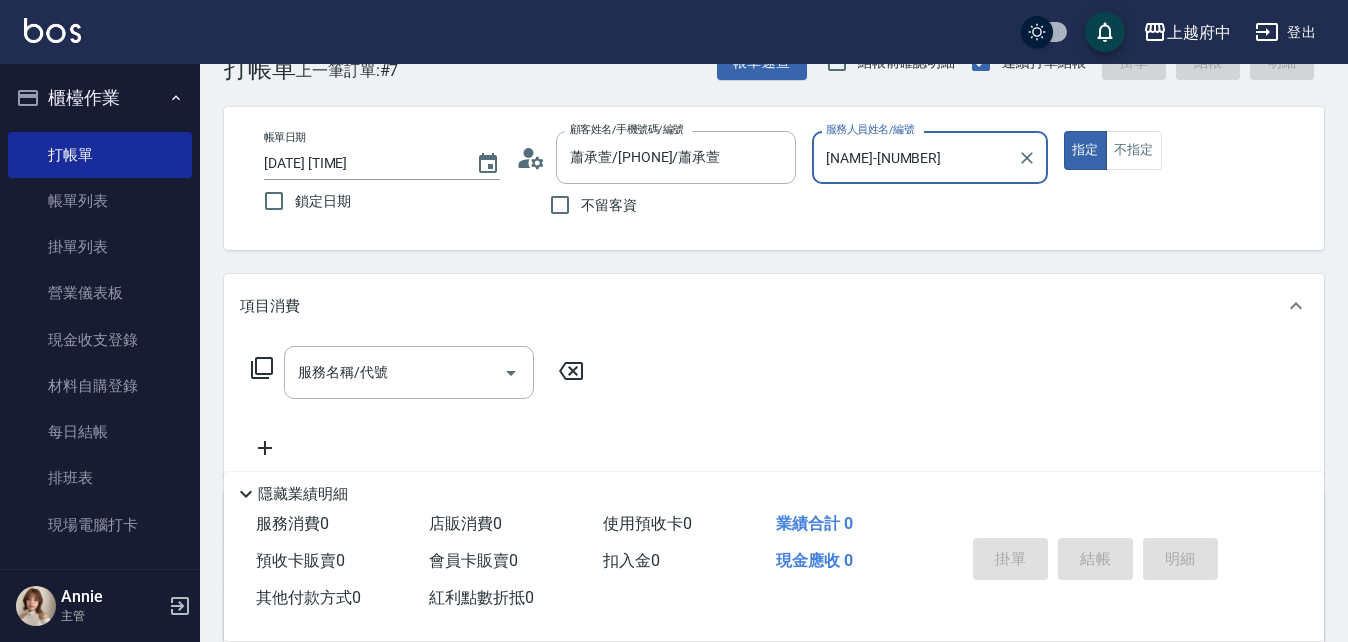 scroll, scrollTop: 100, scrollLeft: 0, axis: vertical 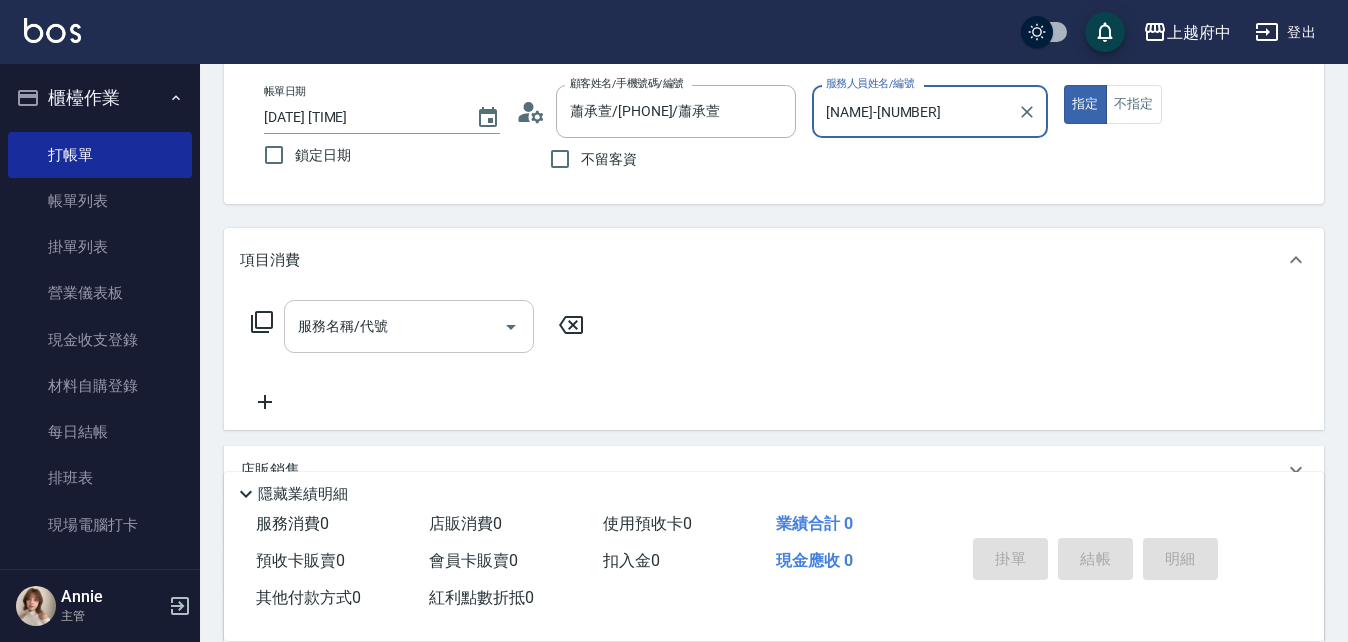 click on "服務名稱/代號" at bounding box center (394, 326) 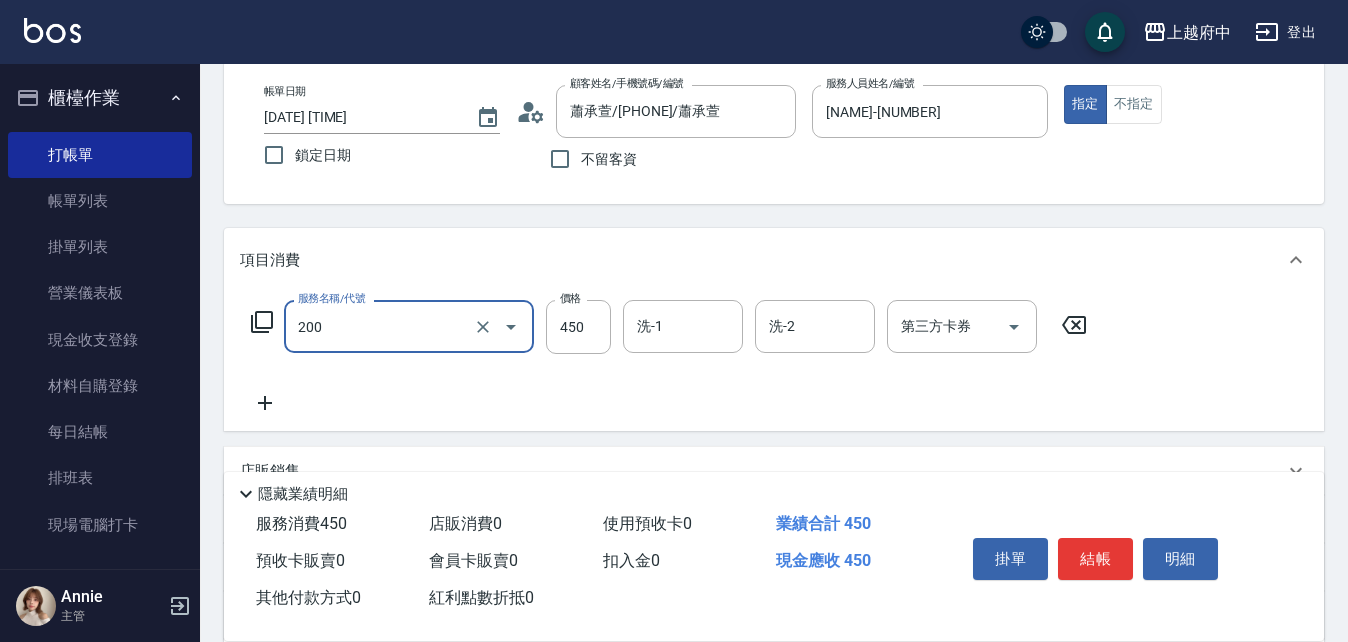 type on "有機洗髮(200)" 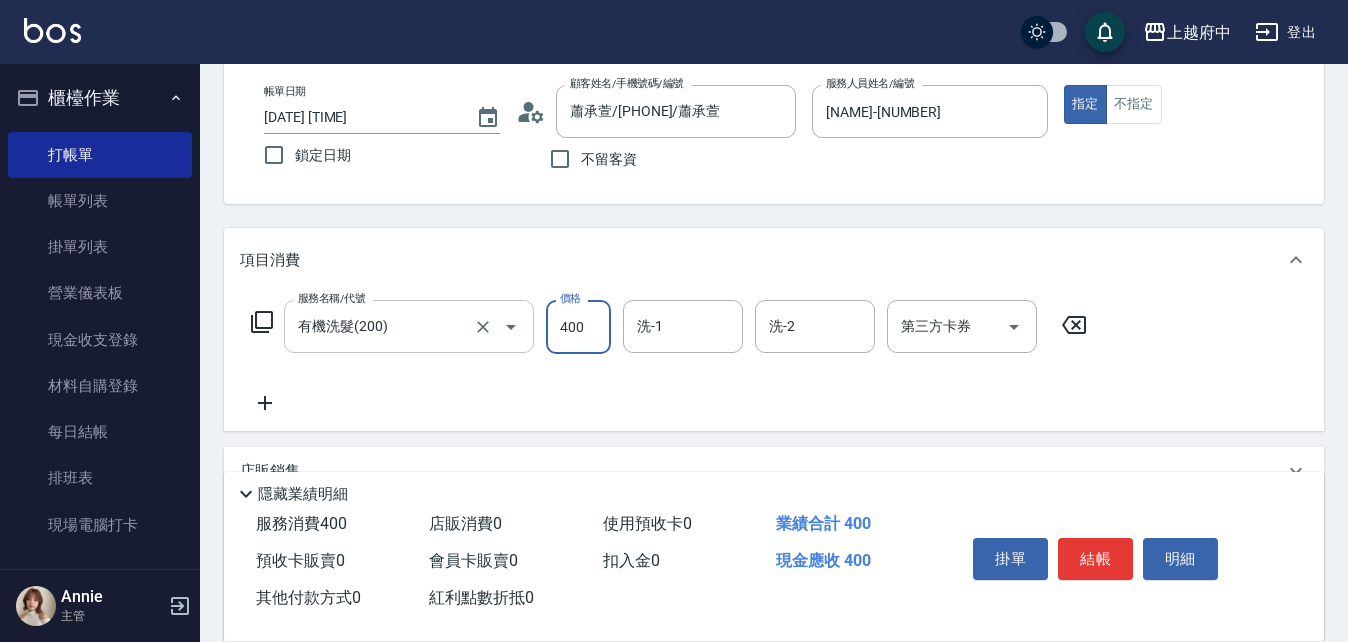 type on "400" 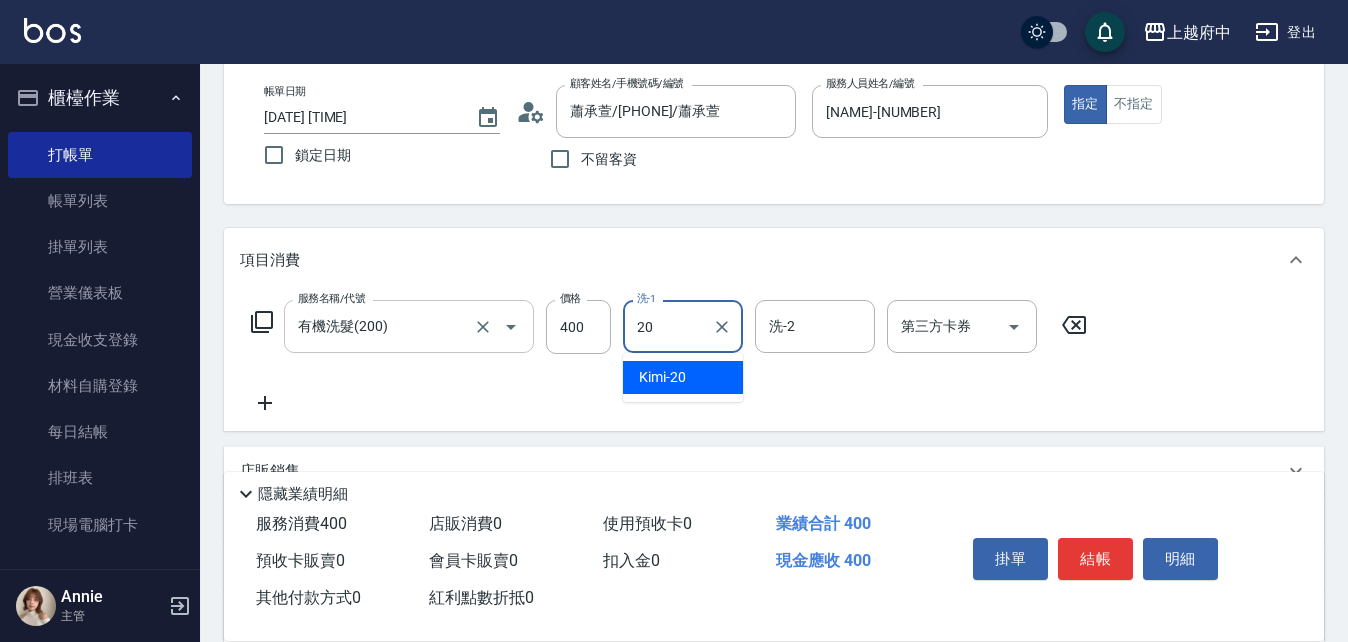 type on "[NAME]-[NUMBER]" 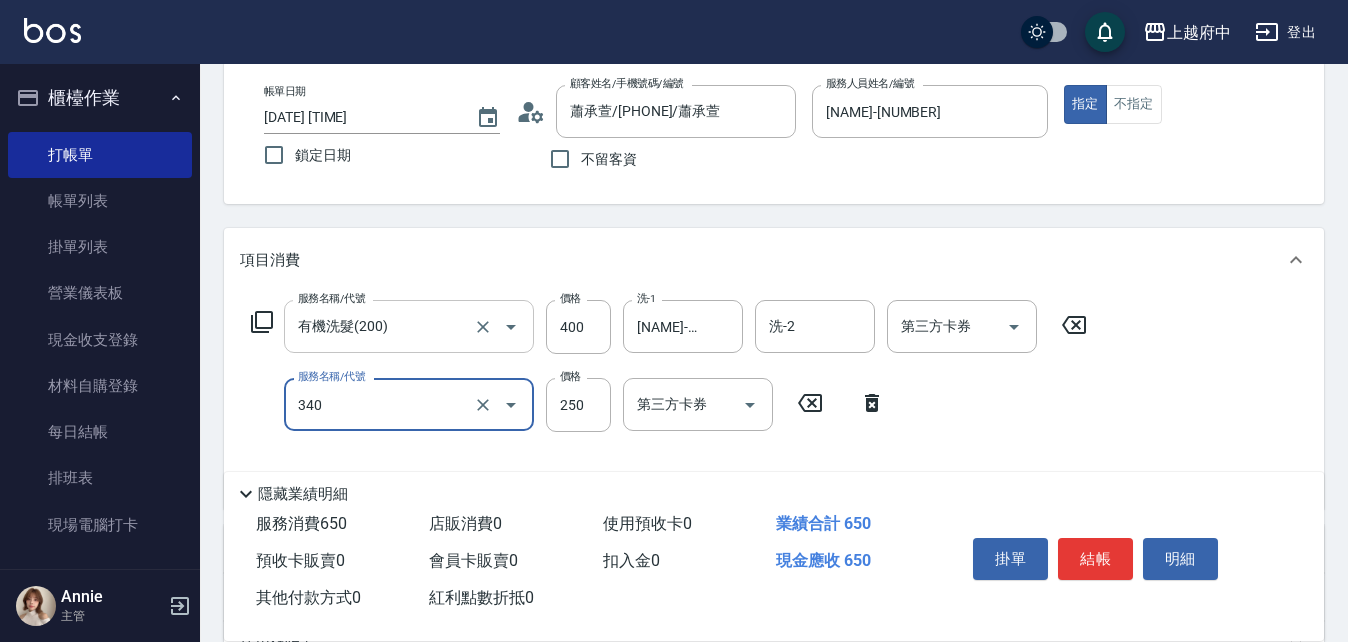 type on "剪髮(340)" 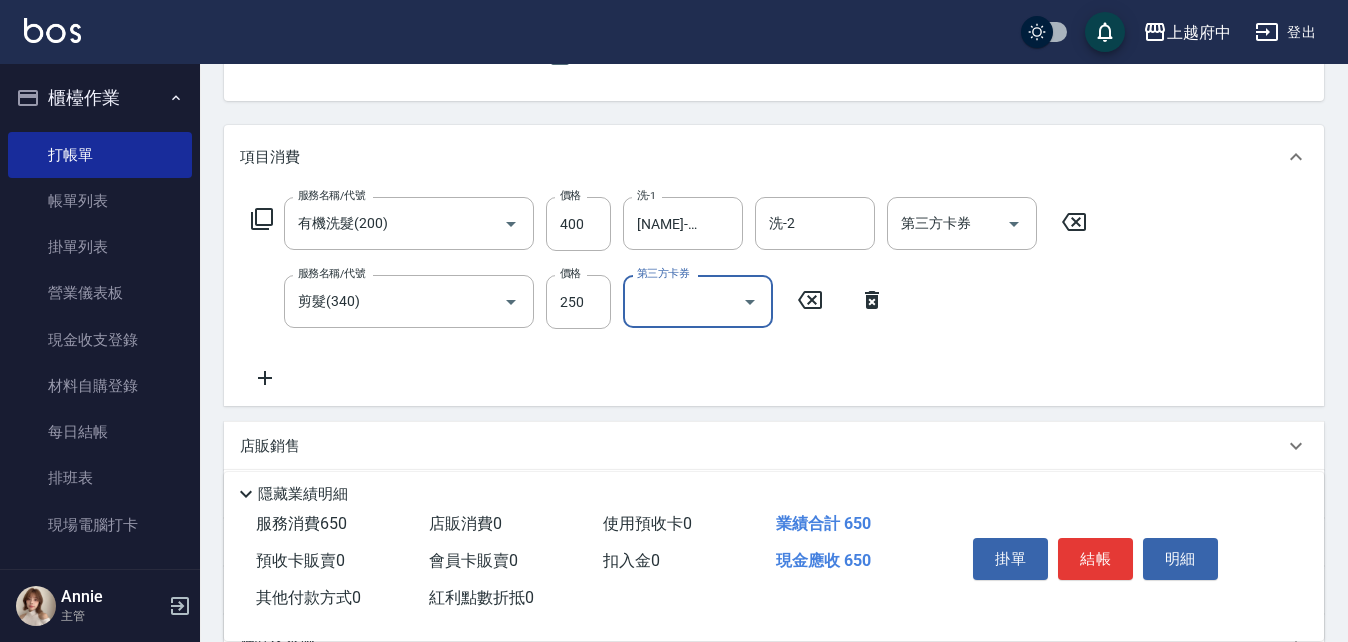 scroll, scrollTop: 300, scrollLeft: 0, axis: vertical 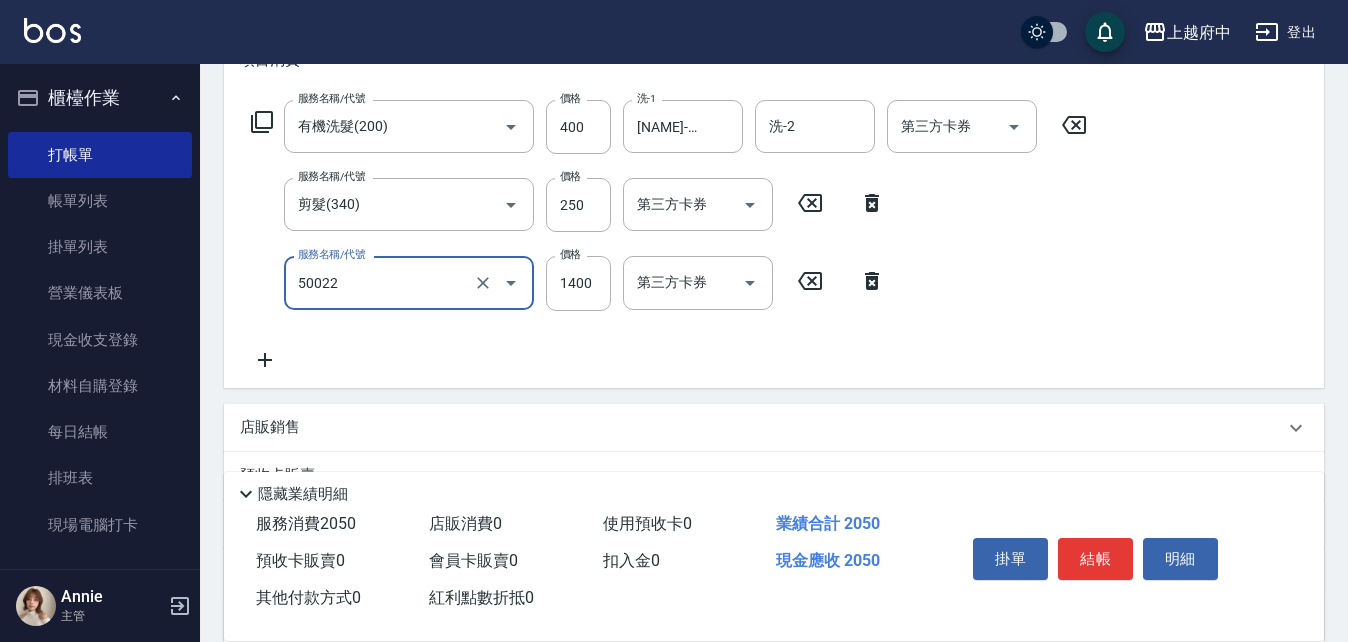 type on "漂髮 中(50022)" 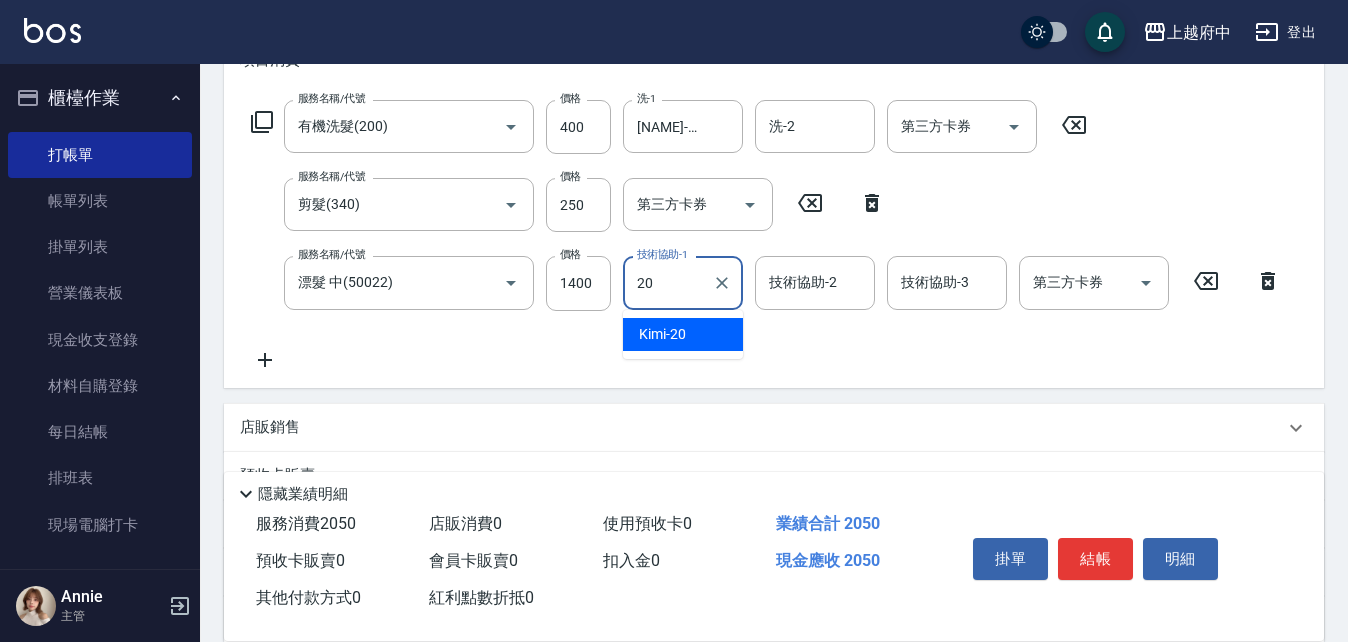 type on "[NAME]-[NUMBER]" 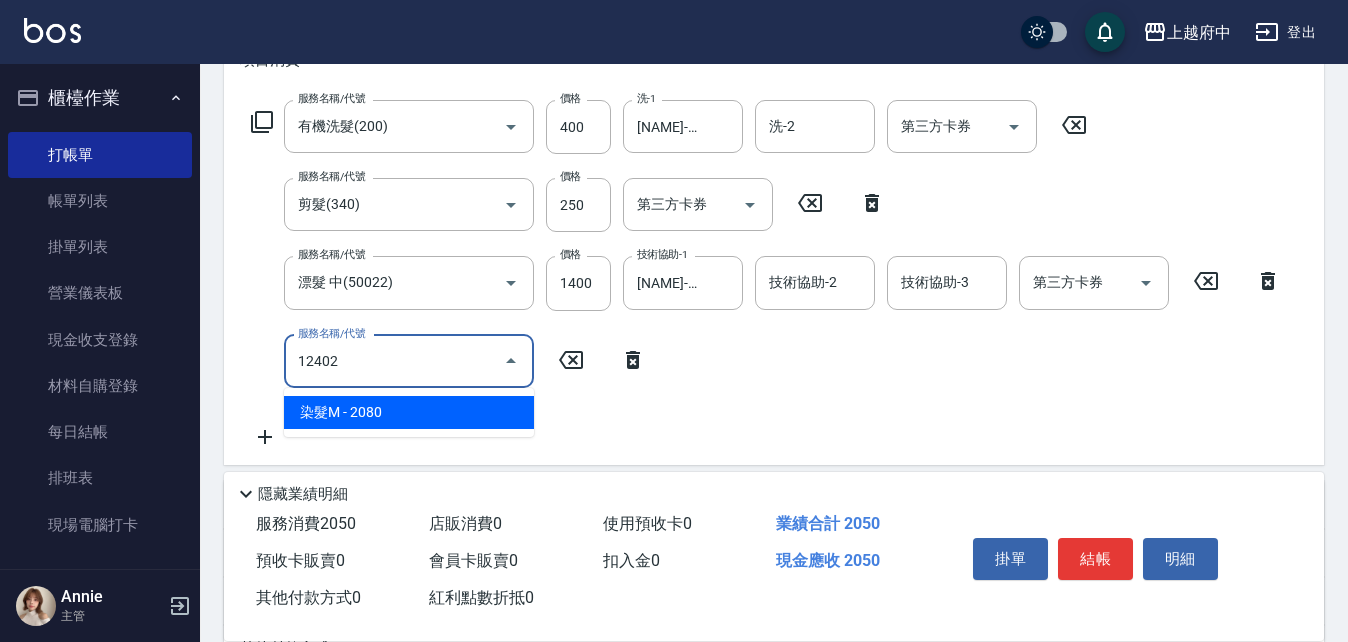 type on "染髮M(12402)" 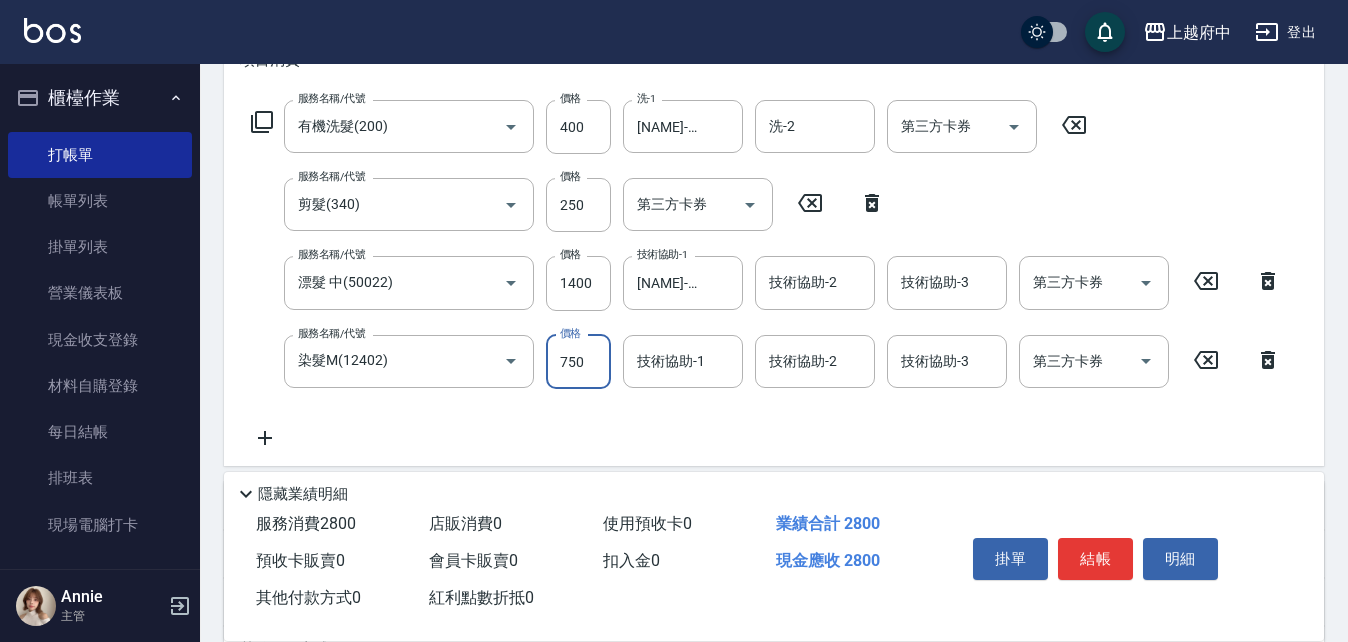 type on "750" 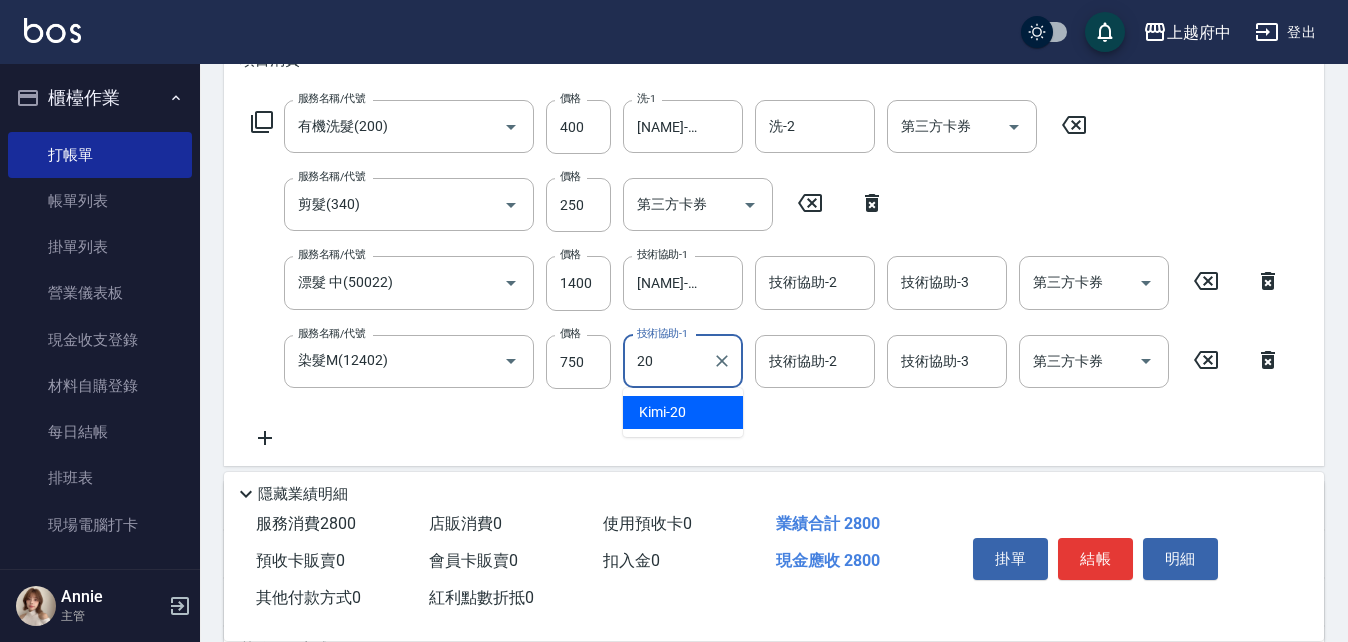 type on "[NAME]-[NUMBER]" 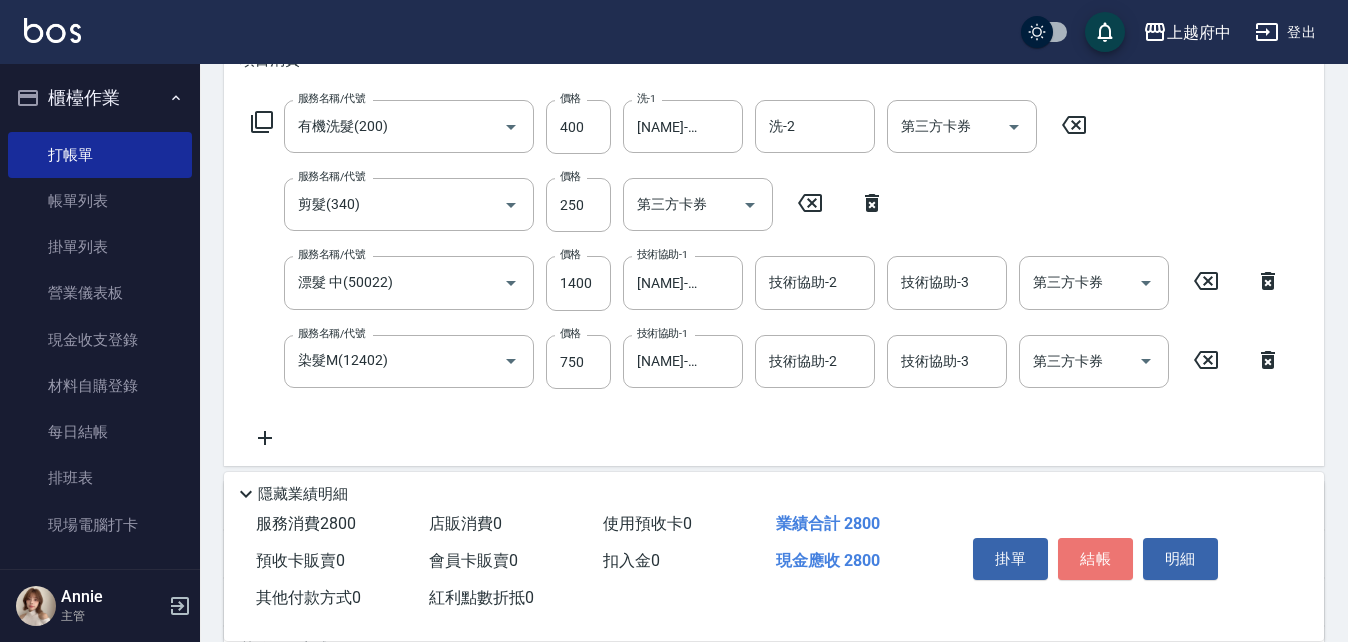 click on "結帳" at bounding box center [1095, 559] 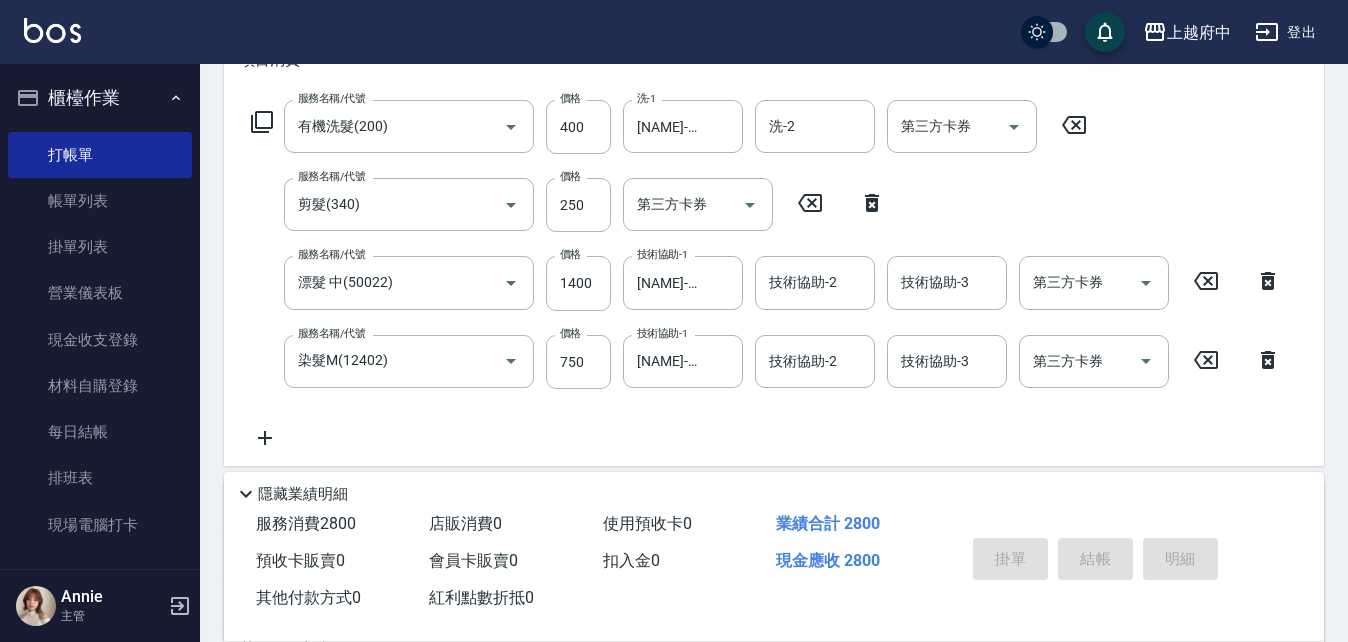 type on "[DATE] [TIME]" 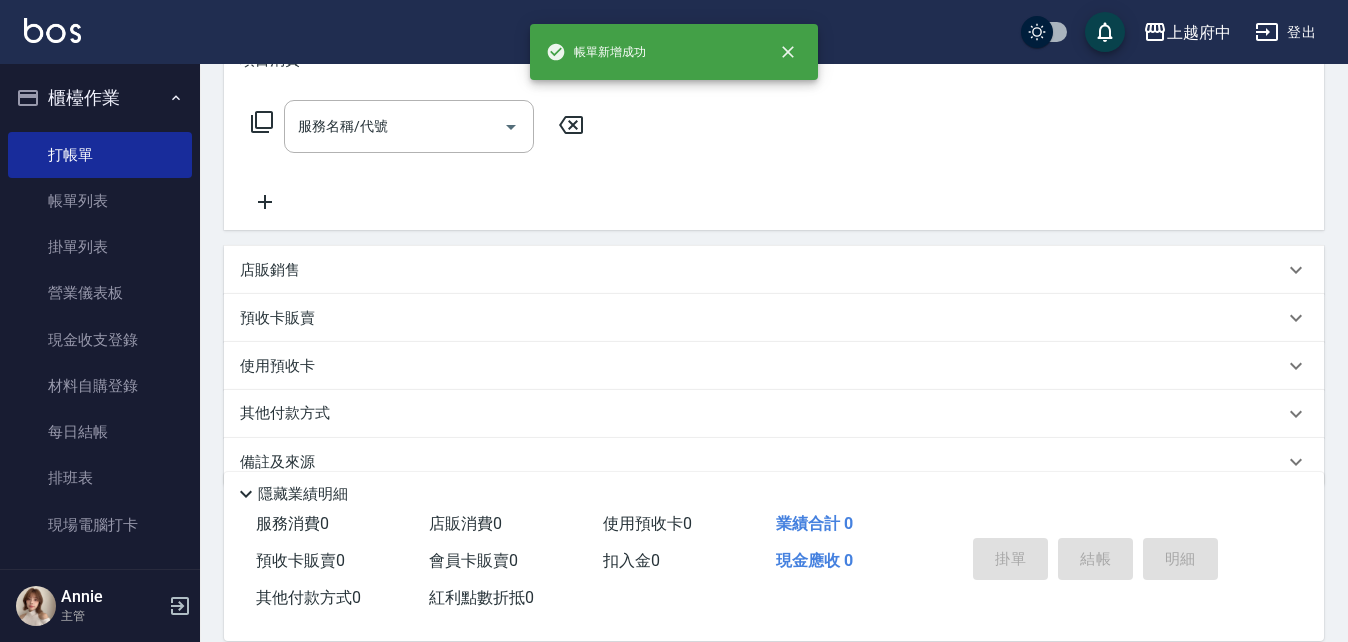 scroll, scrollTop: 0, scrollLeft: 0, axis: both 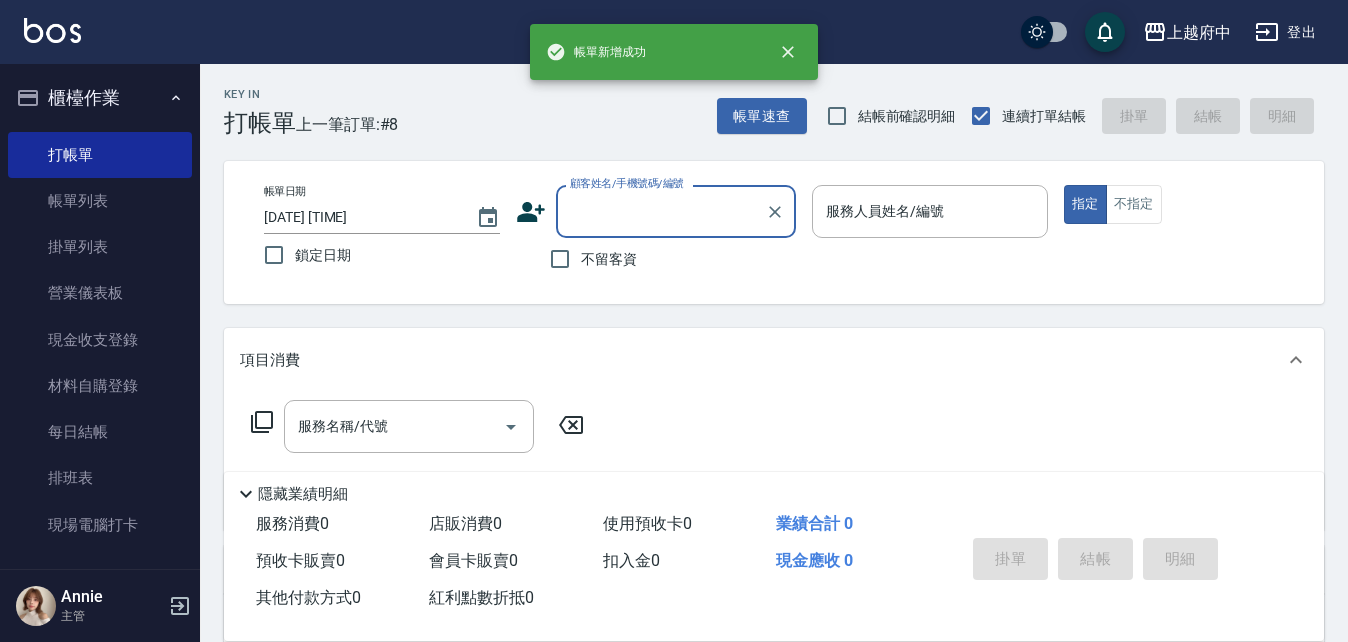 type on "ㄒ" 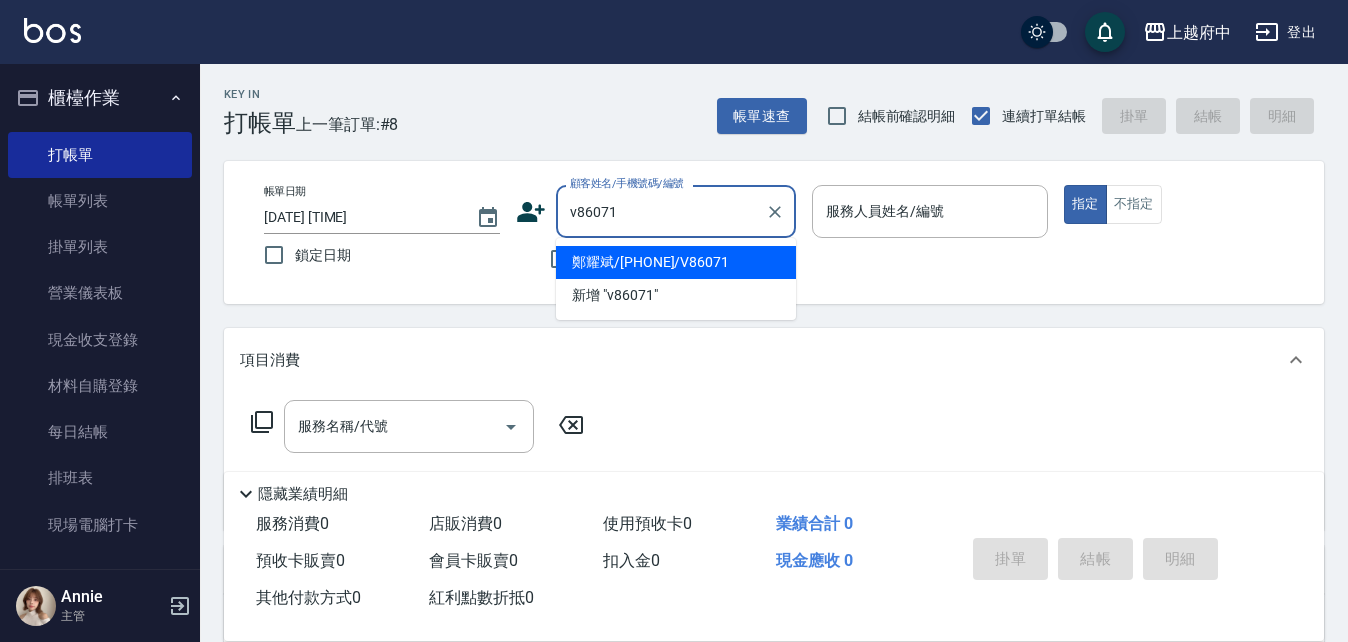 click on "鄭耀斌/[PHONE]/V86071" at bounding box center [676, 262] 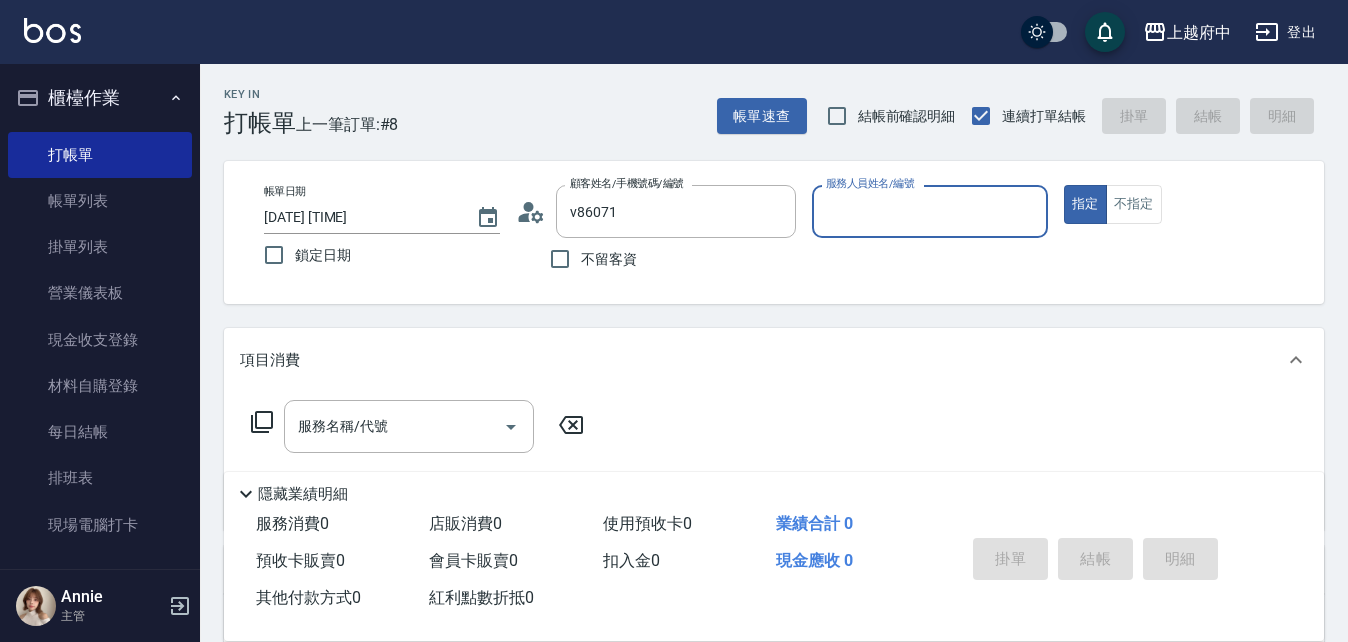type on "鄭耀斌/[PHONE]/V86071" 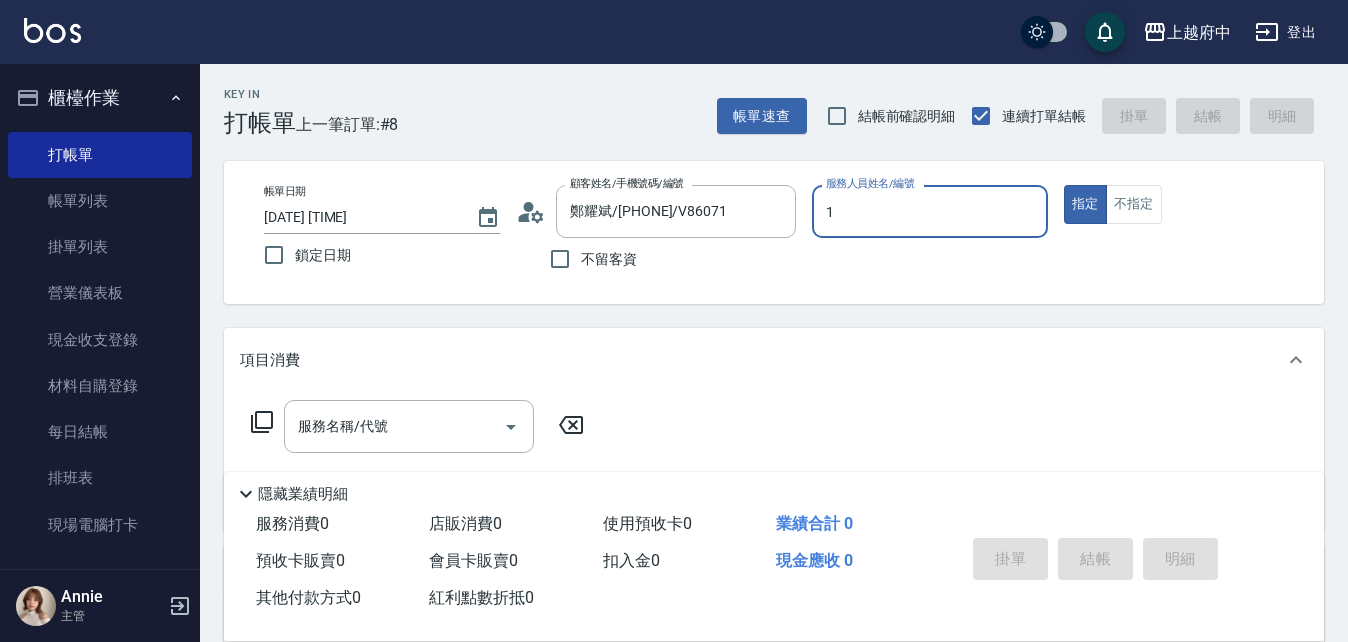 type on "Annie -1" 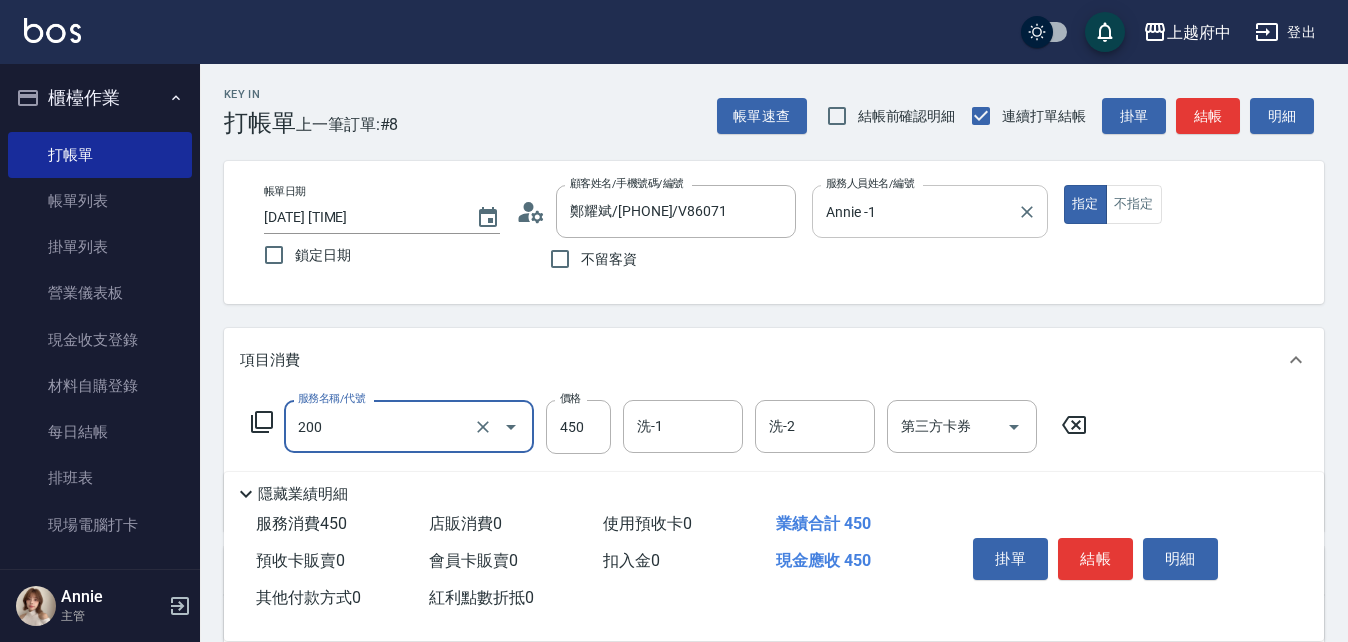 type on "有機洗髮(200)" 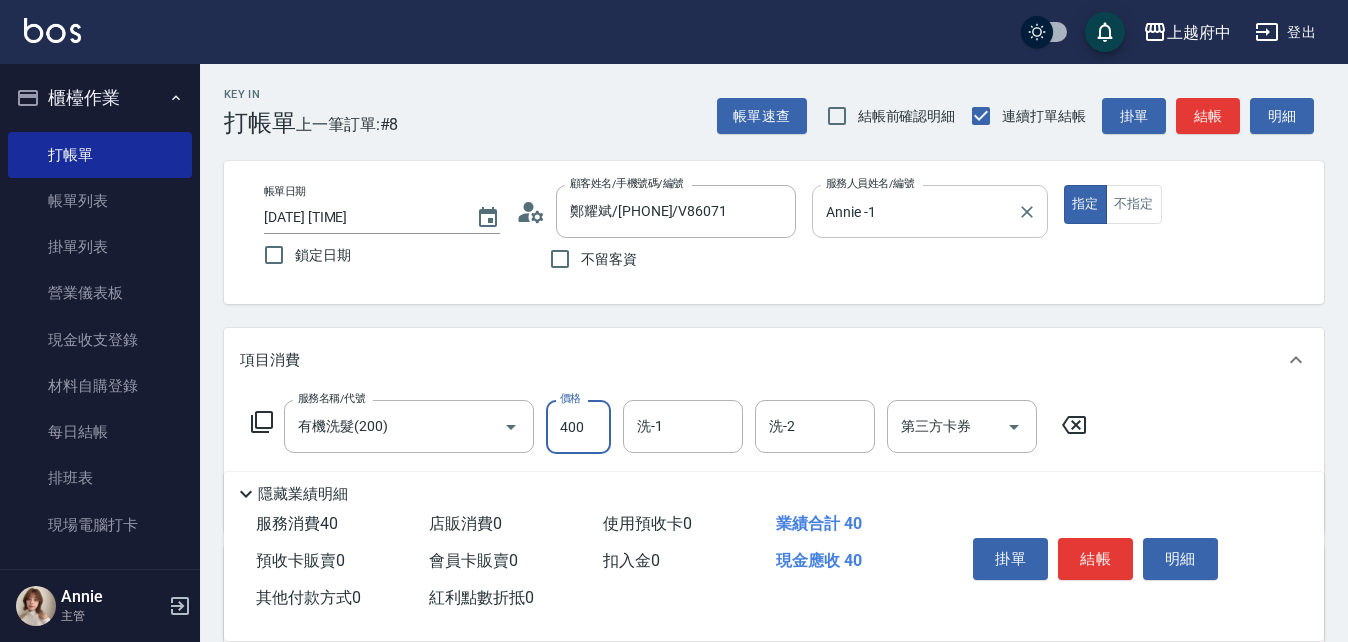 type on "400" 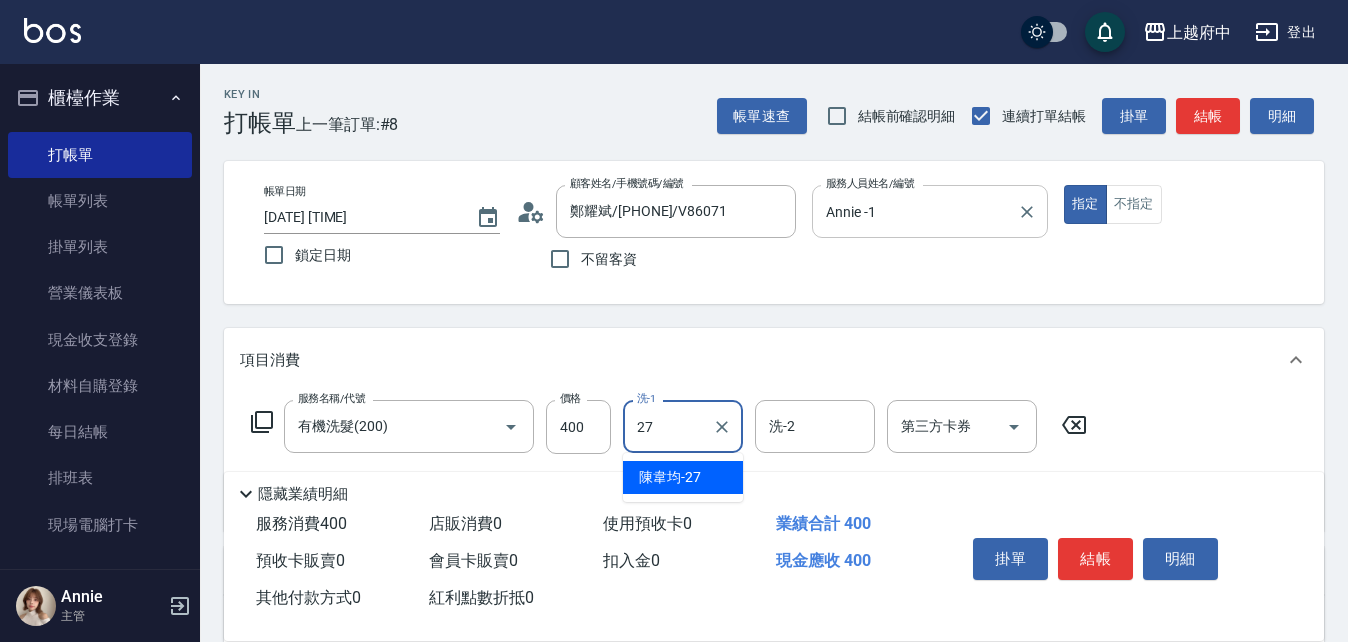 type on "[NAME]-[NUMBER]" 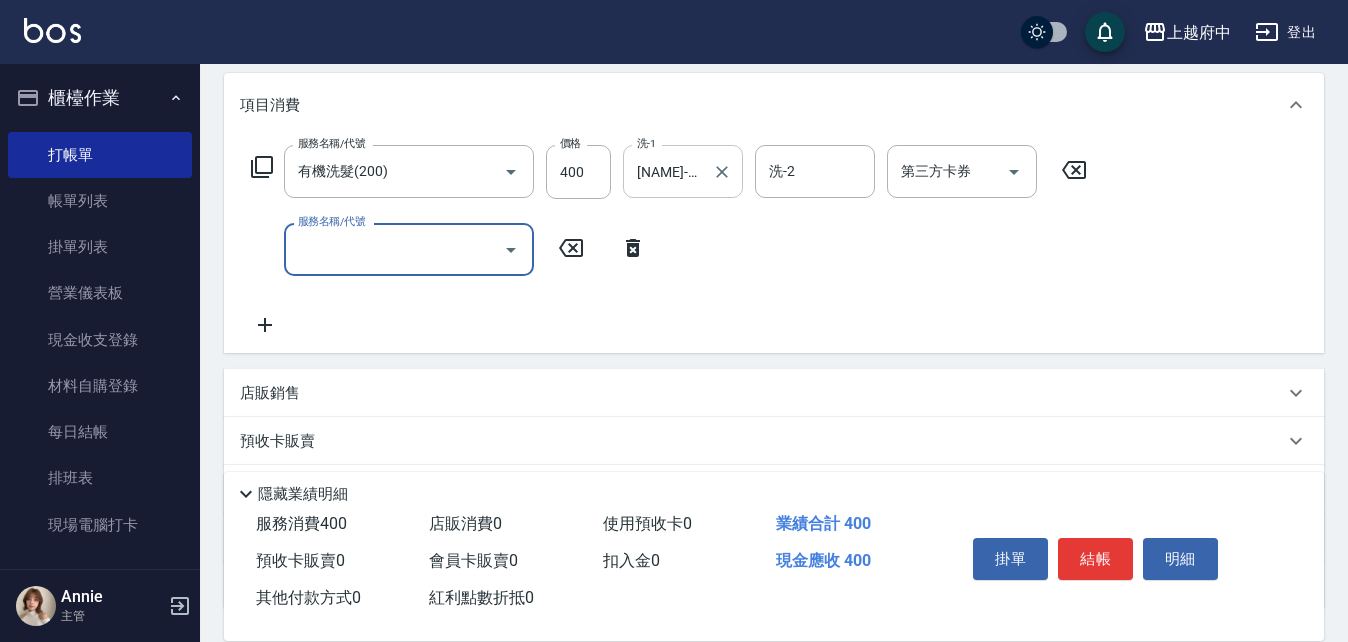 scroll, scrollTop: 300, scrollLeft: 0, axis: vertical 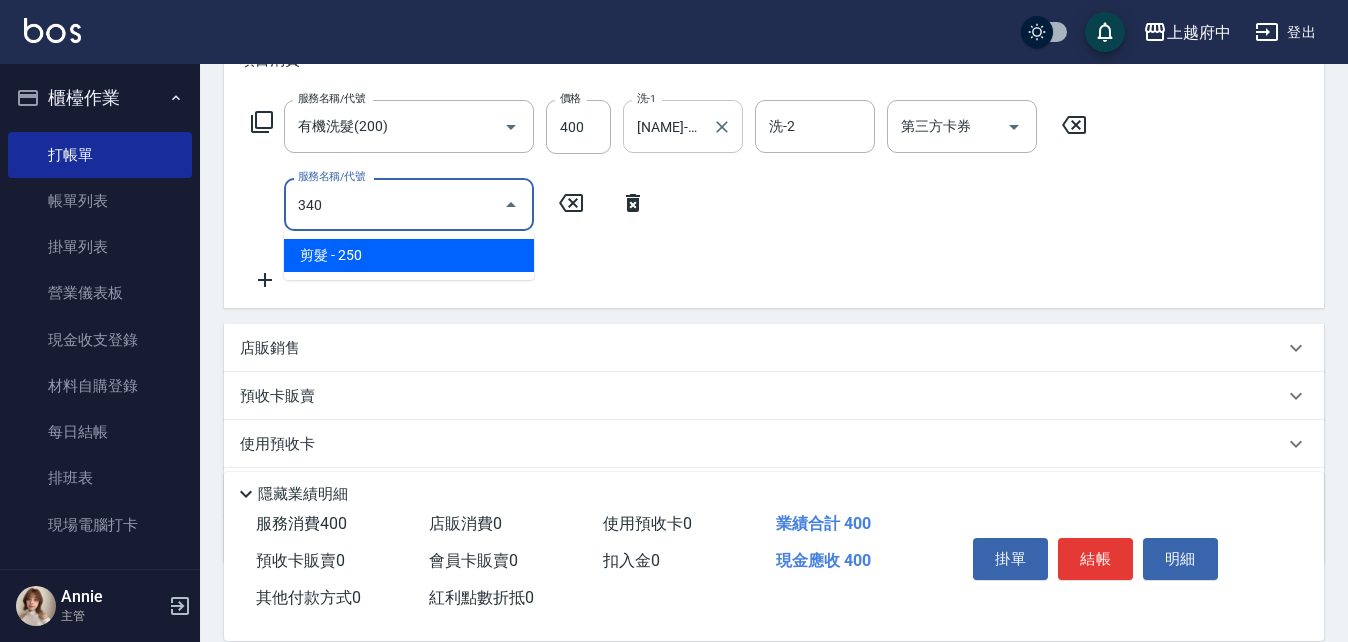 type on "剪髮(340)" 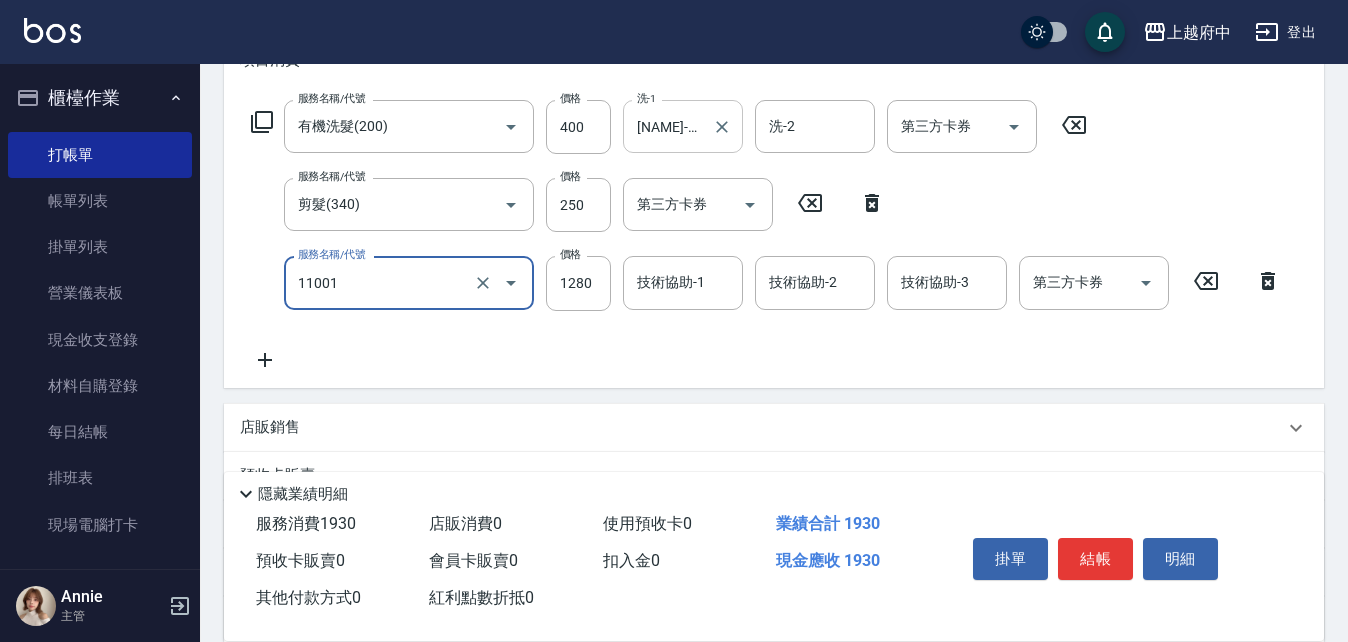 type on "燙髮S(11001)" 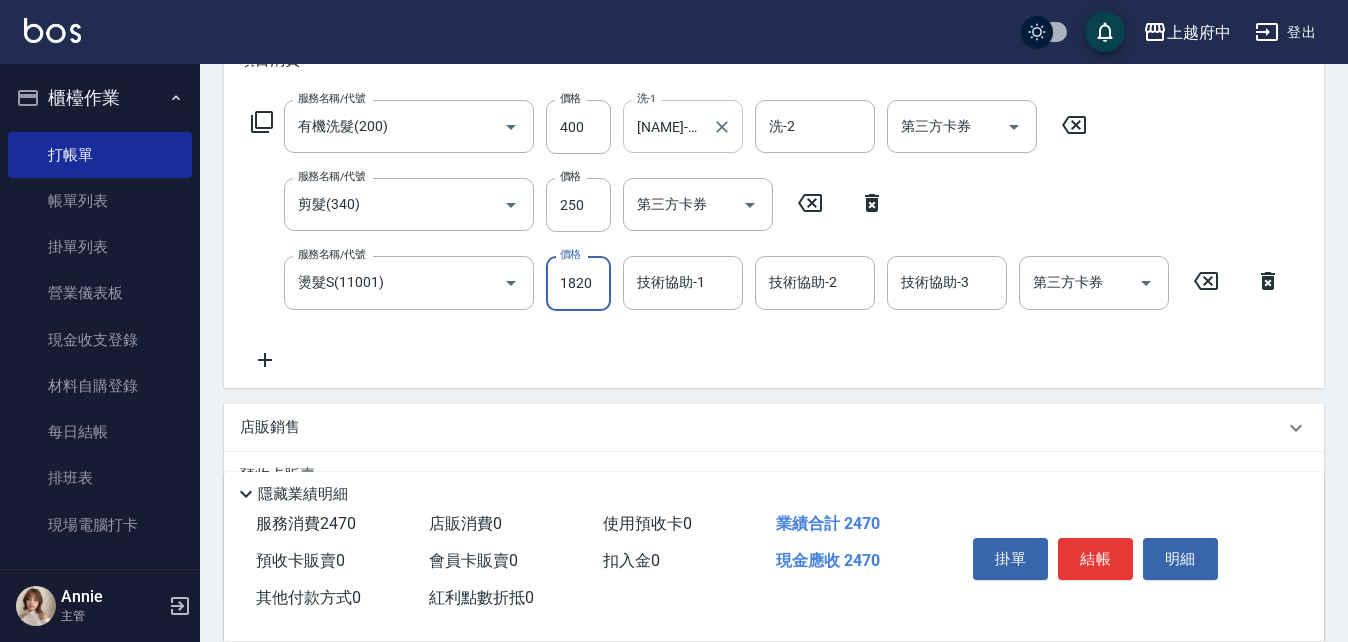 type on "1820" 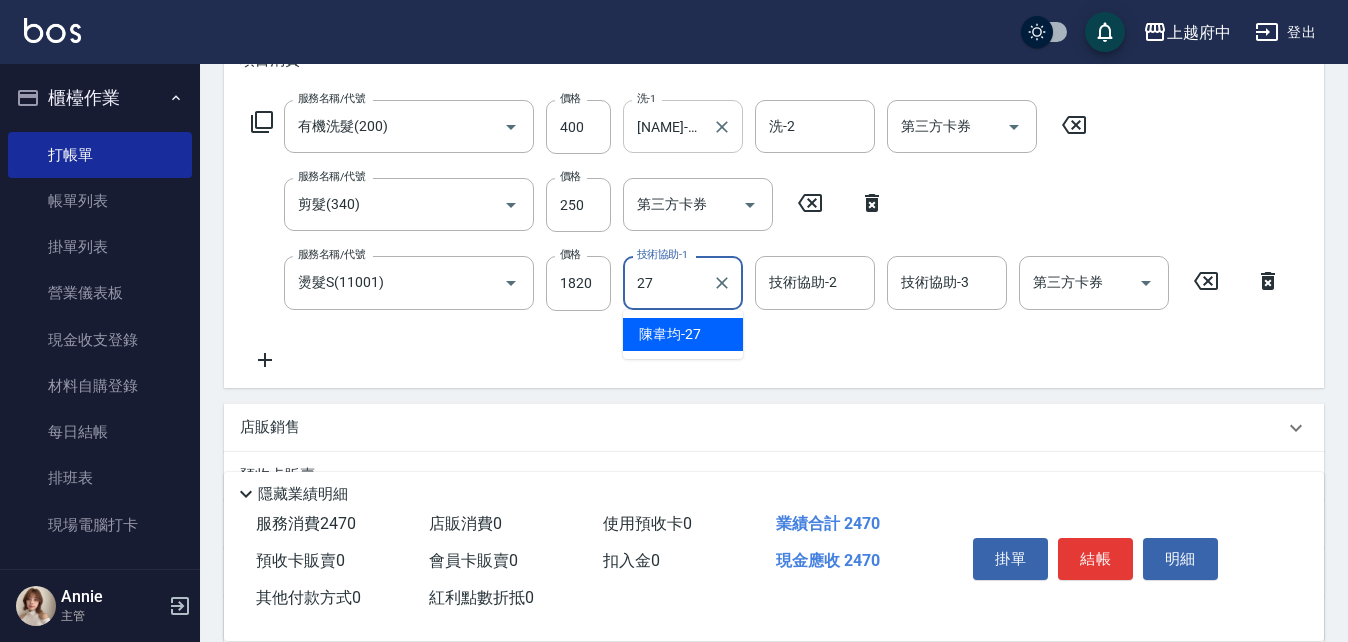 type on "[NAME]-[NUMBER]" 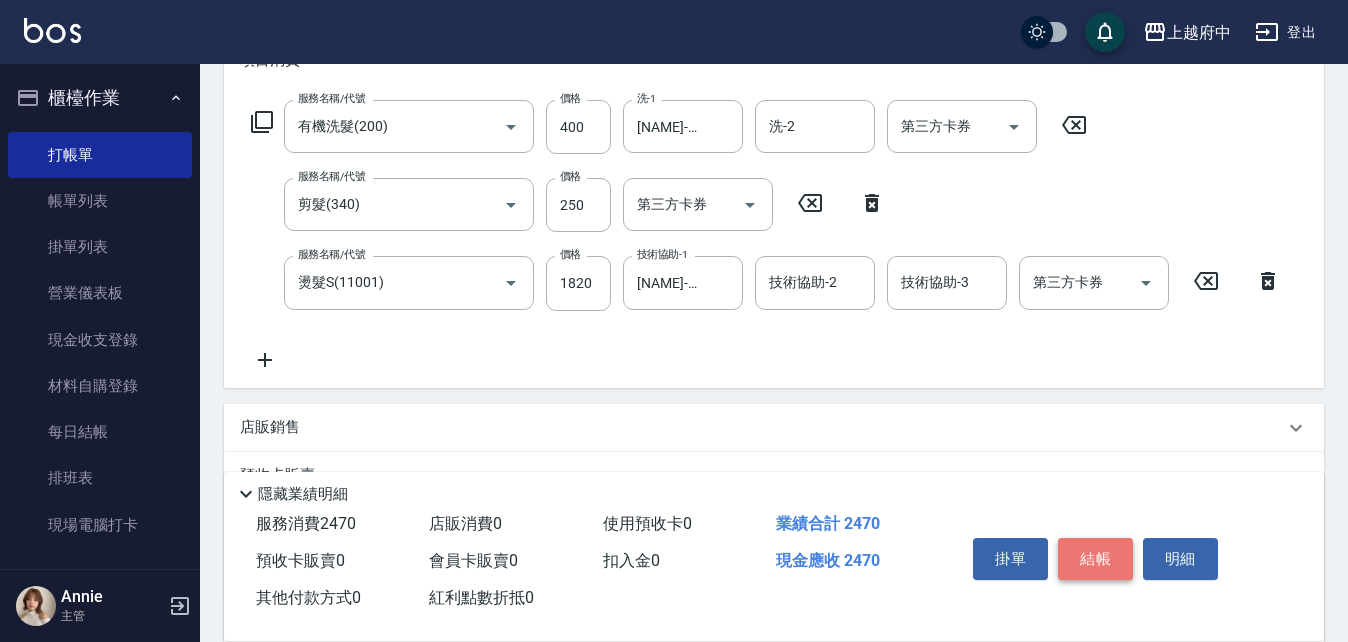 click on "結帳" at bounding box center (1095, 559) 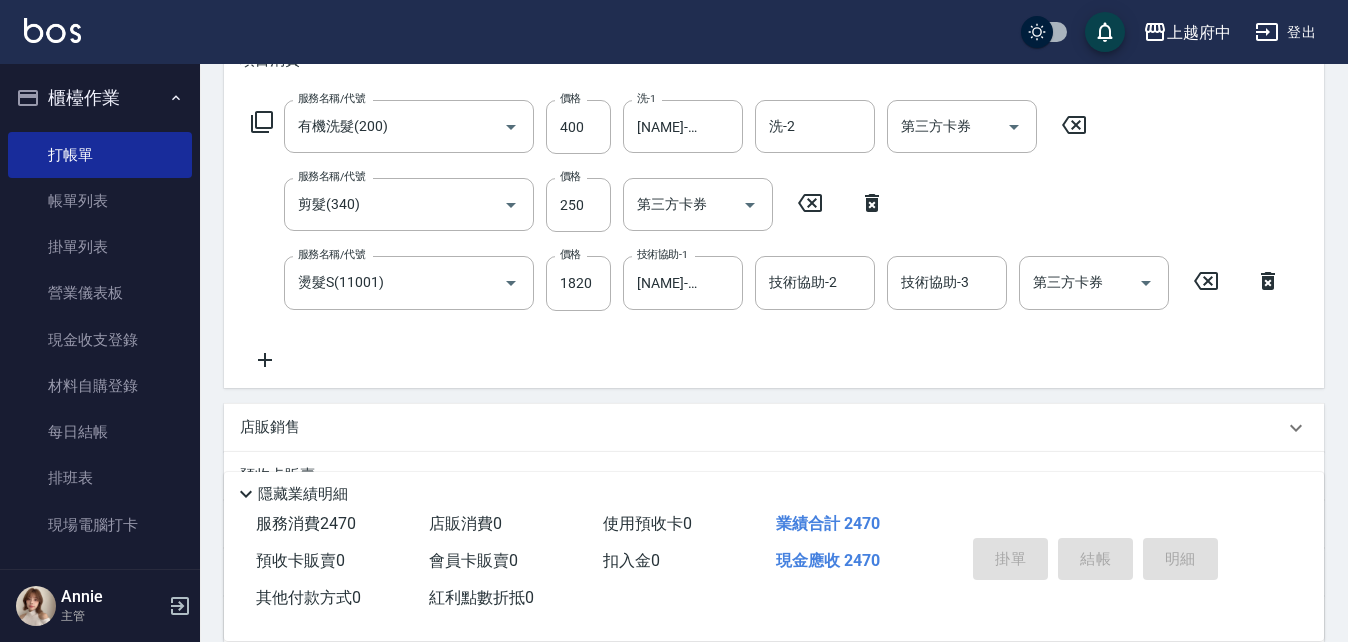 type on "2025/08/07 18:26" 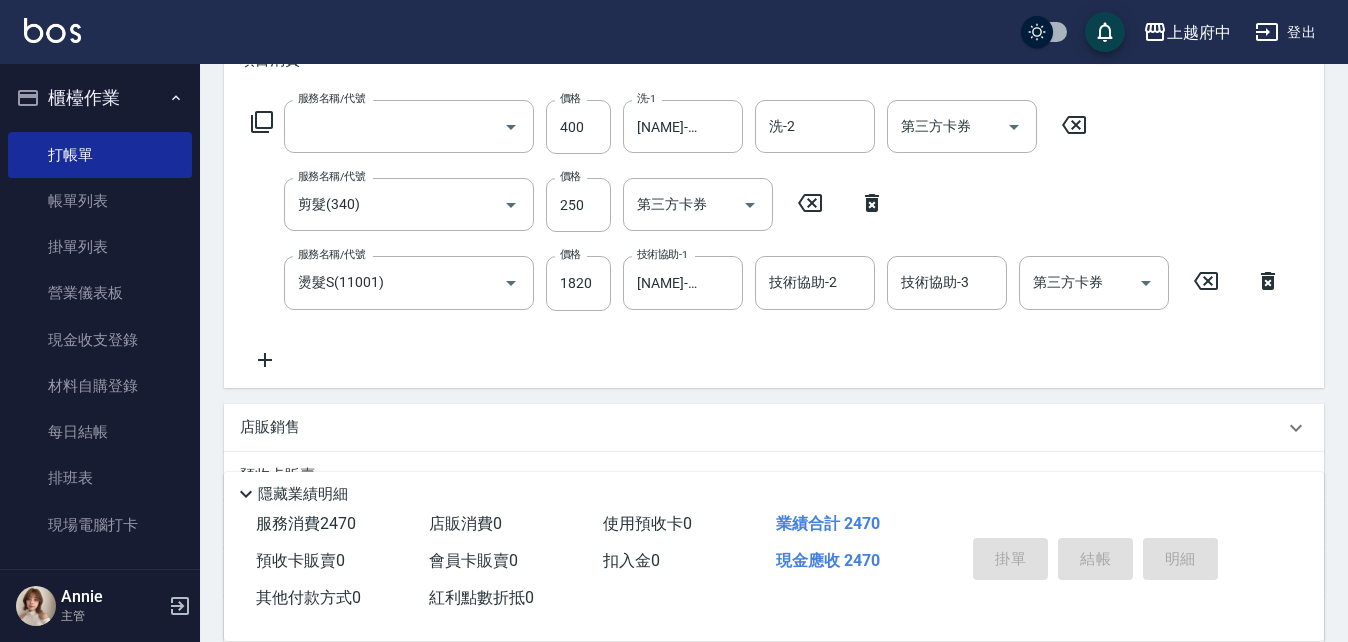 scroll, scrollTop: 0, scrollLeft: 0, axis: both 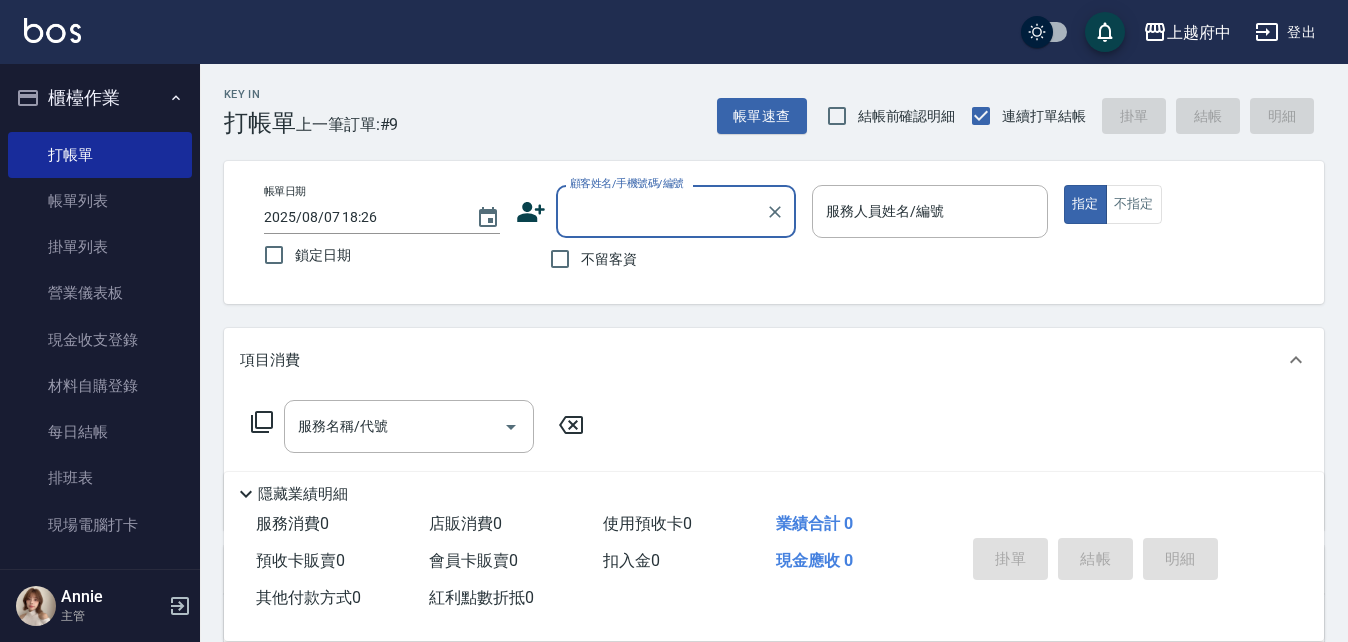 click on "不留客資" at bounding box center [609, 259] 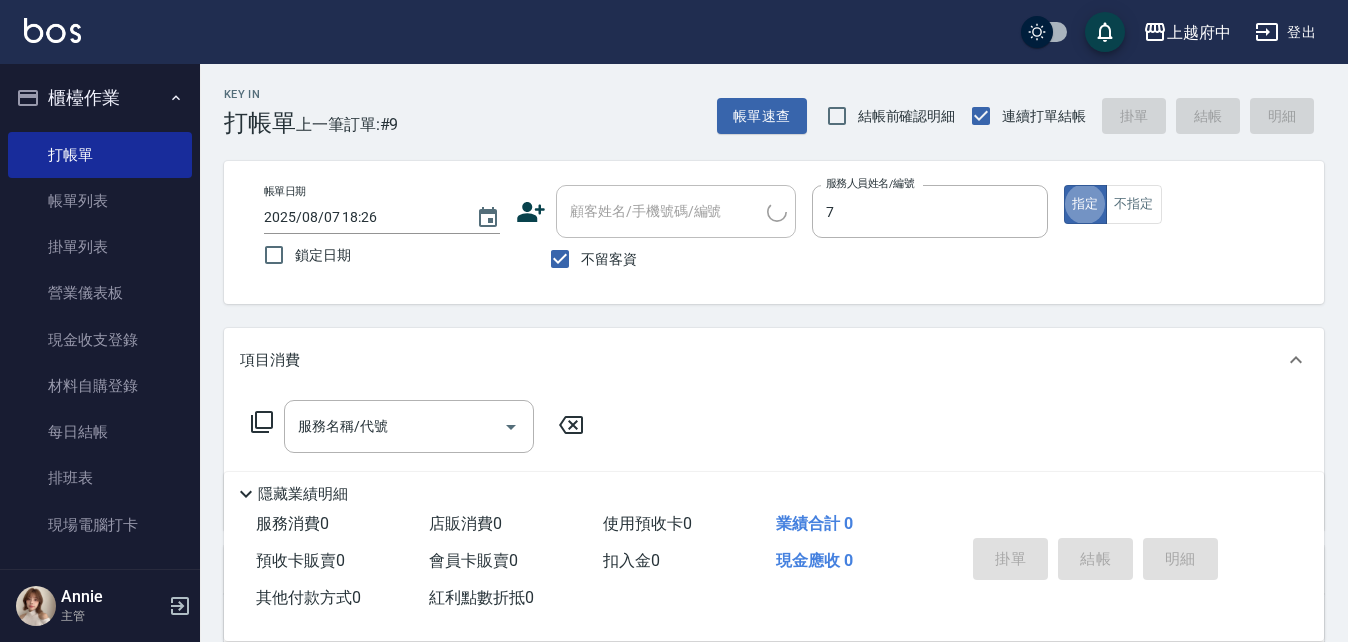 type on "Fanny-7" 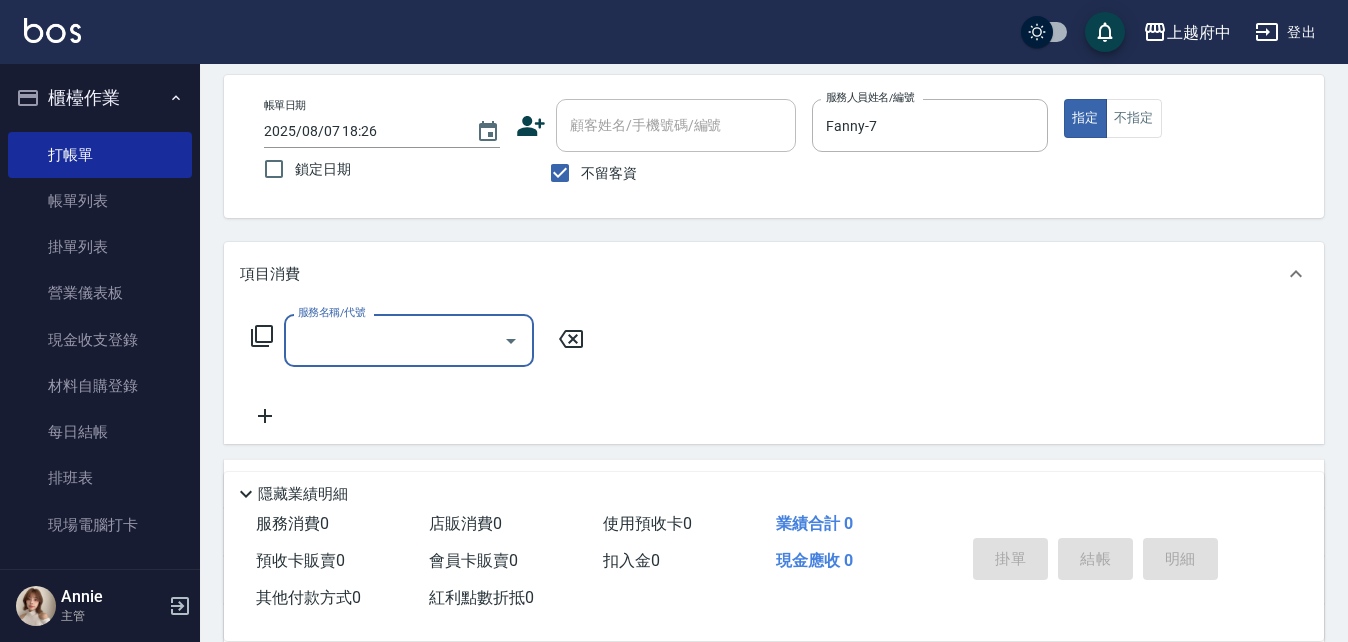 scroll, scrollTop: 200, scrollLeft: 0, axis: vertical 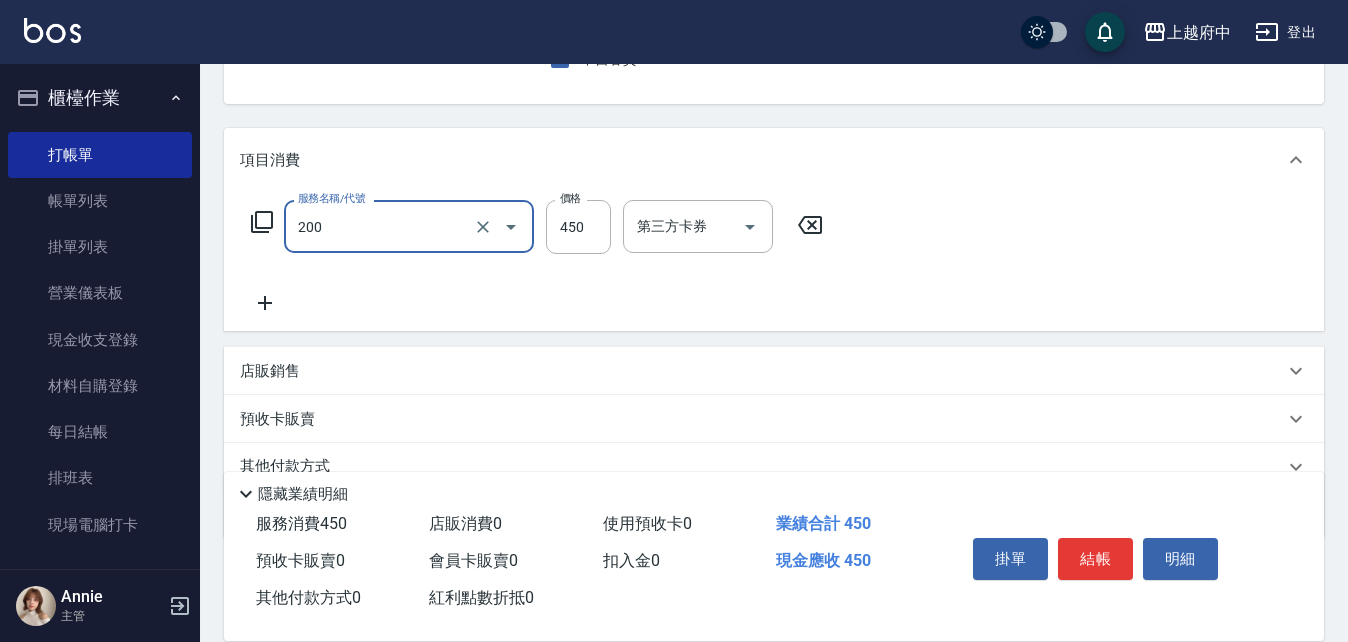 type on "有機洗髮(200)" 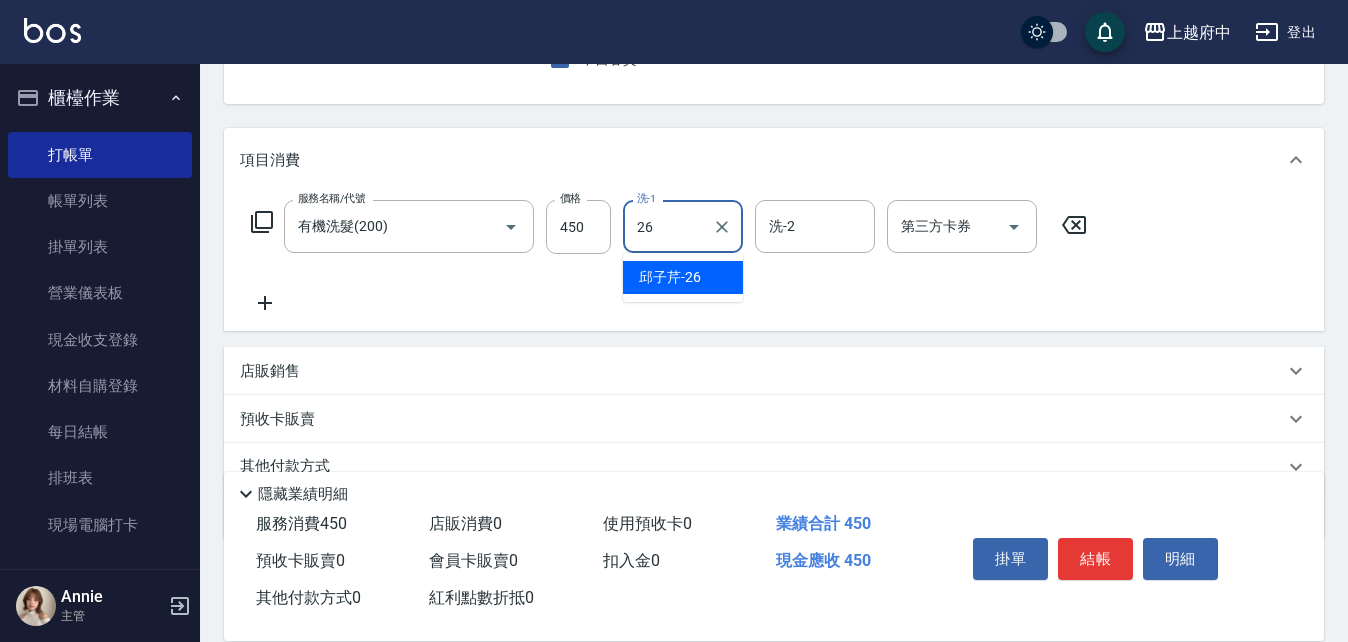 type on "[NAME]-[NUMBER]" 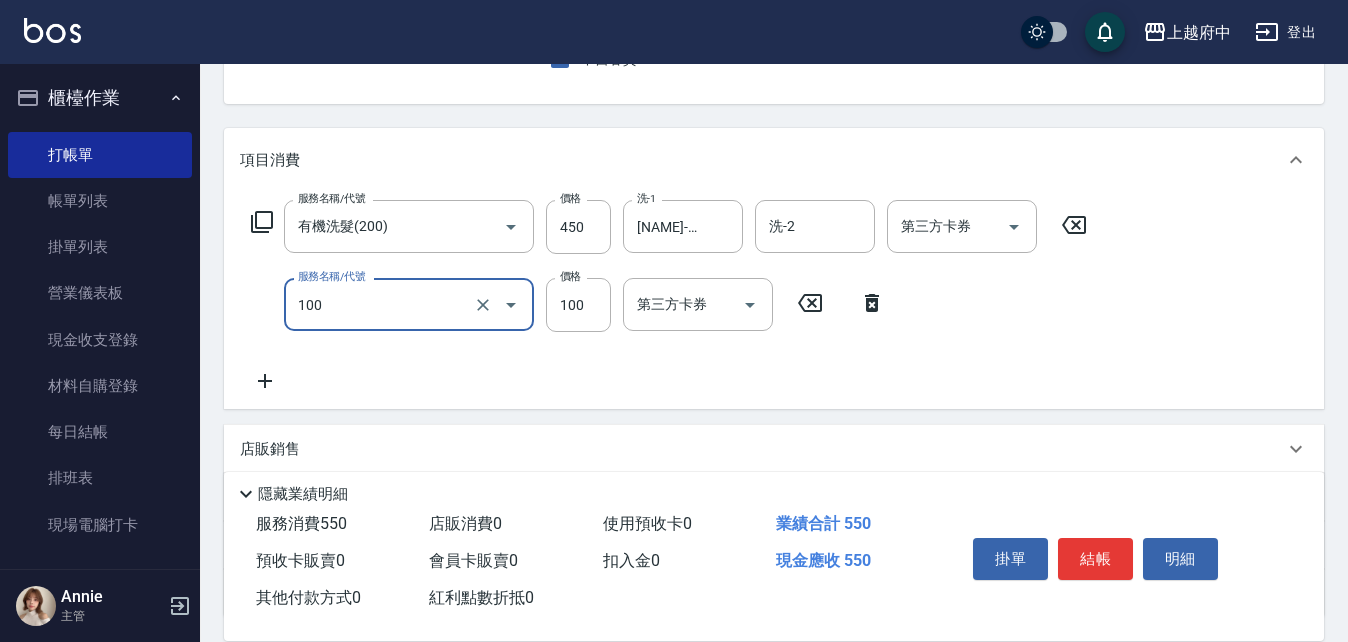 type on "造型/修劉海(100)" 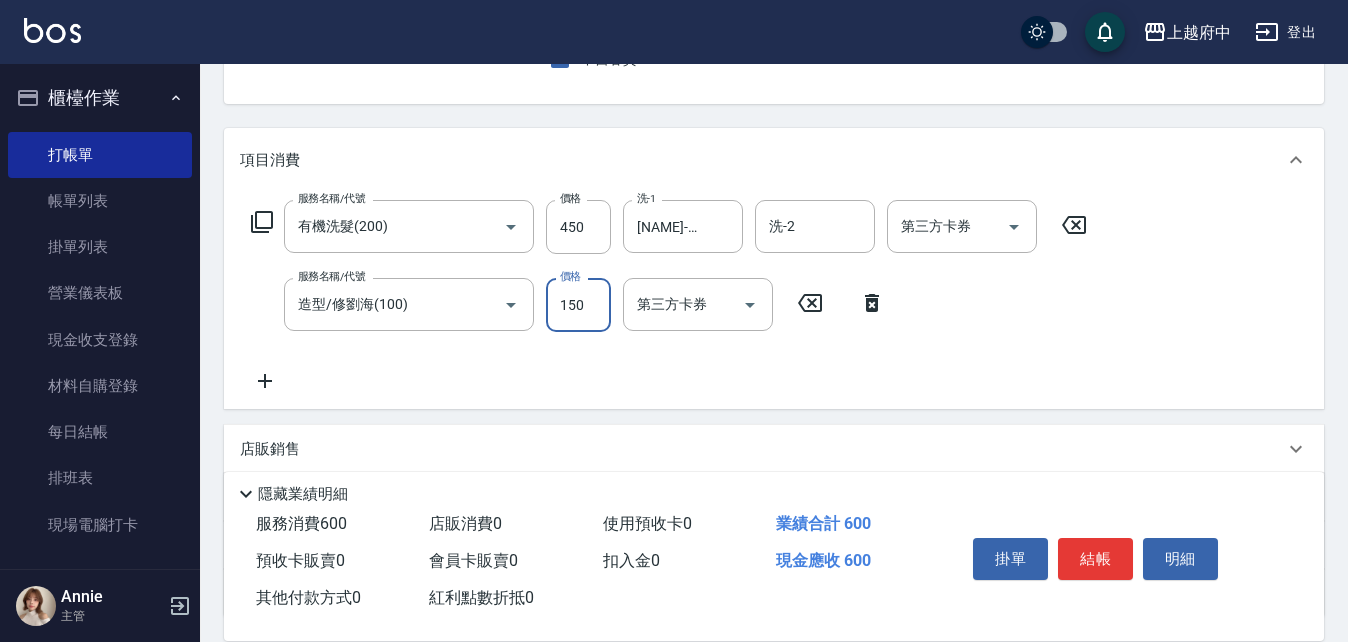 type on "150" 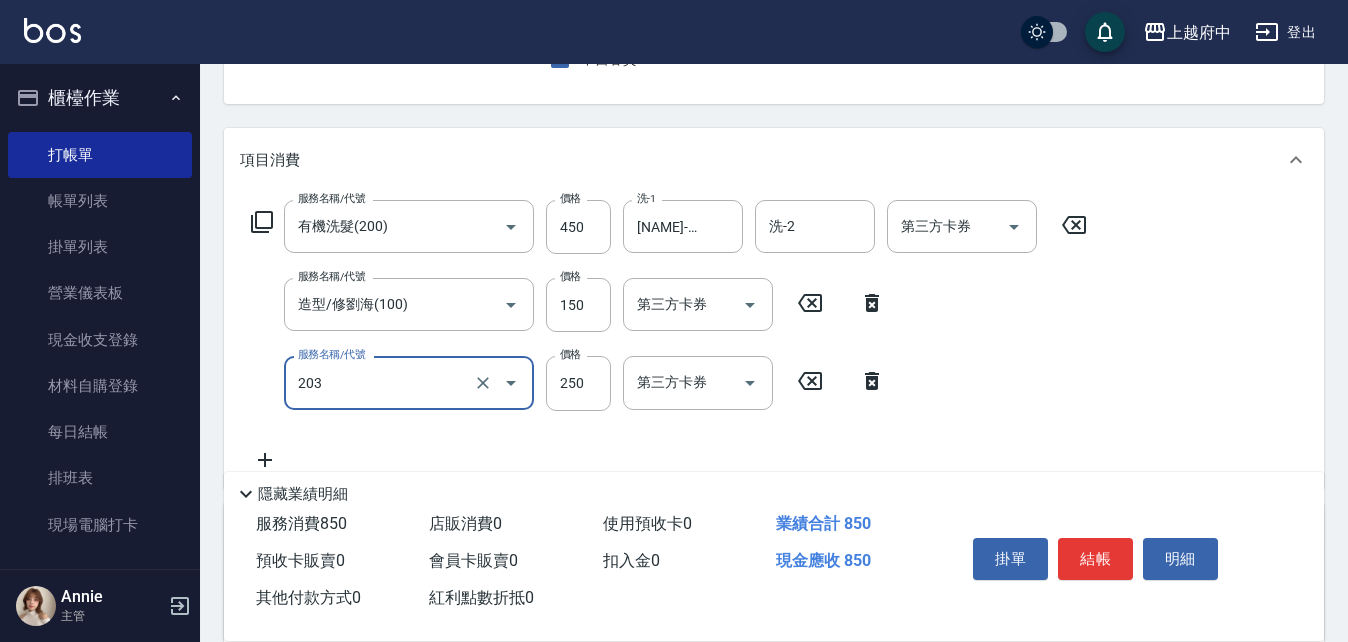 type on "升級滋養護髮(203)" 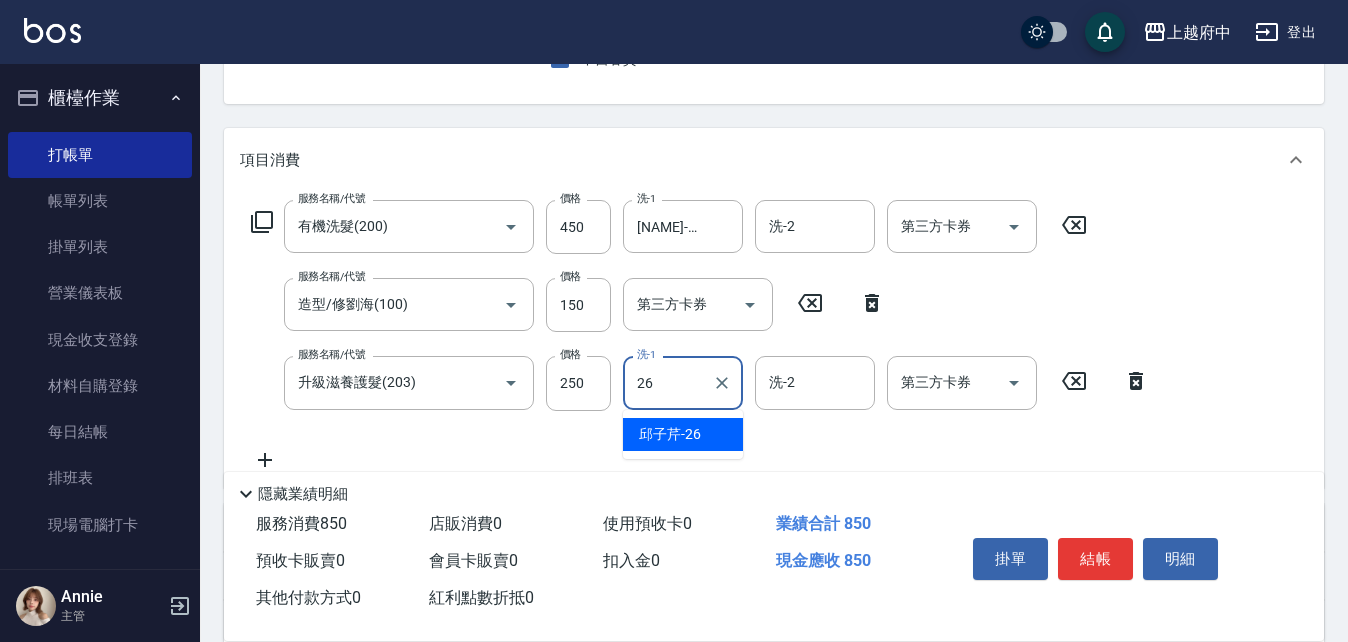 type on "[NAME]-[NUMBER]" 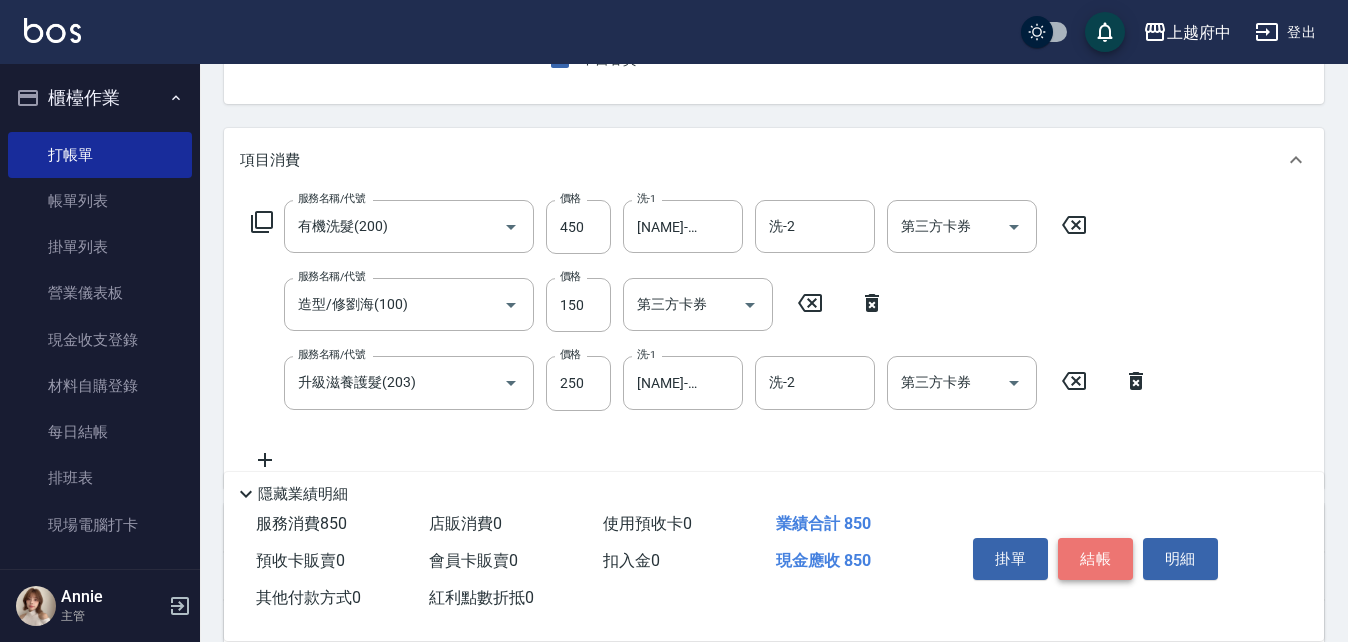 click on "結帳" at bounding box center (1095, 559) 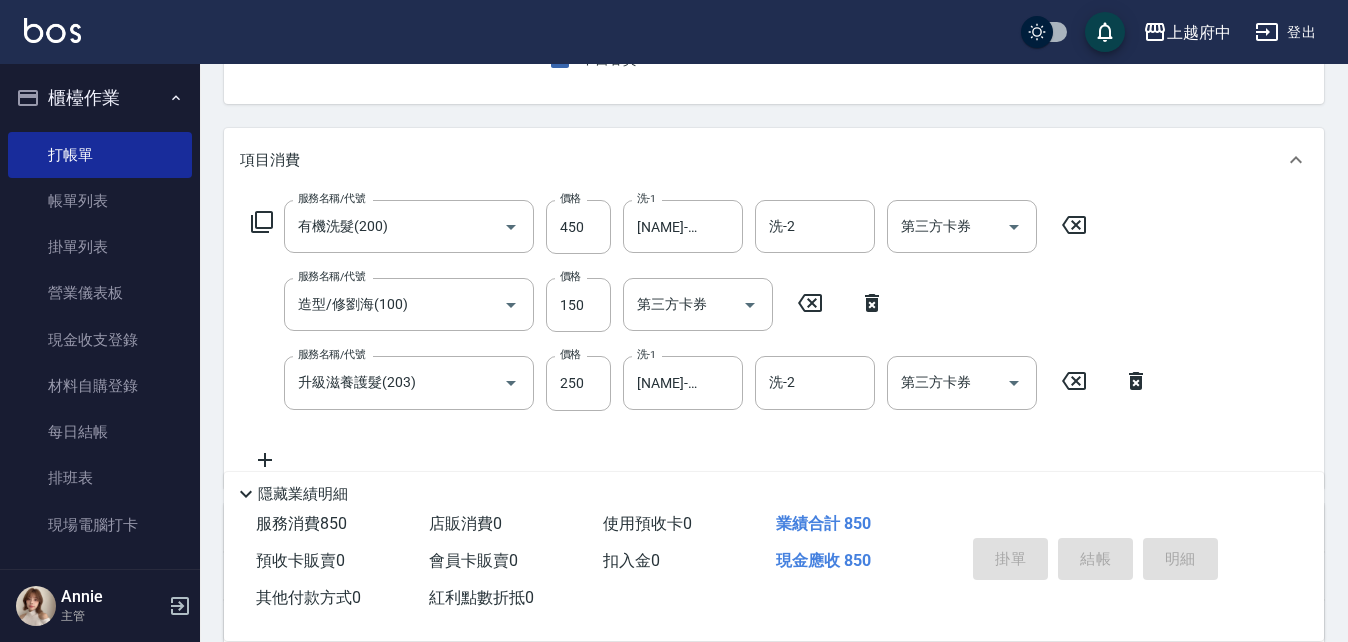 type 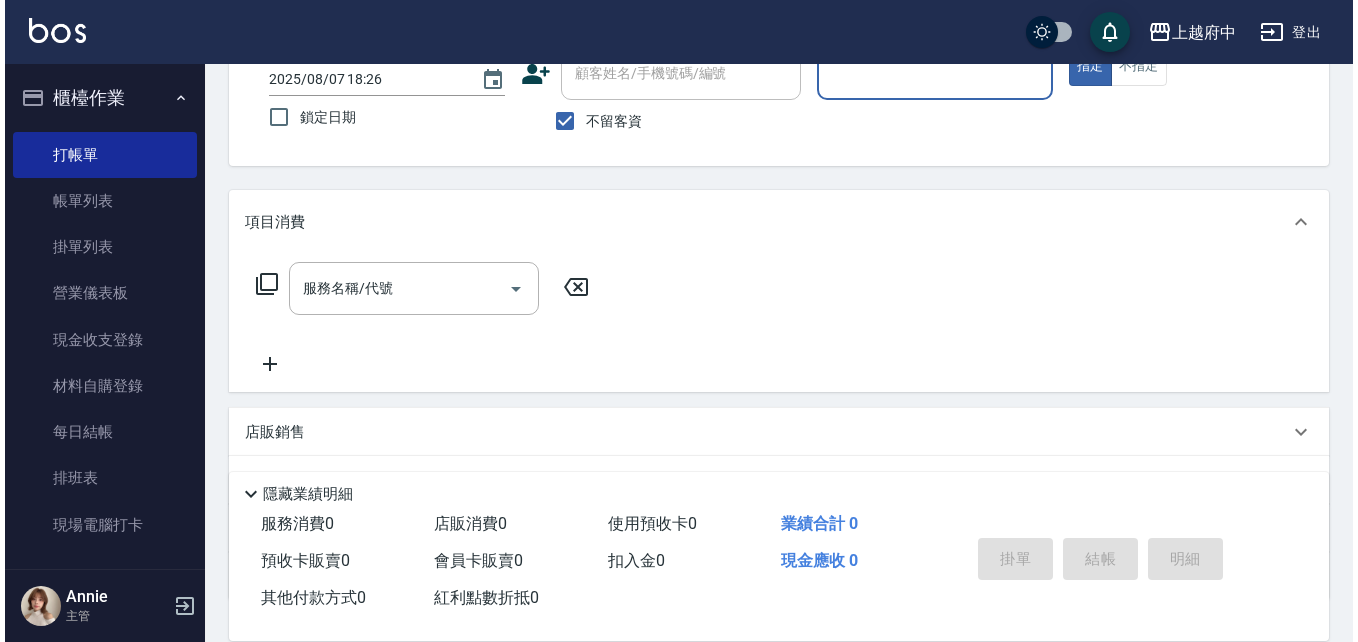 scroll, scrollTop: 94, scrollLeft: 0, axis: vertical 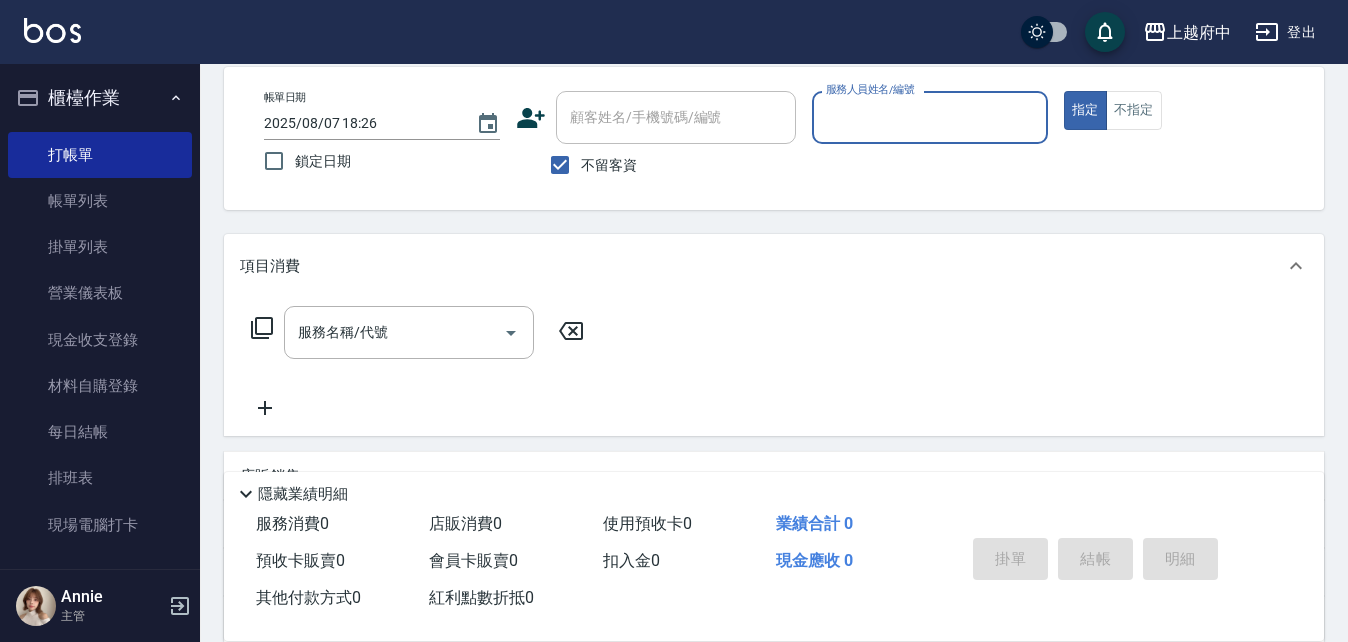 click on "不留客資" at bounding box center [609, 165] 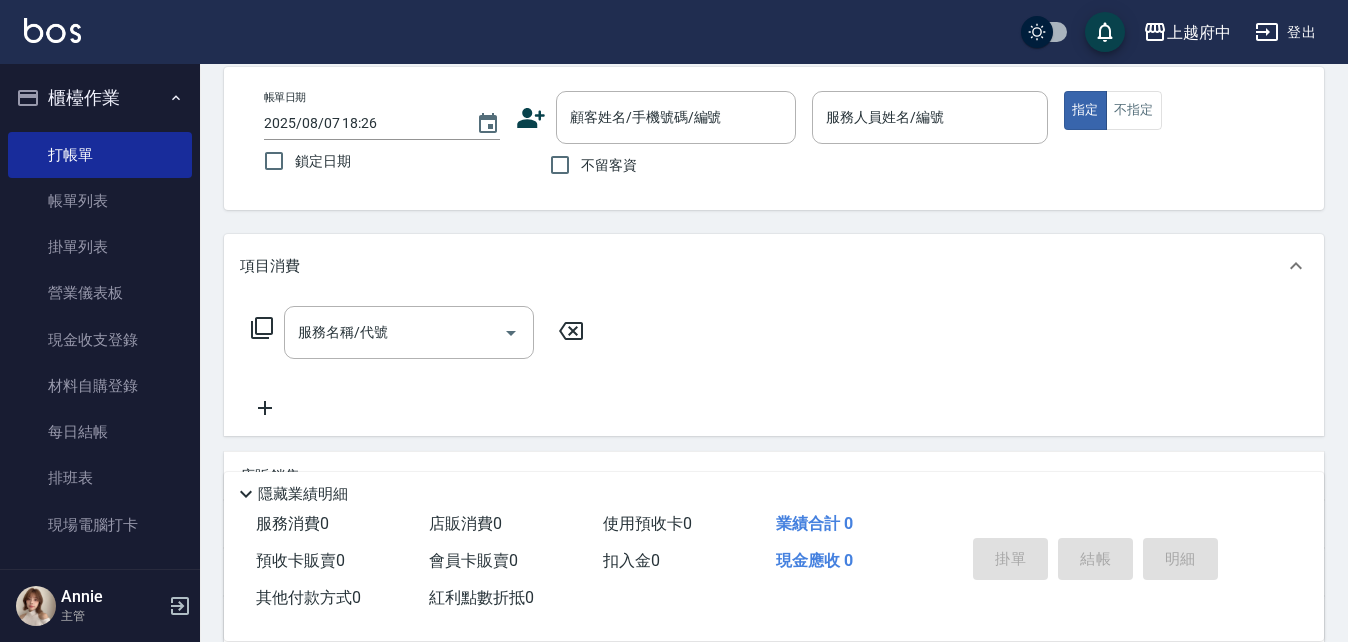 click 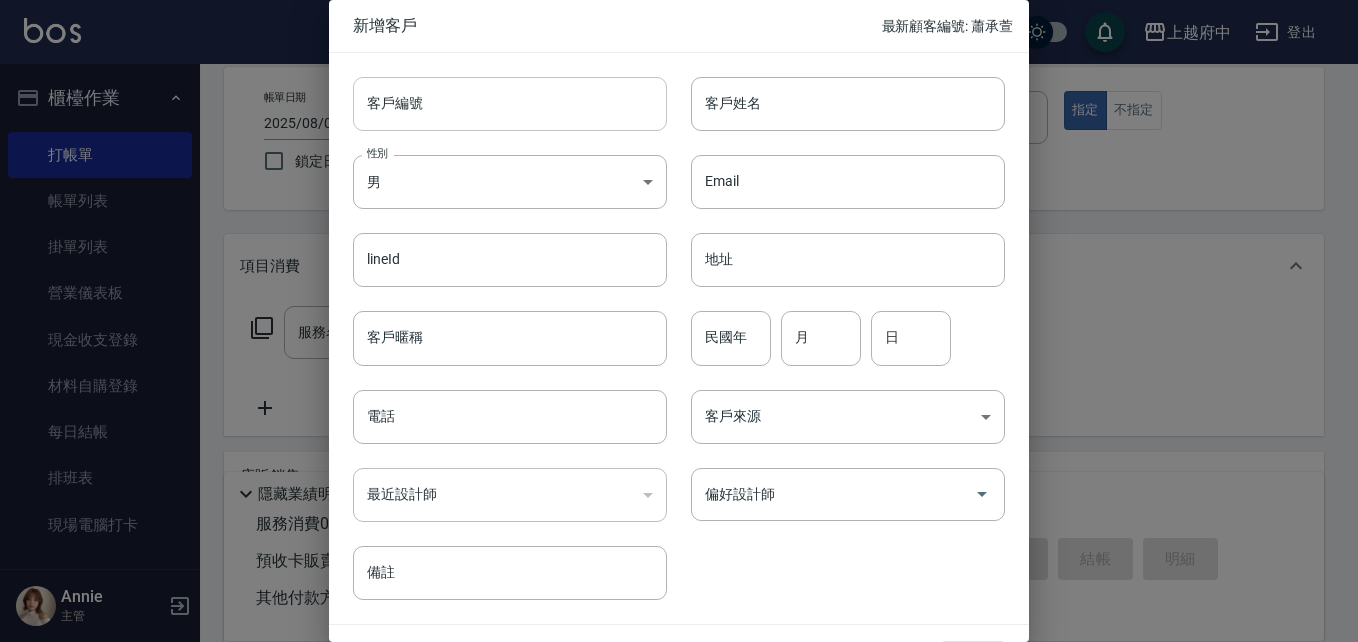 click on "客戶編號" at bounding box center (510, 104) 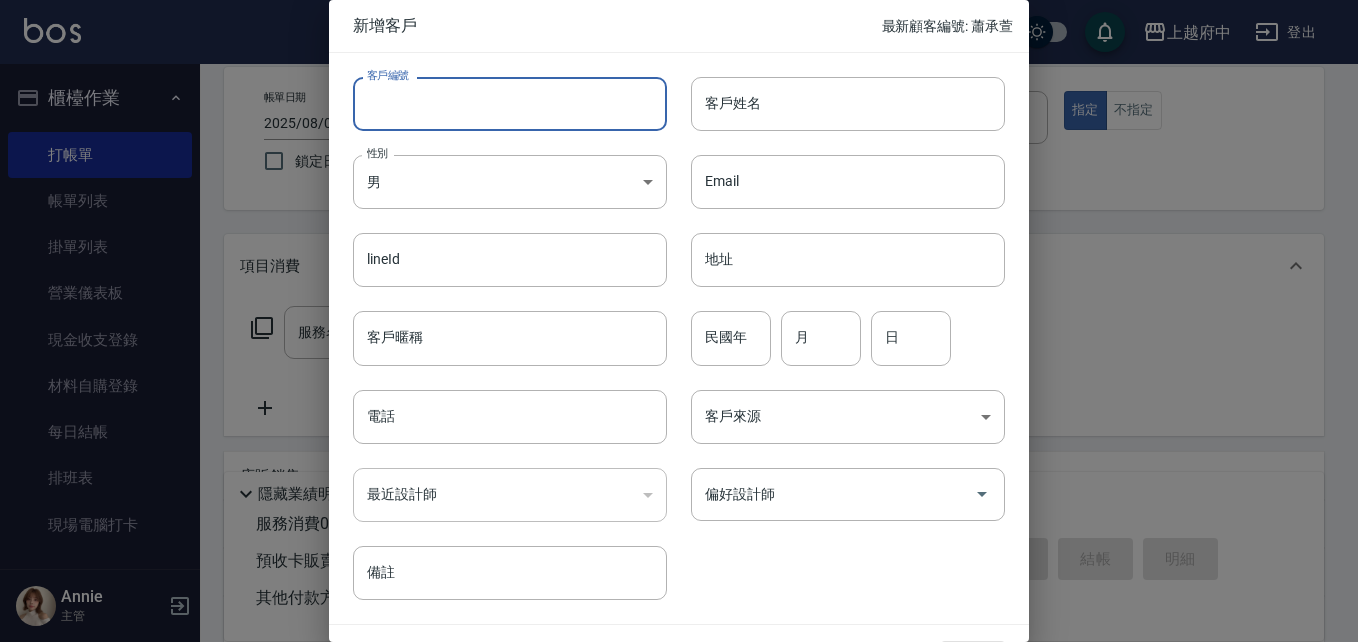 type on "t" 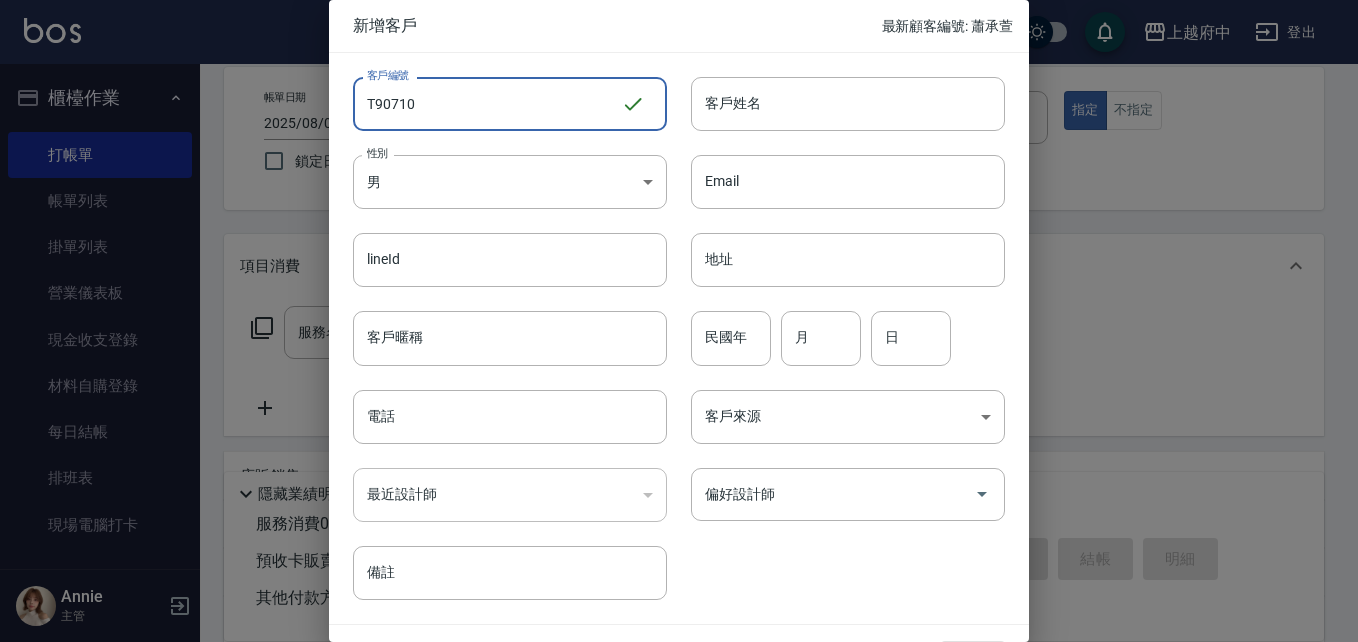 type on "T90710" 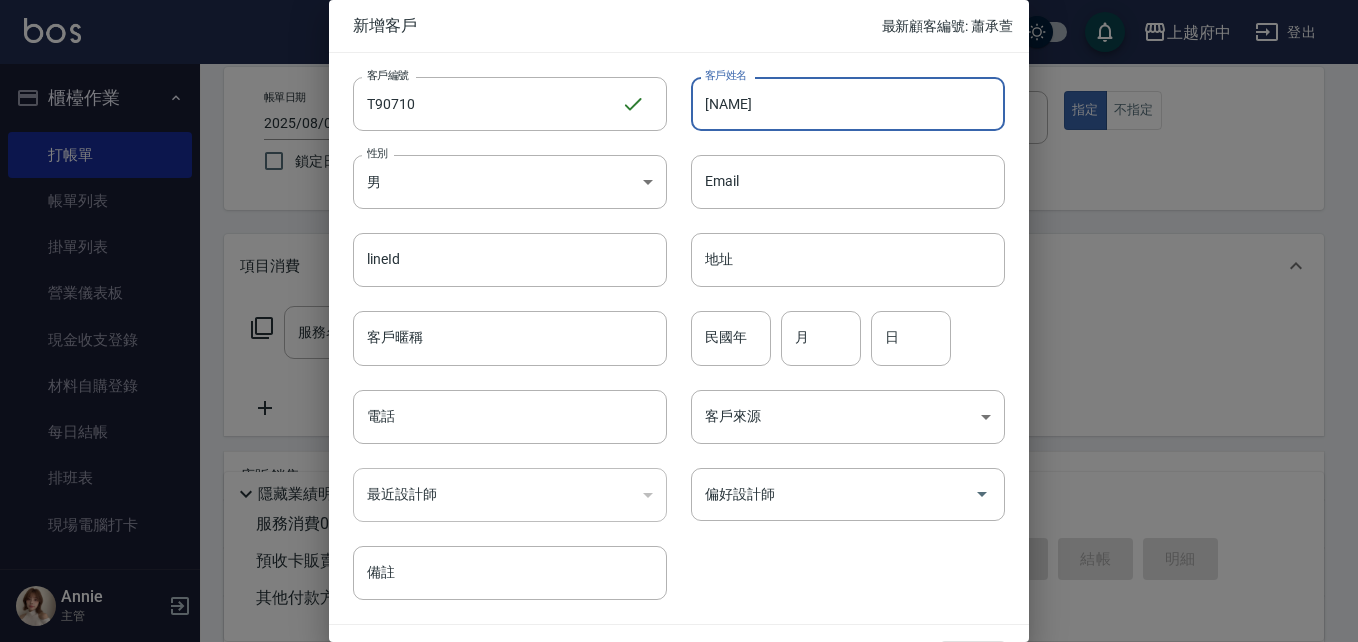 click on "[NAME]" at bounding box center (848, 104) 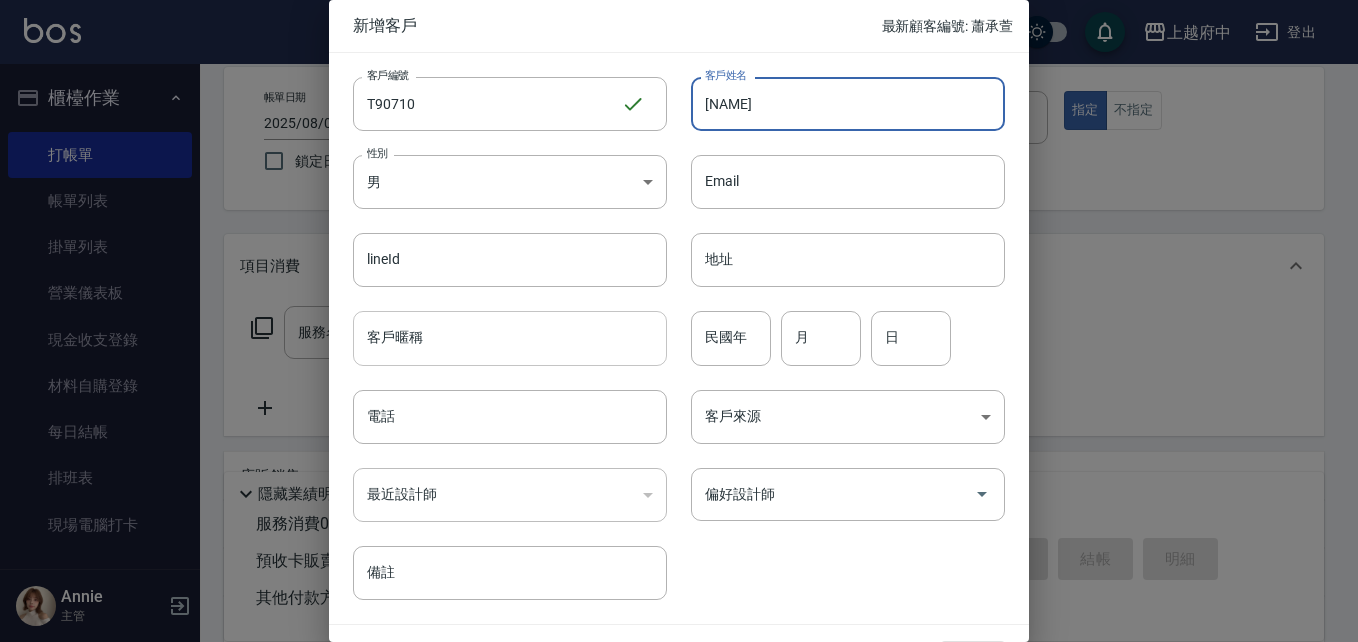 type on "[NAME]" 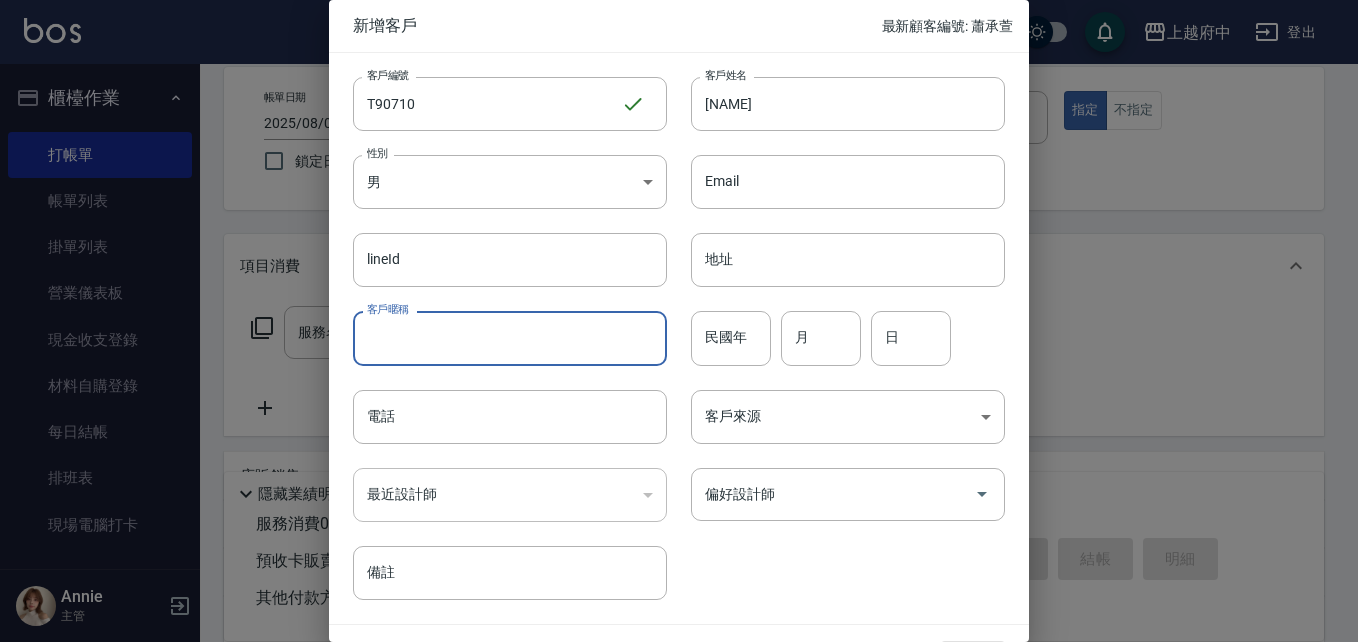 click on "客戶暱稱" at bounding box center (510, 338) 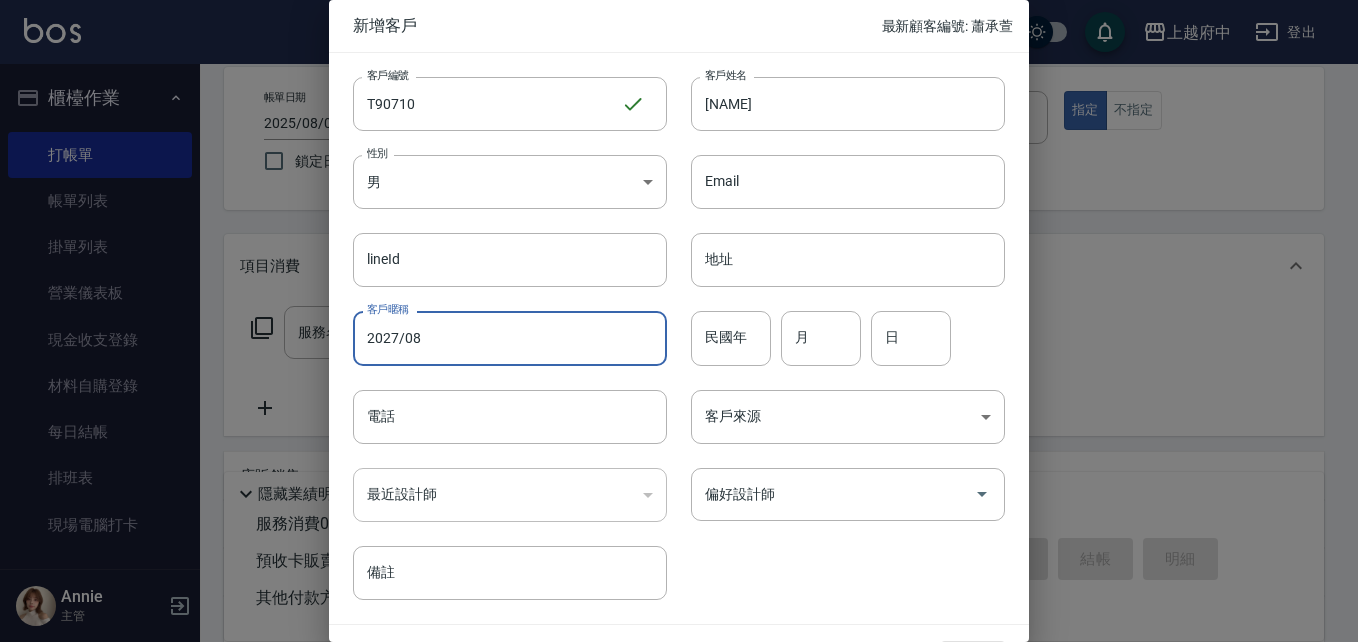 type on "2027/08" 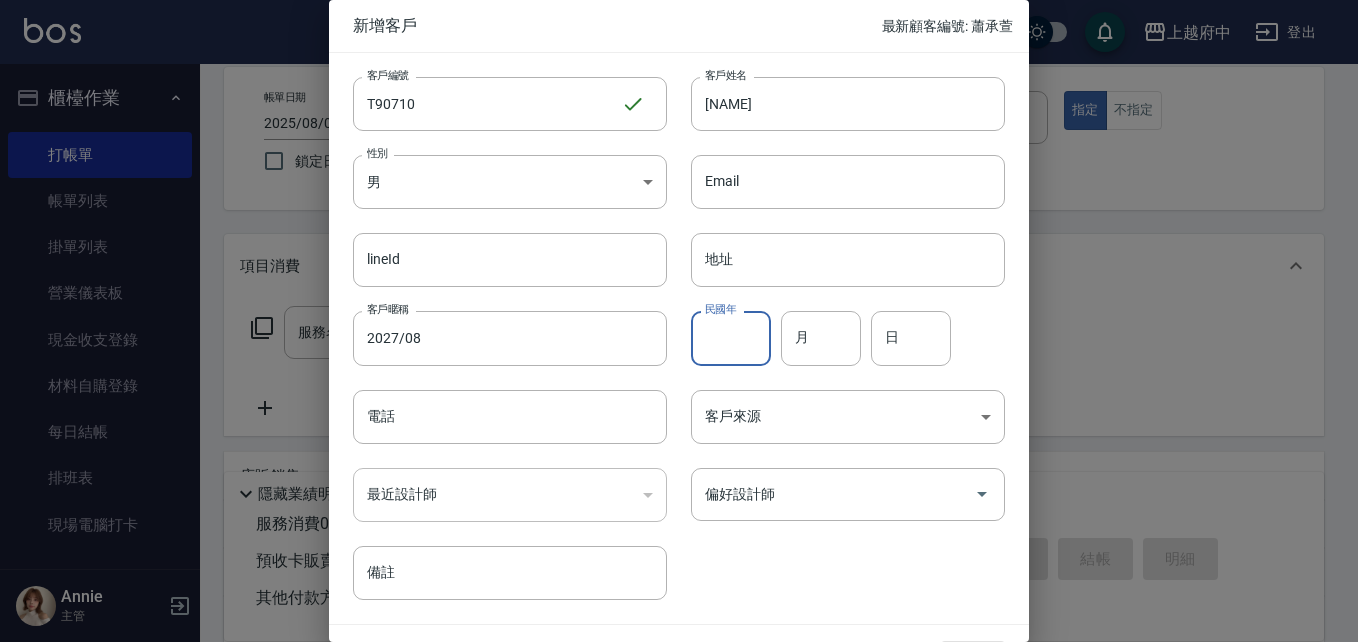 click on "民國年" at bounding box center [731, 338] 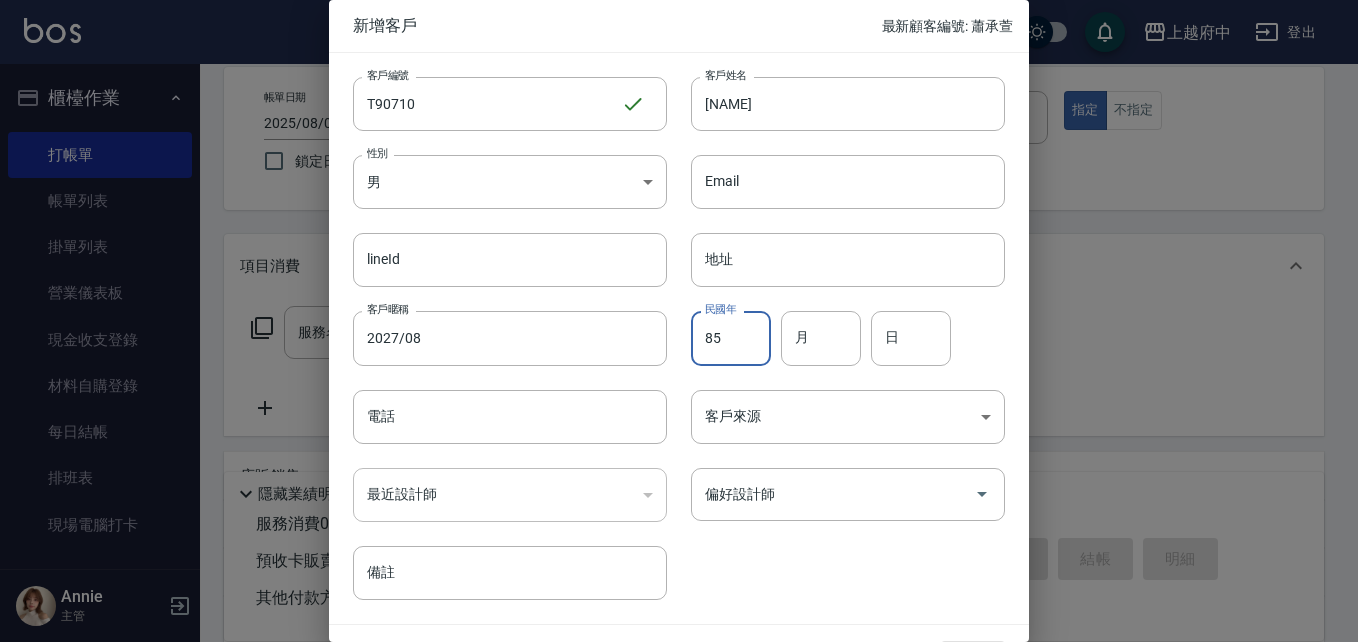 type on "85" 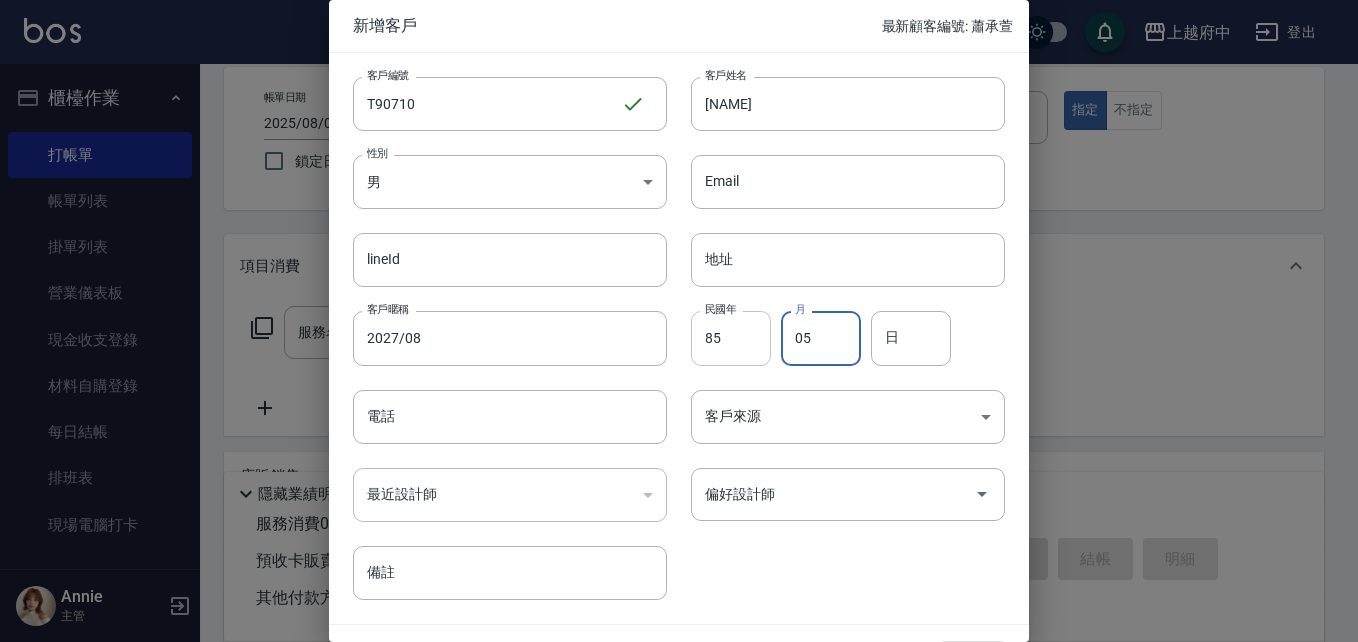 type on "05" 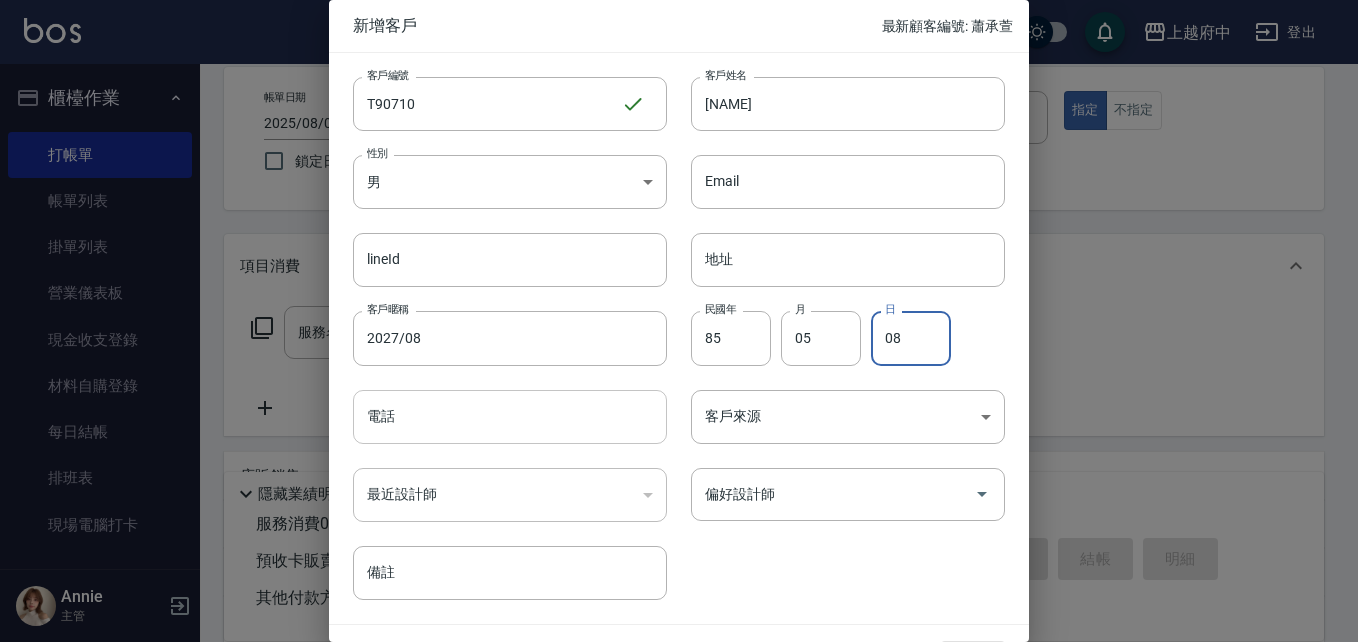 type on "08" 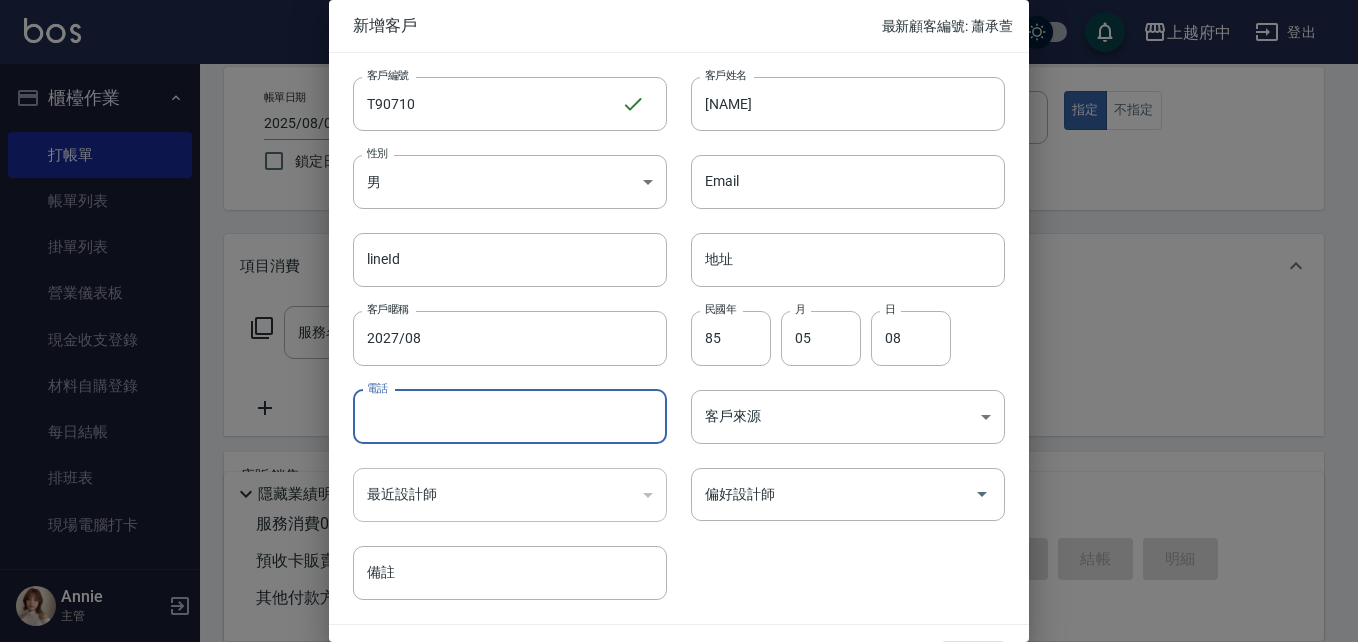 click on "電話" at bounding box center [510, 417] 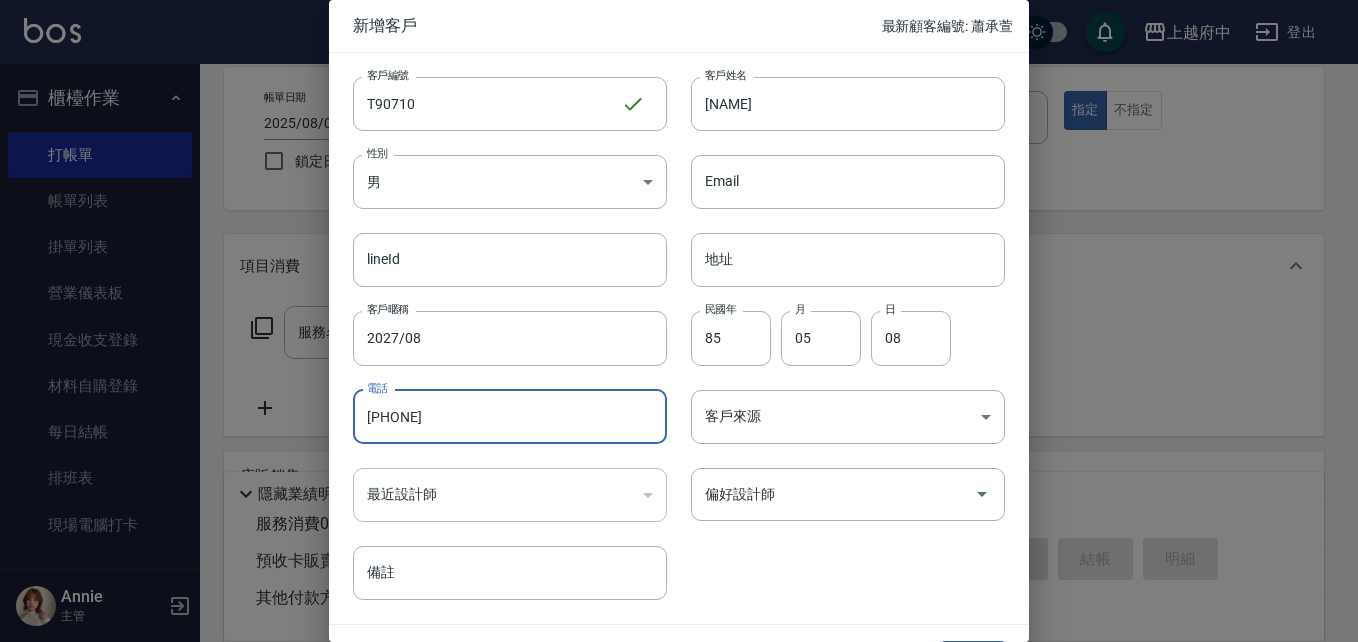type on "[PHONE]" 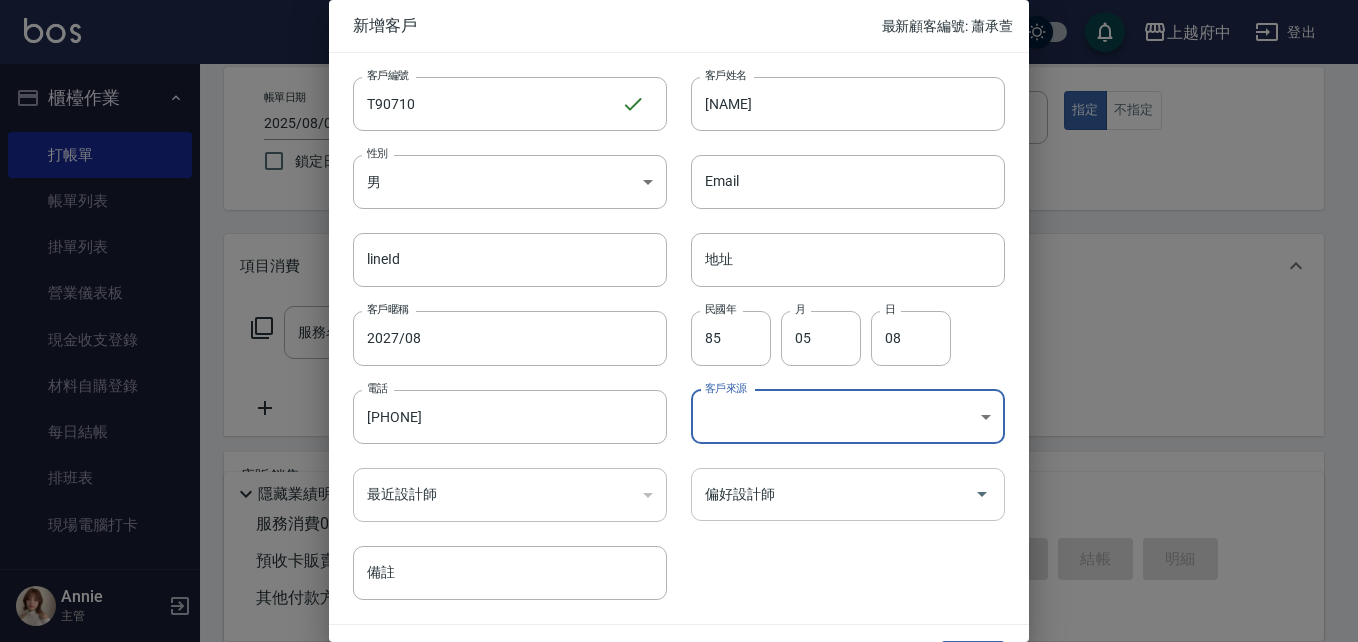 click on "偏好設計師" at bounding box center (848, 494) 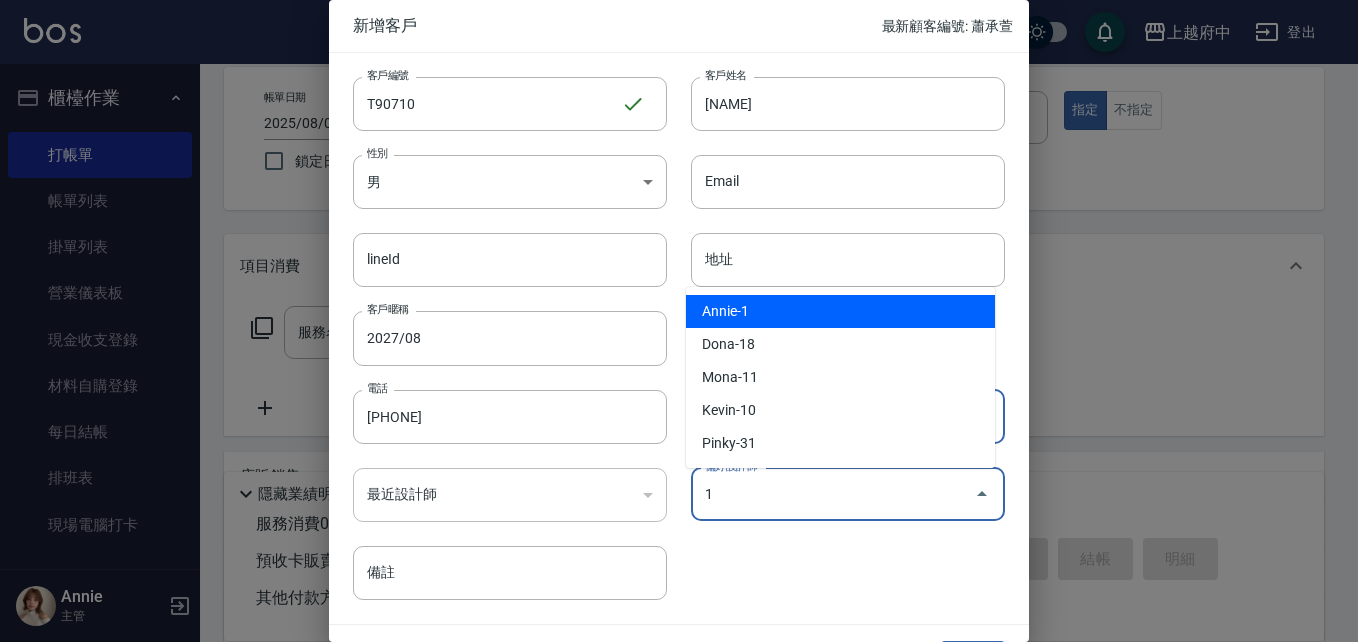 click on "Annie-1" at bounding box center [840, 311] 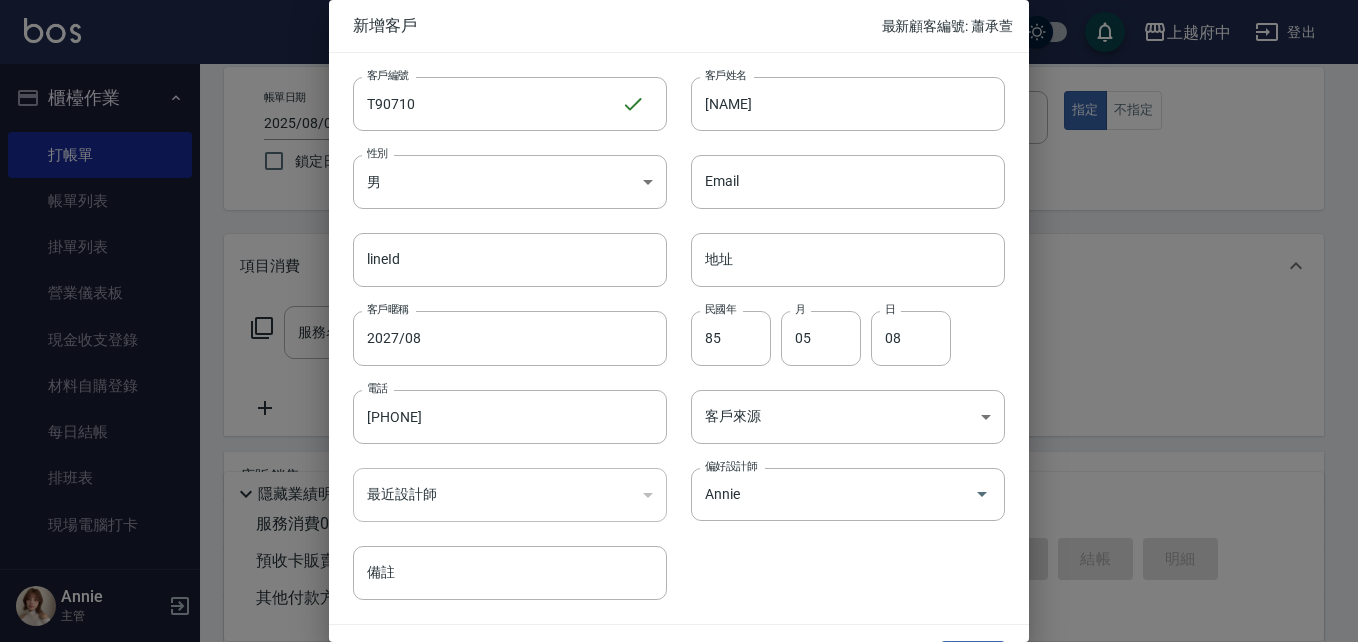 click on "客戶編號 [ID] ​ 客戶編號 客戶姓名 [NAME] 客戶姓名 性別 男 MALE 性別 Email Email lineId lineId 地址 地址 客戶暱稱 [DATE] 客戶暱稱 民國年 85 民國年 月 05 月 日 08 日 電話 [PHONE] 電話 客戶來源 ​ 客戶來源 最近設計師 ​ 最近設計師 偏好設計師 Annie 偏好設計師 備註 備註" at bounding box center (679, 338) 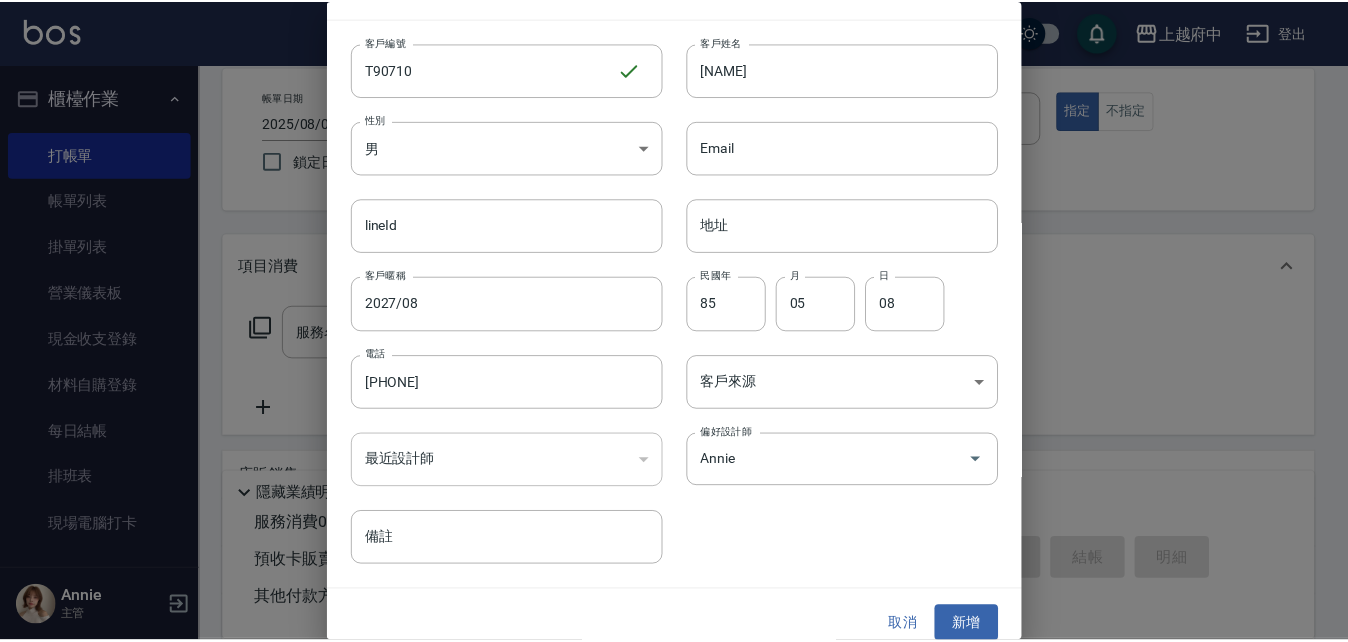 scroll, scrollTop: 51, scrollLeft: 0, axis: vertical 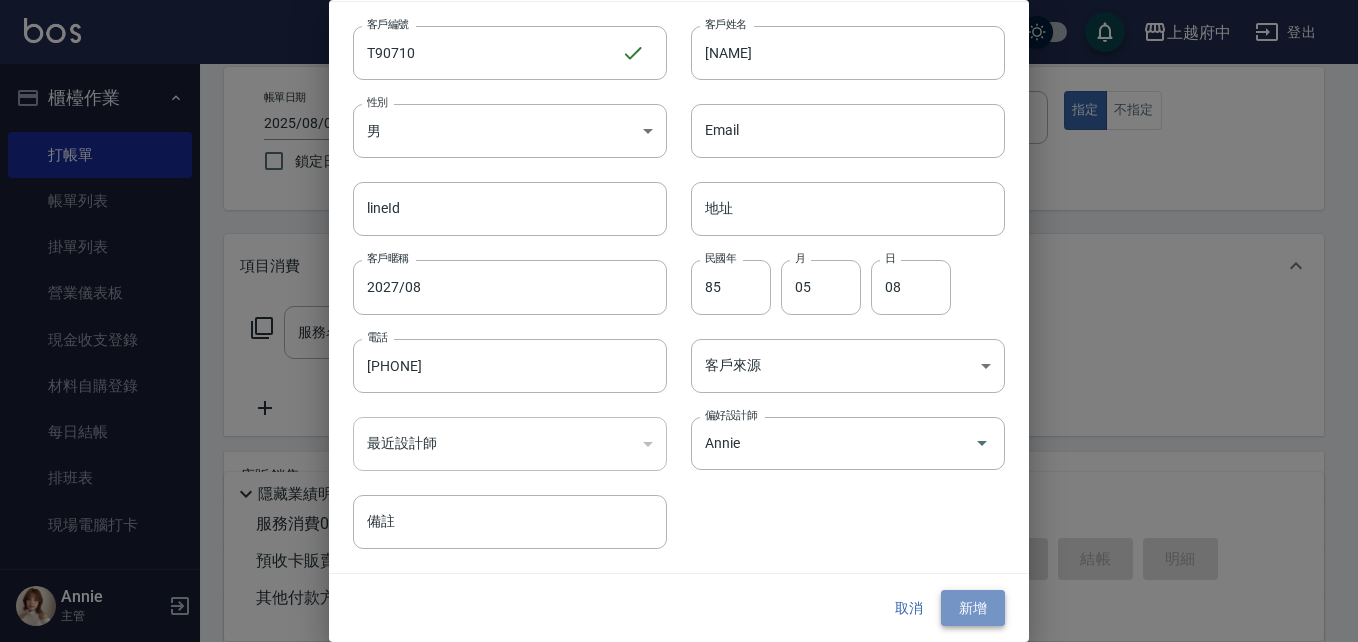 click on "新增" at bounding box center (973, 608) 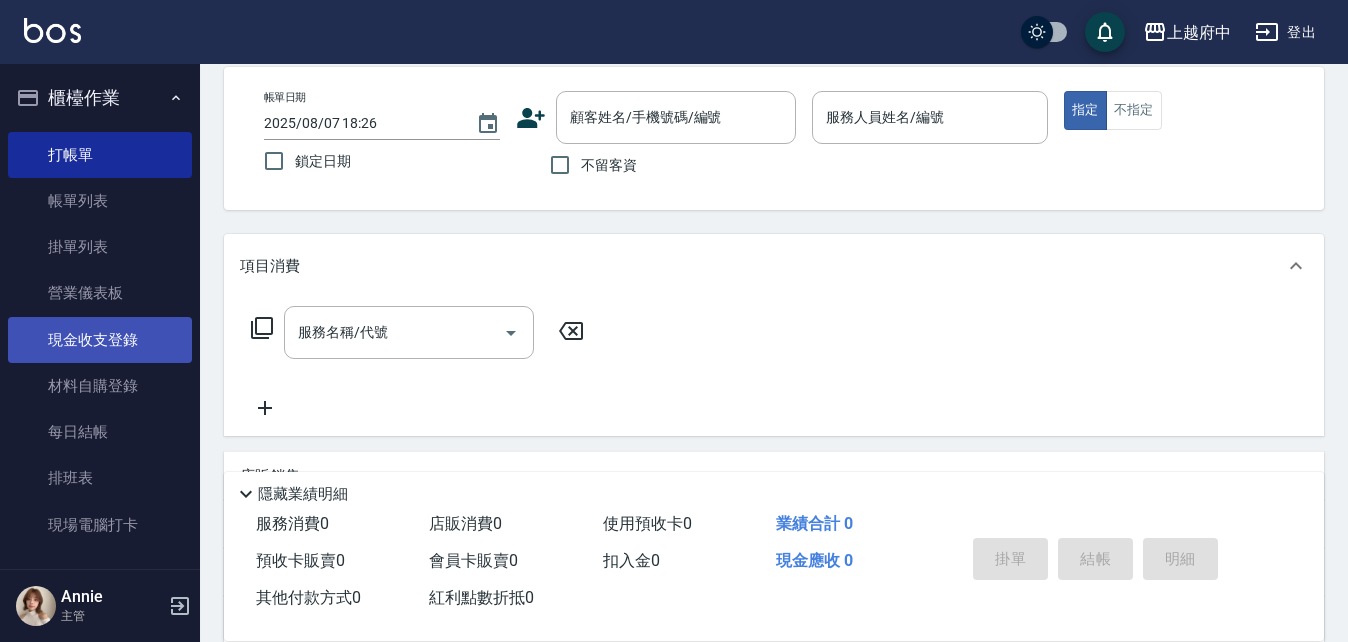click on "現金收支登錄" at bounding box center [100, 340] 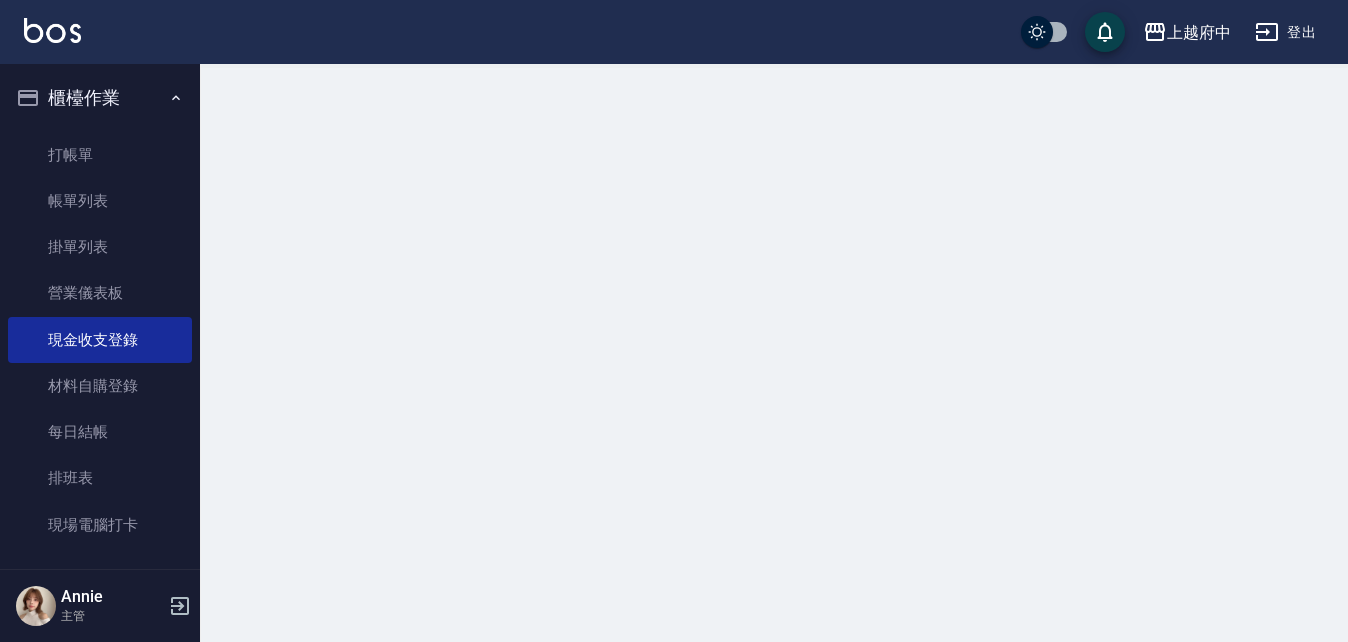 scroll, scrollTop: 0, scrollLeft: 0, axis: both 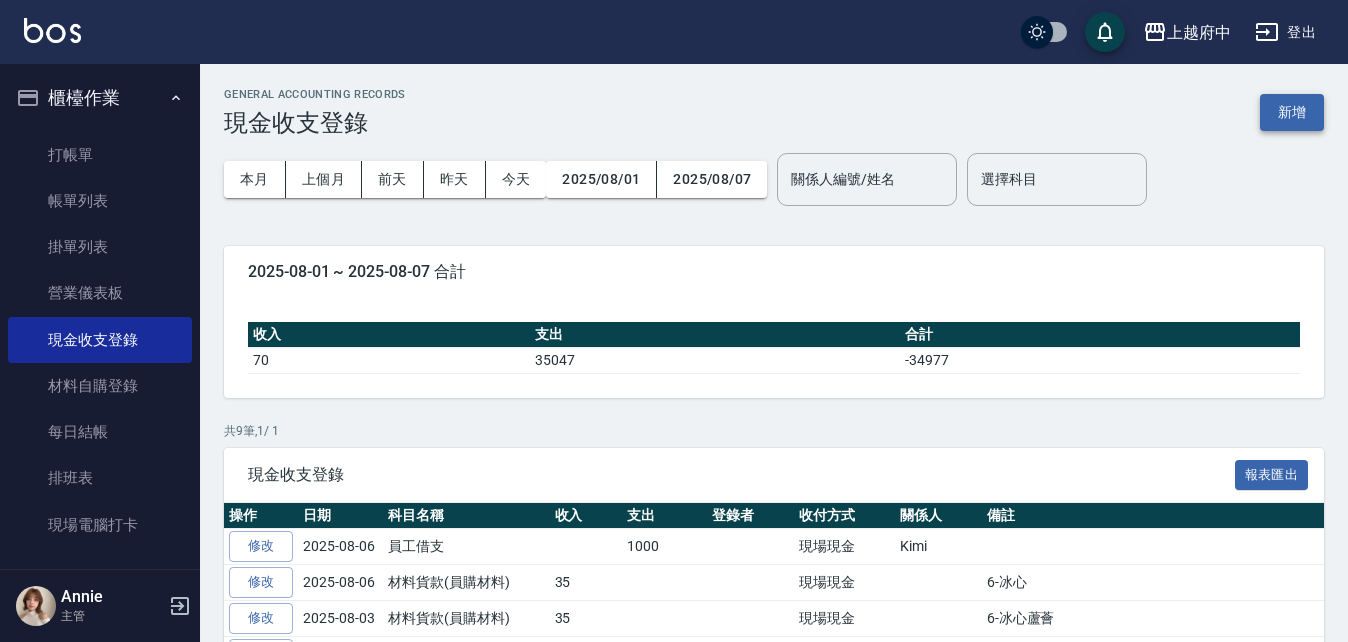 click on "新增" at bounding box center (1292, 112) 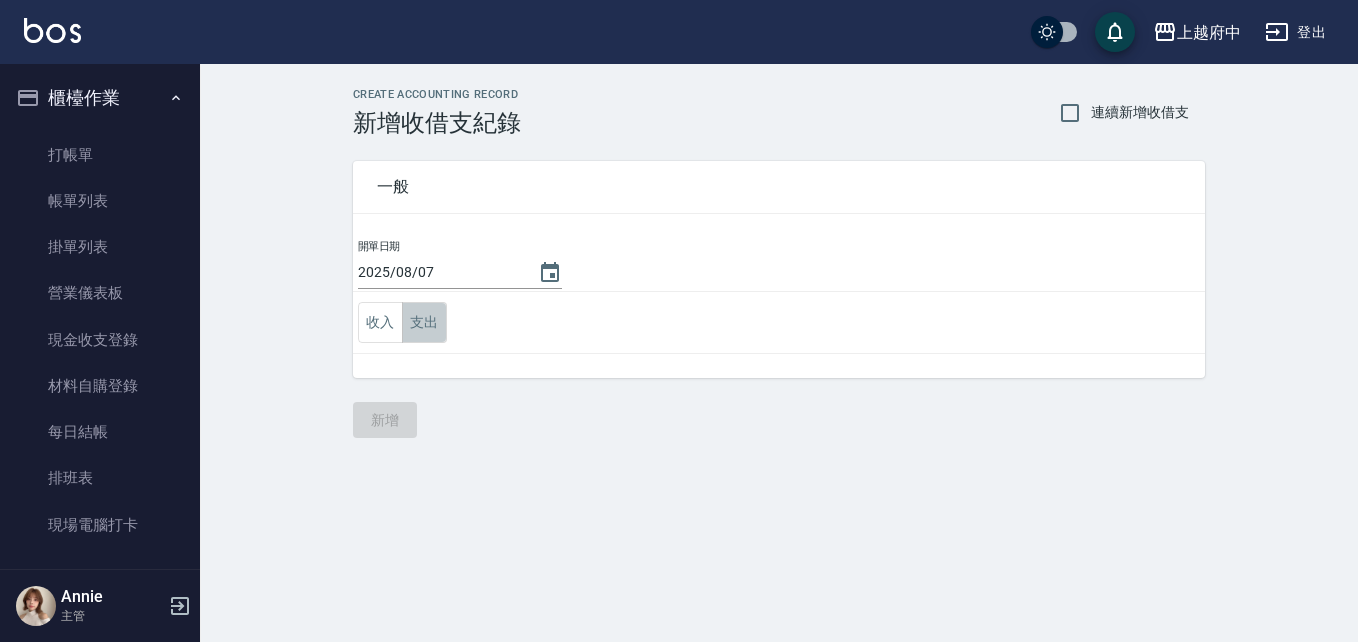 click on "支出" at bounding box center [424, 322] 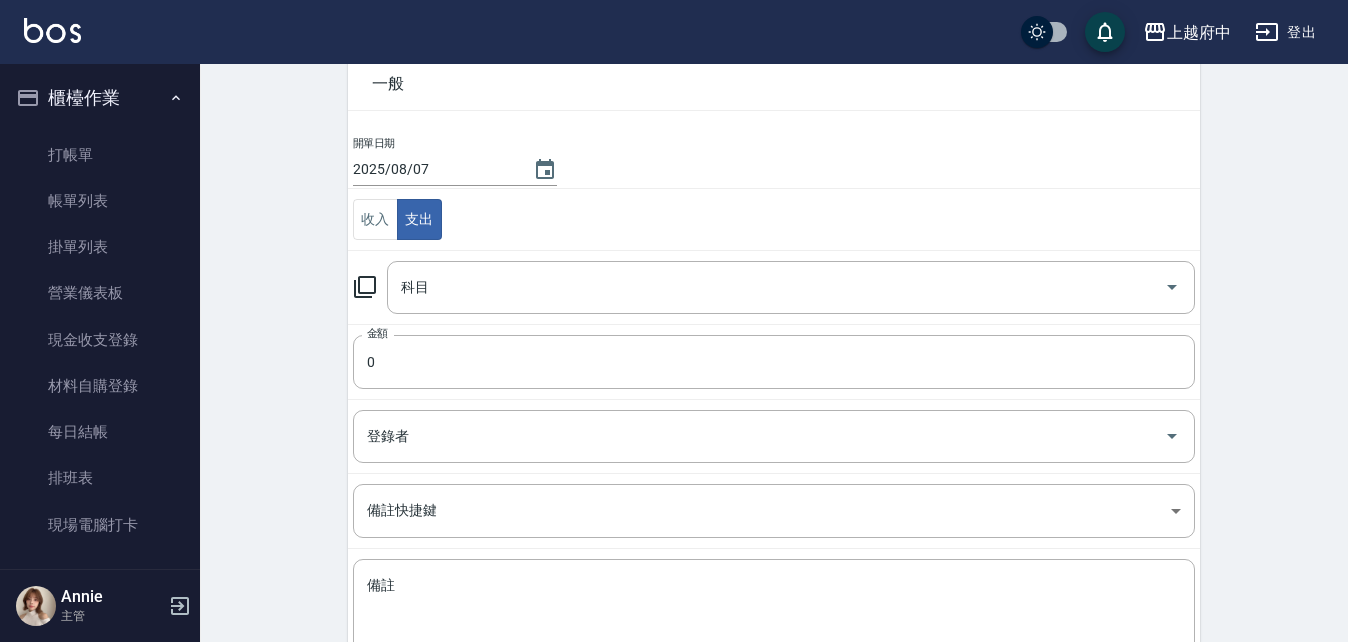 scroll, scrollTop: 200, scrollLeft: 0, axis: vertical 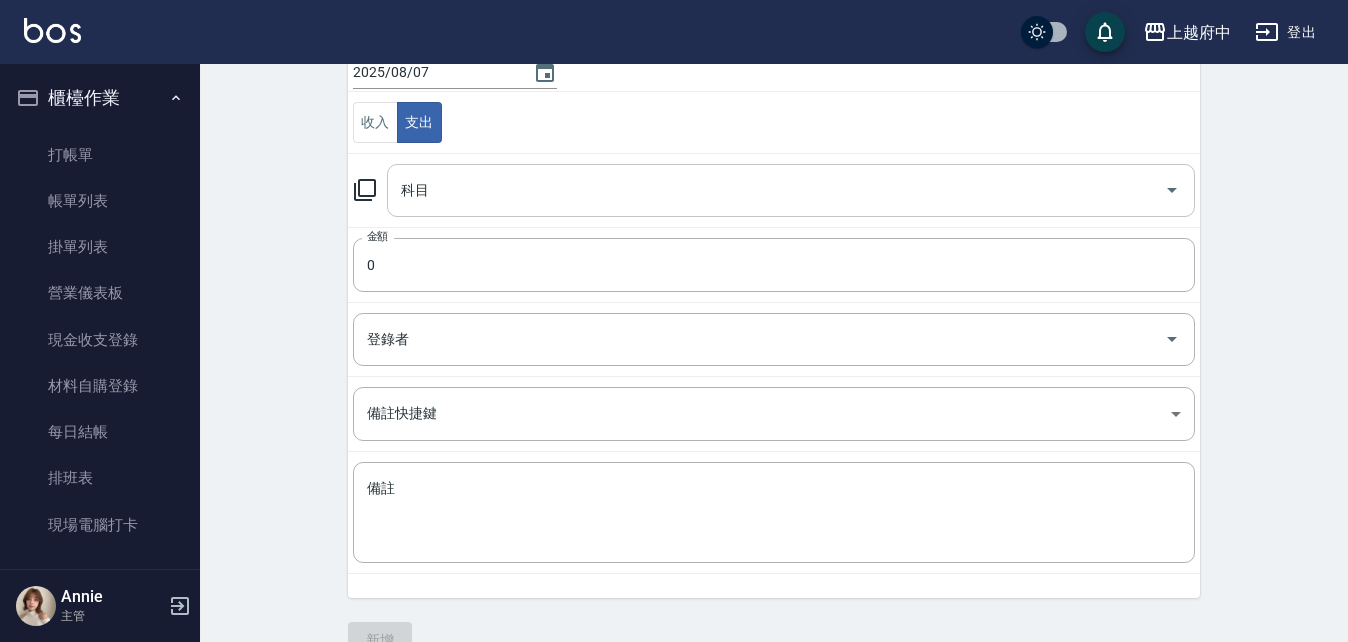 click on "科目" at bounding box center [776, 190] 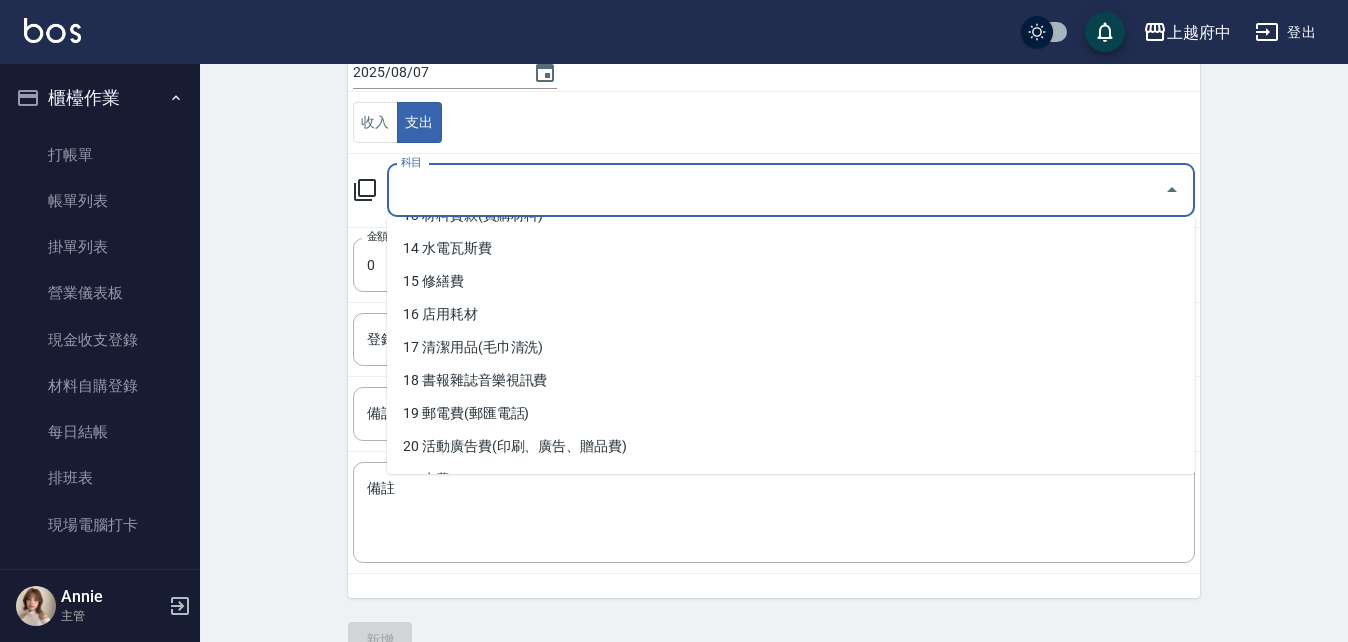 scroll, scrollTop: 400, scrollLeft: 0, axis: vertical 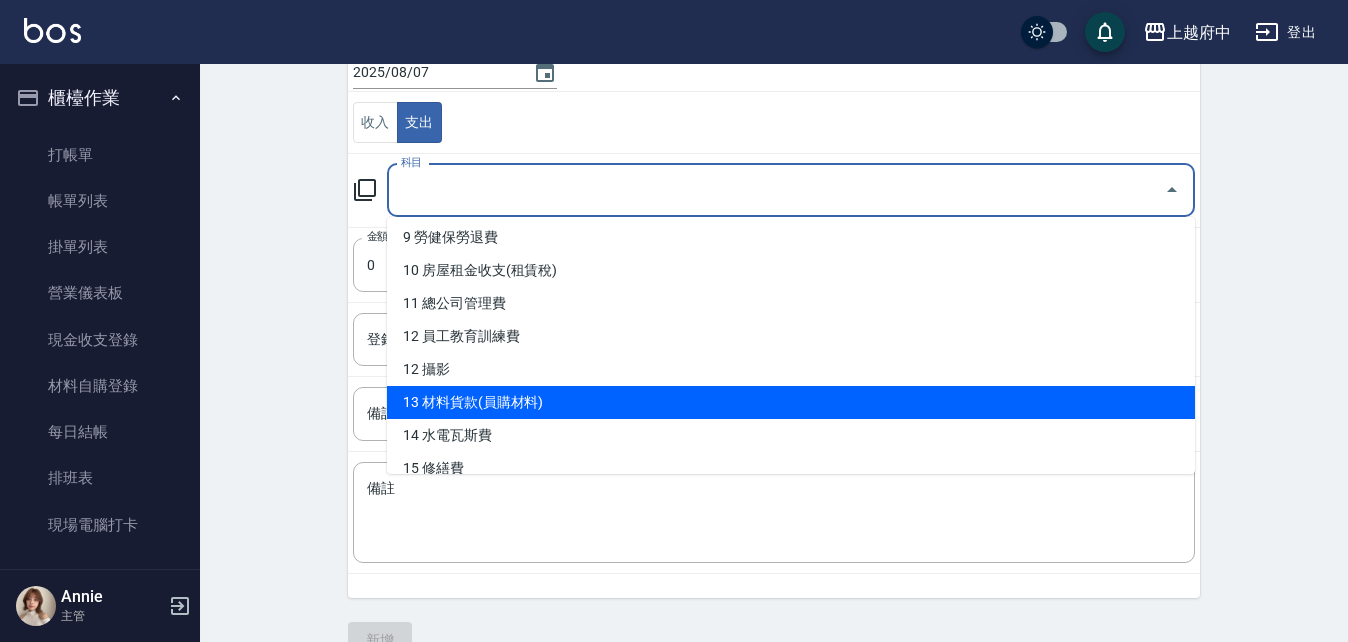 click on "13 材料貨款(員購材料)" at bounding box center (791, 402) 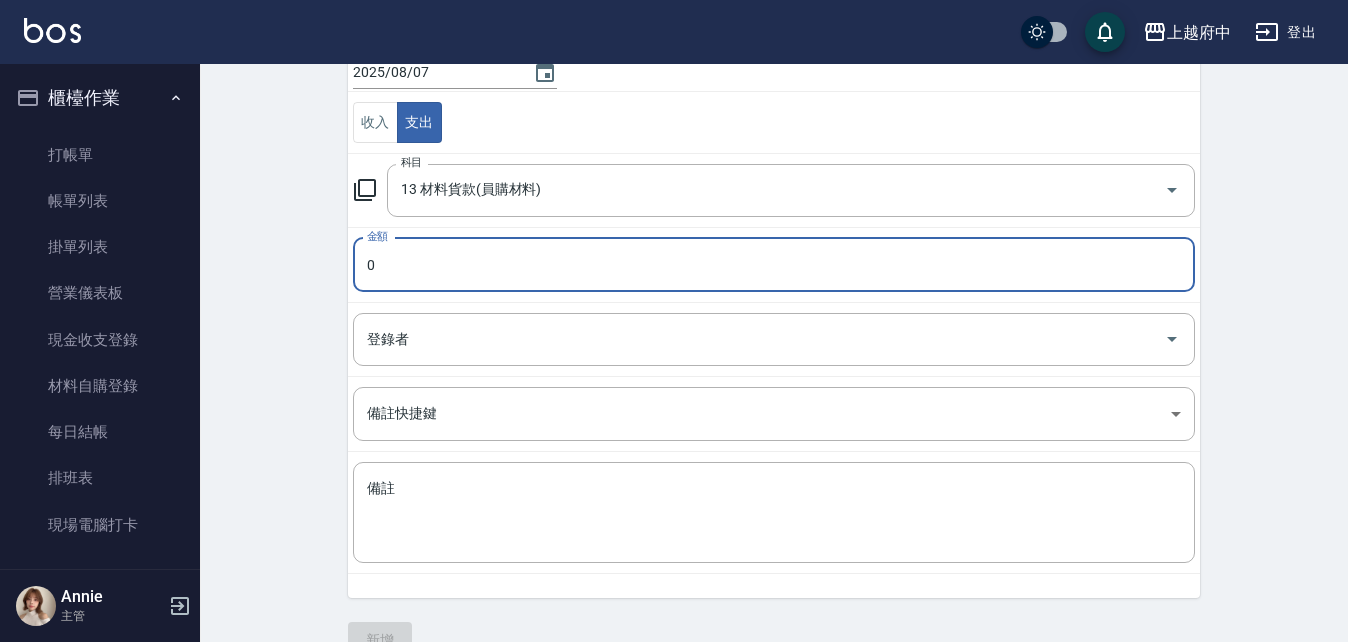 click on "一般 開單日期 [DATE] 收入 支出 科目 13 材料貨款(員購材料) 科目 金額 0 金額 登錄者 登錄者 備註快捷鍵 ​ 備註快捷鍵 備註 x 備註" at bounding box center [762, 267] 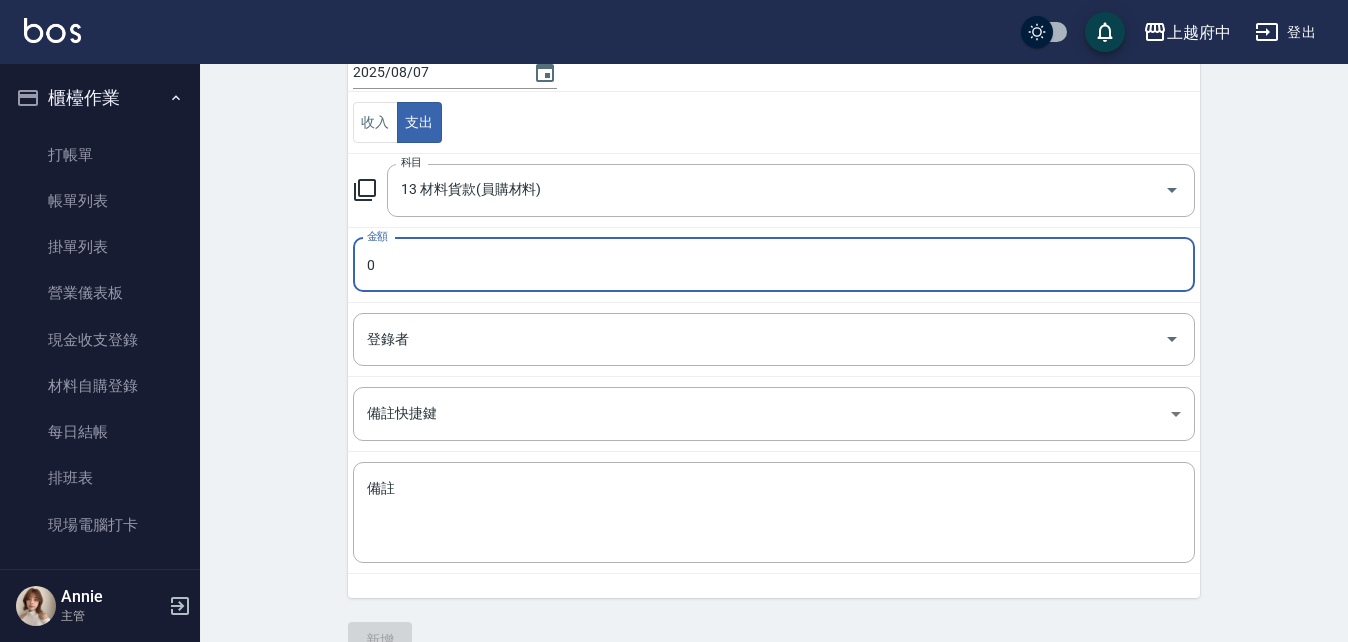 click on "0" at bounding box center [774, 265] 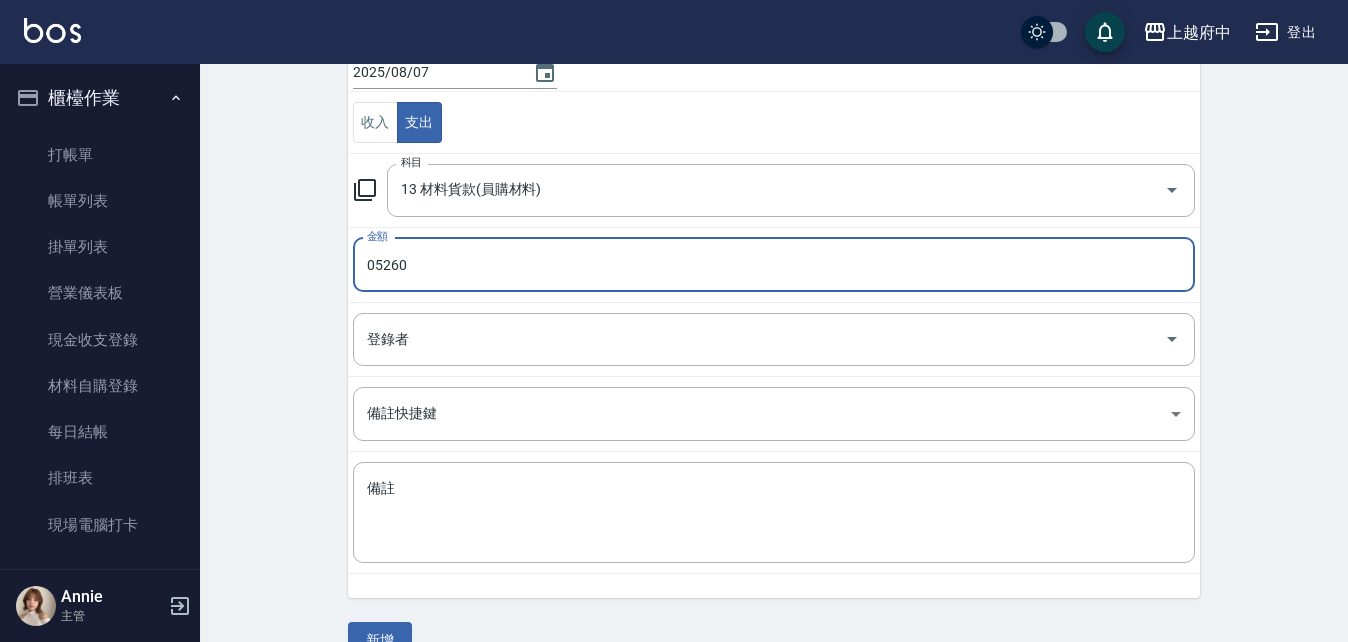 click on "05260" at bounding box center [774, 265] 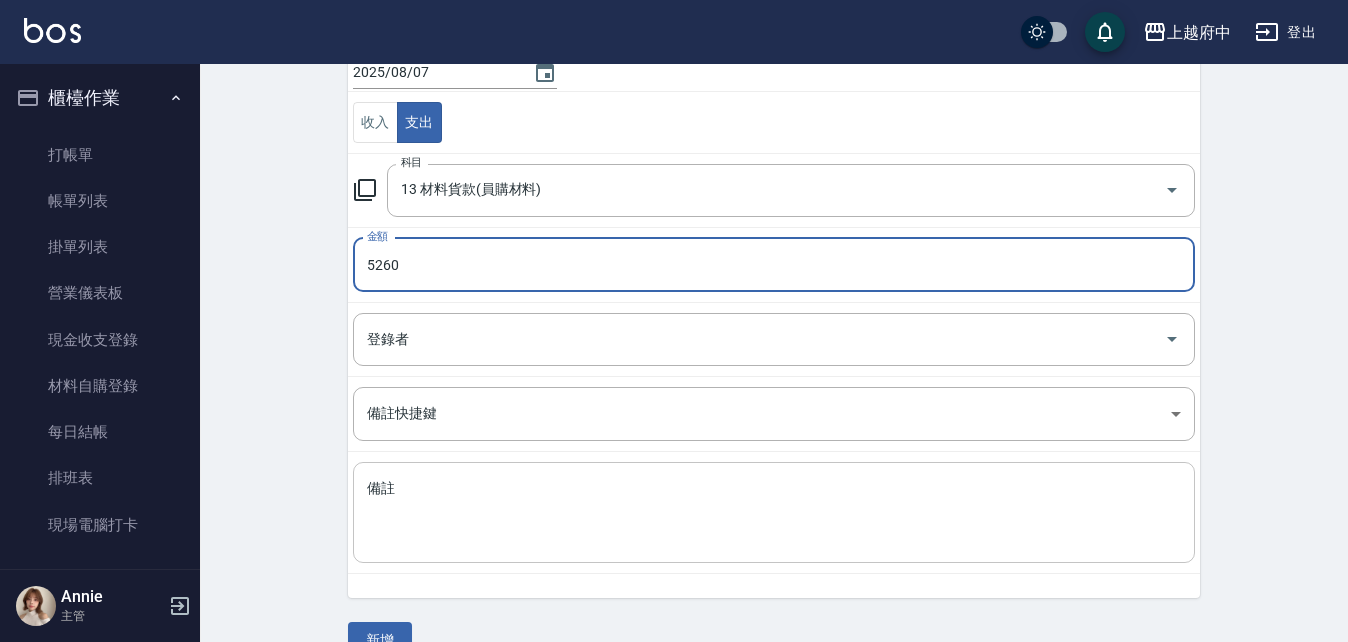 type on "5260" 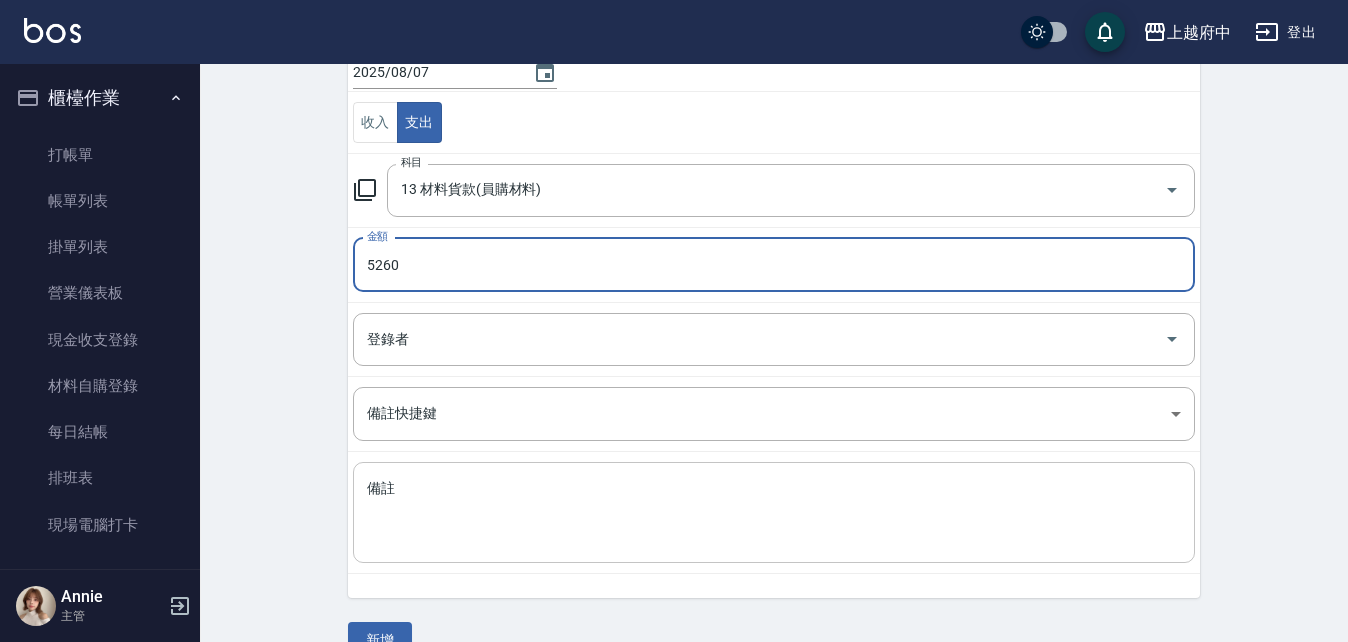 click on "備註" at bounding box center [774, 513] 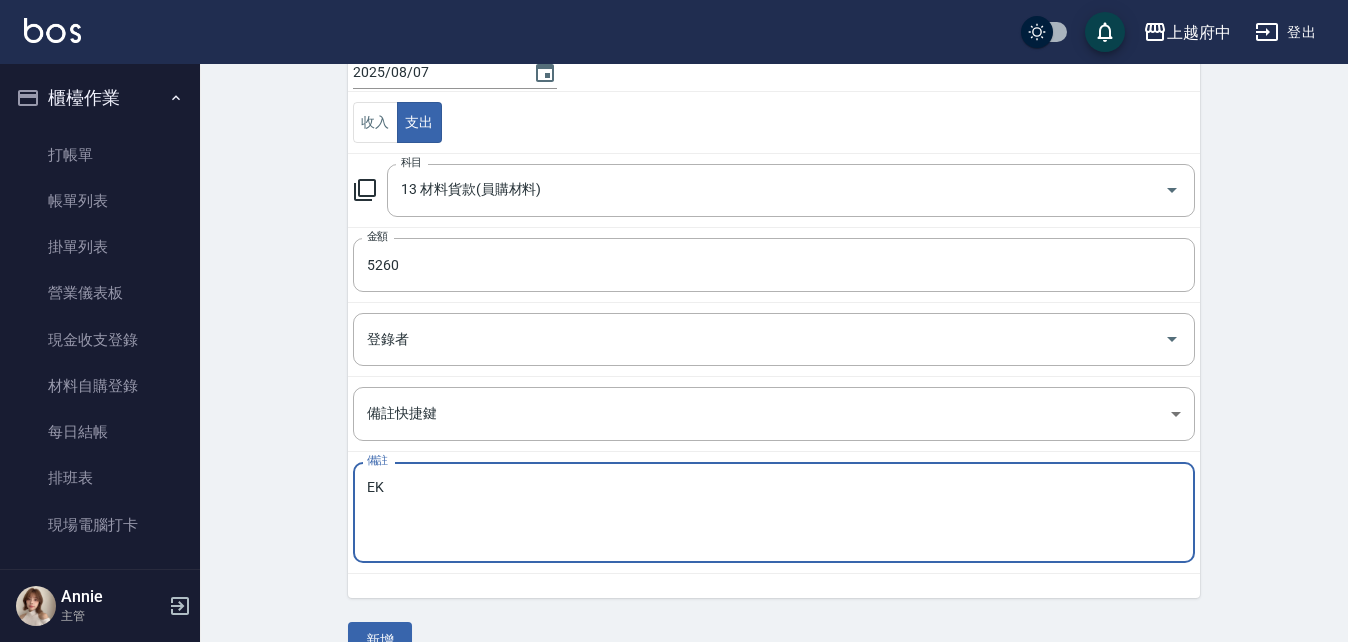 type on "E" 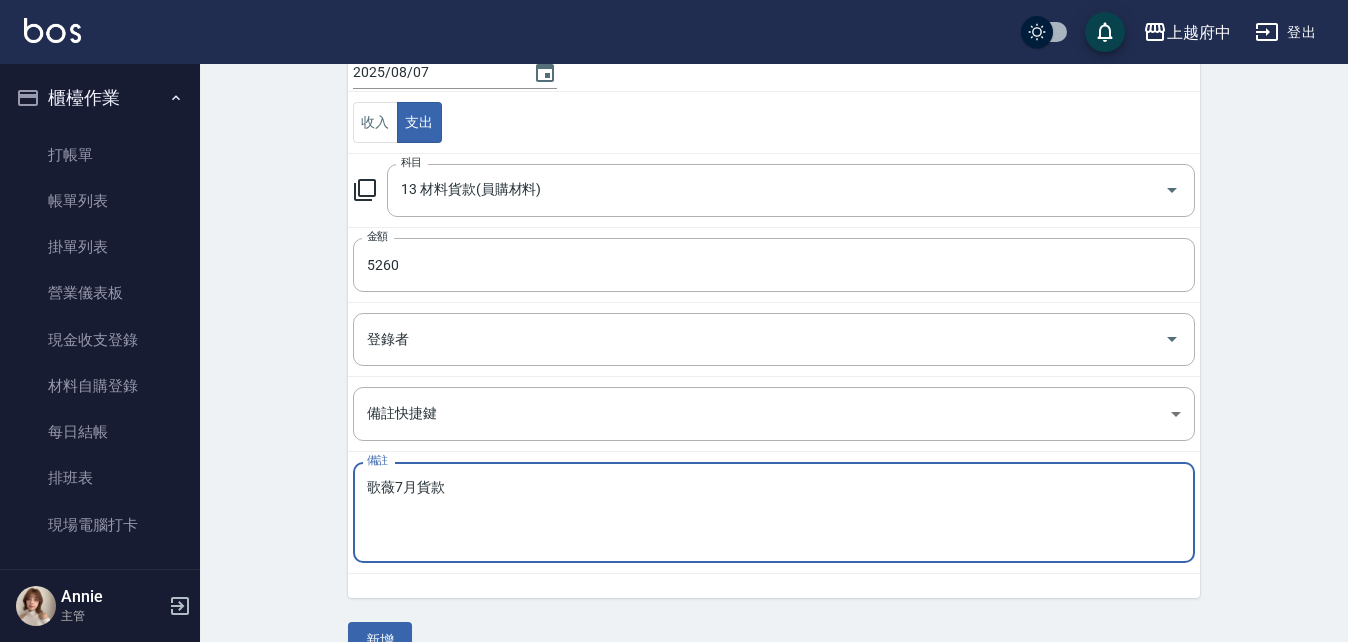 scroll, scrollTop: 241, scrollLeft: 0, axis: vertical 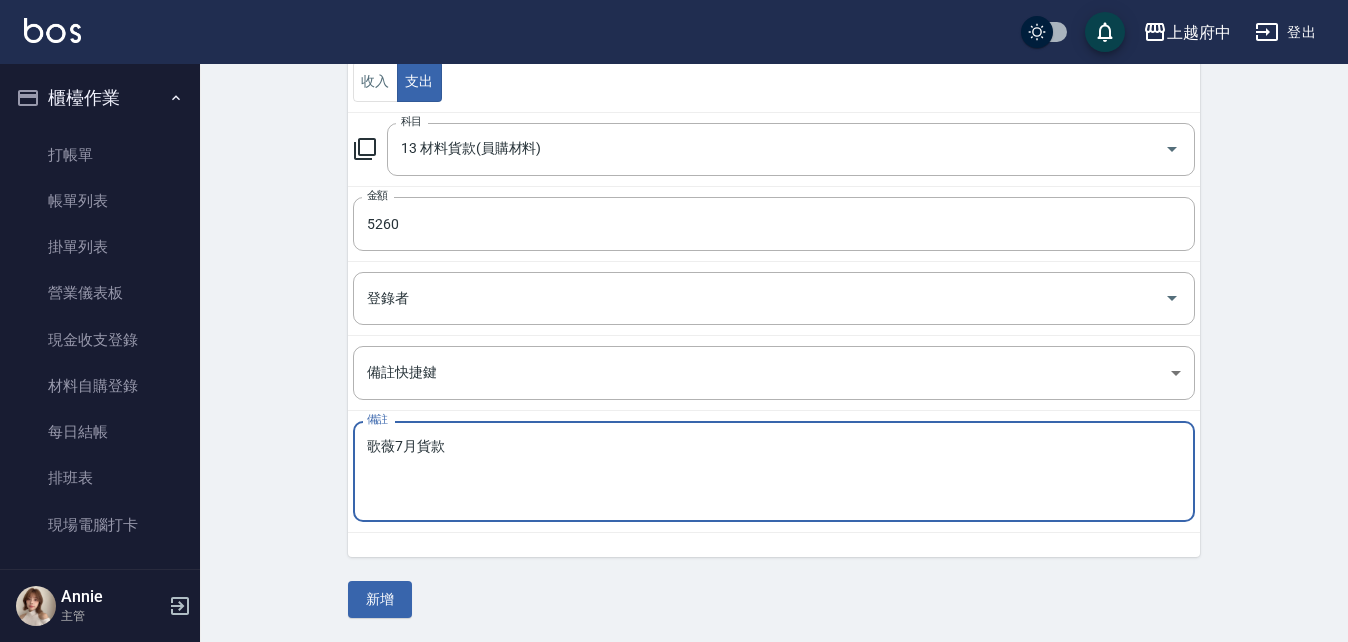 type on "歌薇7月貨款" 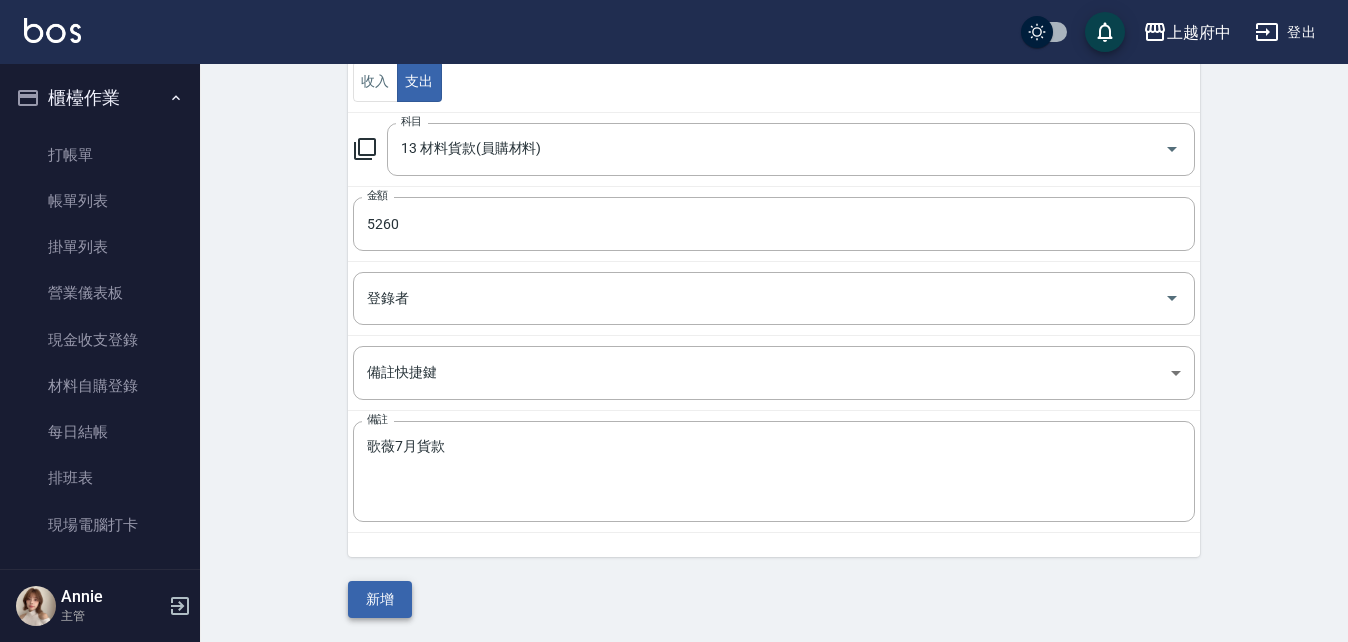 click on "新增" at bounding box center (380, 599) 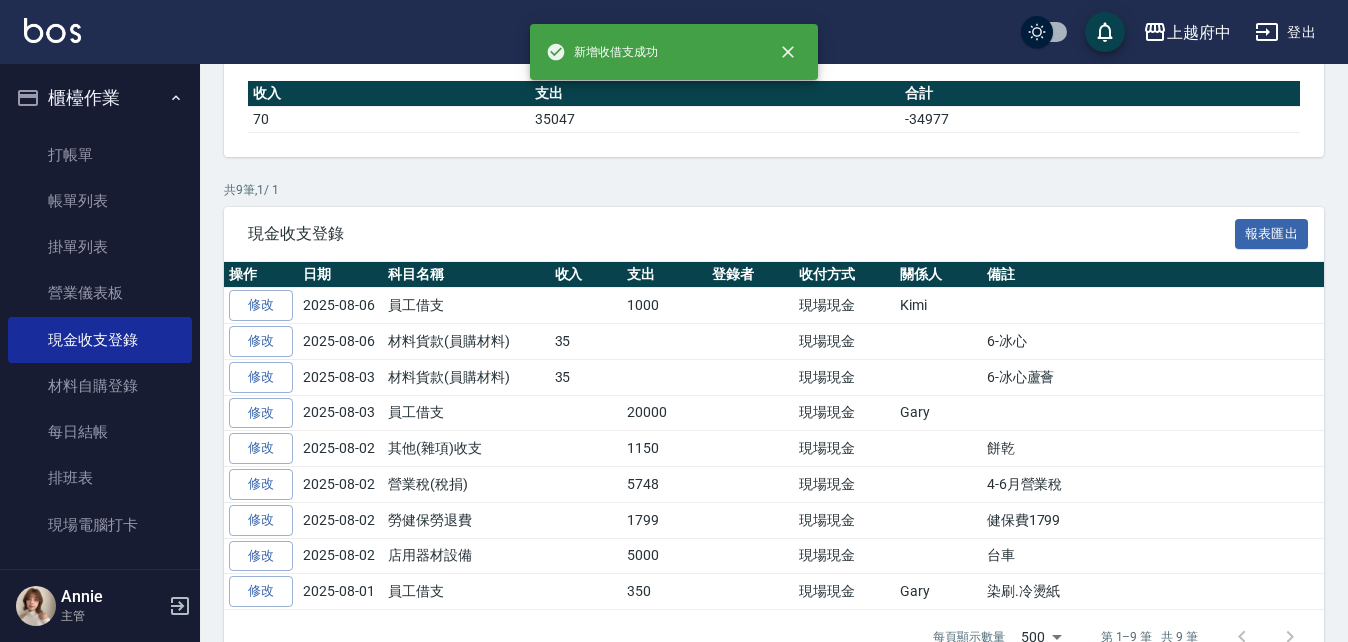 scroll, scrollTop: 0, scrollLeft: 0, axis: both 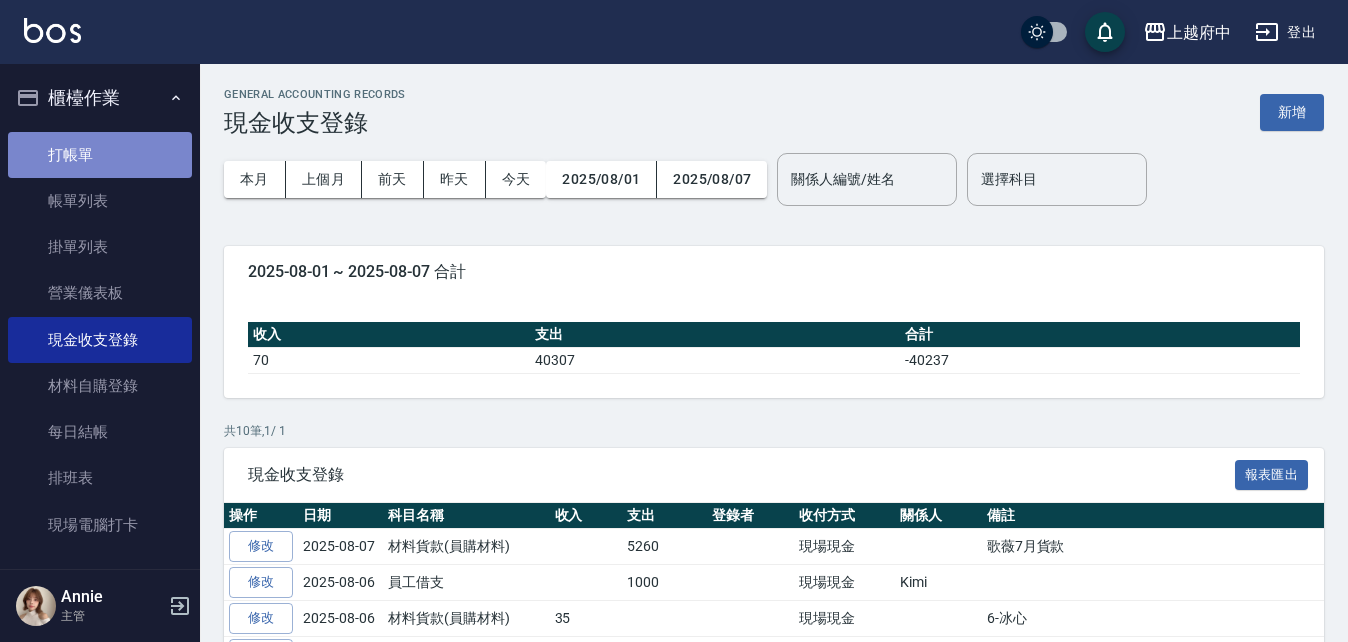 click on "打帳單" at bounding box center [100, 155] 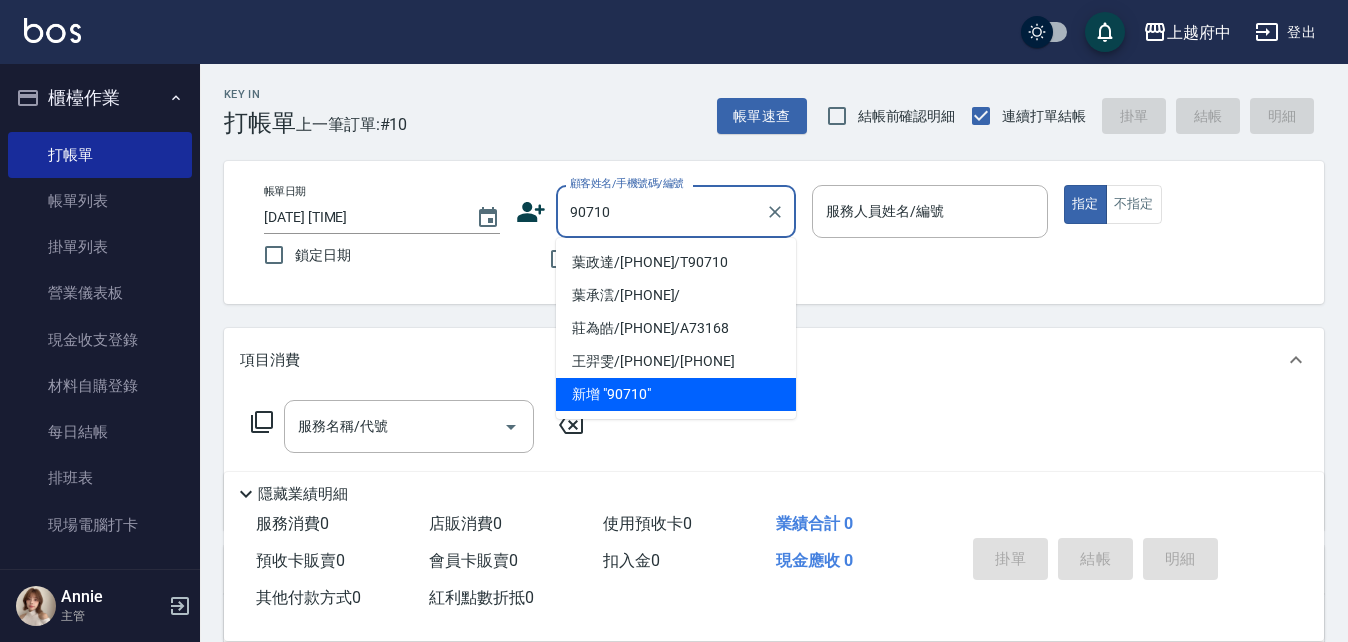 drag, startPoint x: 645, startPoint y: 260, endPoint x: 668, endPoint y: 256, distance: 23.345236 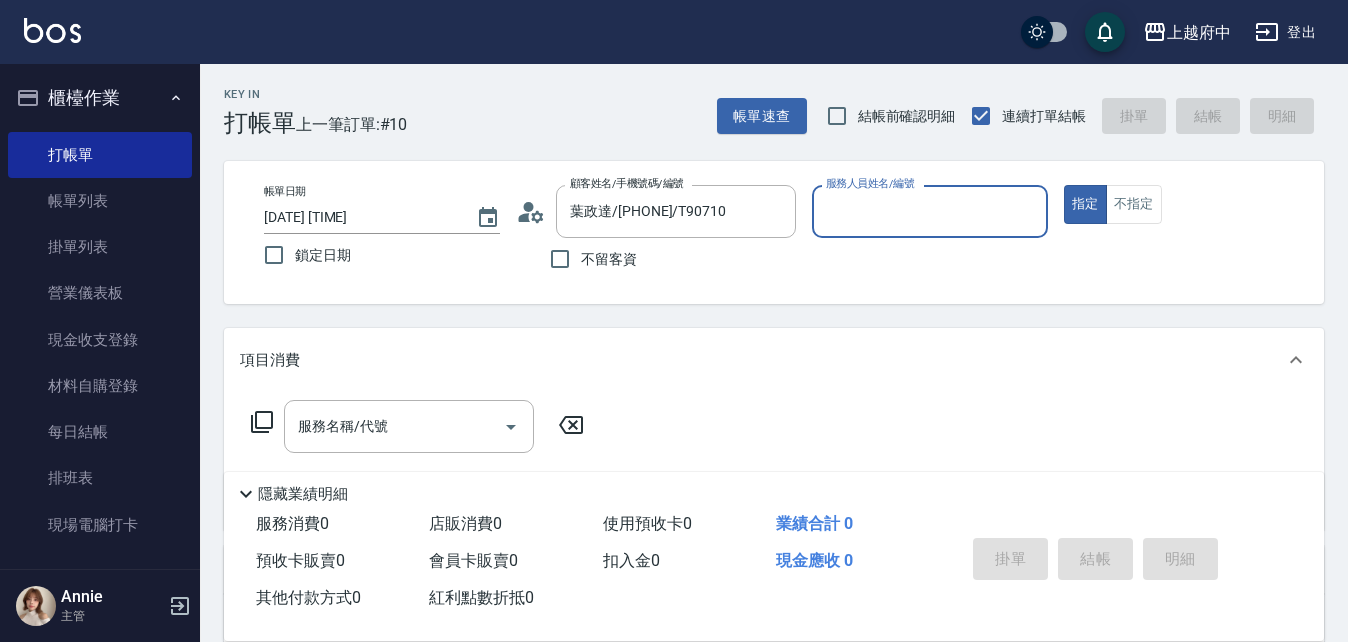 type on "Annie -1" 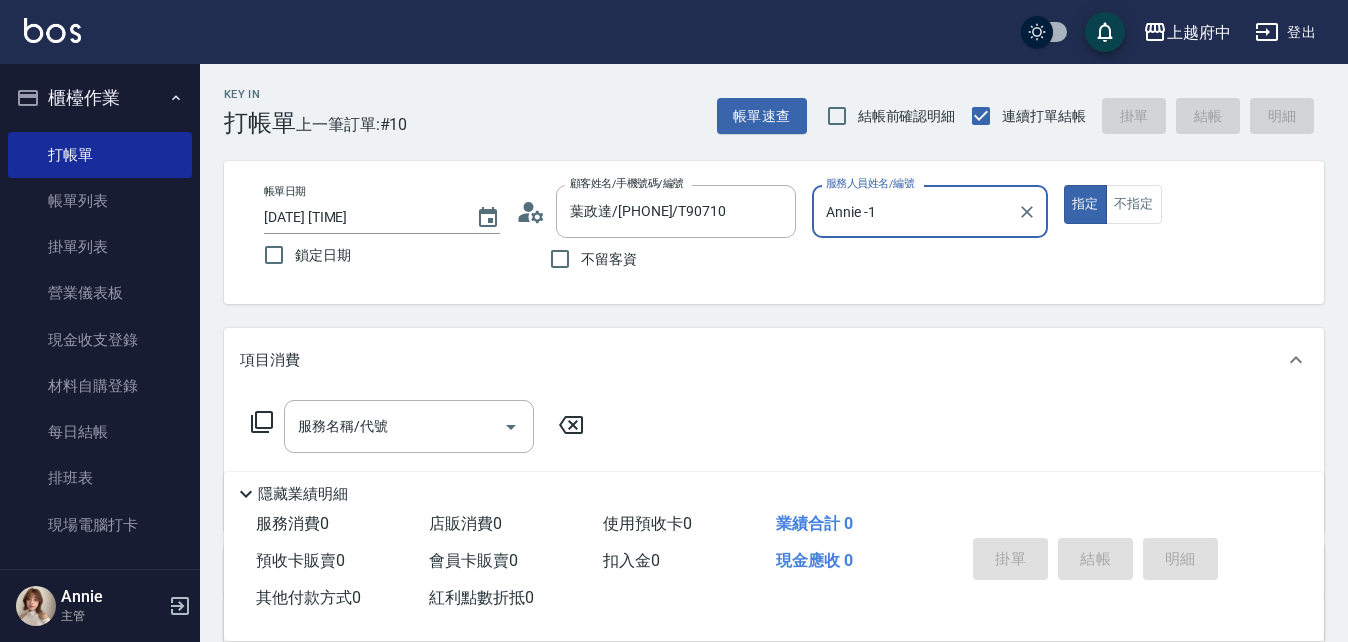 click on "指定" at bounding box center [1085, 204] 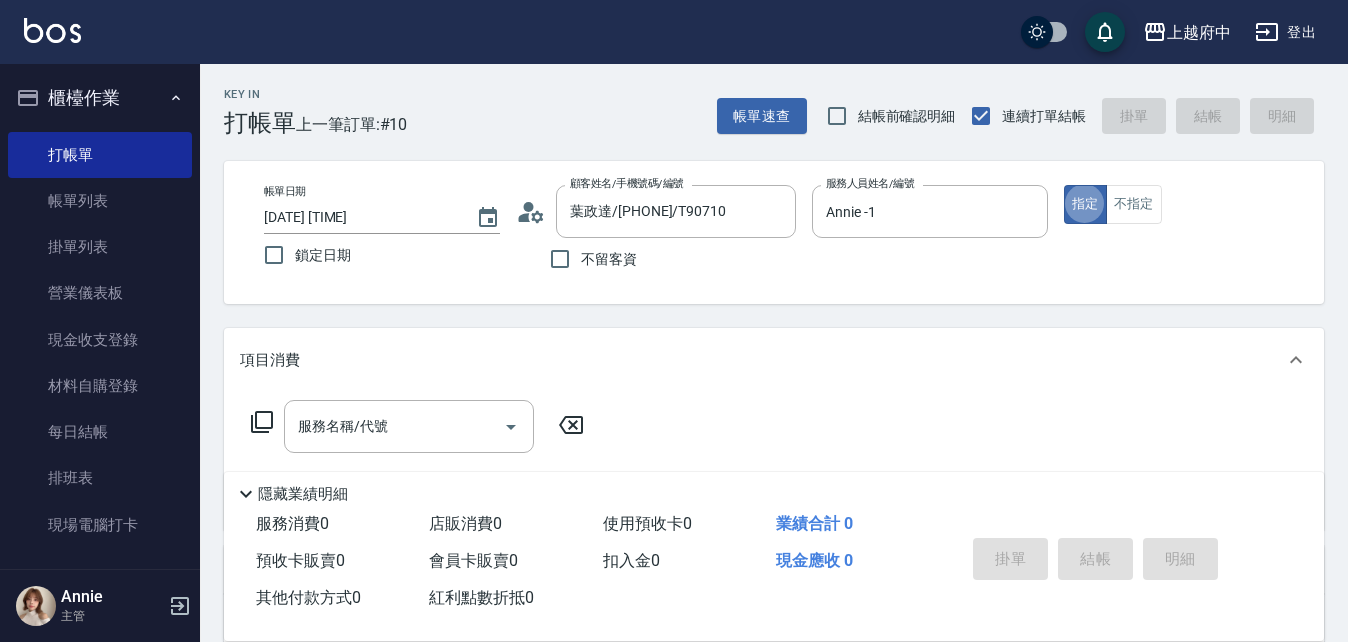 type on "true" 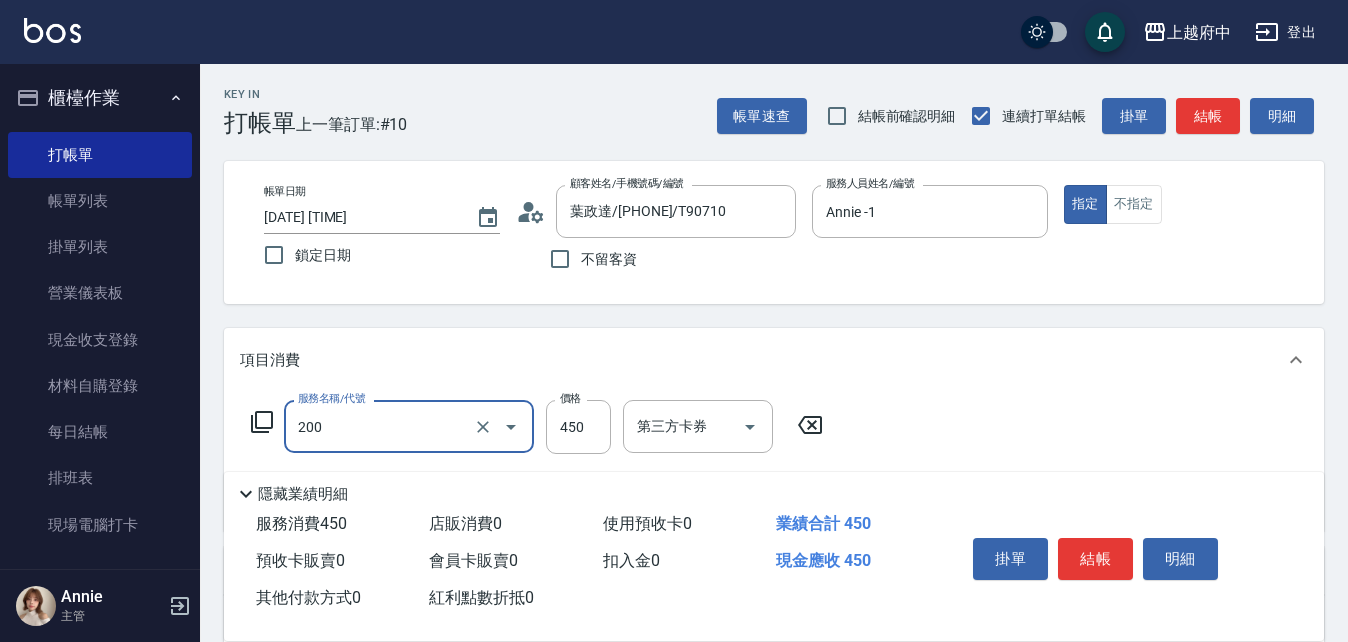 type on "有機洗髮(200)" 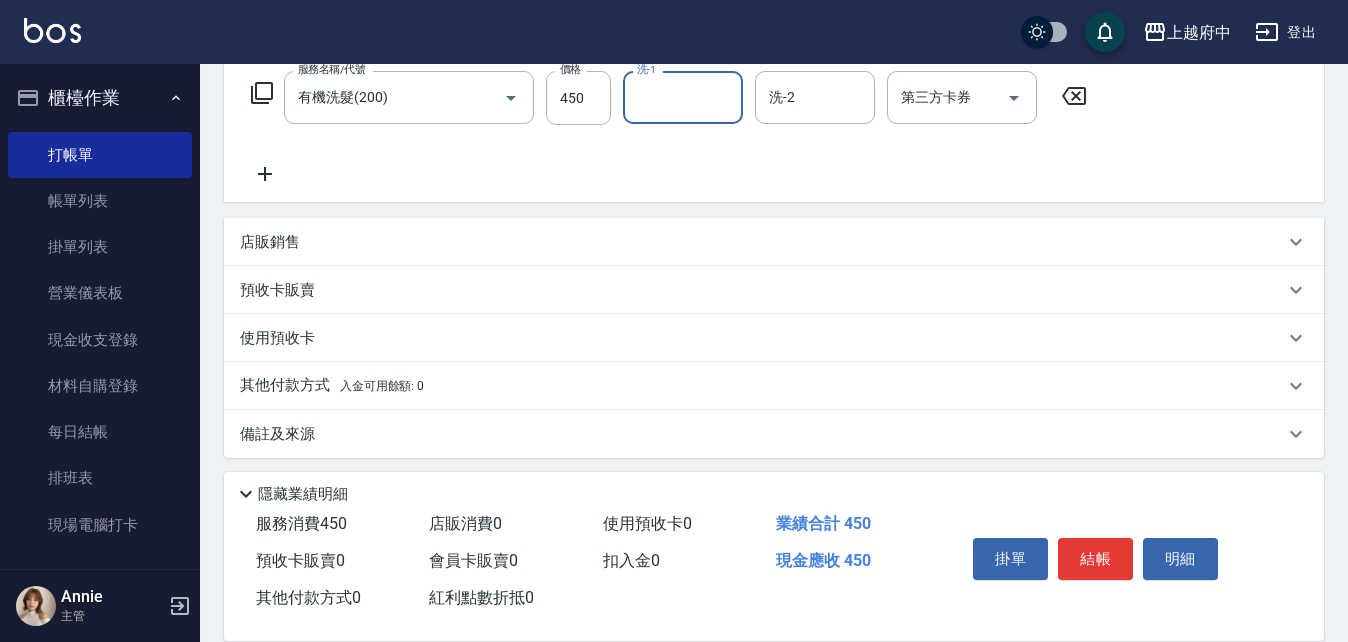 scroll, scrollTop: 337, scrollLeft: 0, axis: vertical 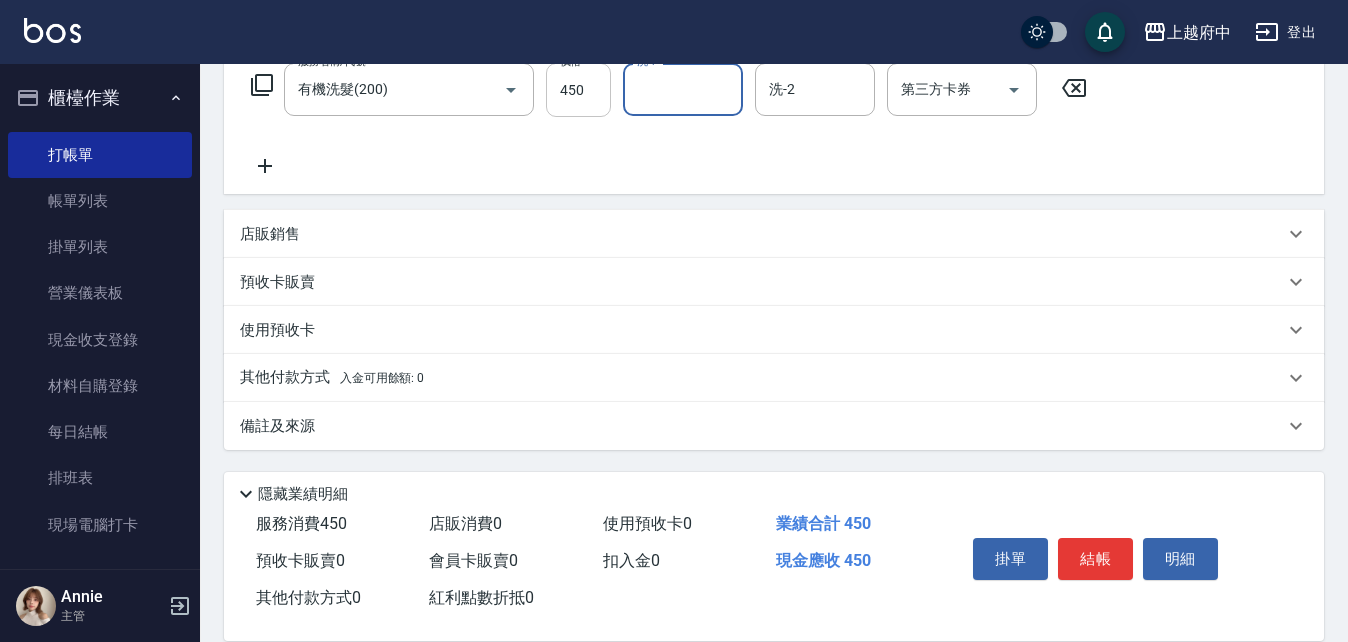 click on "450" at bounding box center [578, 90] 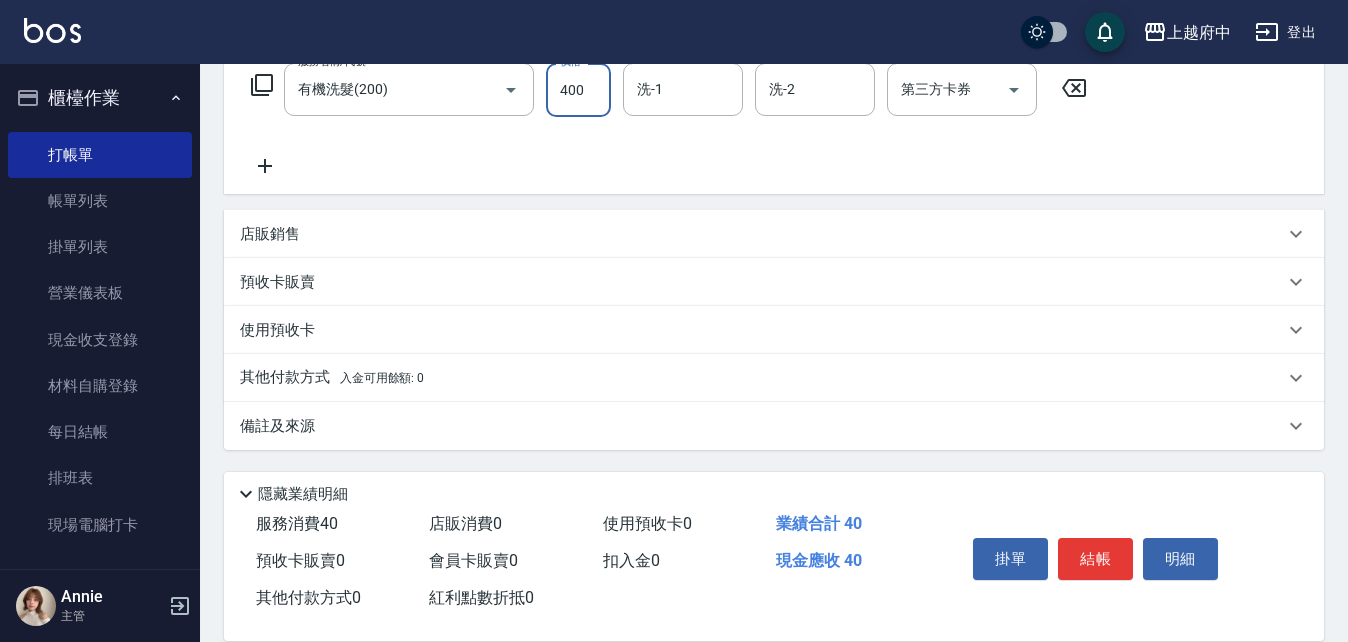 type on "400" 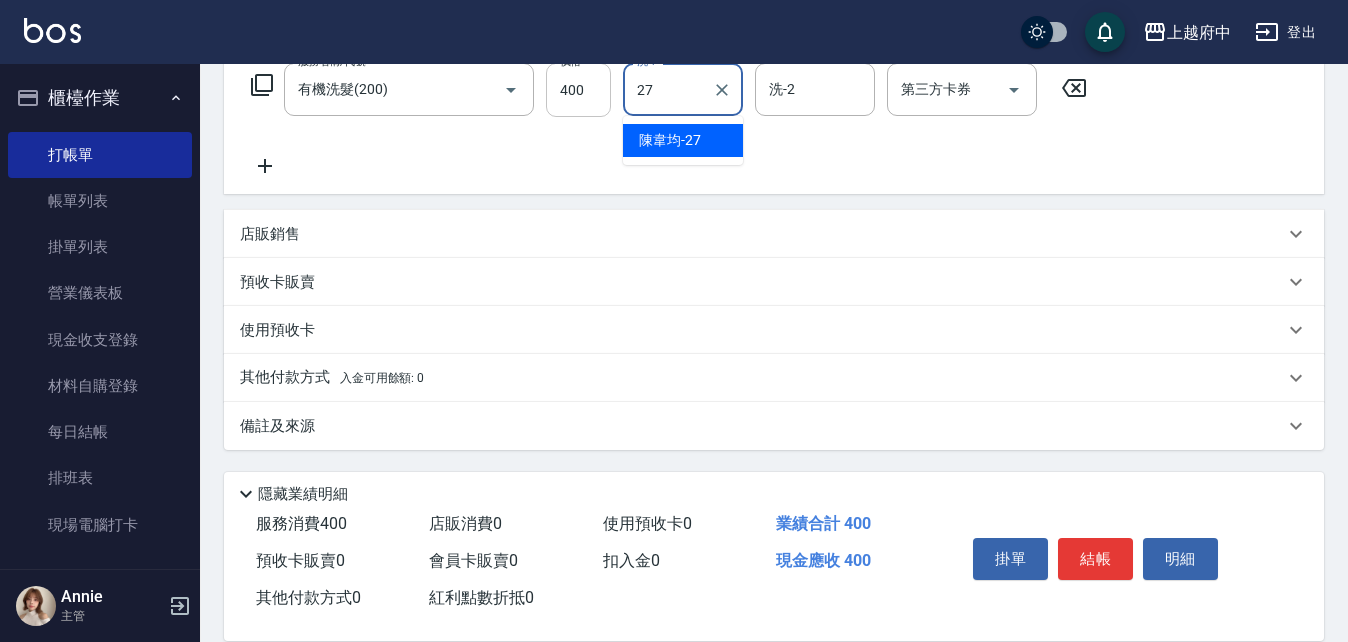 type on "[NAME]-[NUMBER]" 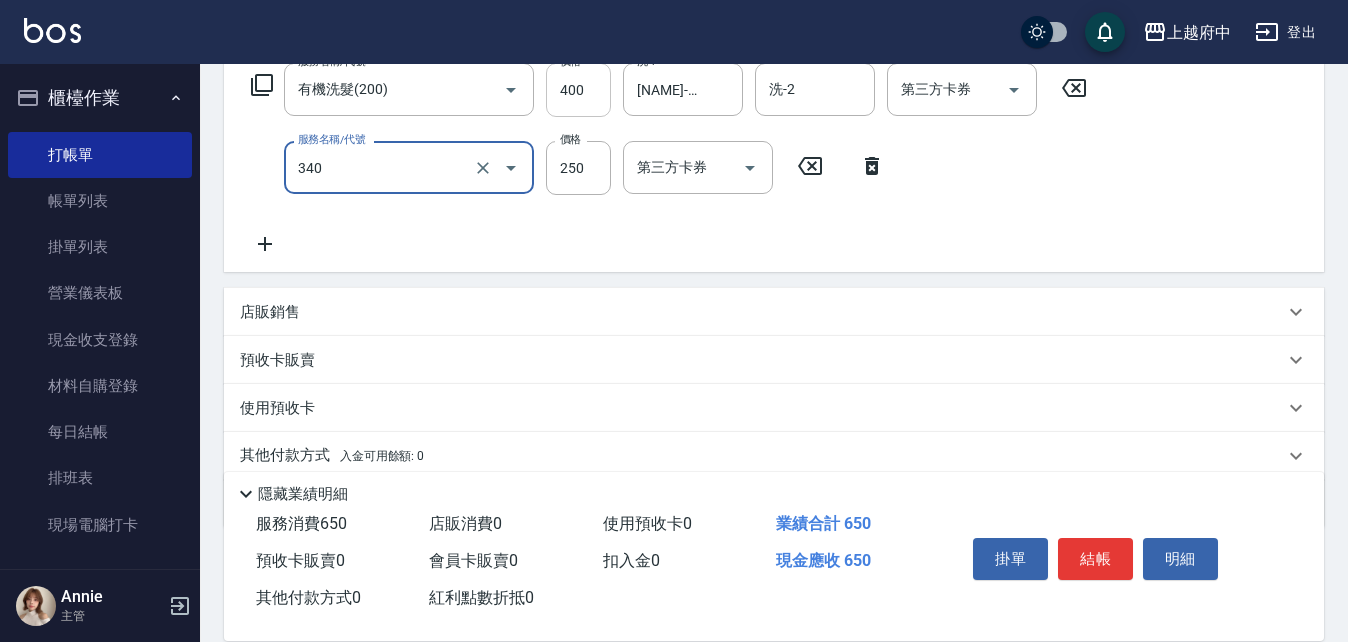 type on "剪髮(340)" 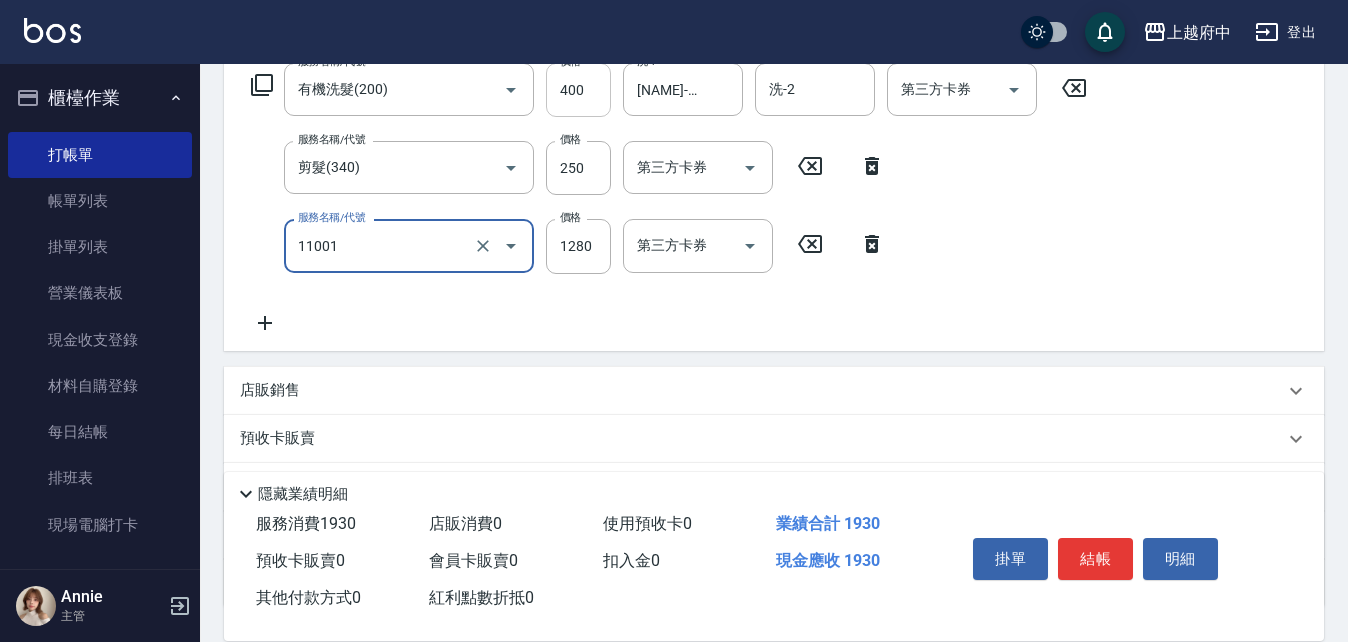 type on "." 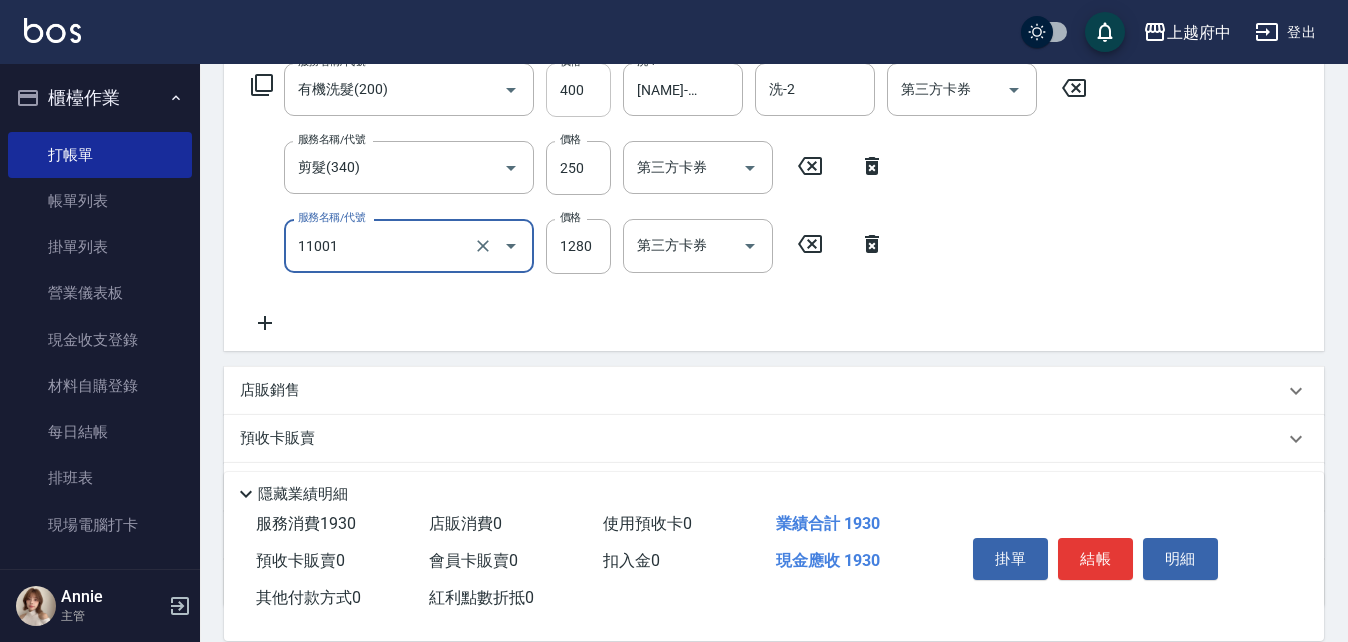 type on "燙髮S(11001)" 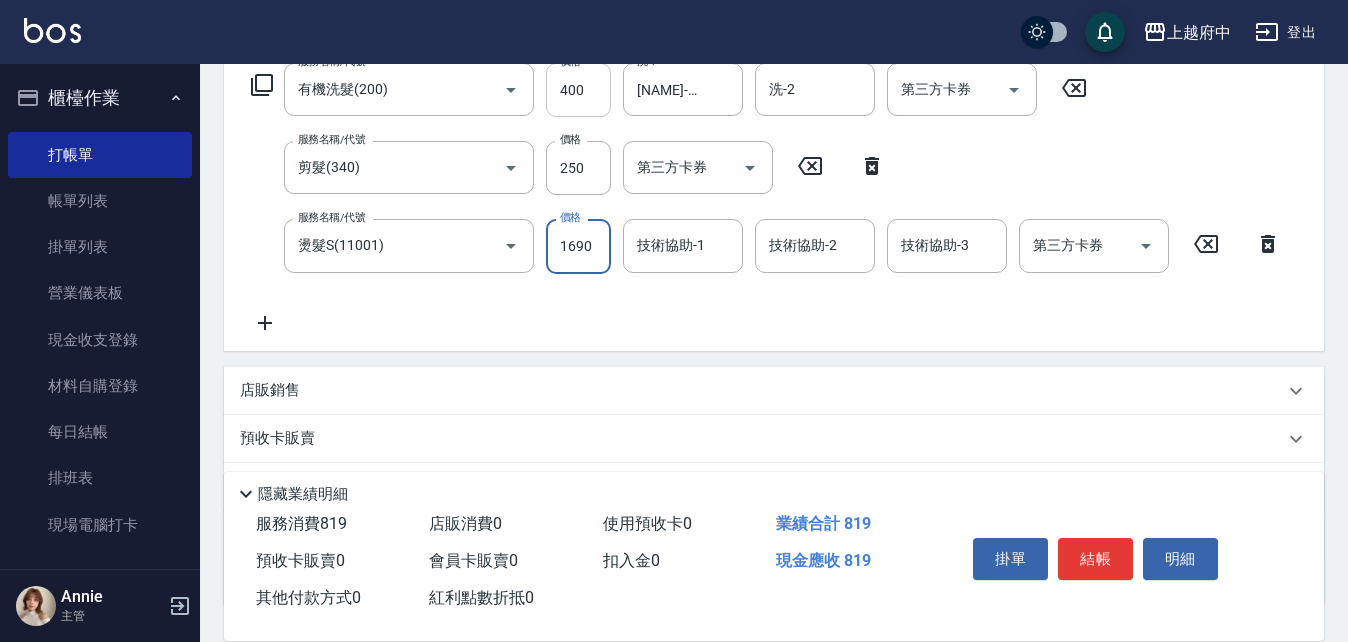 type on "1690" 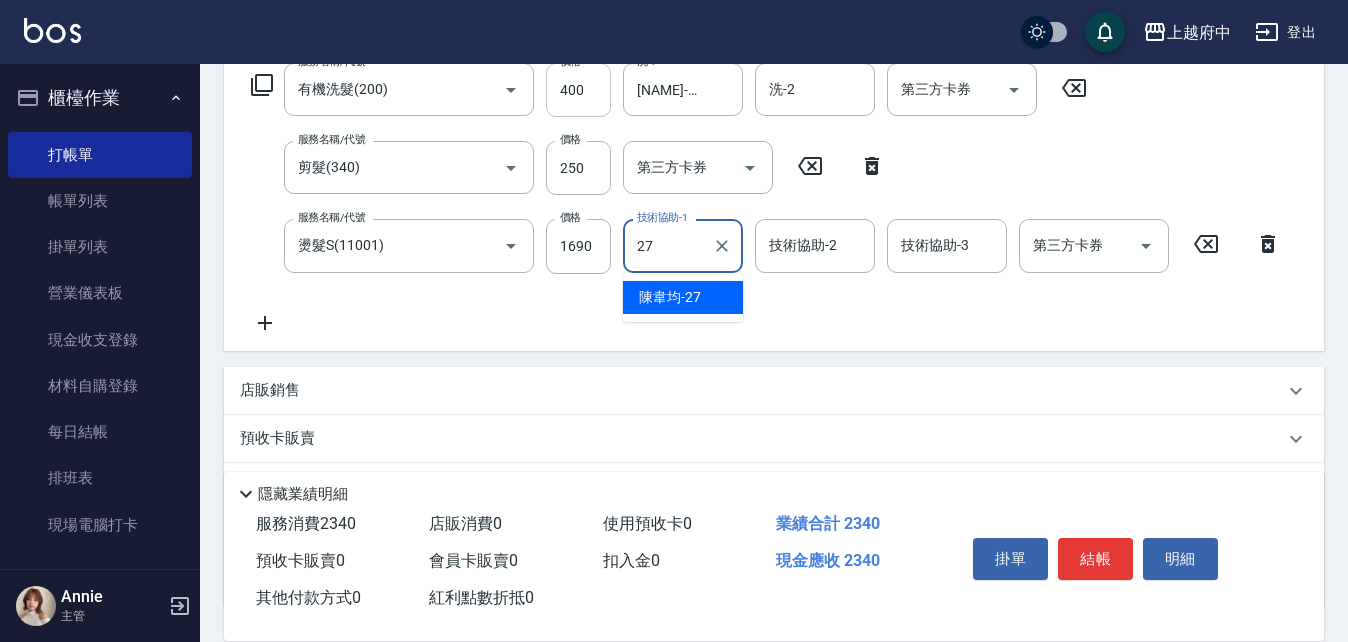 type on "[NAME]-[NUMBER]" 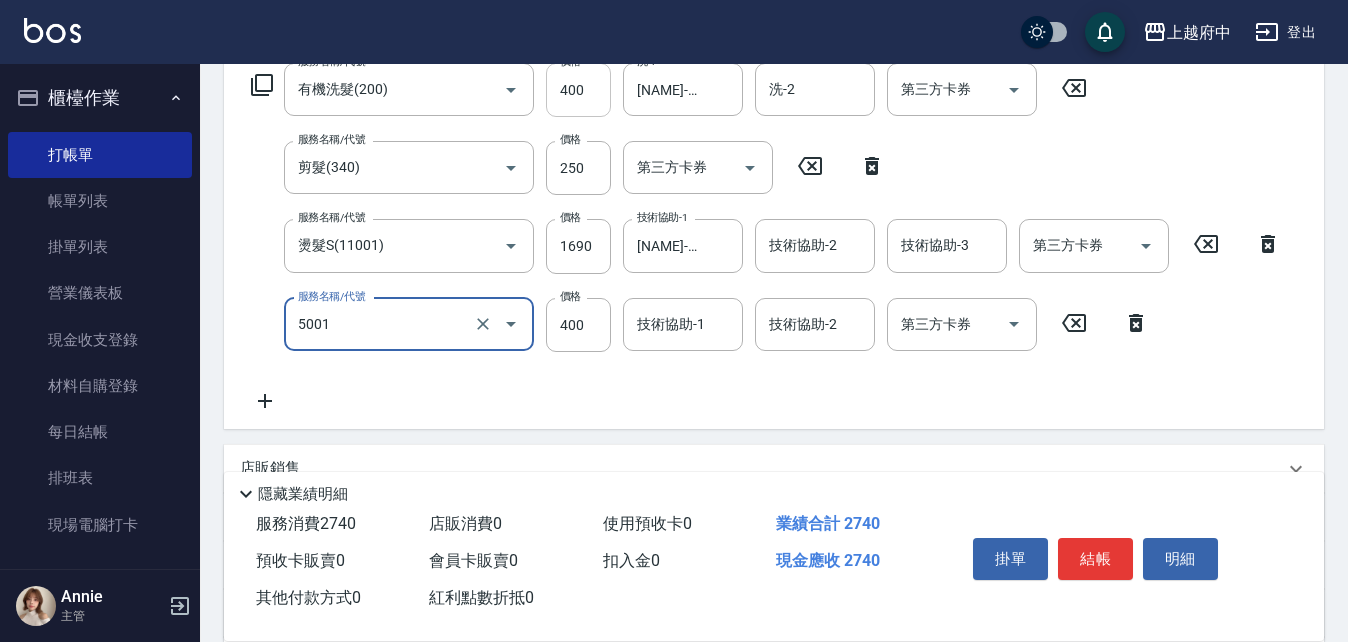 type on "側邊壓貼(5001)" 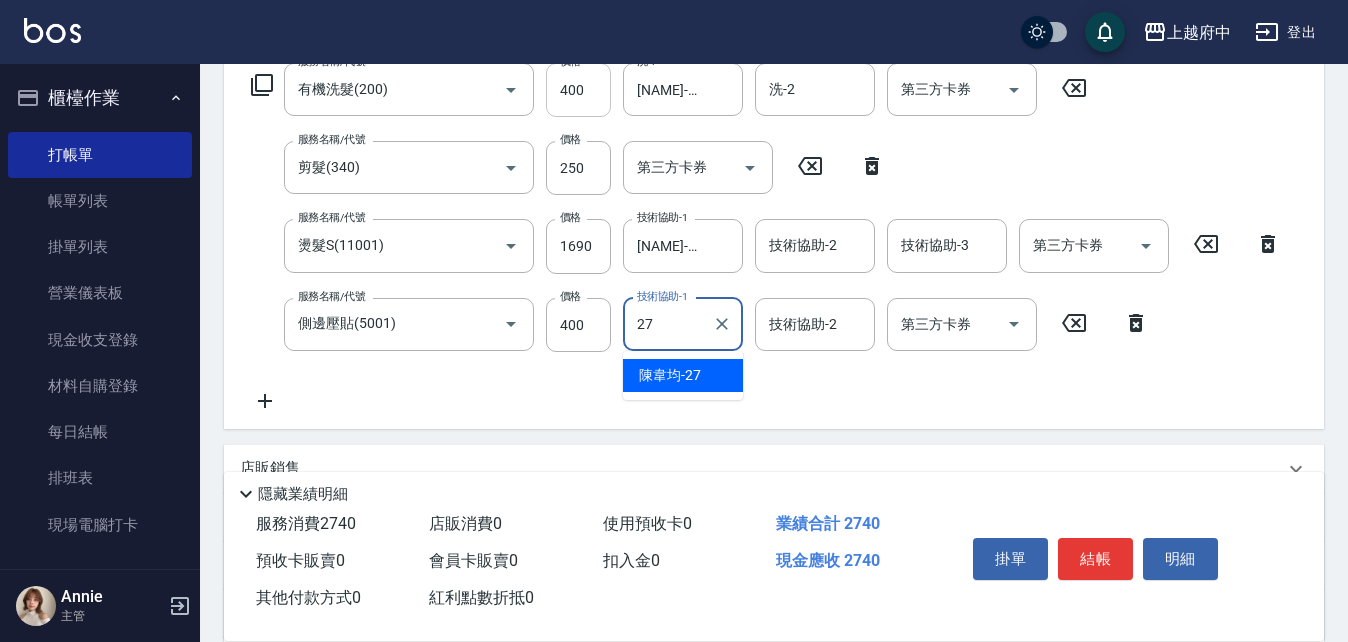 type on "[NAME]-[NUMBER]" 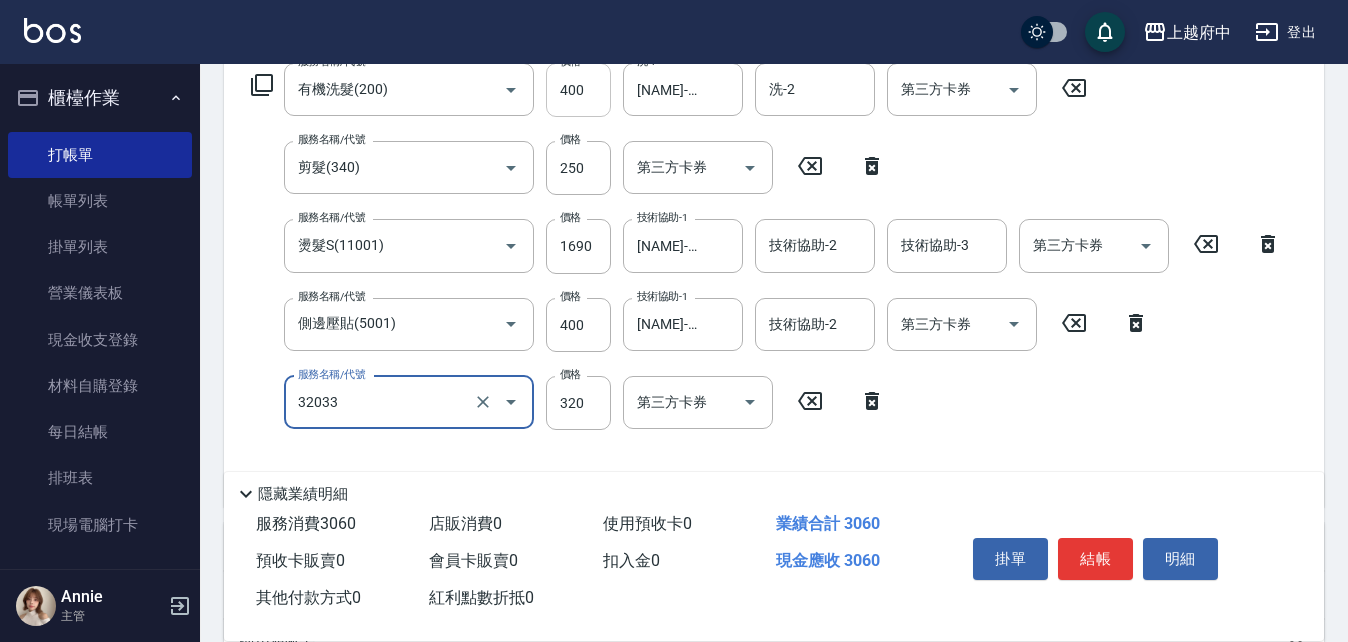 type on "頭皮隔離液(32033)" 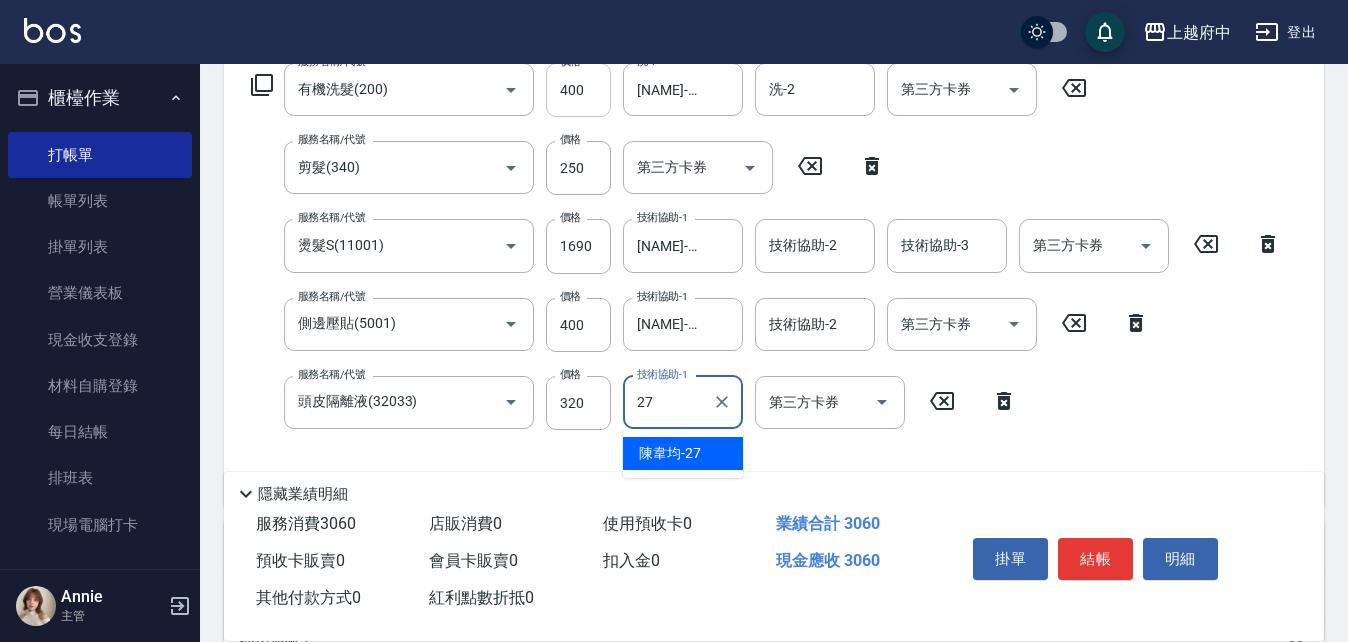 type on "[NAME]-[NUMBER]" 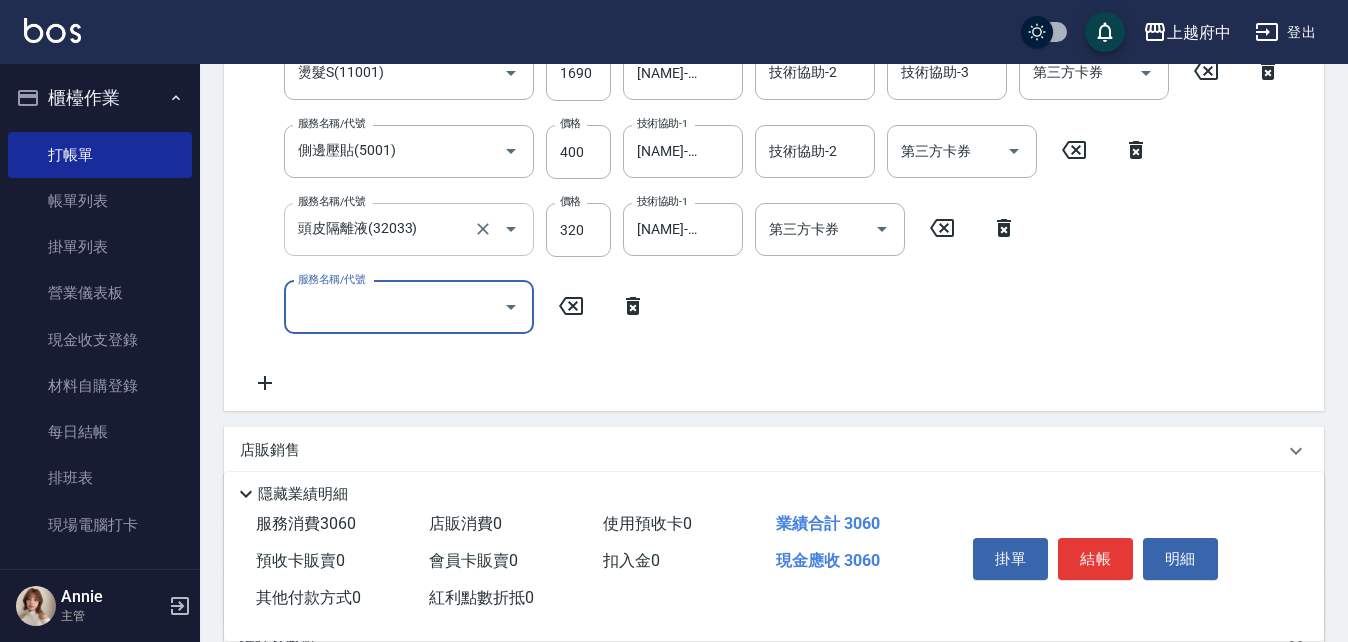 scroll, scrollTop: 537, scrollLeft: 0, axis: vertical 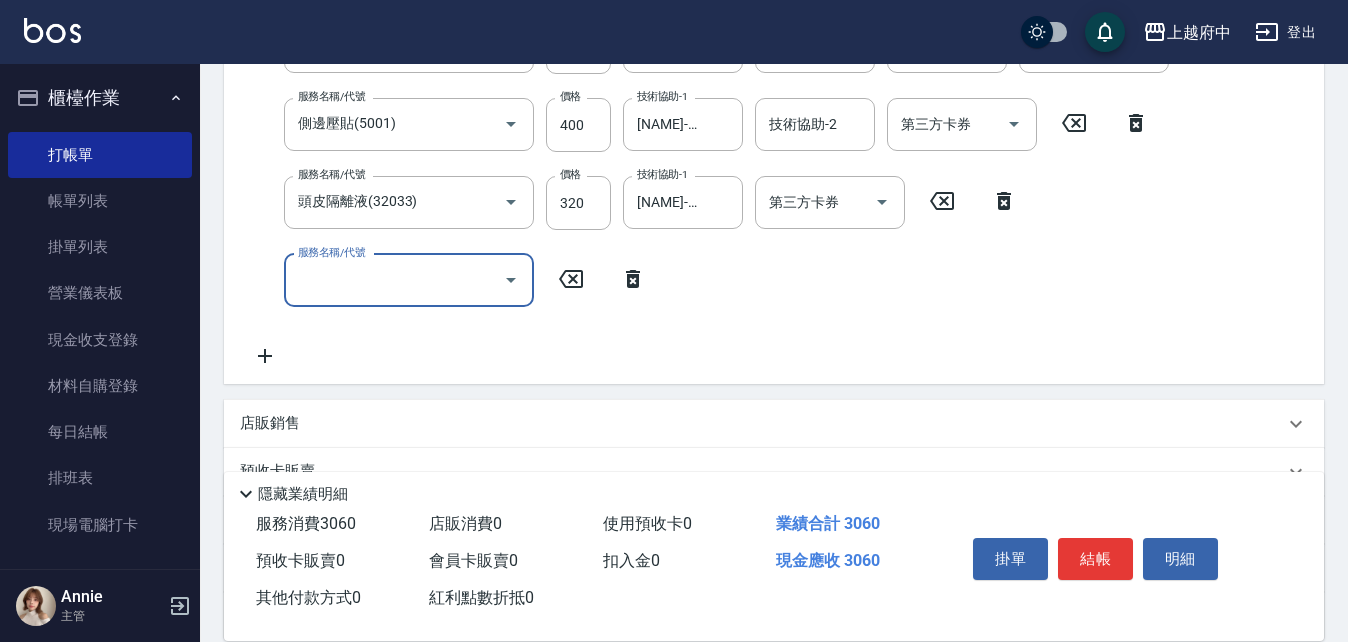 click 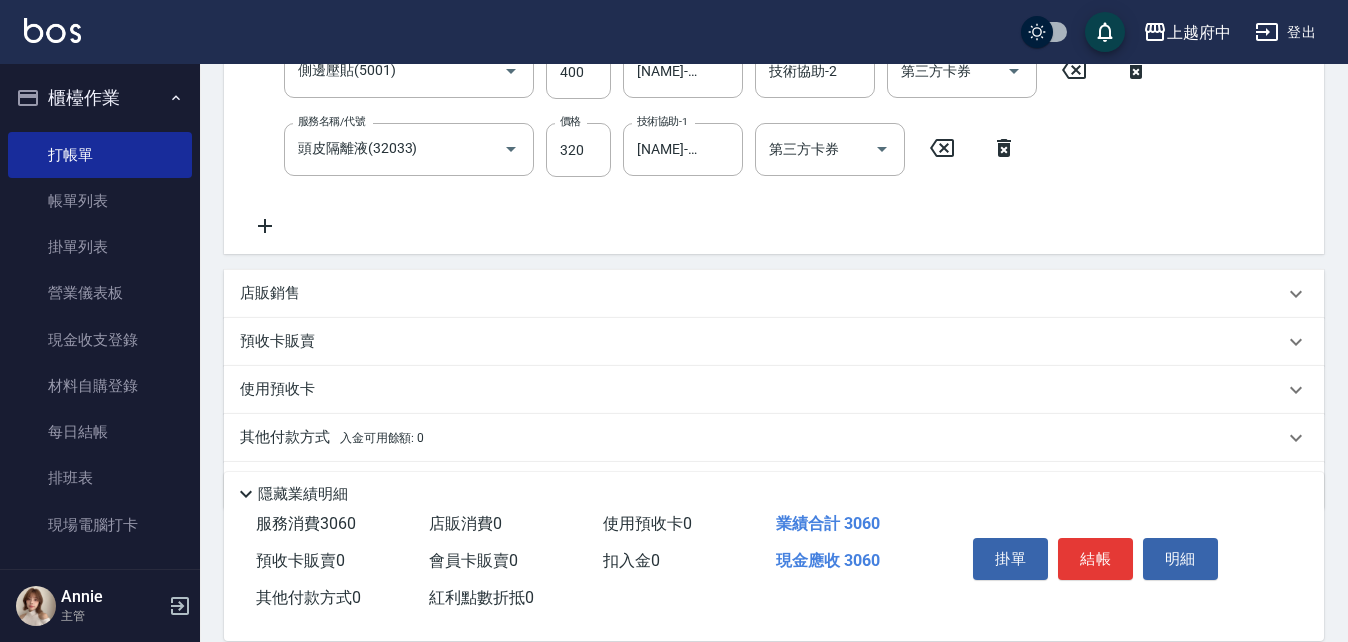 scroll, scrollTop: 637, scrollLeft: 0, axis: vertical 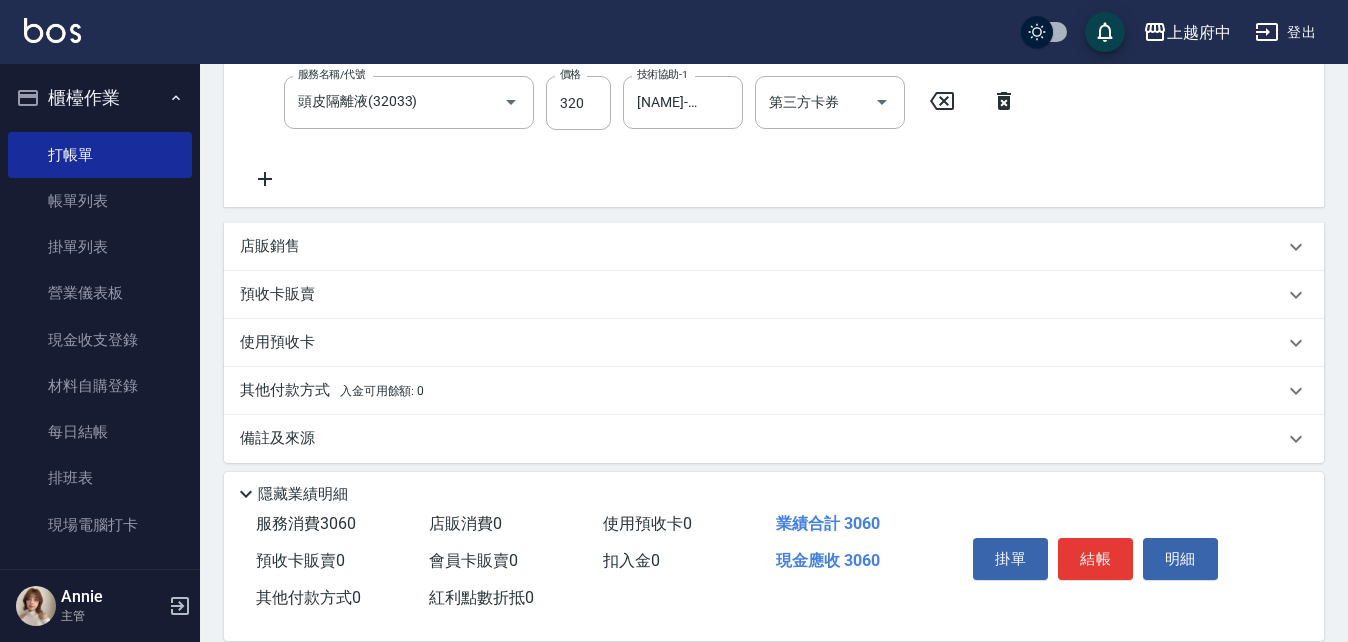 click on "店販銷售" at bounding box center (270, 246) 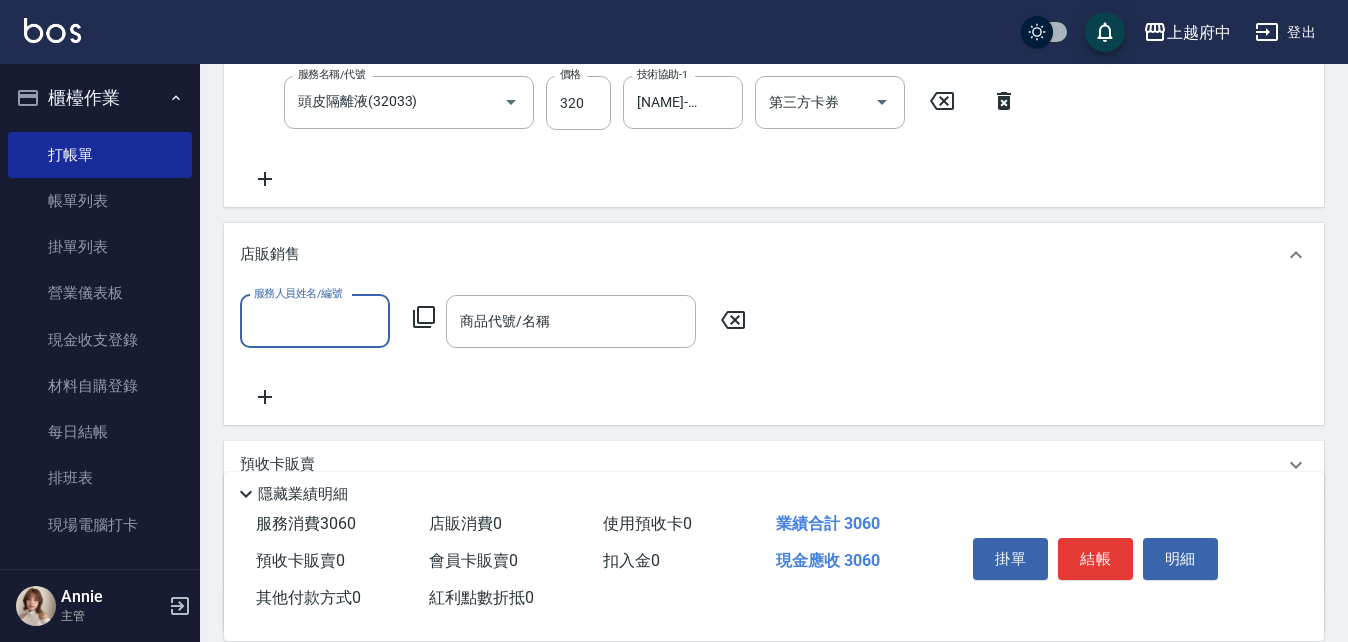 scroll, scrollTop: 0, scrollLeft: 0, axis: both 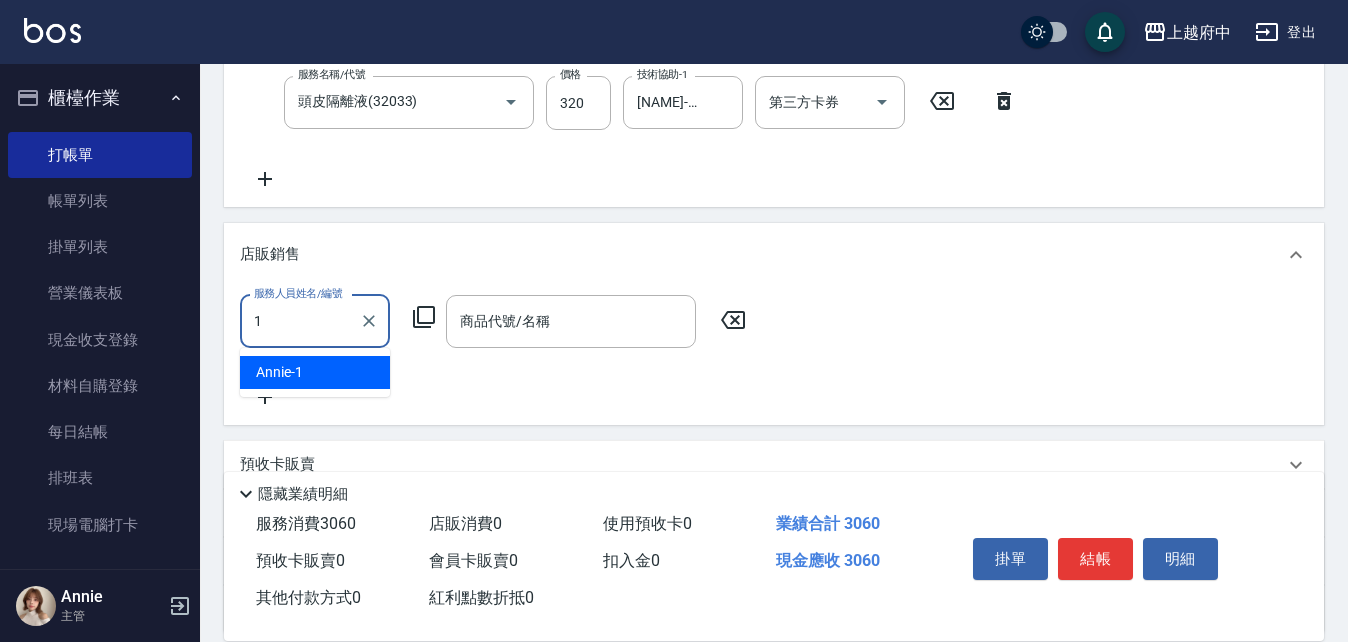 type on "Annie -1" 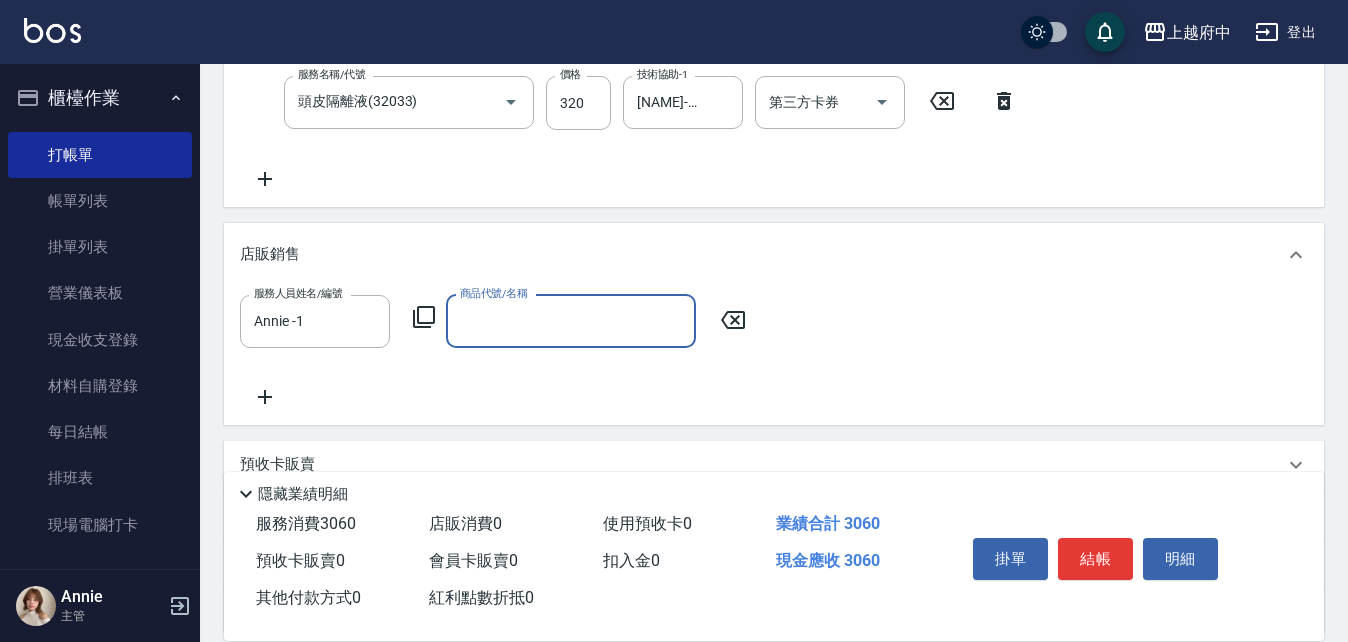 click on "商品代號/名稱" at bounding box center [571, 321] 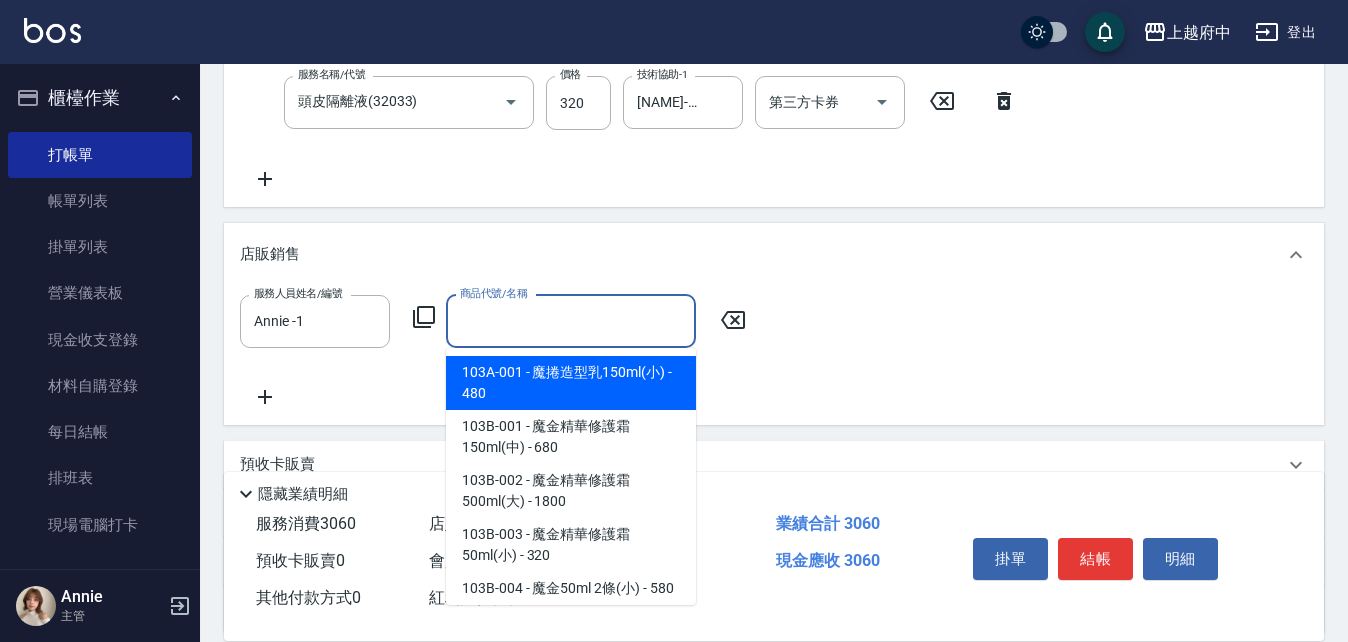 scroll, scrollTop: 12641, scrollLeft: 0, axis: vertical 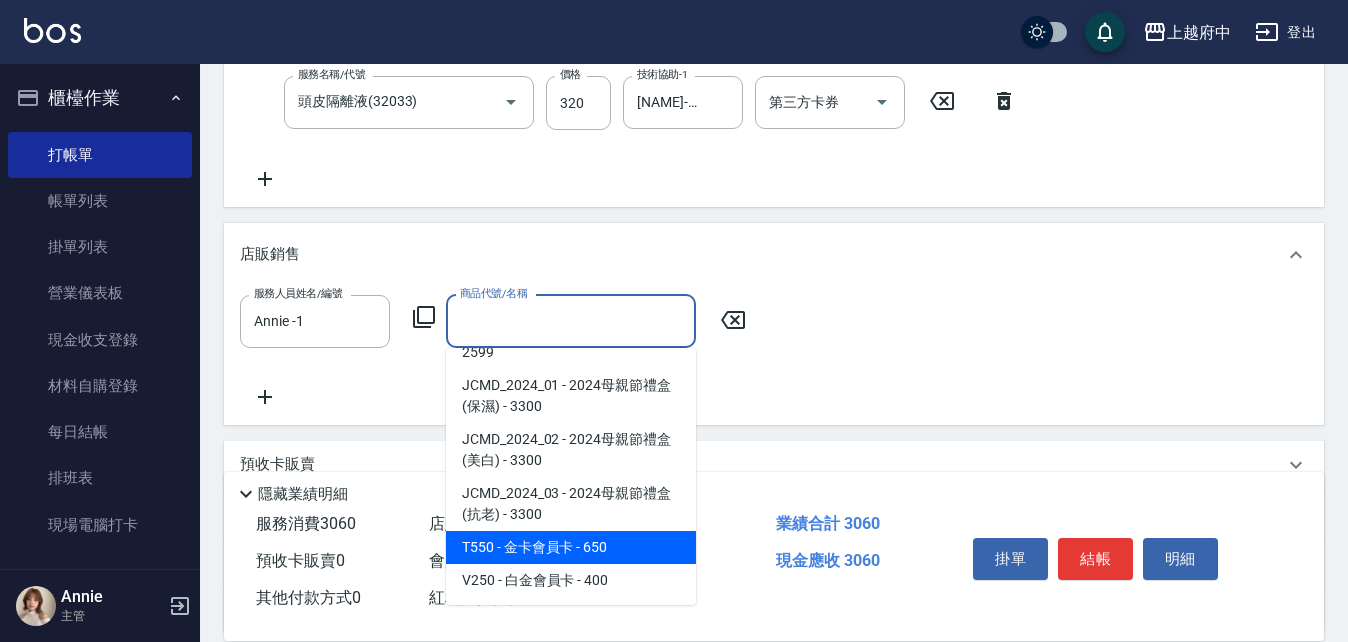 click on "T550 - 金卡會員卡 - 650" at bounding box center (571, 547) 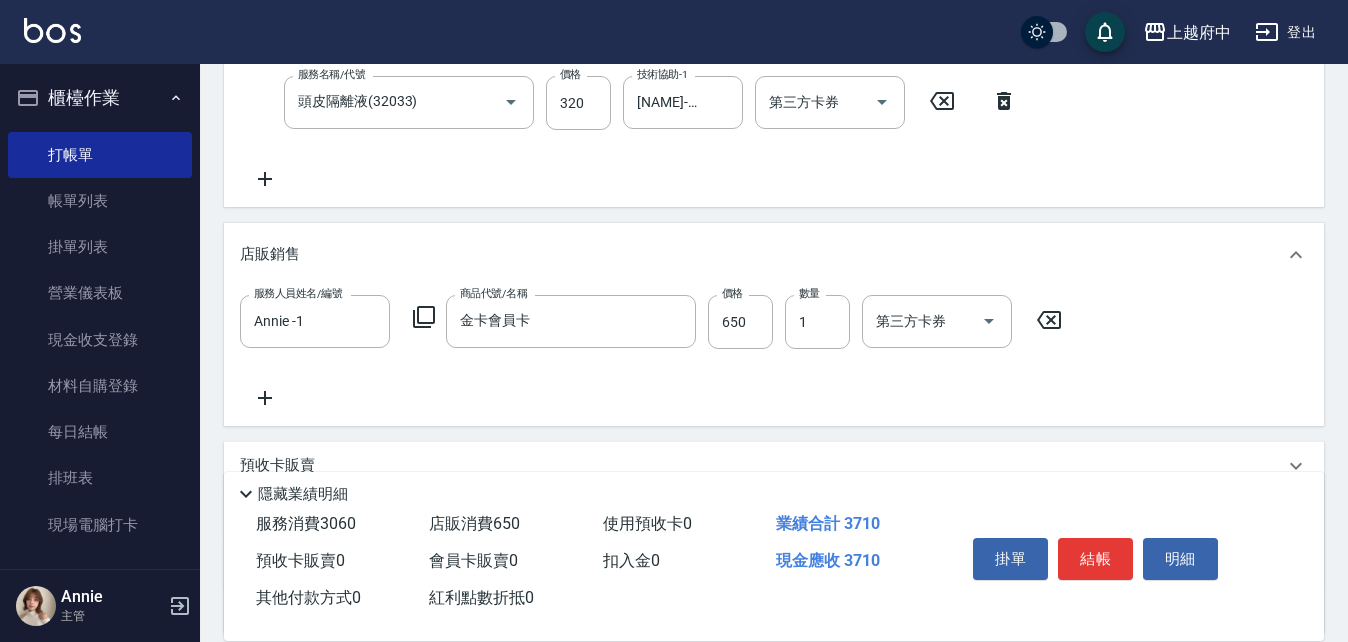 click on "服務人員姓名/編號 Annie -1 服務人員姓名/編號 商品代號/名稱 金卡會員卡 商品代號/名稱 價格 650 價格 數量 1 數量 第三方卡券 第三方卡券" at bounding box center (774, 356) 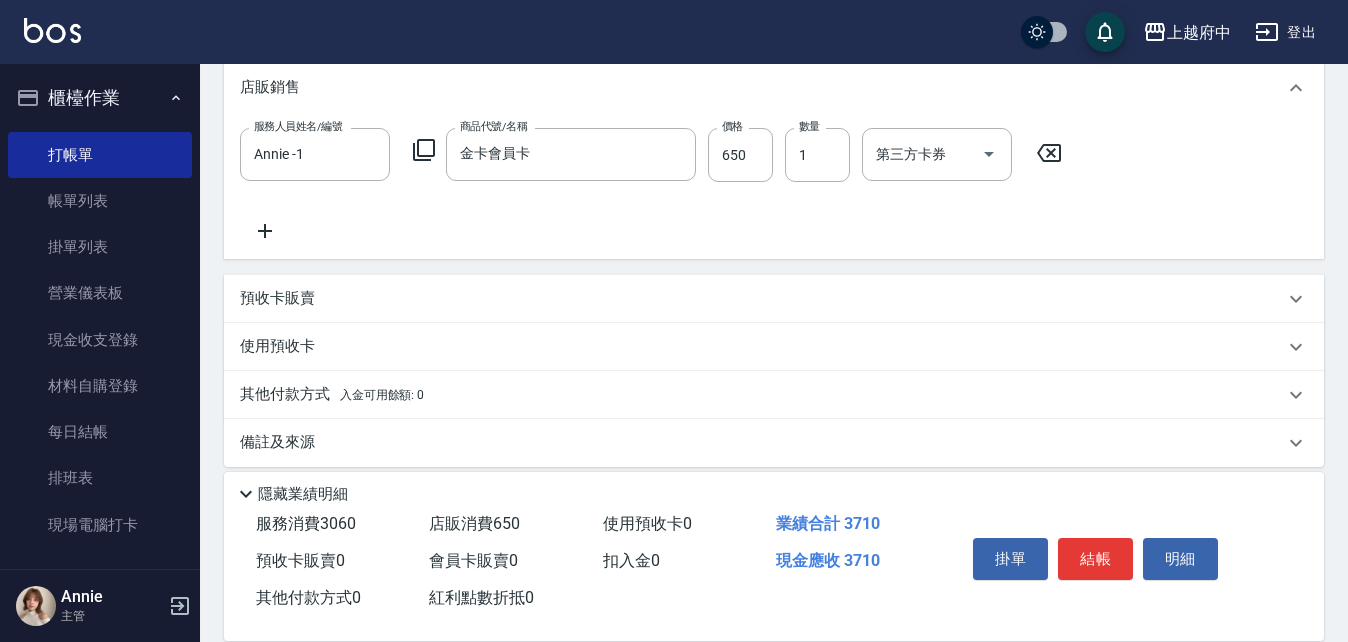 scroll, scrollTop: 821, scrollLeft: 0, axis: vertical 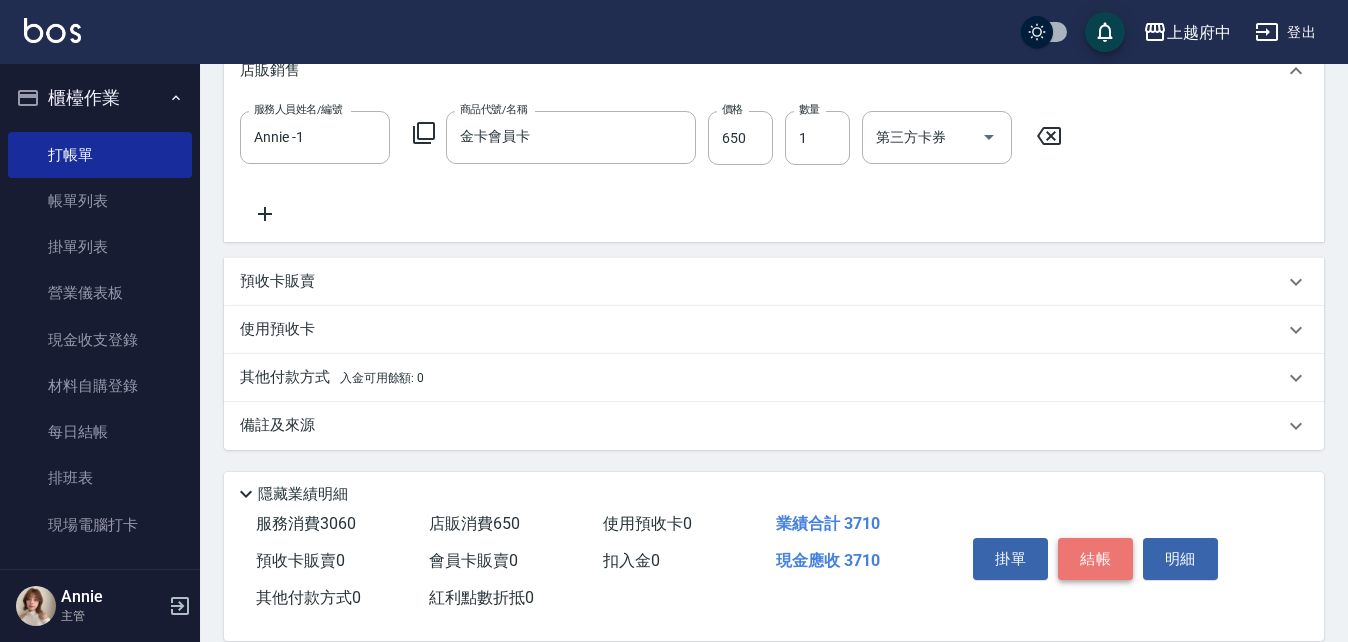 click on "結帳" at bounding box center [1095, 559] 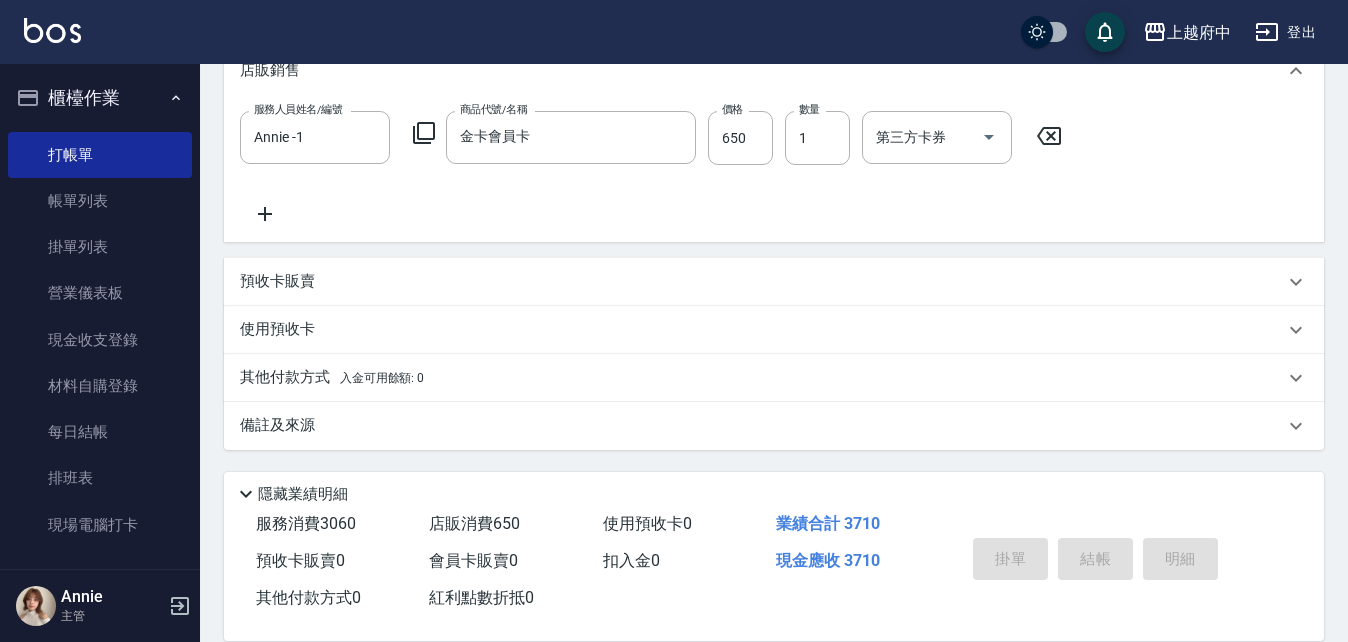 type on "2025/08/07 18:33" 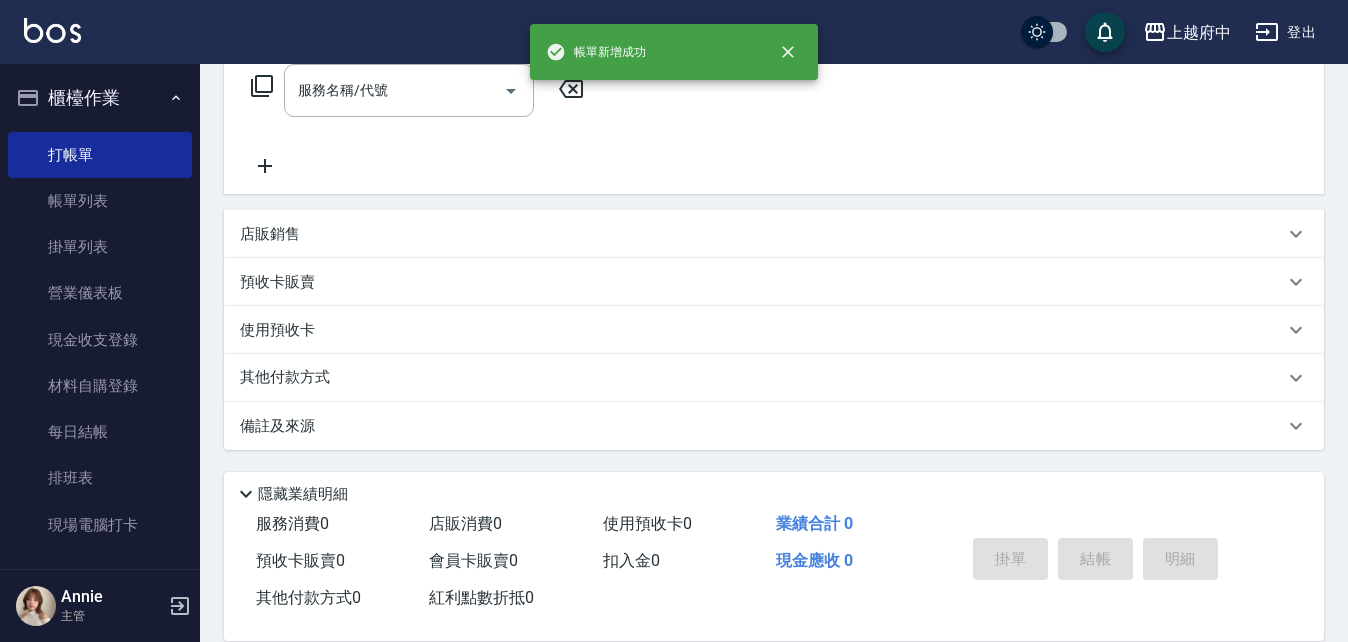 scroll, scrollTop: 0, scrollLeft: 0, axis: both 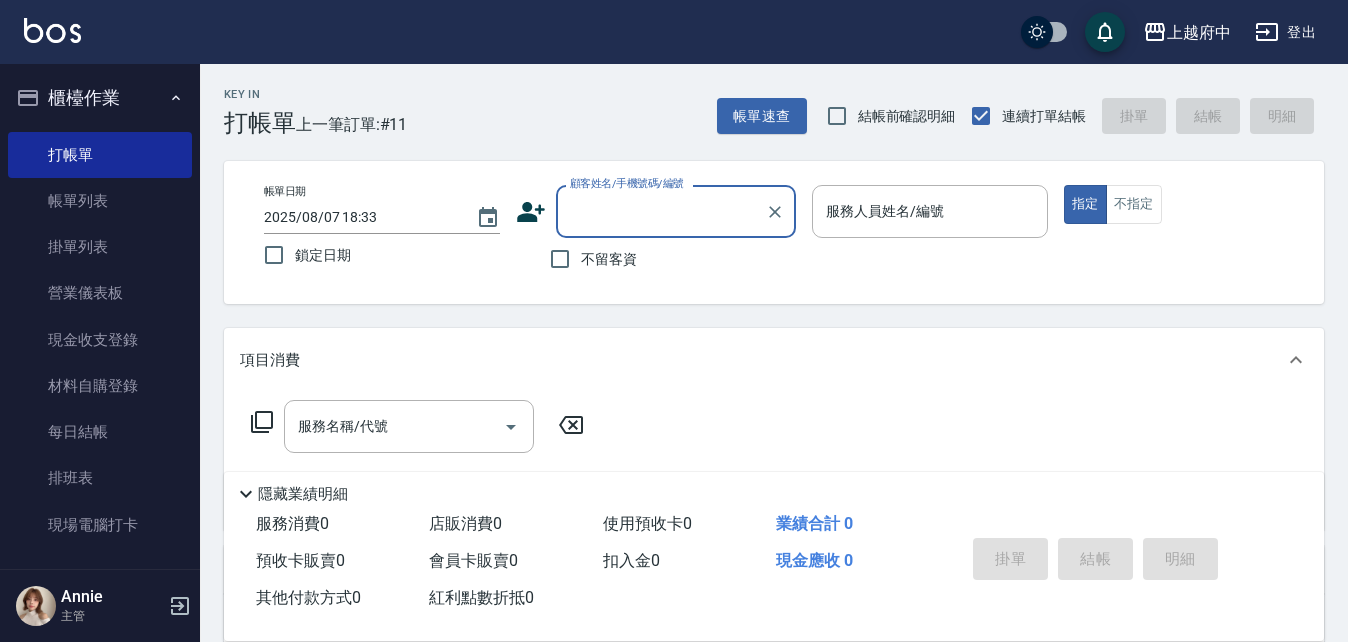 type on "ㄒ" 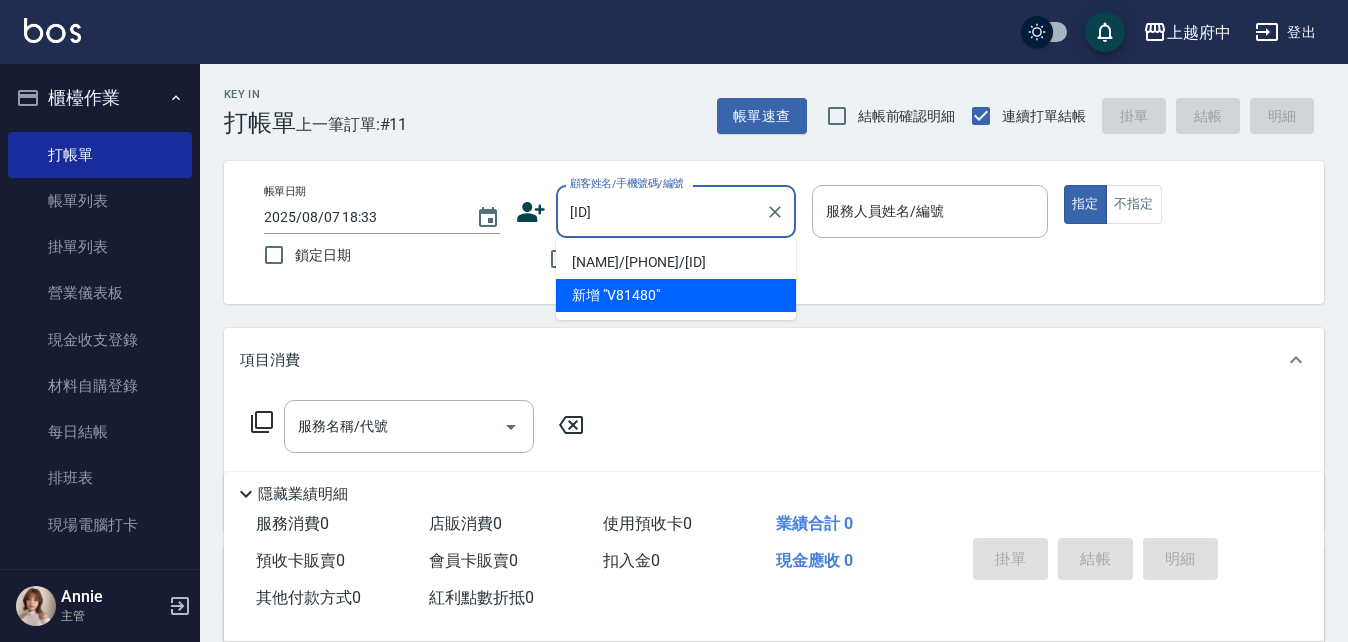 click on "[NAME]/[PHONE]/[ID]" at bounding box center (676, 262) 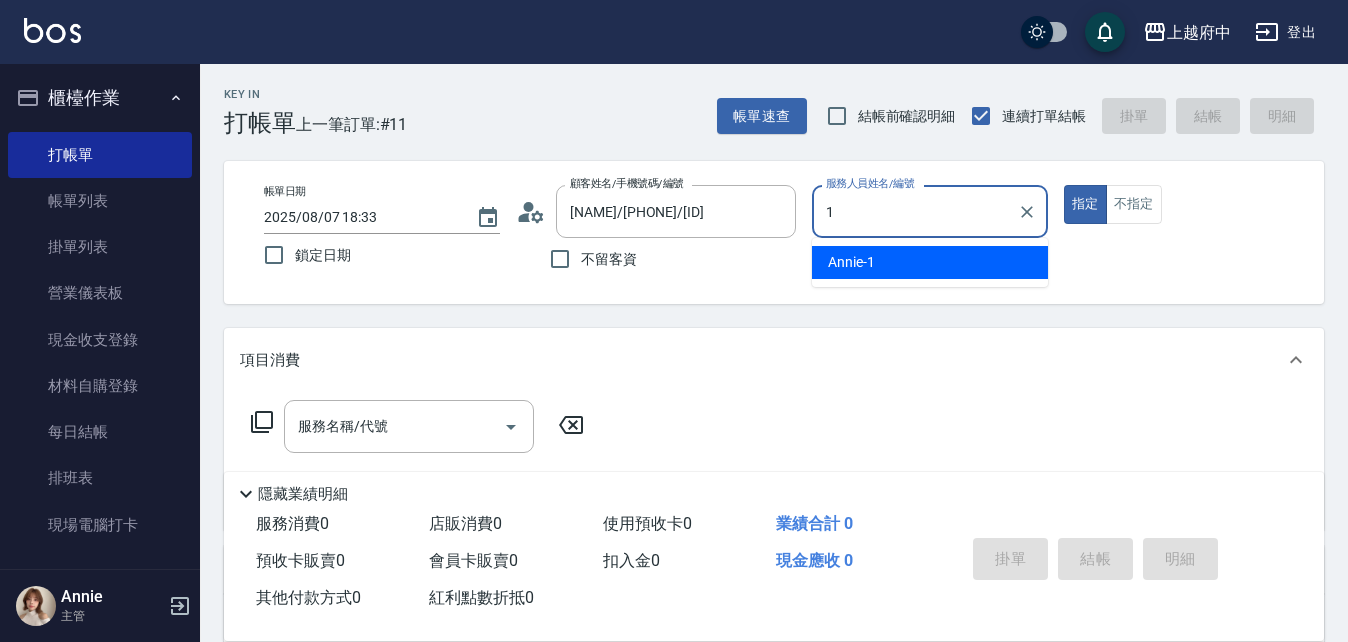 type on "Annie -1" 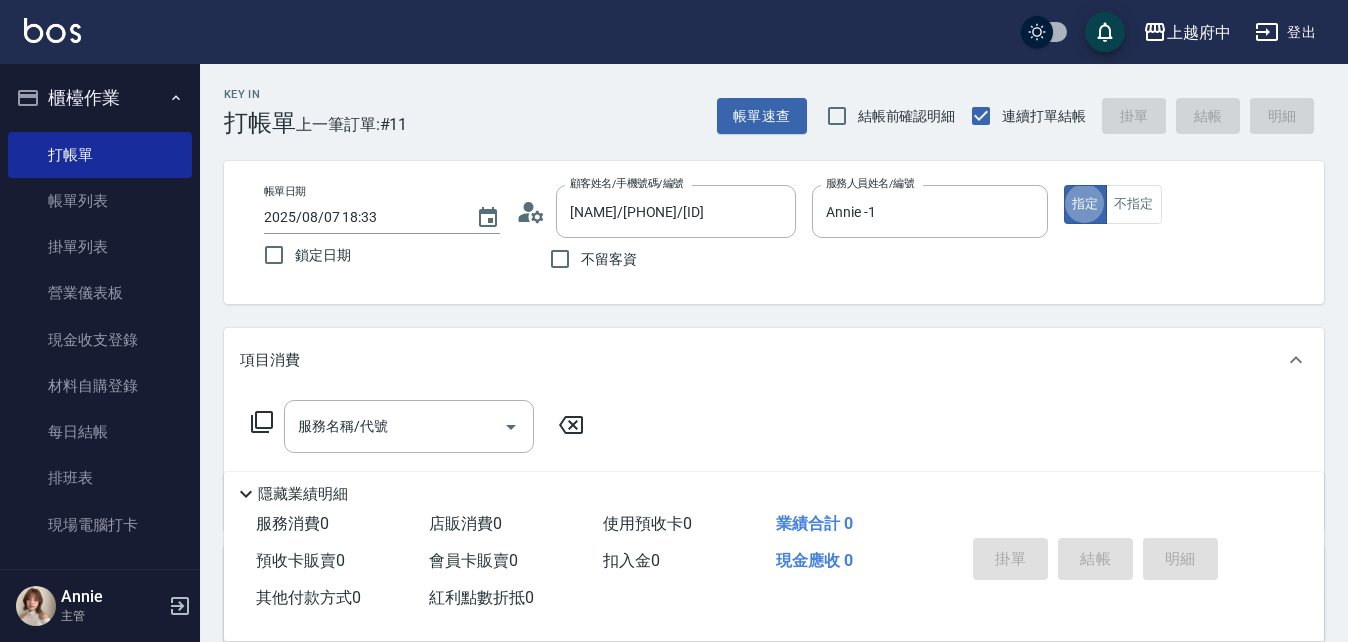 scroll, scrollTop: 200, scrollLeft: 0, axis: vertical 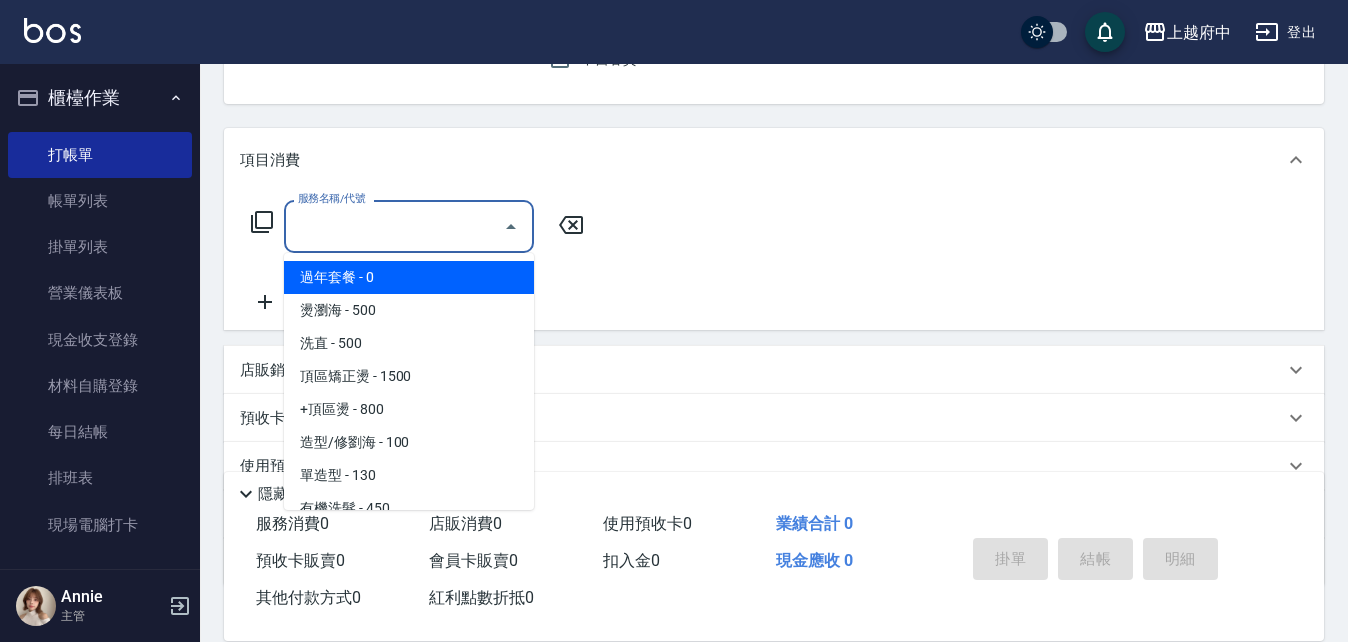 click on "服務名稱/代號" at bounding box center (394, 226) 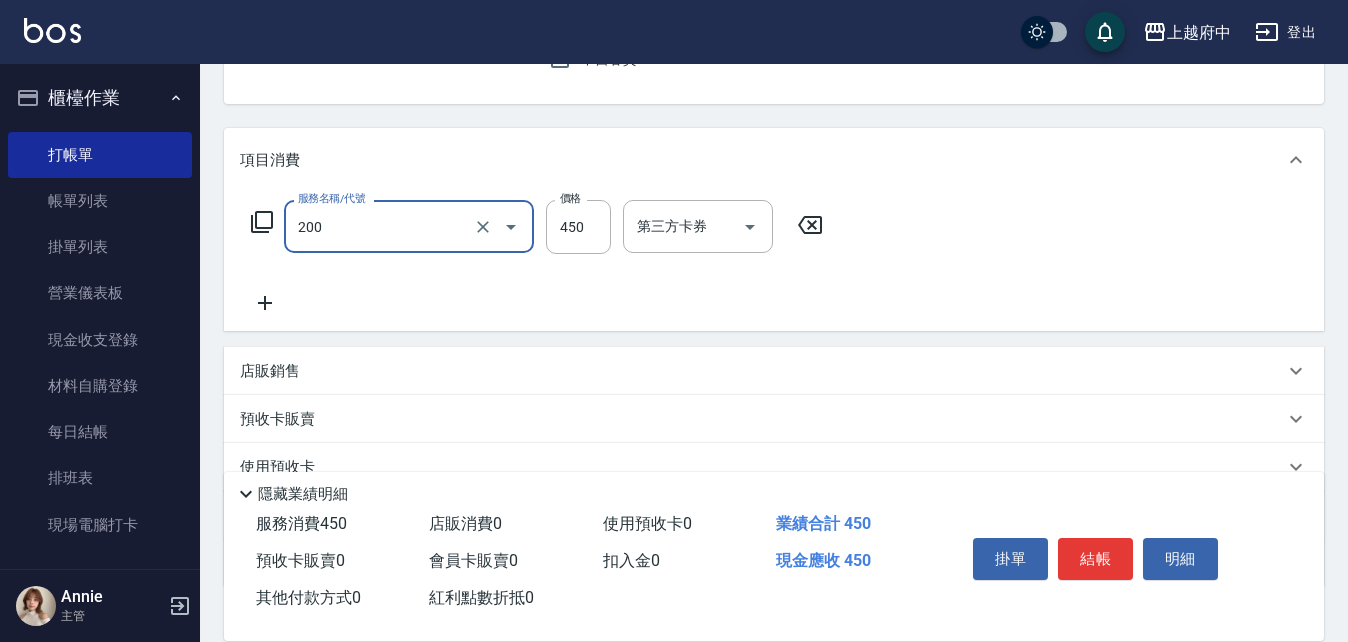 type on "有機洗髮(200)" 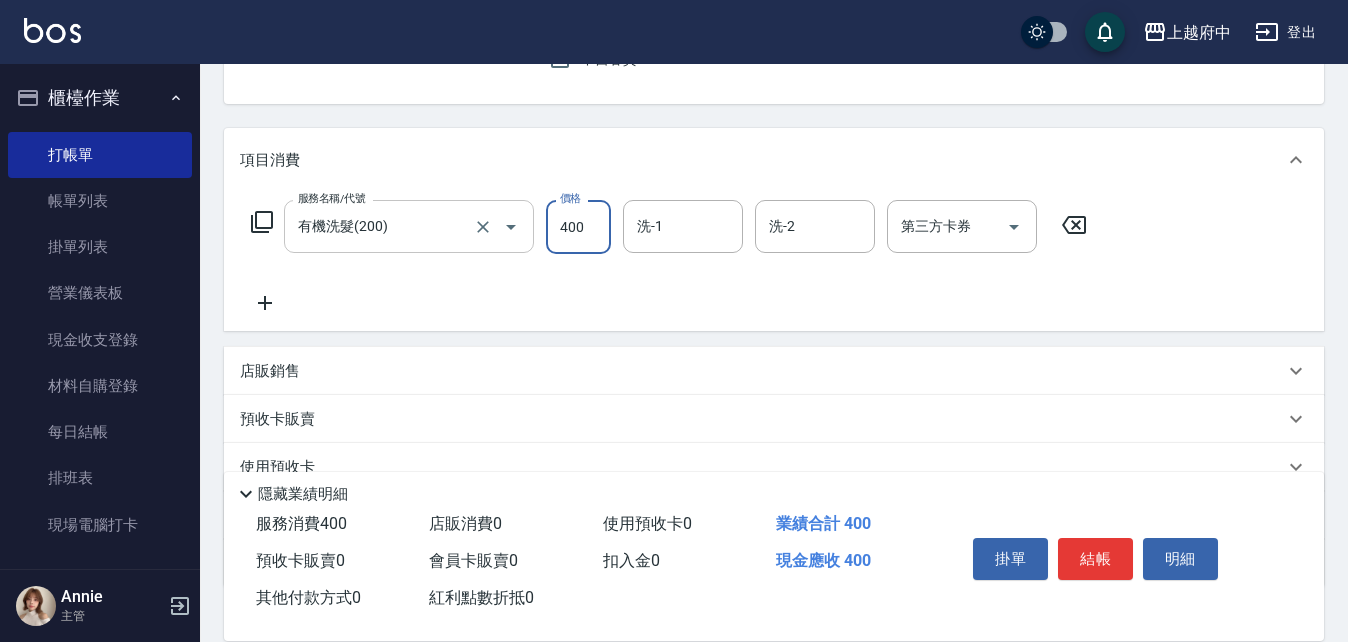 type on "400" 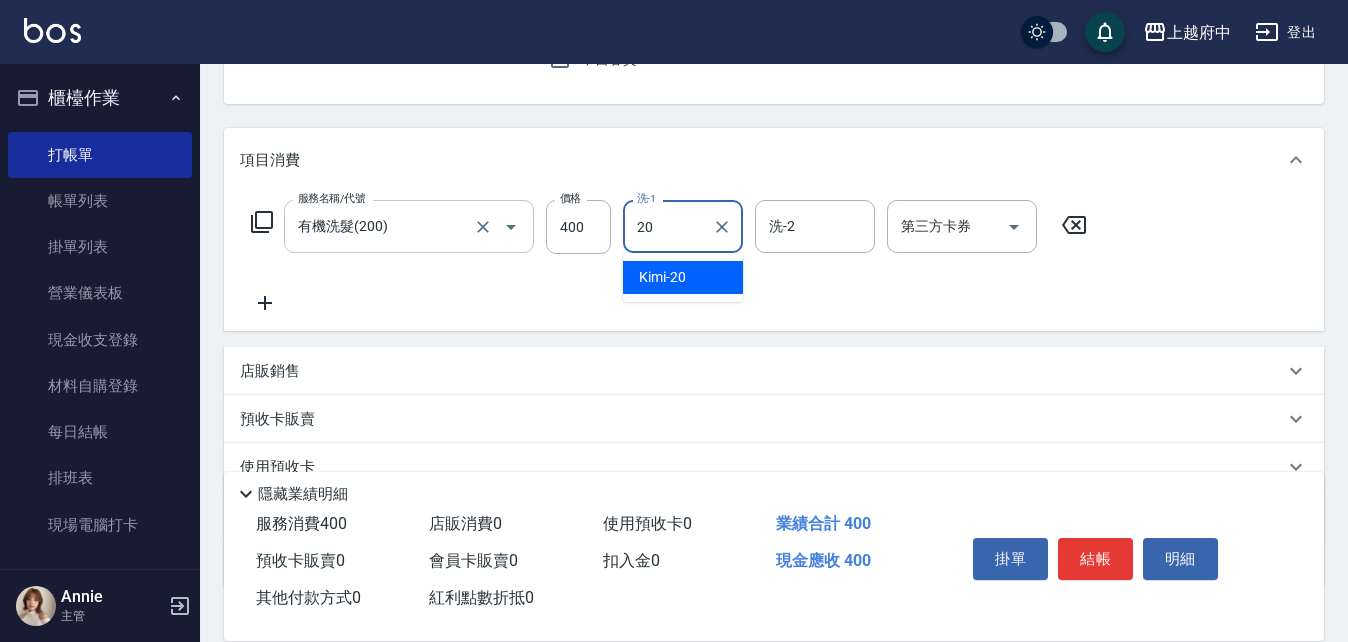 type on "[NAME]-[NUMBER]" 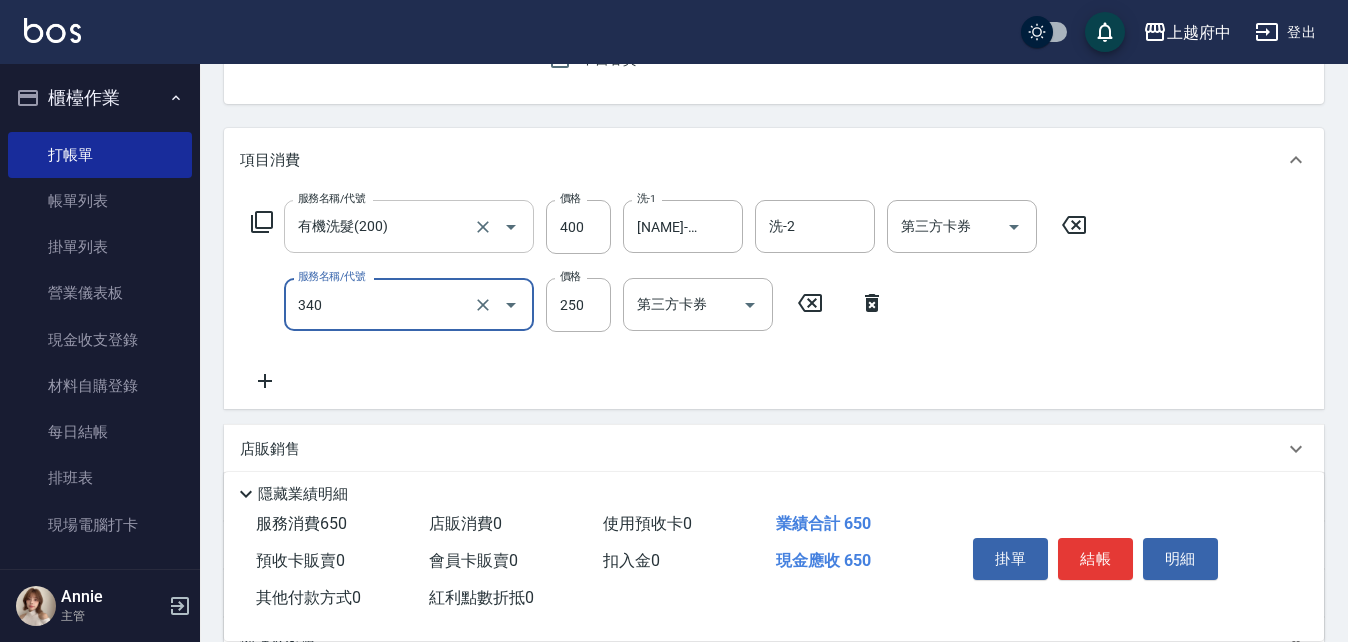 type on "剪髮(340)" 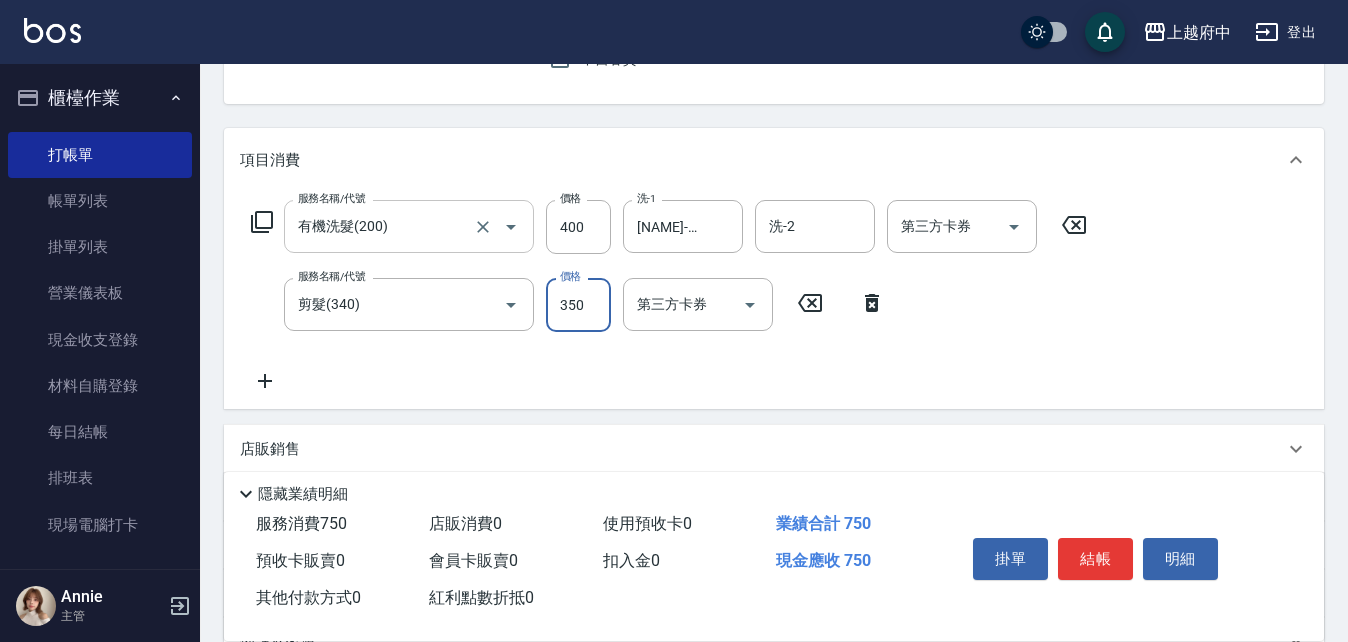 type on "350" 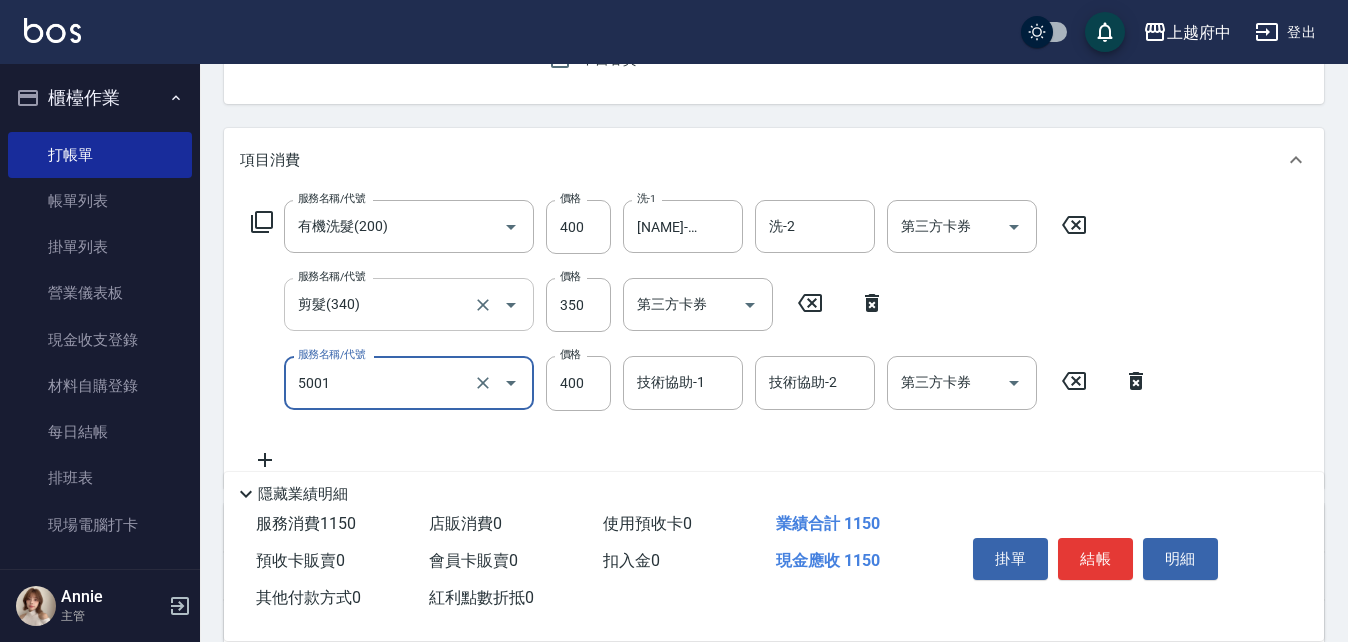type on "側邊壓貼(5001)" 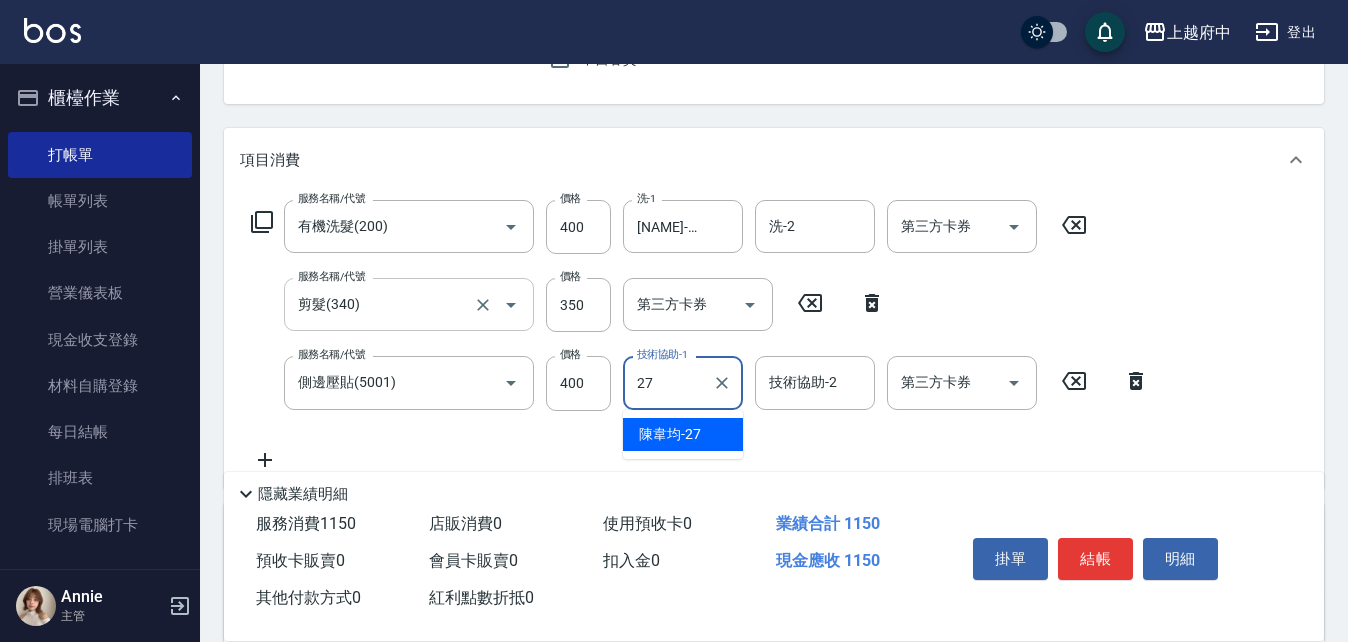 type on "[NAME]-[NUMBER]" 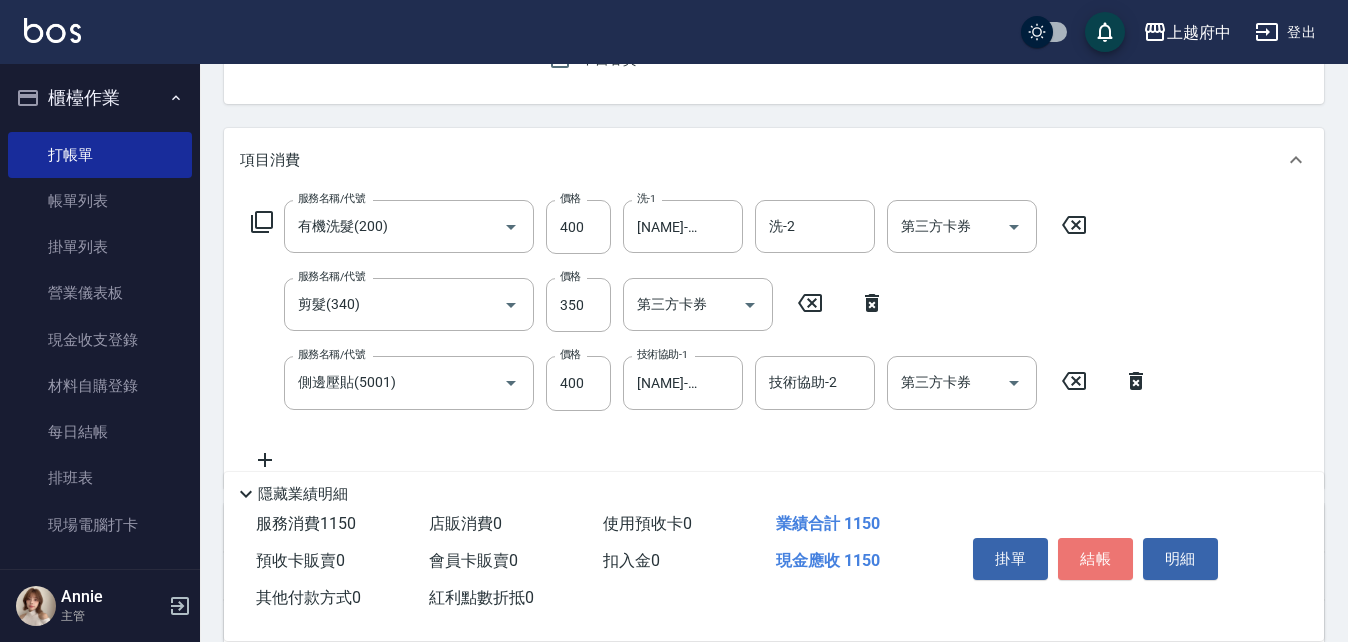 click on "結帳" at bounding box center [1095, 559] 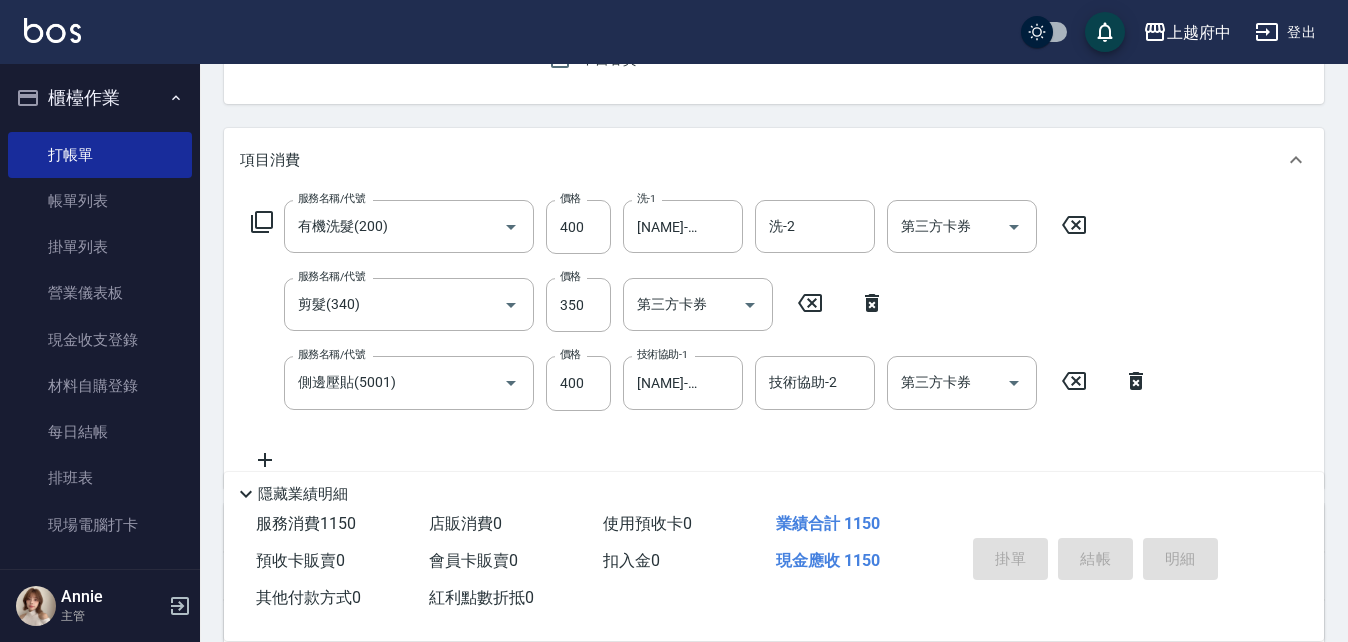 type on "2025/08/07 18:34" 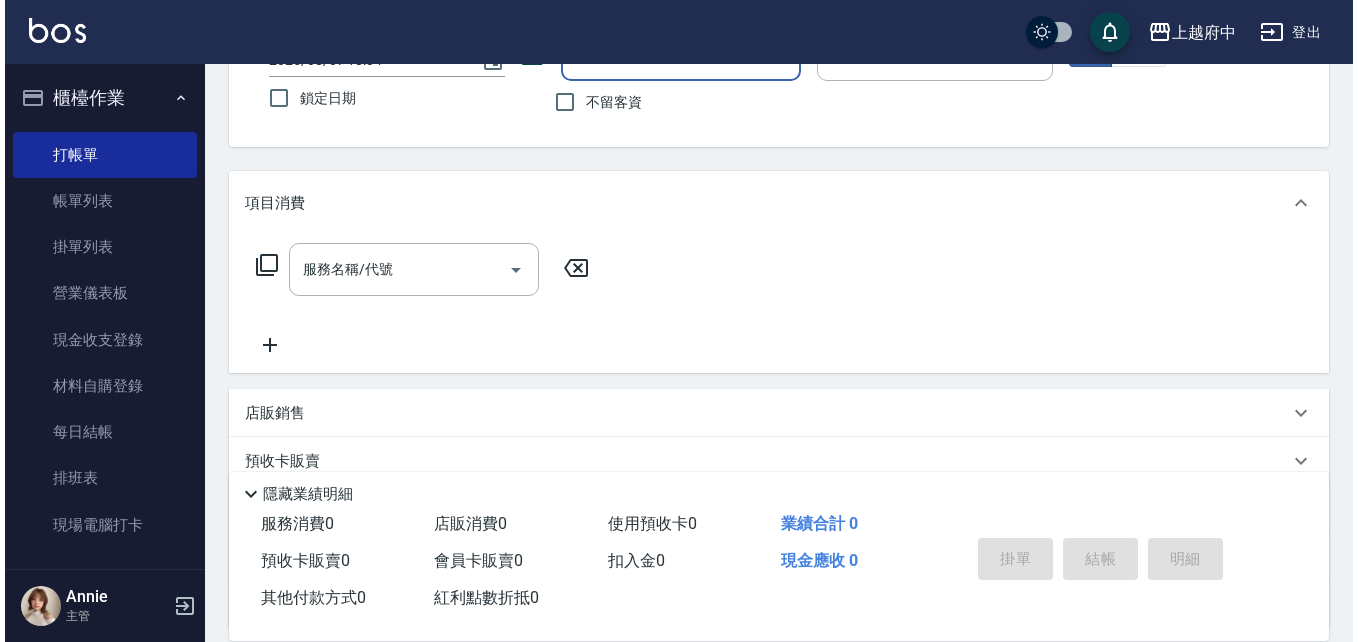 scroll, scrollTop: 94, scrollLeft: 0, axis: vertical 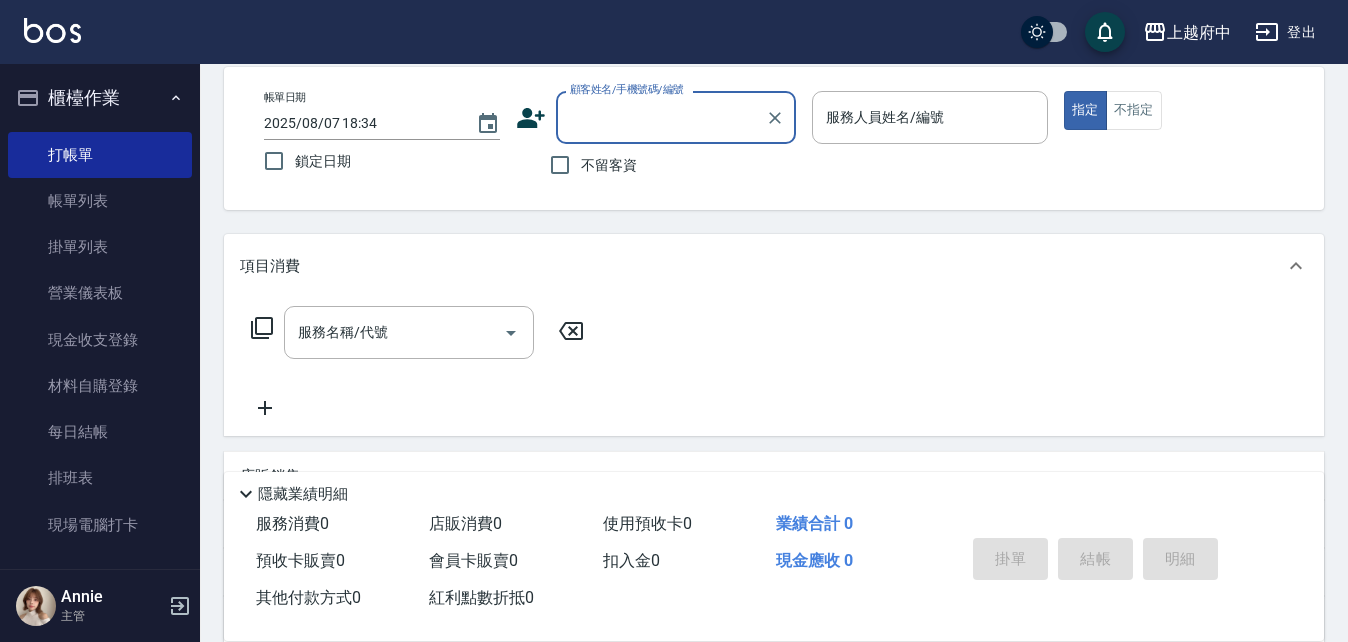 click on "不留客資" at bounding box center [609, 165] 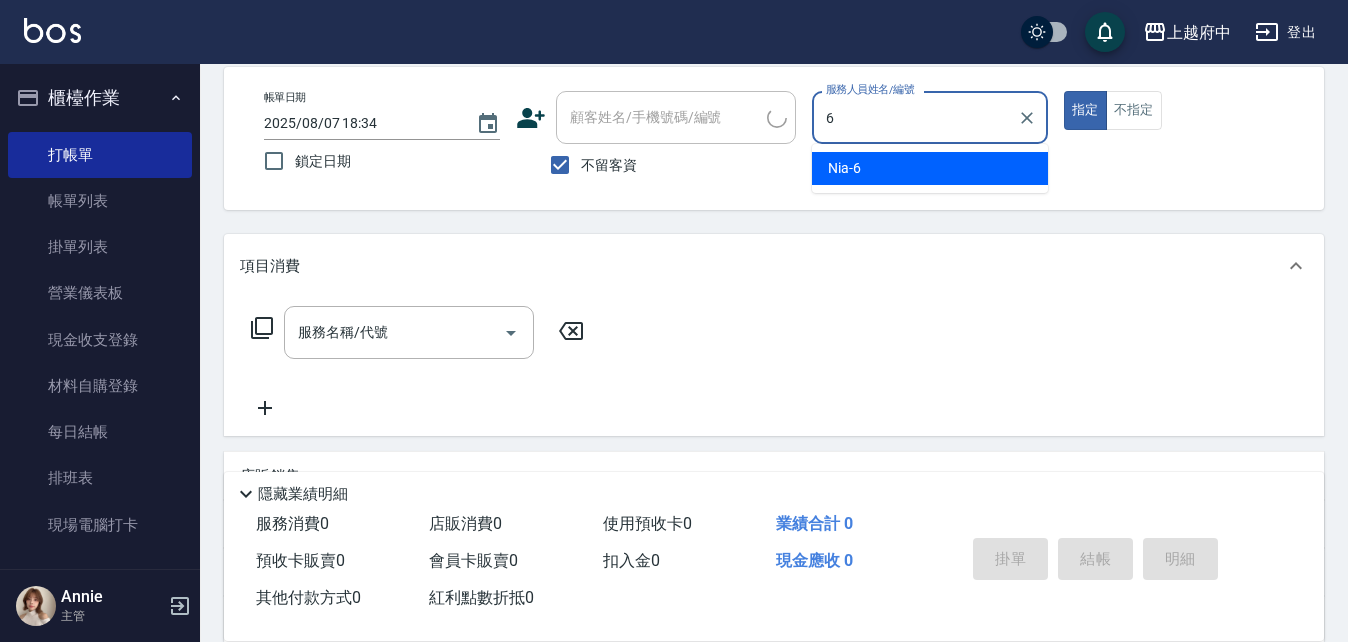 type on "Nia-6" 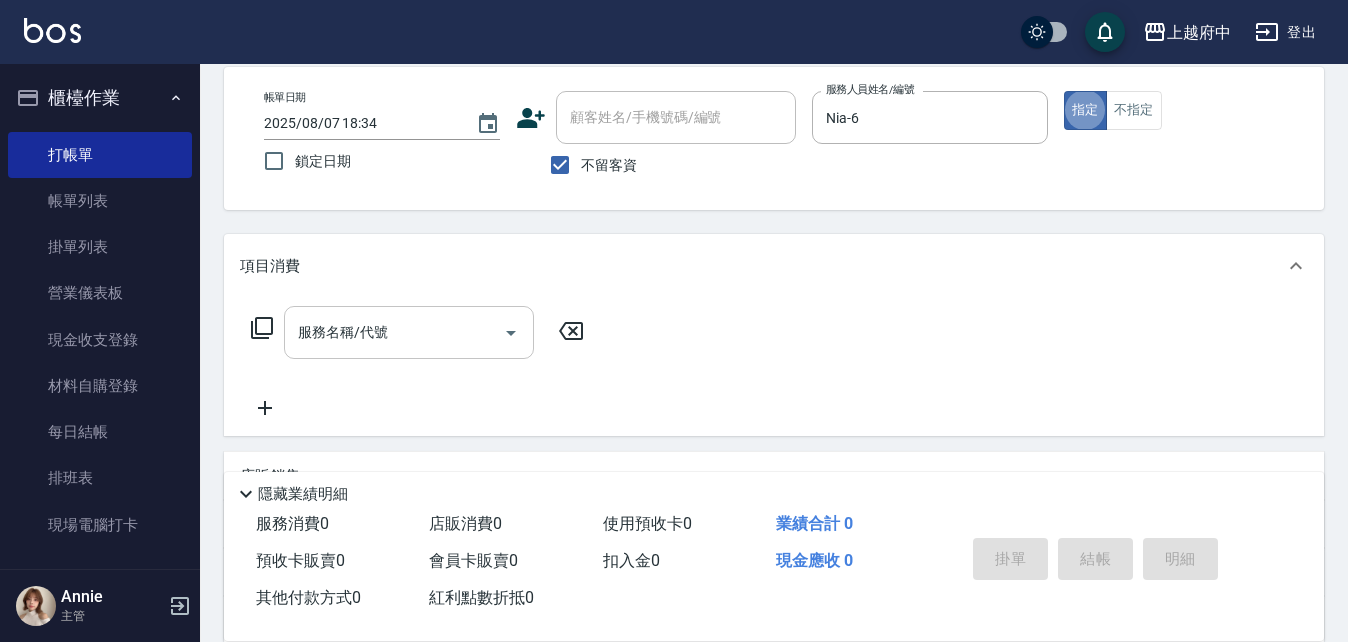 click on "服務名稱/代號" at bounding box center [394, 332] 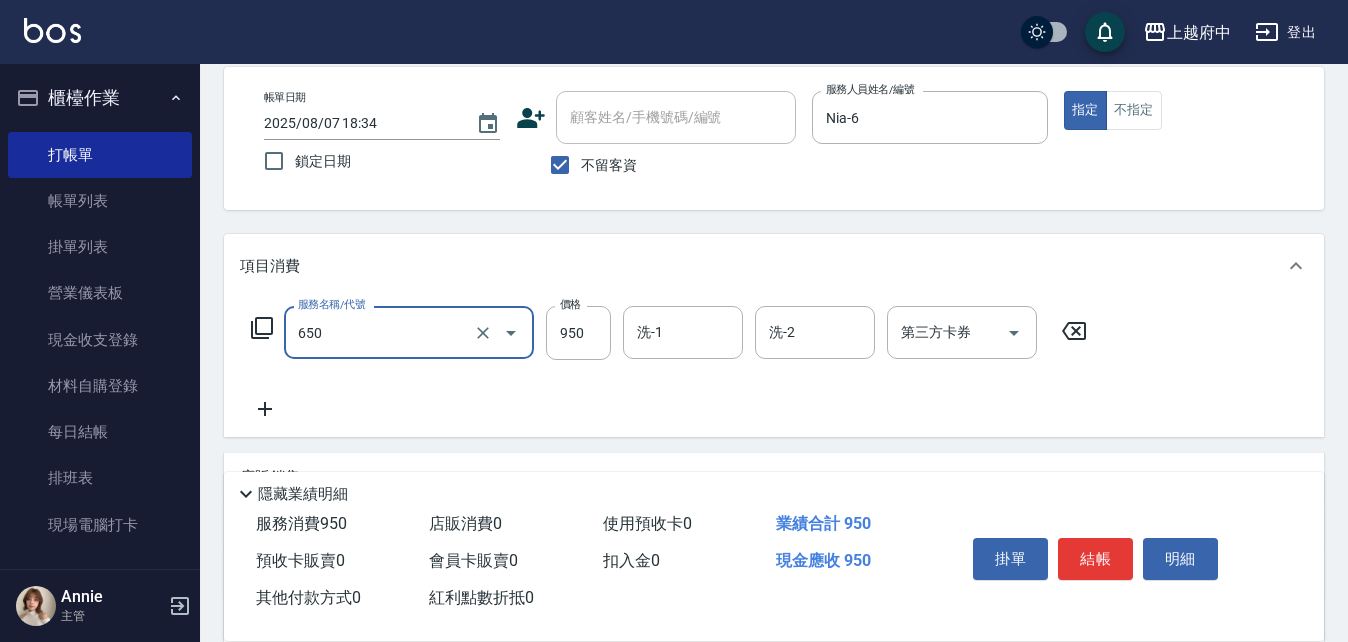 type on "SPA精油洗髮(650)" 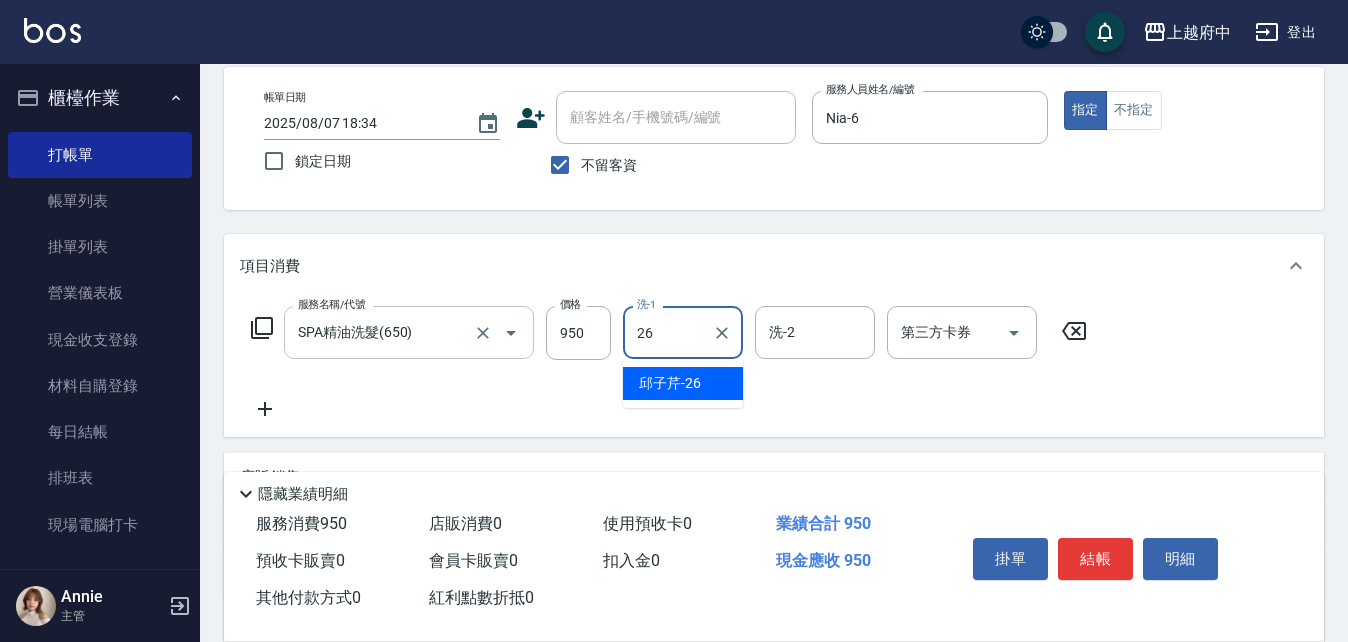 type on "[NAME]-[NUMBER]" 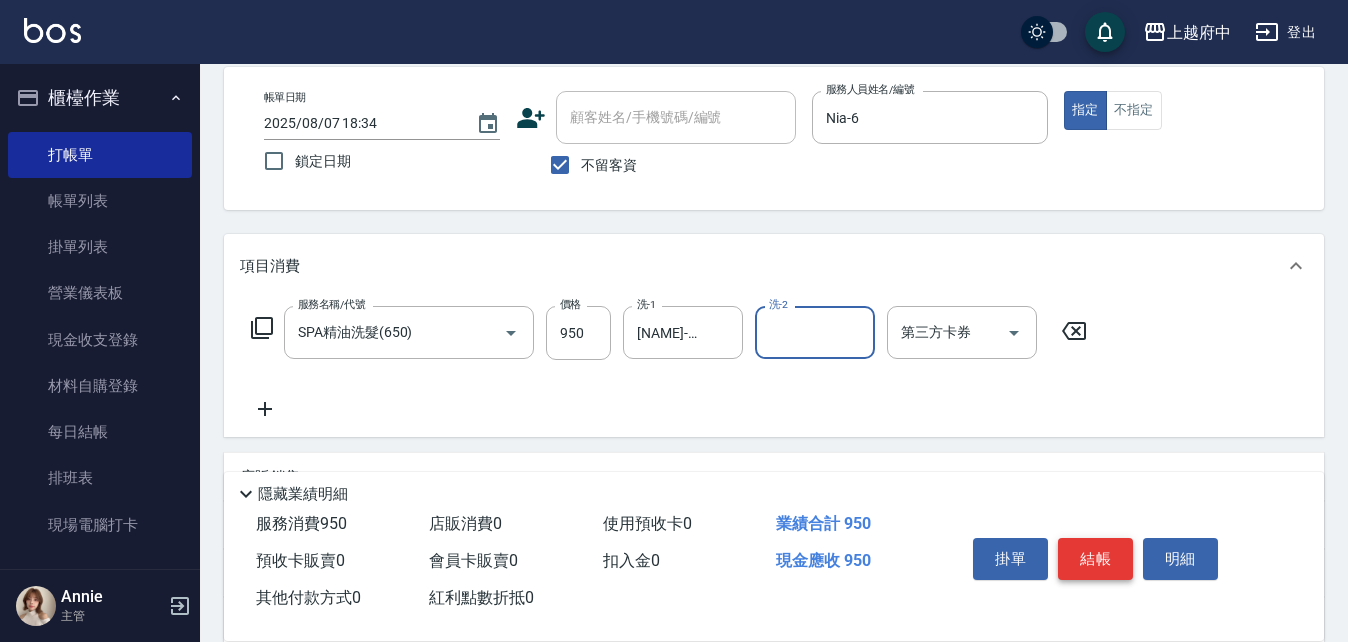 click on "結帳" at bounding box center [1095, 559] 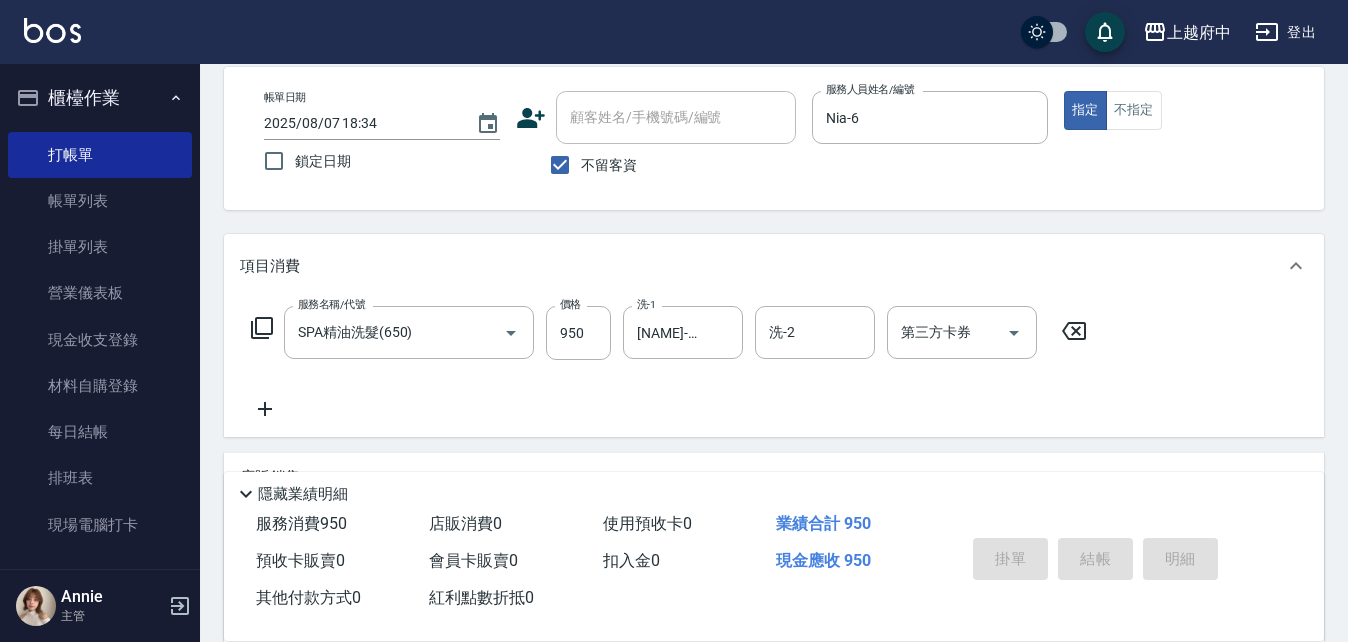 type on "2025/08/07 18:40" 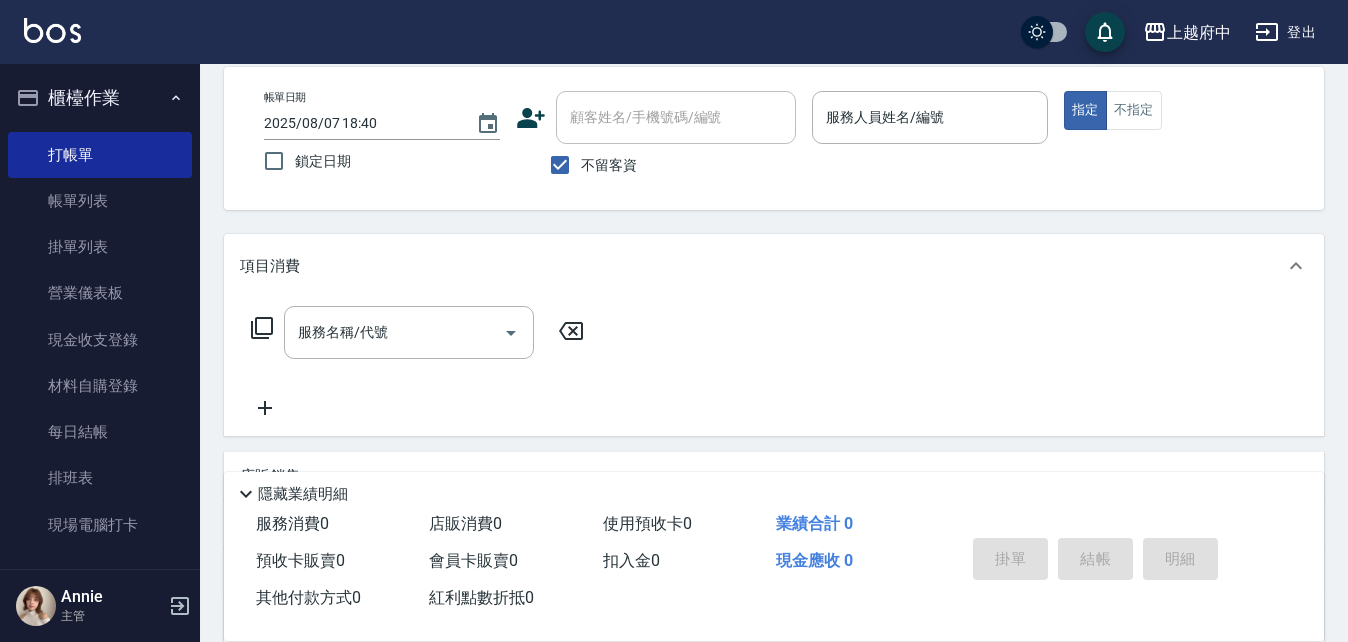 click 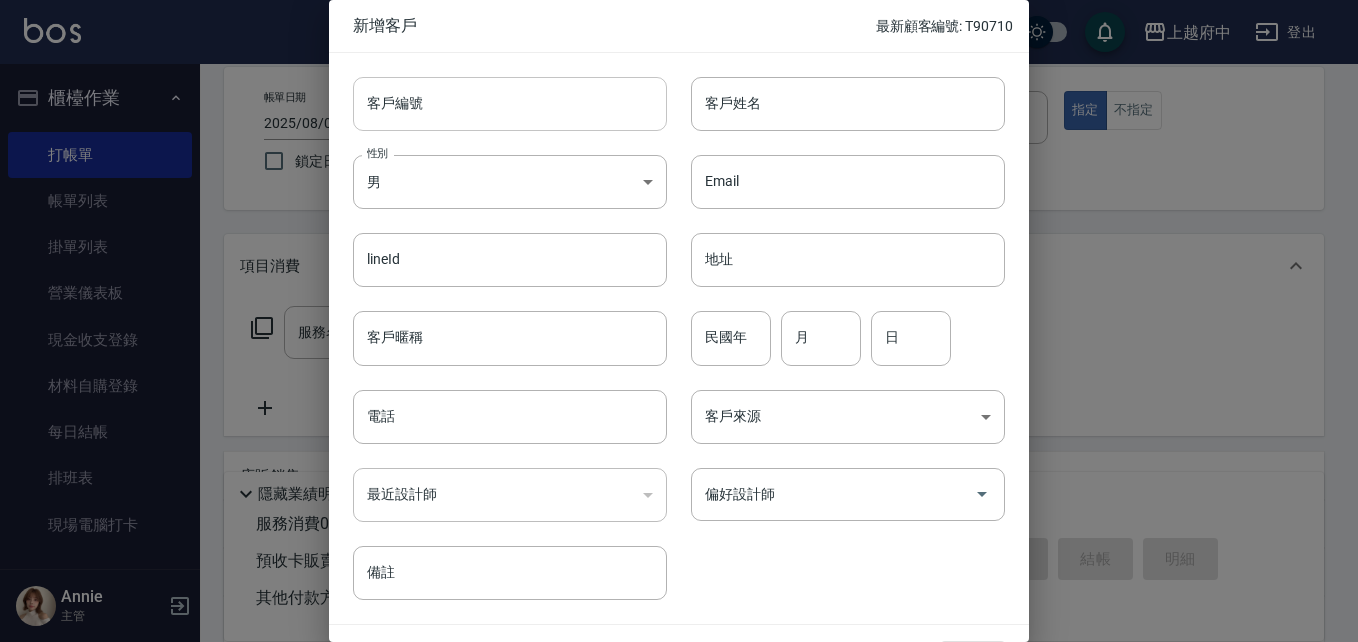 click on "客戶編號" at bounding box center (510, 104) 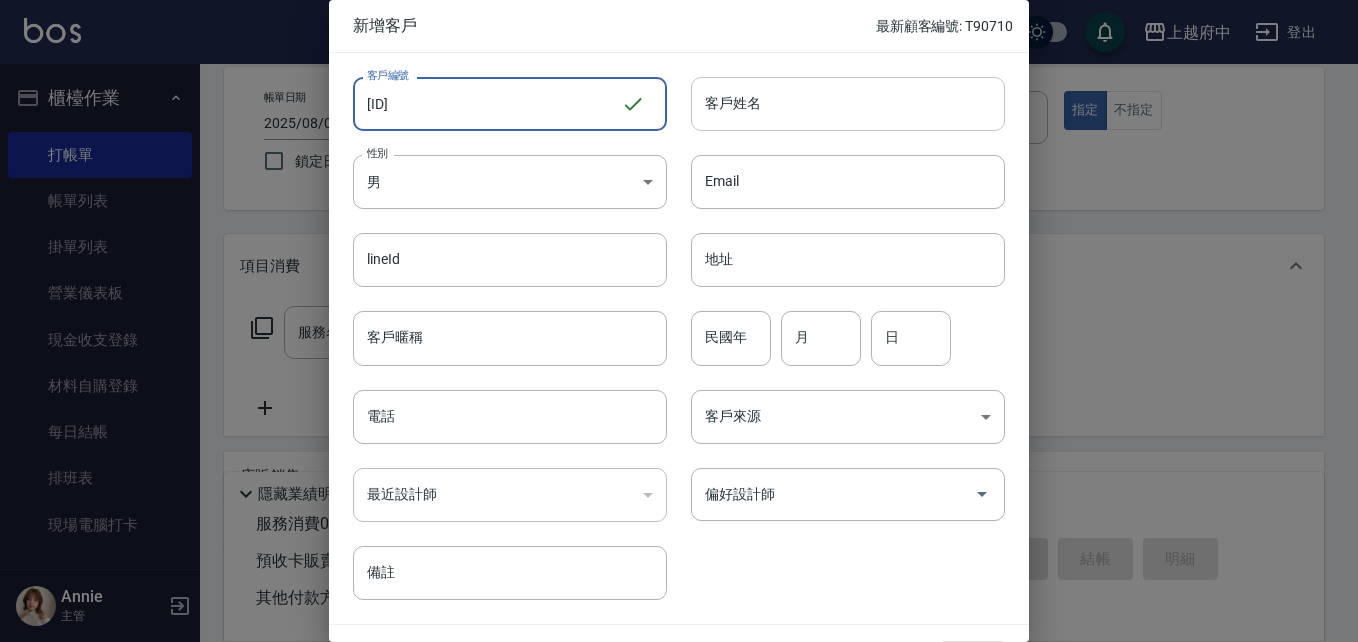 type on "[ID]" 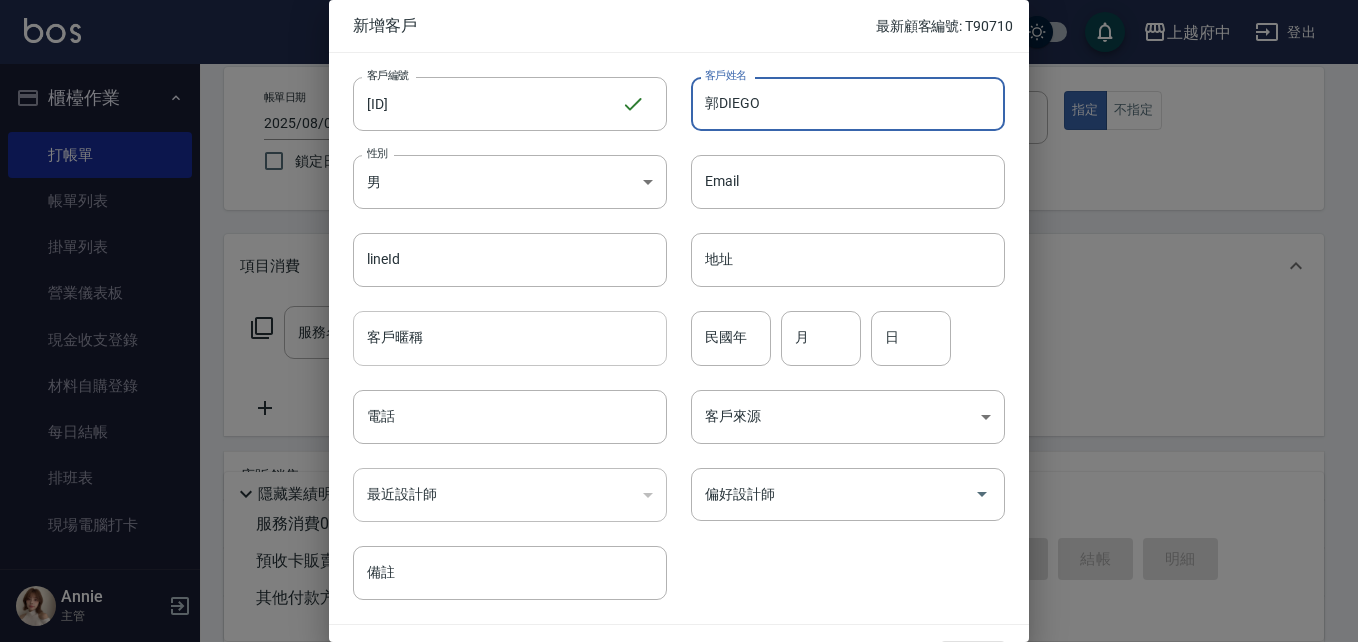 type on "郭DIEGO" 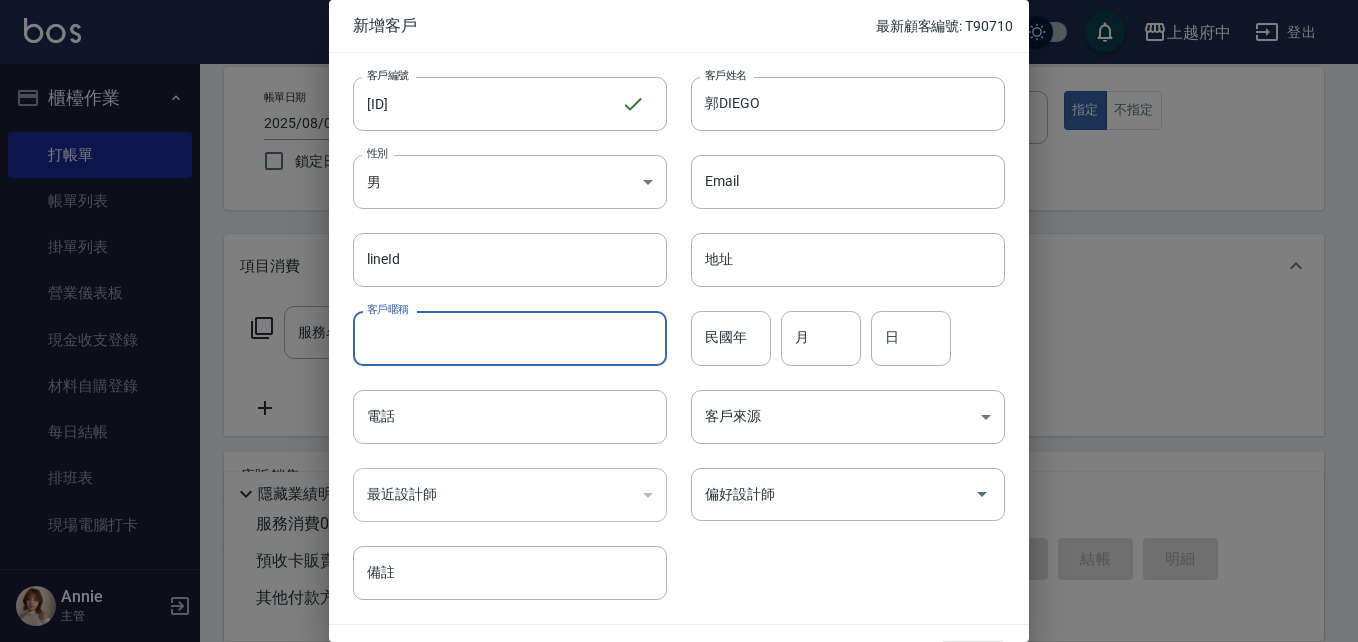 click on "客戶暱稱" at bounding box center (510, 338) 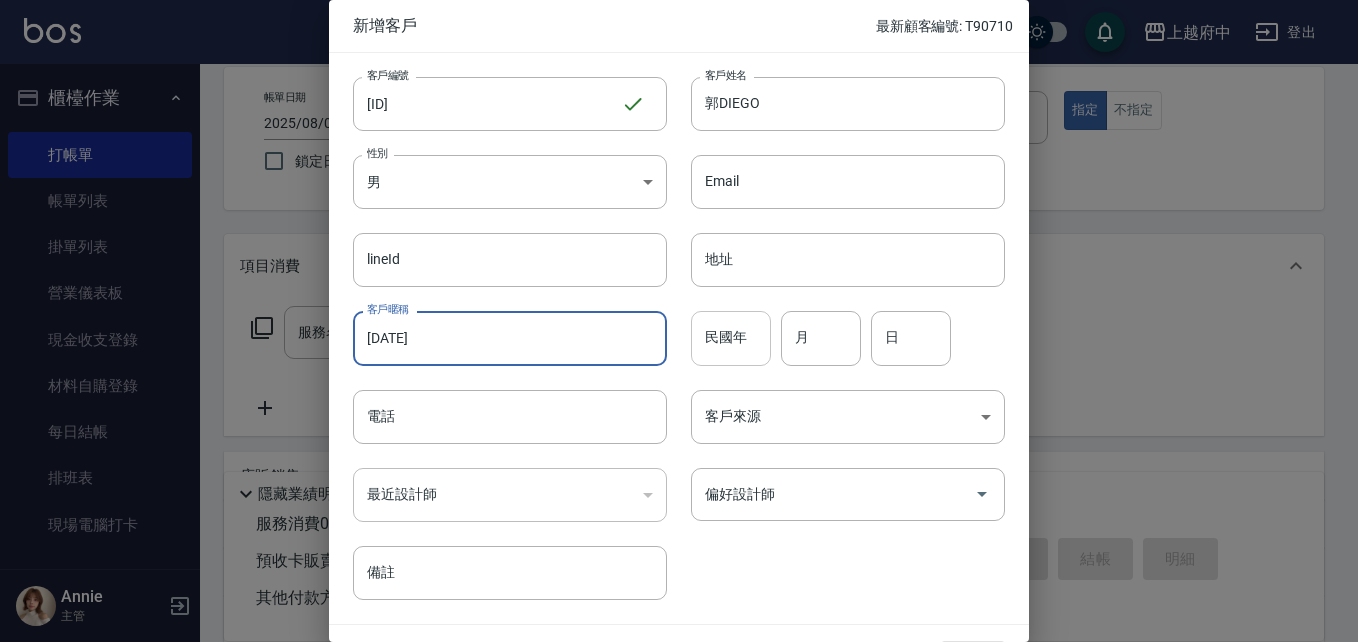 type on "[DATE]" 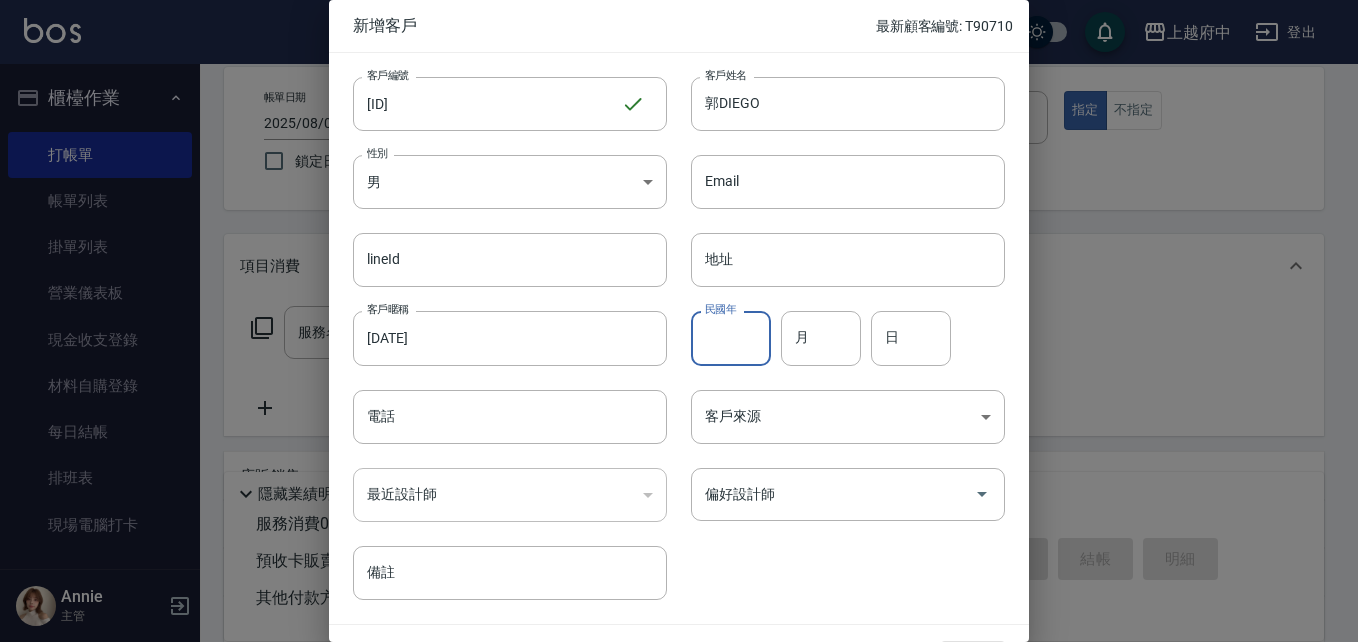 click on "民國年" at bounding box center [731, 338] 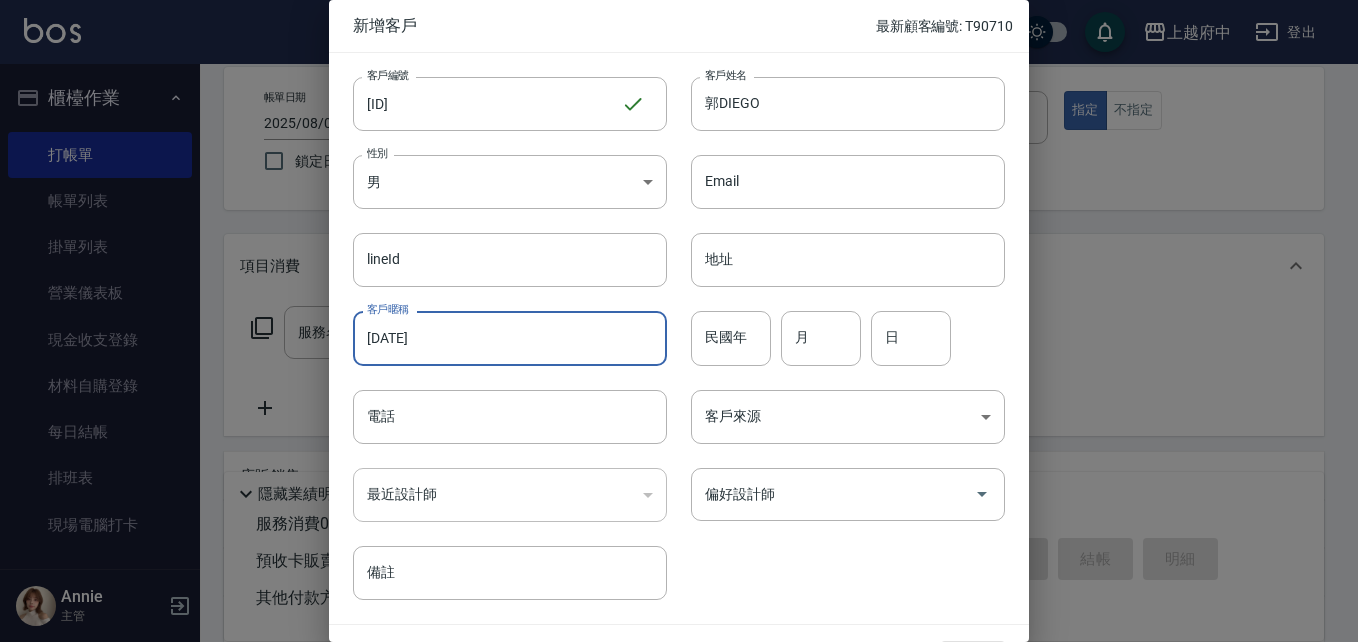 click on "[DATE]" at bounding box center (510, 338) 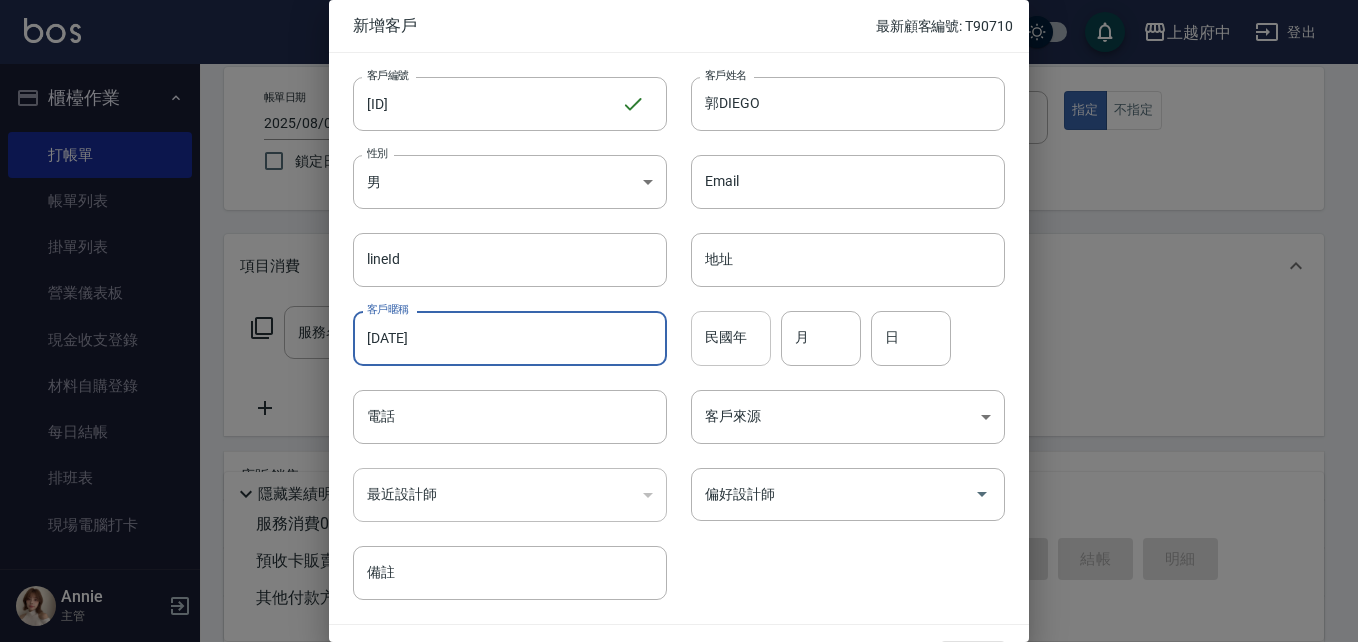 click on "民國年" at bounding box center (731, 338) 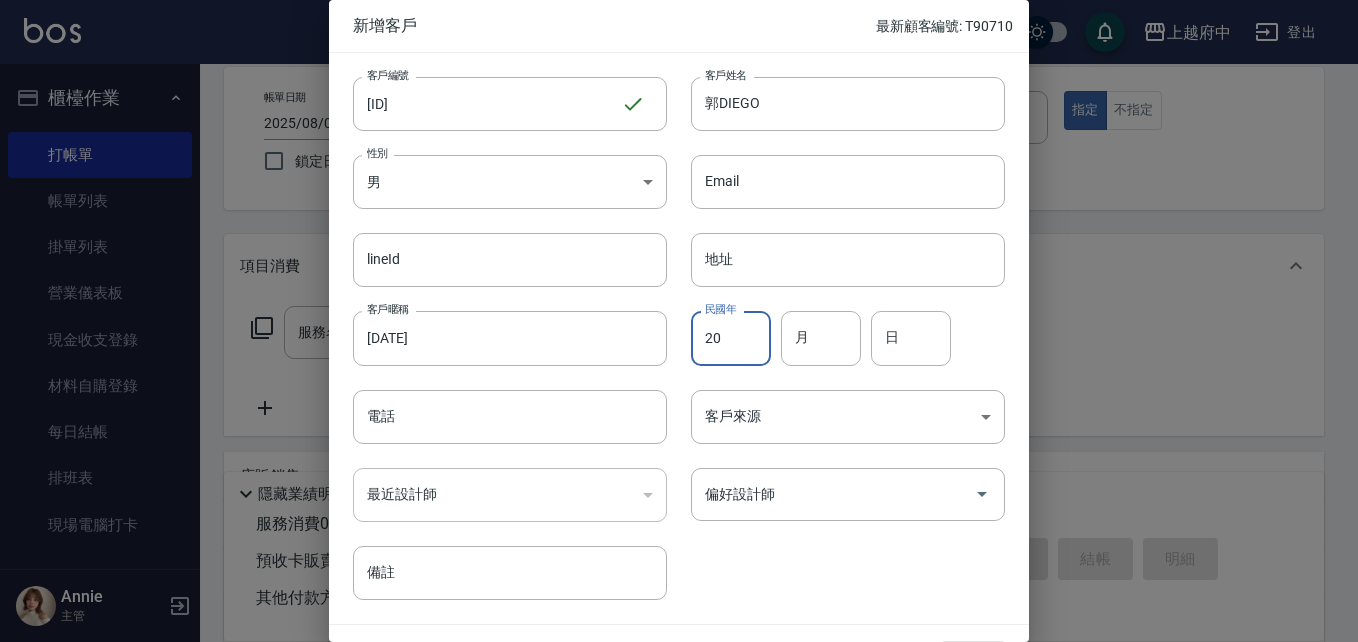type on "2" 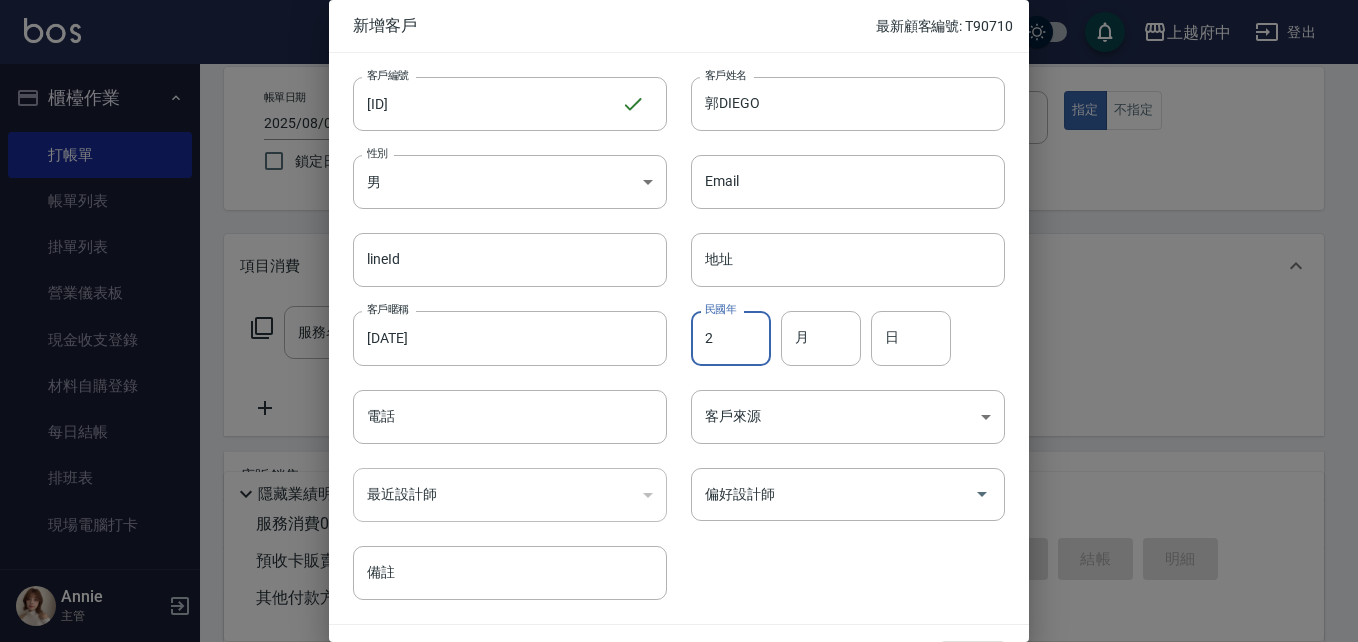 type 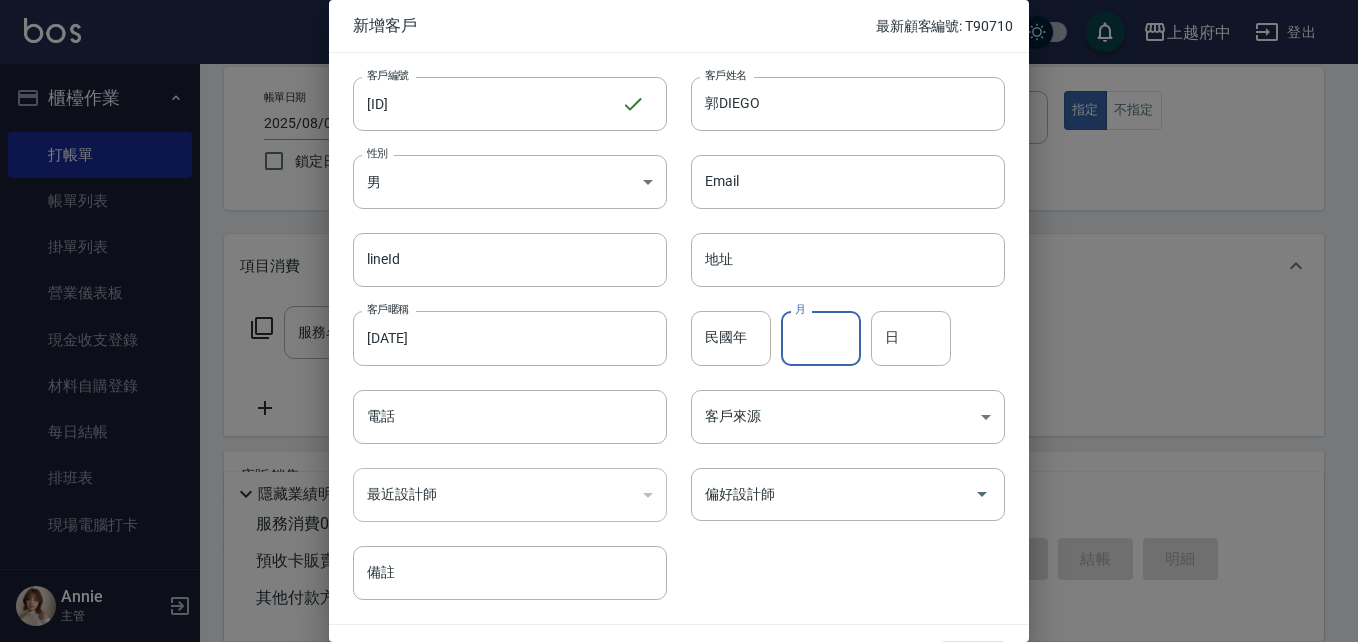 click on "月" at bounding box center (821, 338) 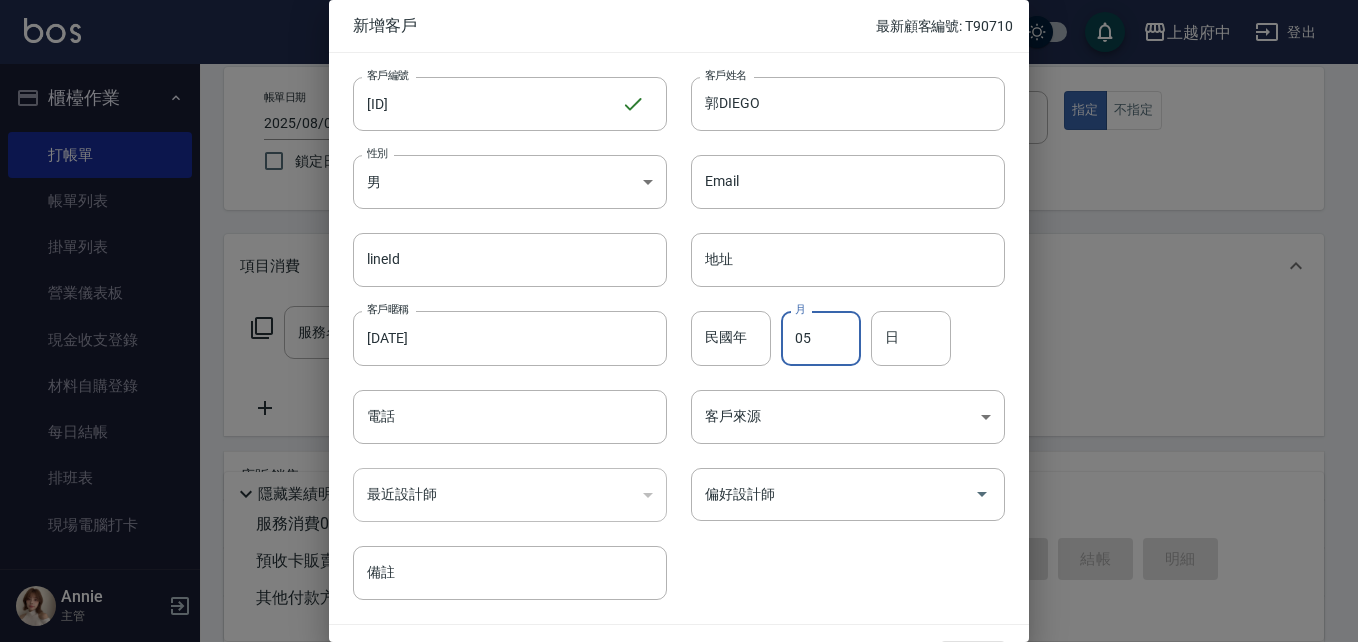 type on "05" 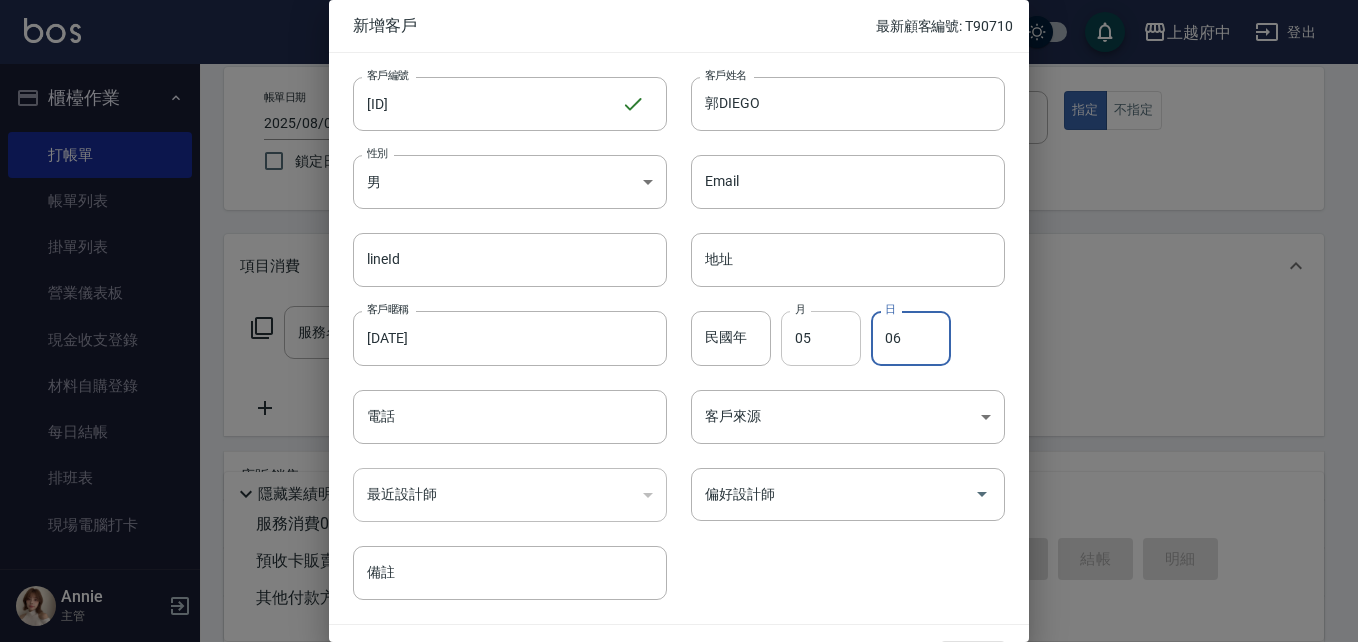 type on "06" 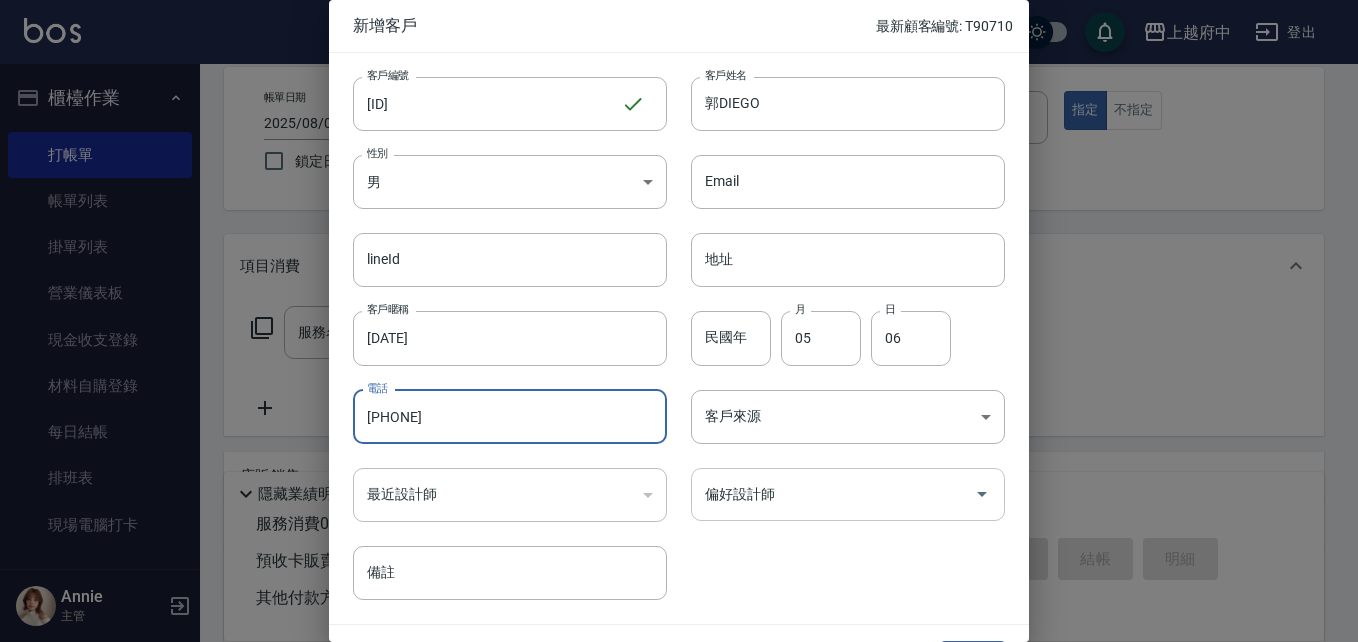 type on "[PHONE]" 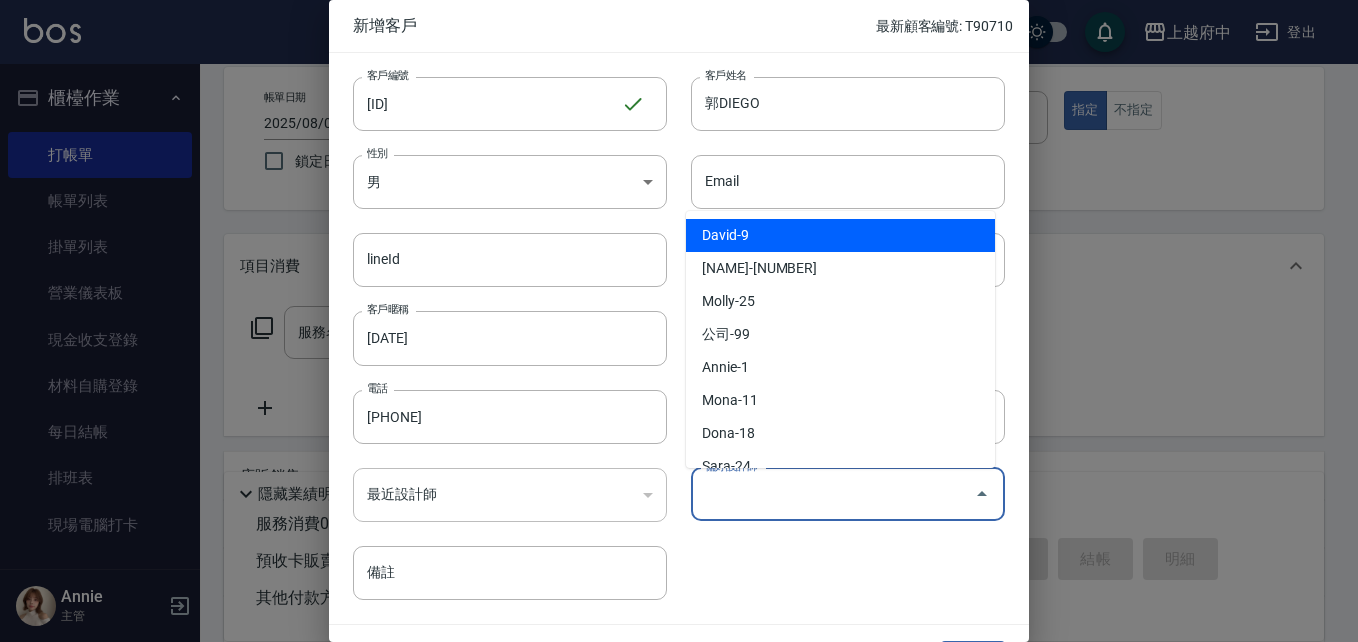 click on "偏好設計師" at bounding box center [833, 494] 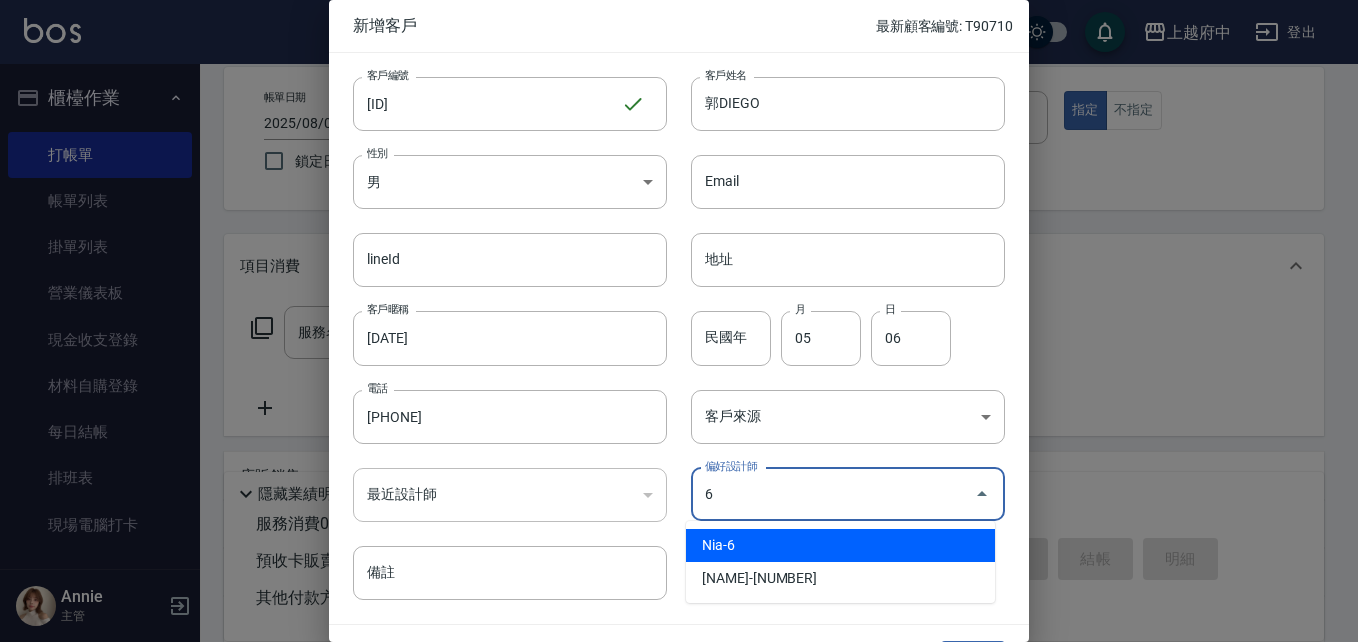 type on "Nia" 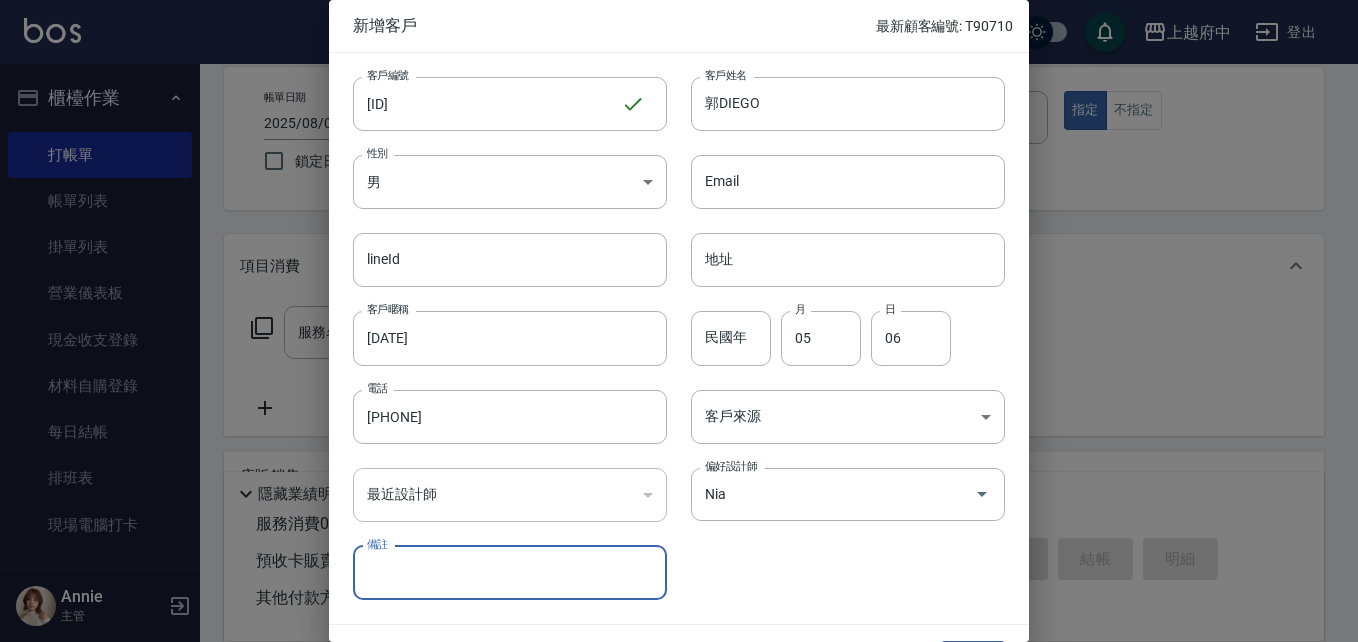 click on "客戶編號 [ID] ​ 客戶編號 客戶姓名 [NAME] 客戶姓名 性別 男 MALE 性別 Email Email lineId lineId 地址 地址 客戶暱稱 [DATE] 客戶暱稱 民國年 民國年 月 05 月 日 06 日 電話 [PHONE] 電話 客戶來源 ​ 客戶來源 最近設計師 ​ 最近設計師 偏好設計師 Nia 偏好設計師 備註 備註" at bounding box center (667, 326) 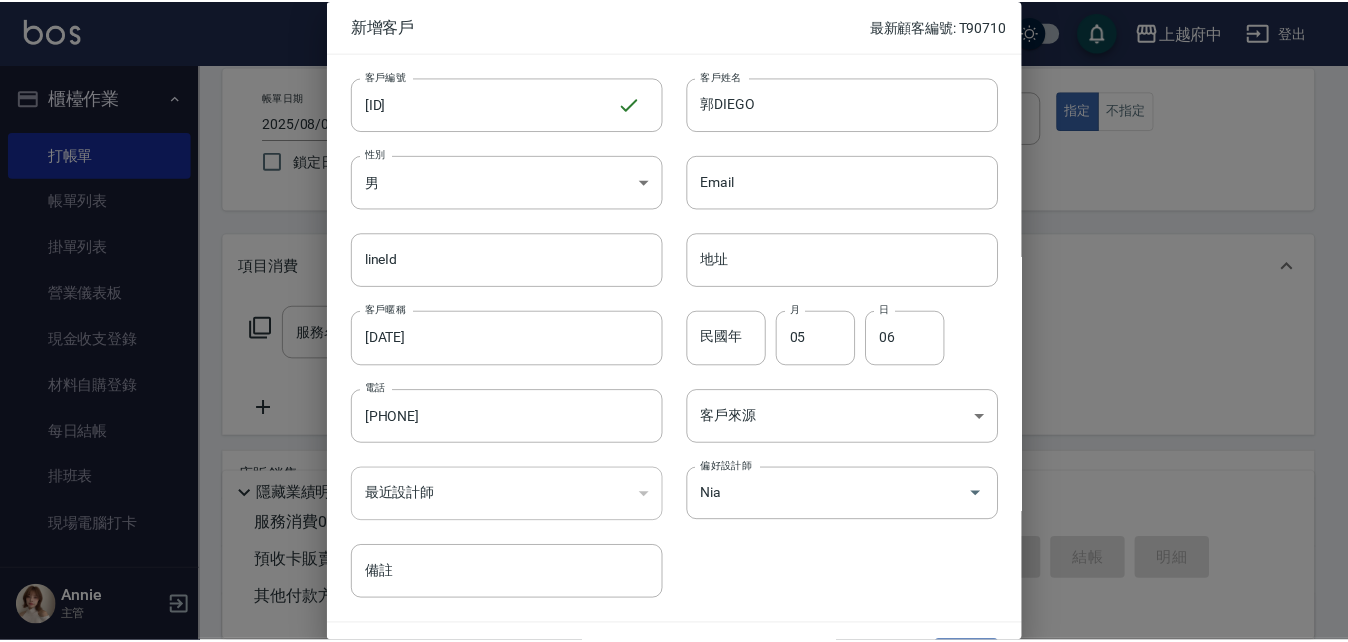 scroll, scrollTop: 51, scrollLeft: 0, axis: vertical 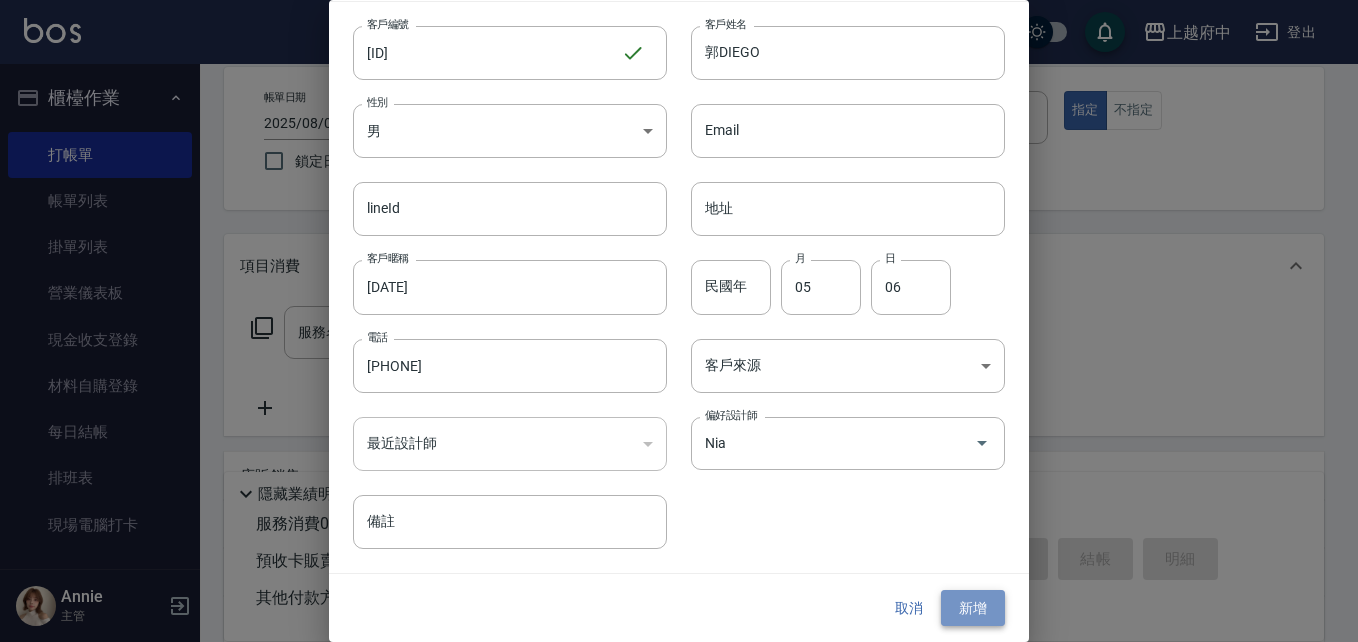 click on "新增" at bounding box center (973, 608) 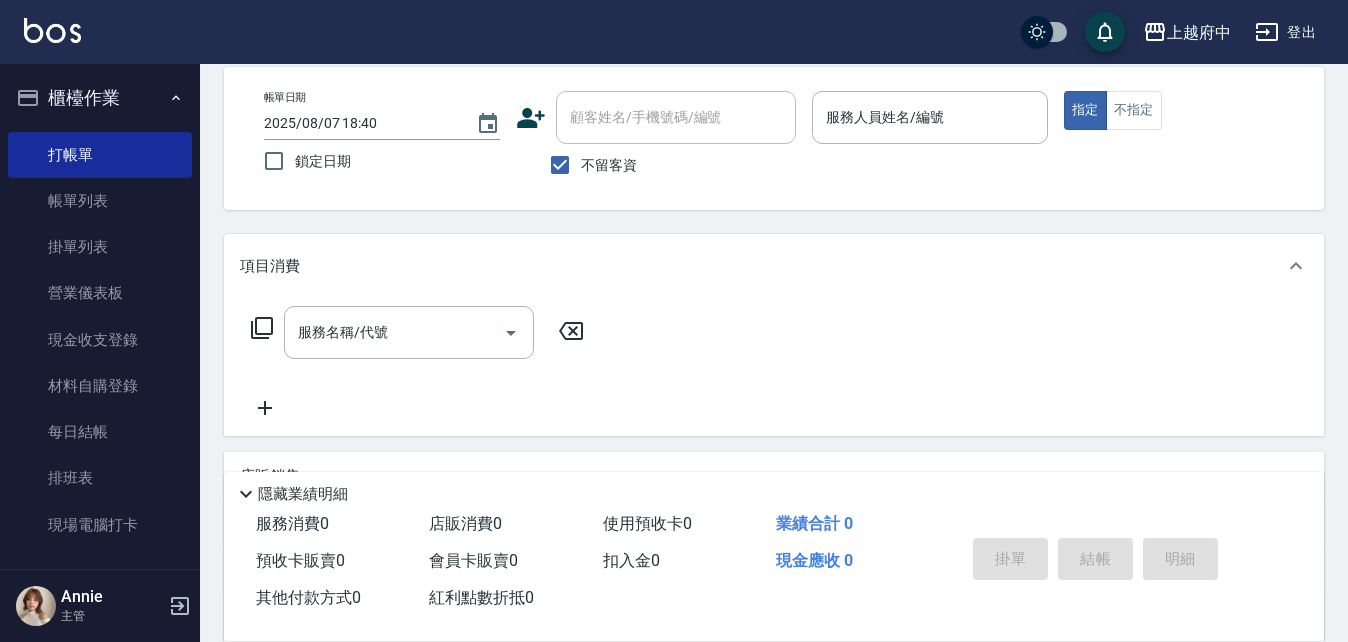 click on "不留客資" at bounding box center [609, 165] 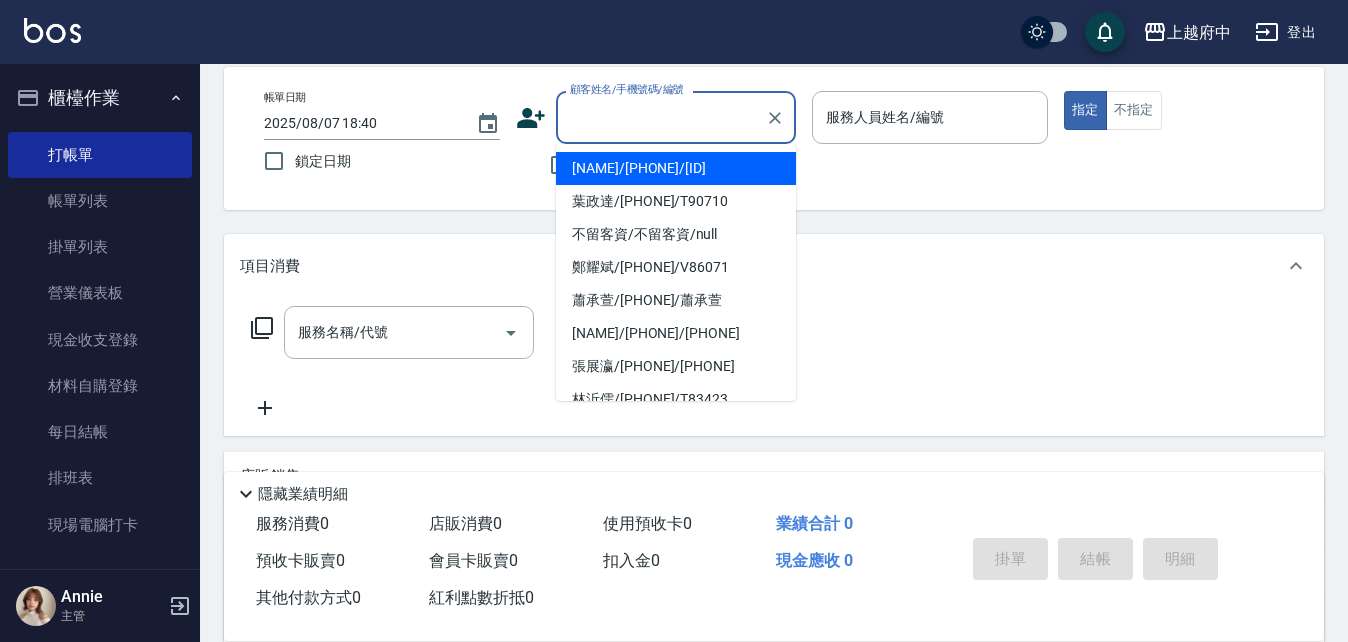 click on "顧客姓名/手機號碼/編號" at bounding box center (661, 117) 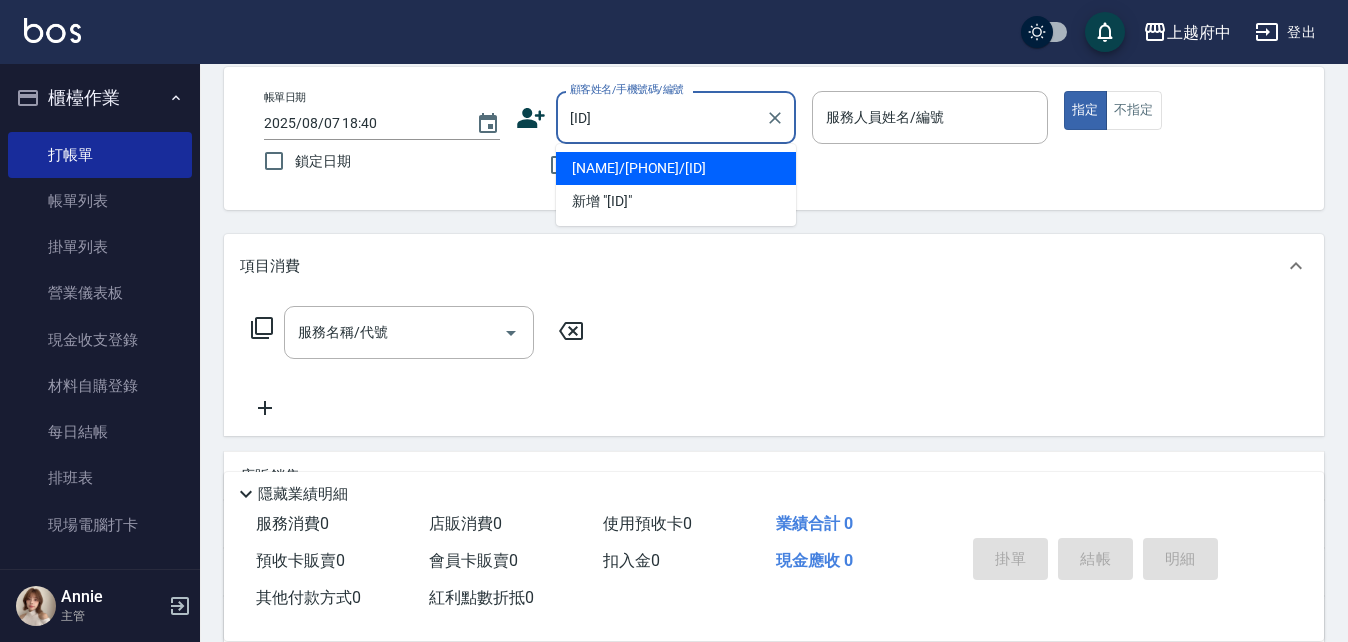 click on "[NAME]/[PHONE]/[ID]" at bounding box center (676, 168) 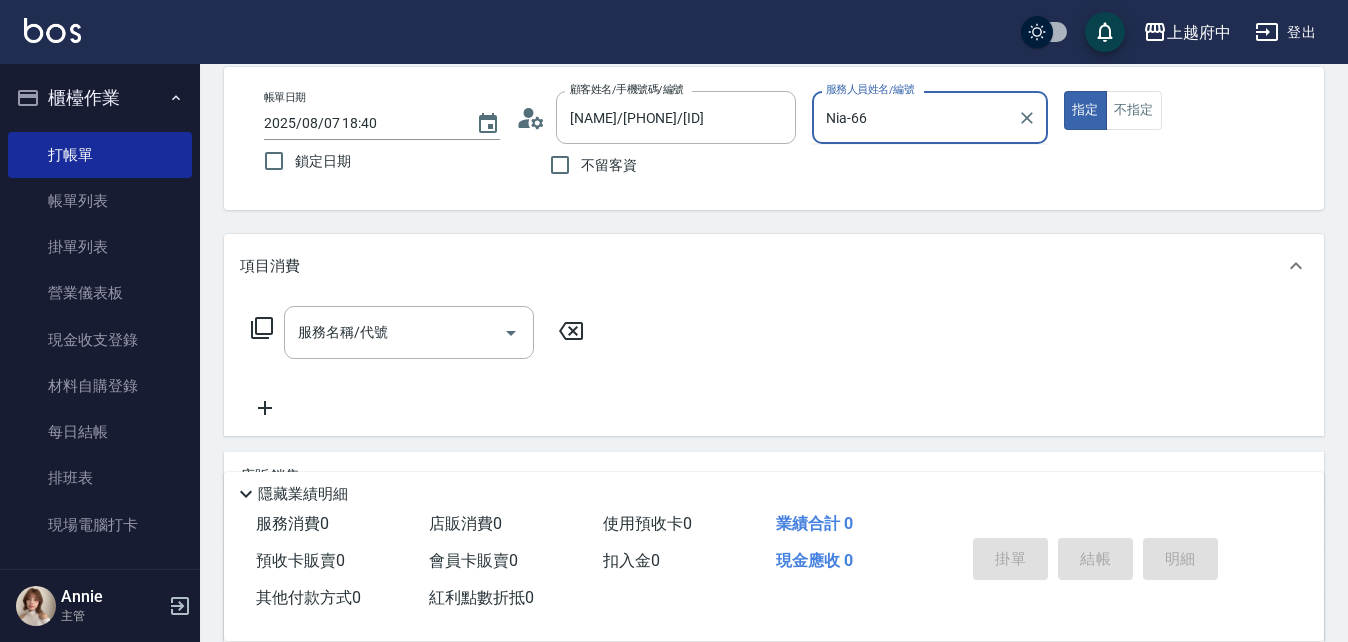 click on "指定" at bounding box center [1085, 110] 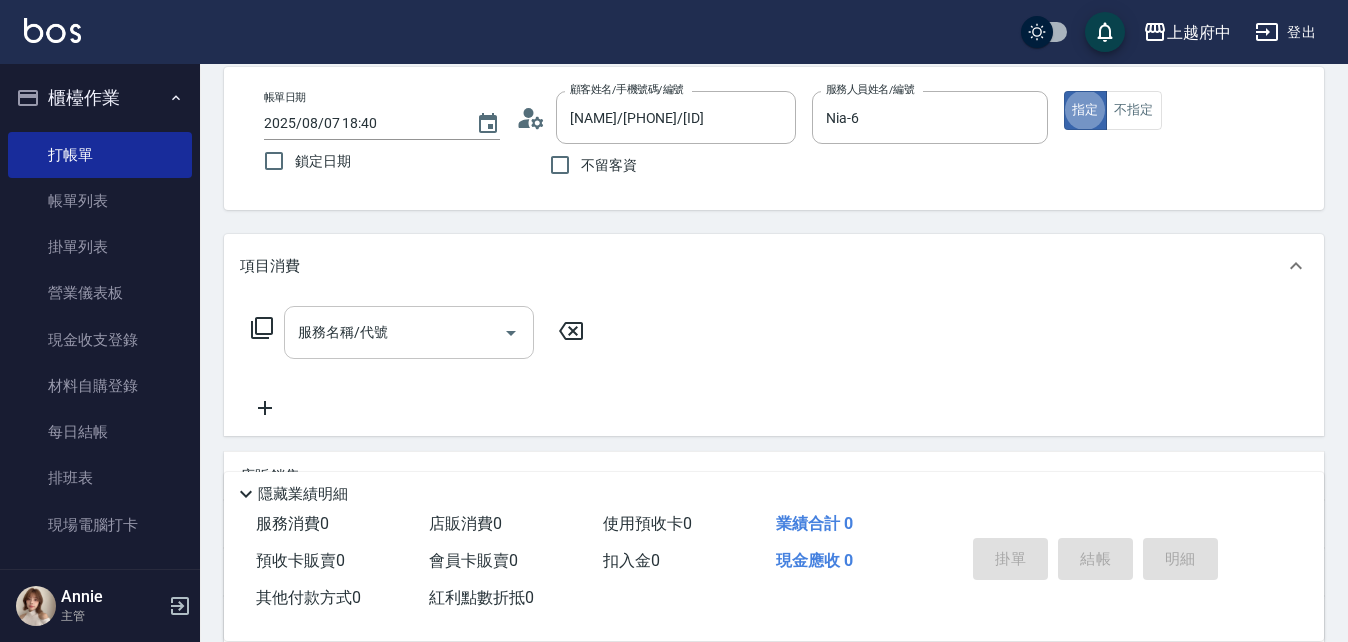 click on "服務名稱/代號" at bounding box center [409, 332] 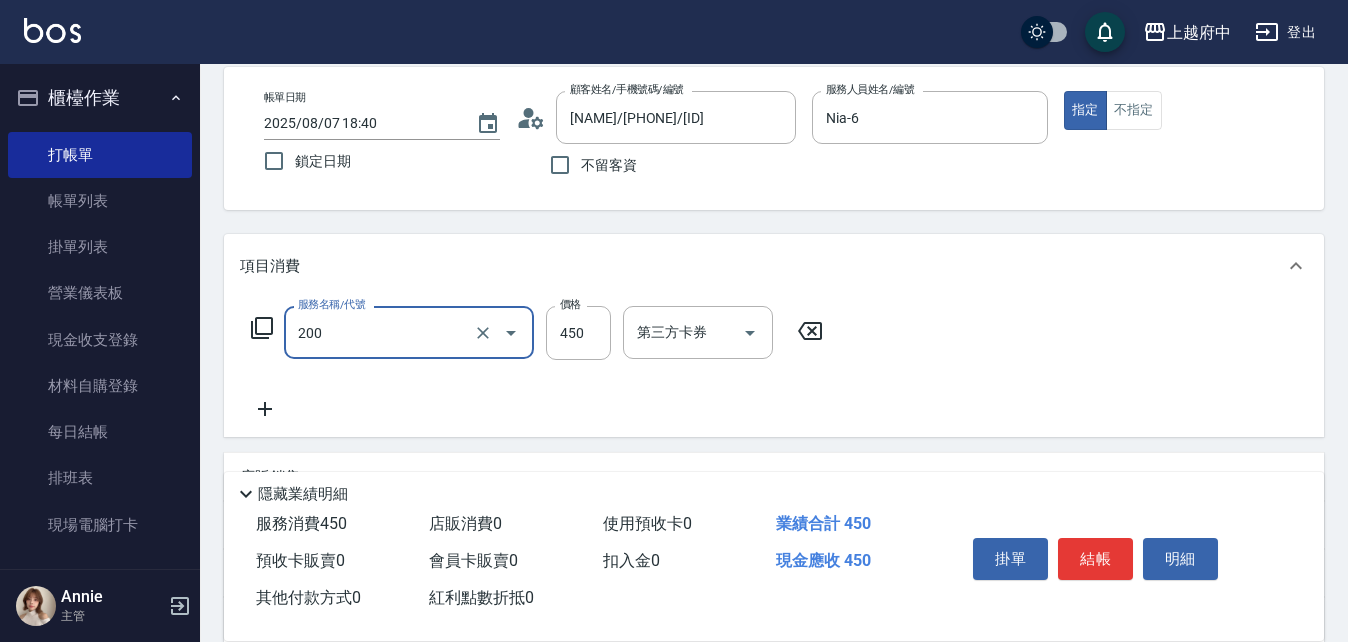 type on "有機洗髮(200)" 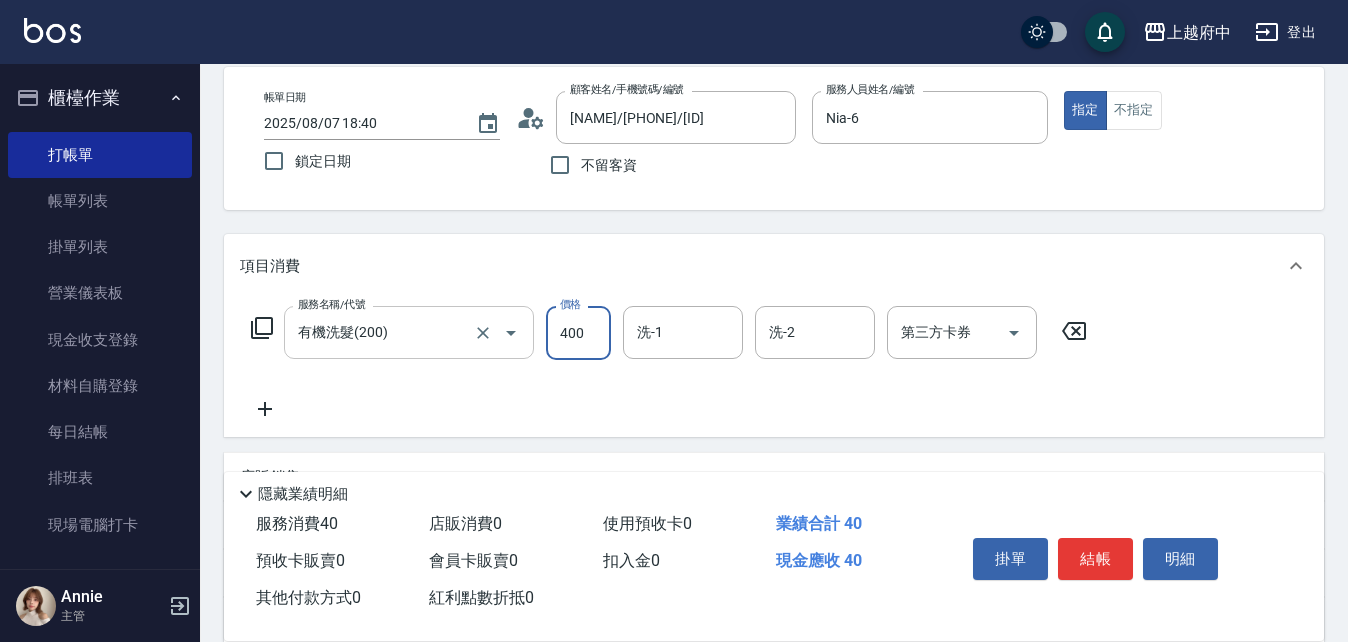 type on "400" 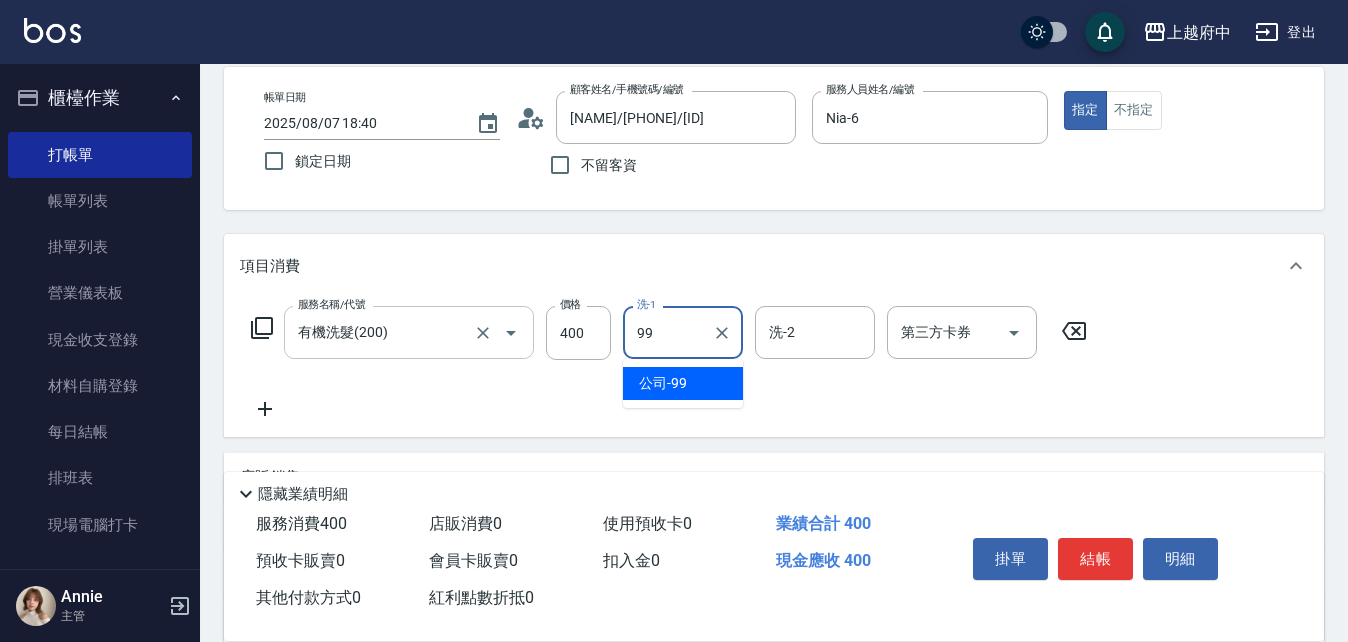 type on "公司-99" 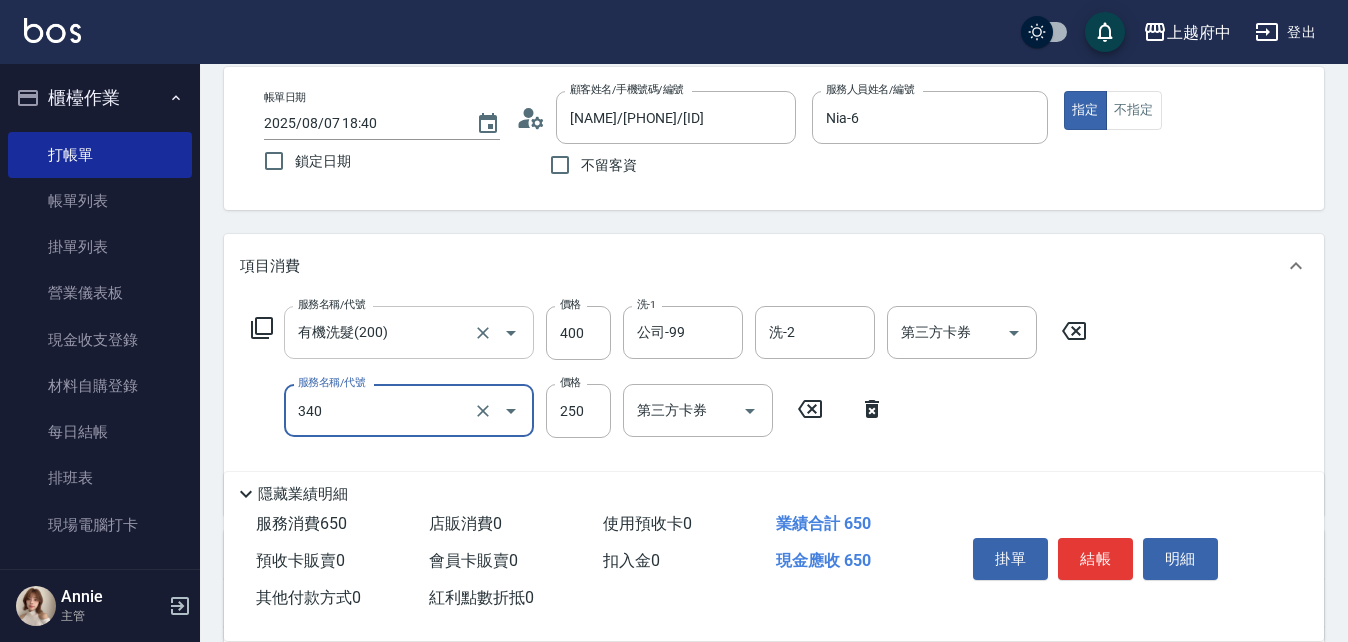 type on "剪髮(340)" 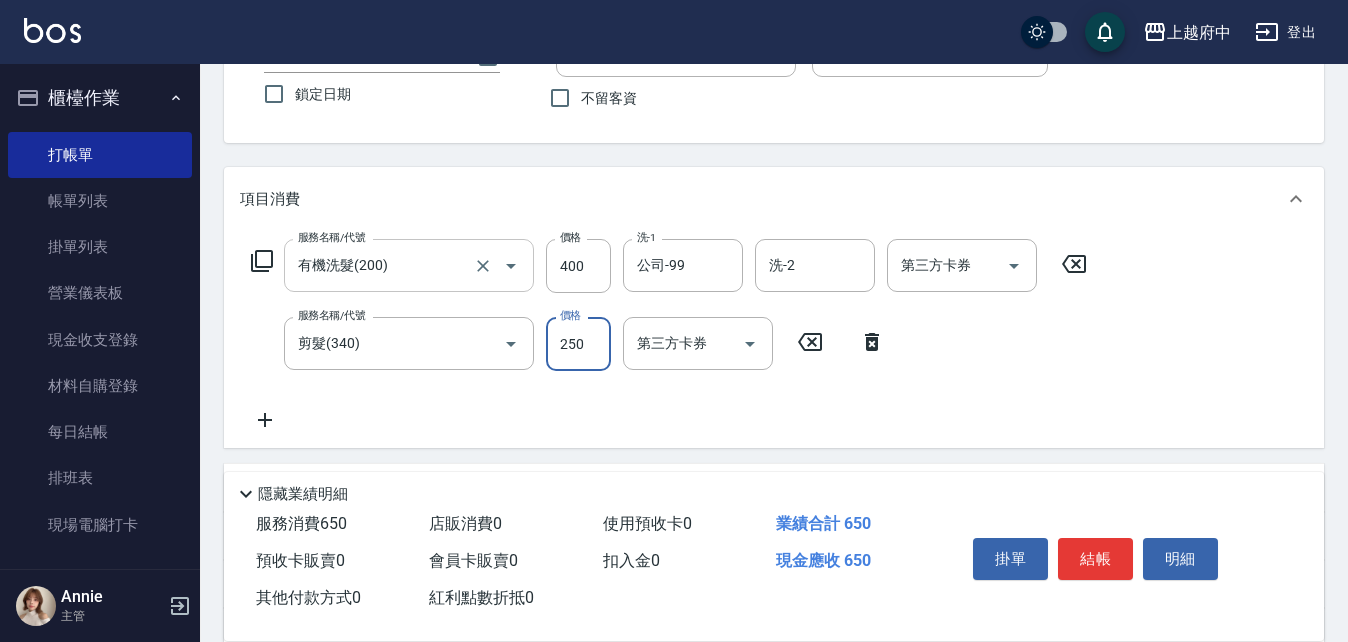 scroll, scrollTop: 194, scrollLeft: 0, axis: vertical 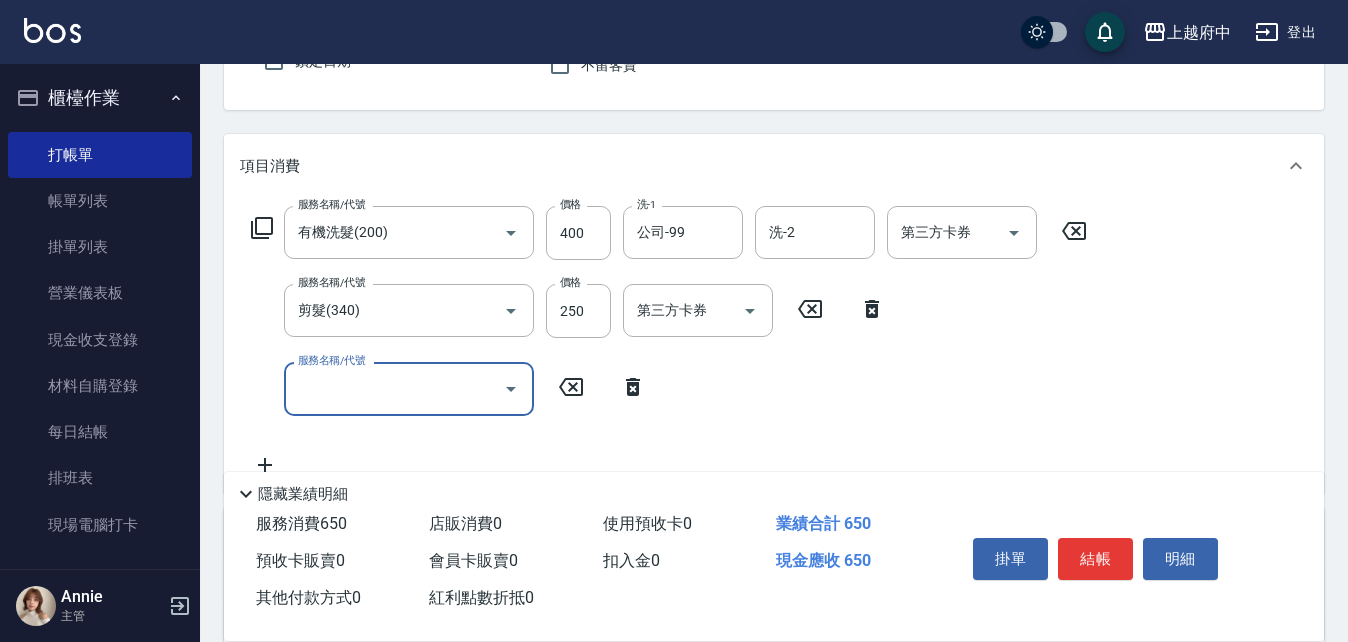 click on "服務名稱/代號" at bounding box center [394, 388] 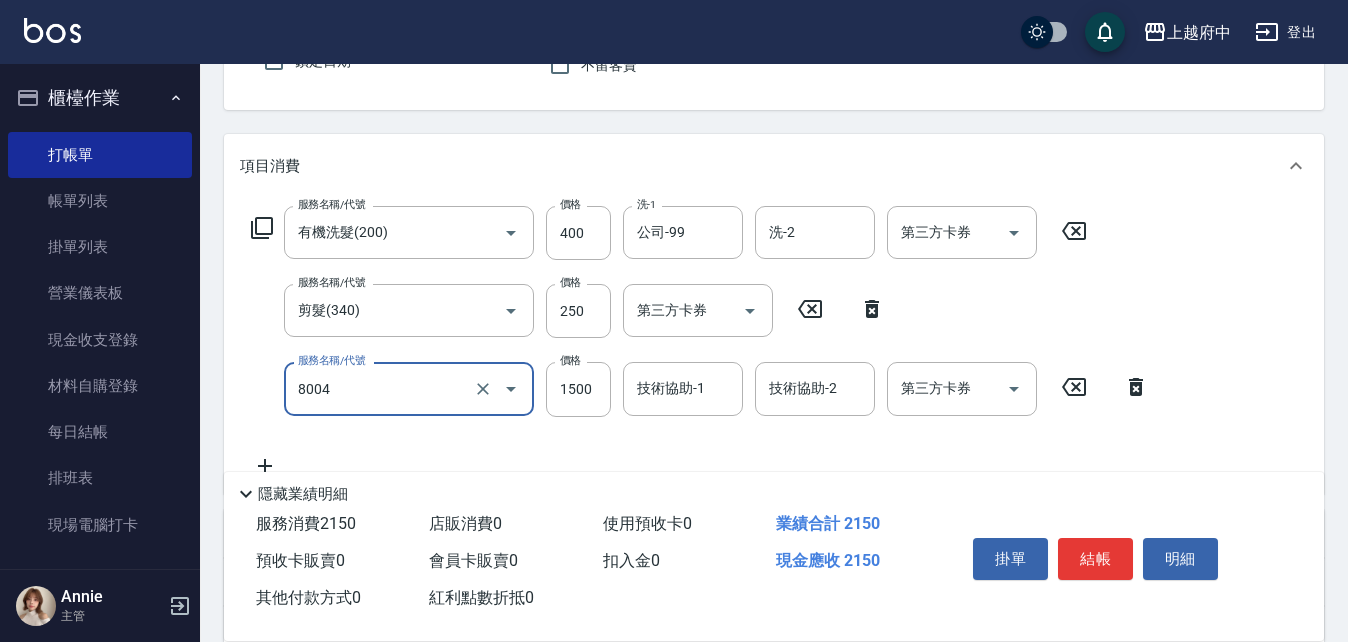 type on "毛囊淨化理療(8004)" 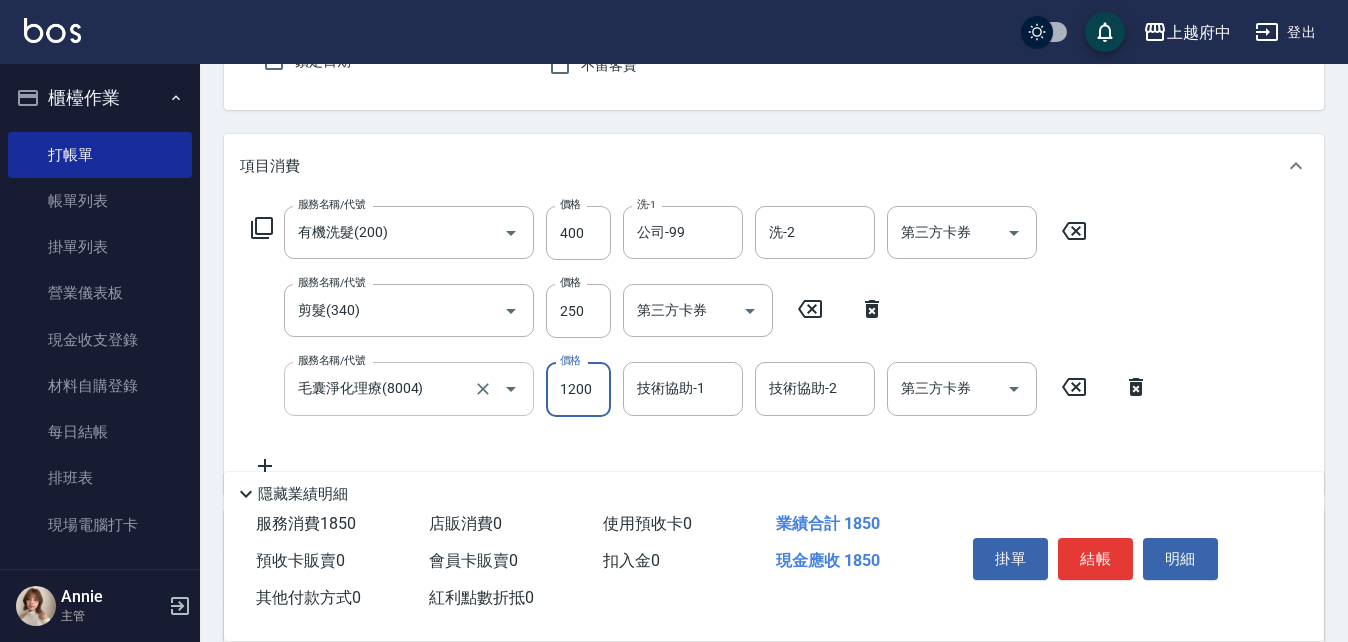 type on "1200" 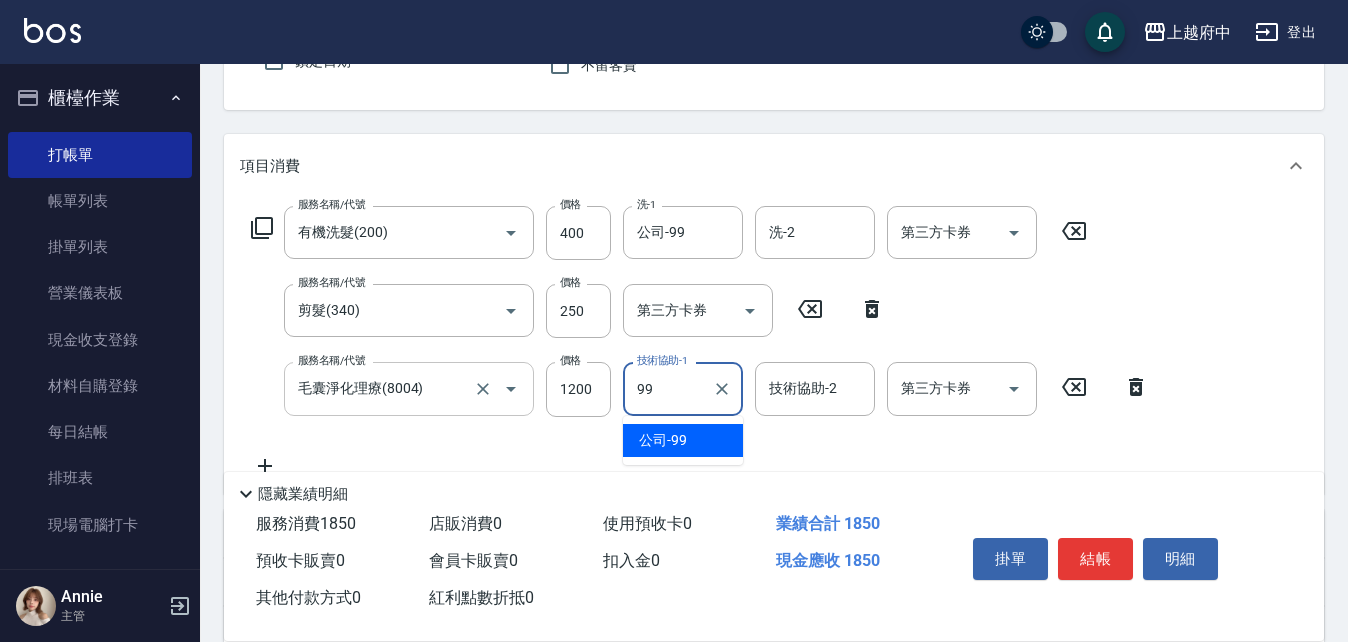 type on "公司-99" 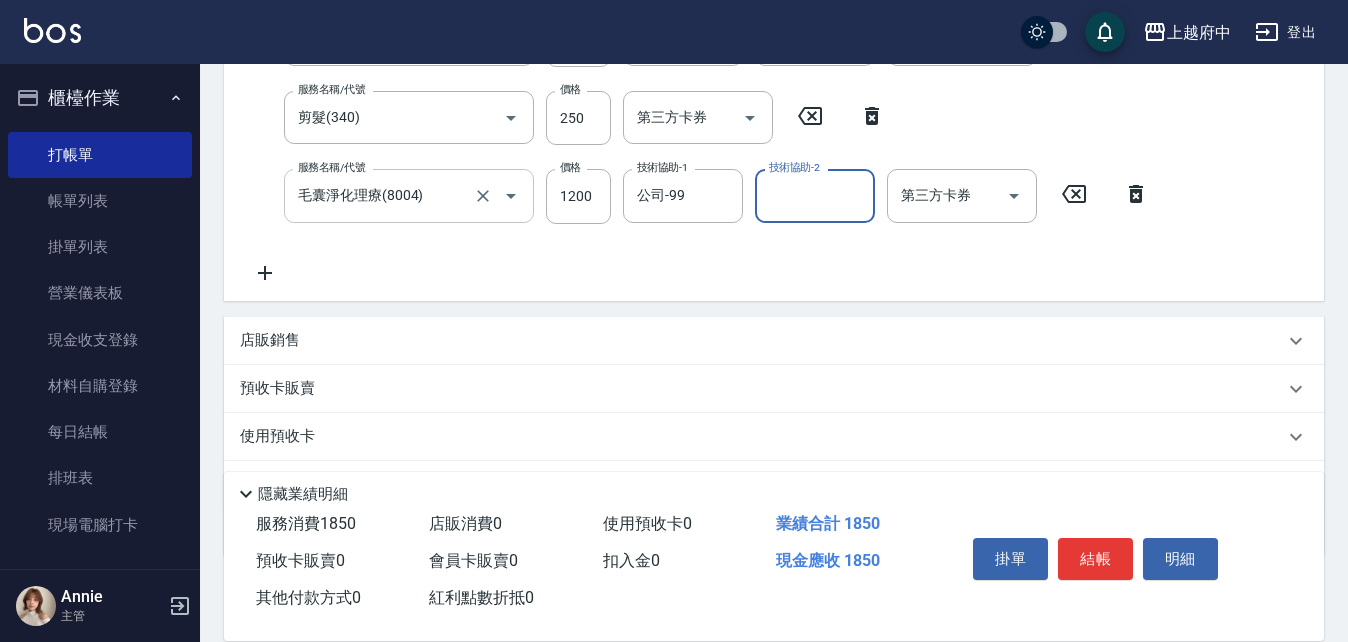 scroll, scrollTop: 394, scrollLeft: 0, axis: vertical 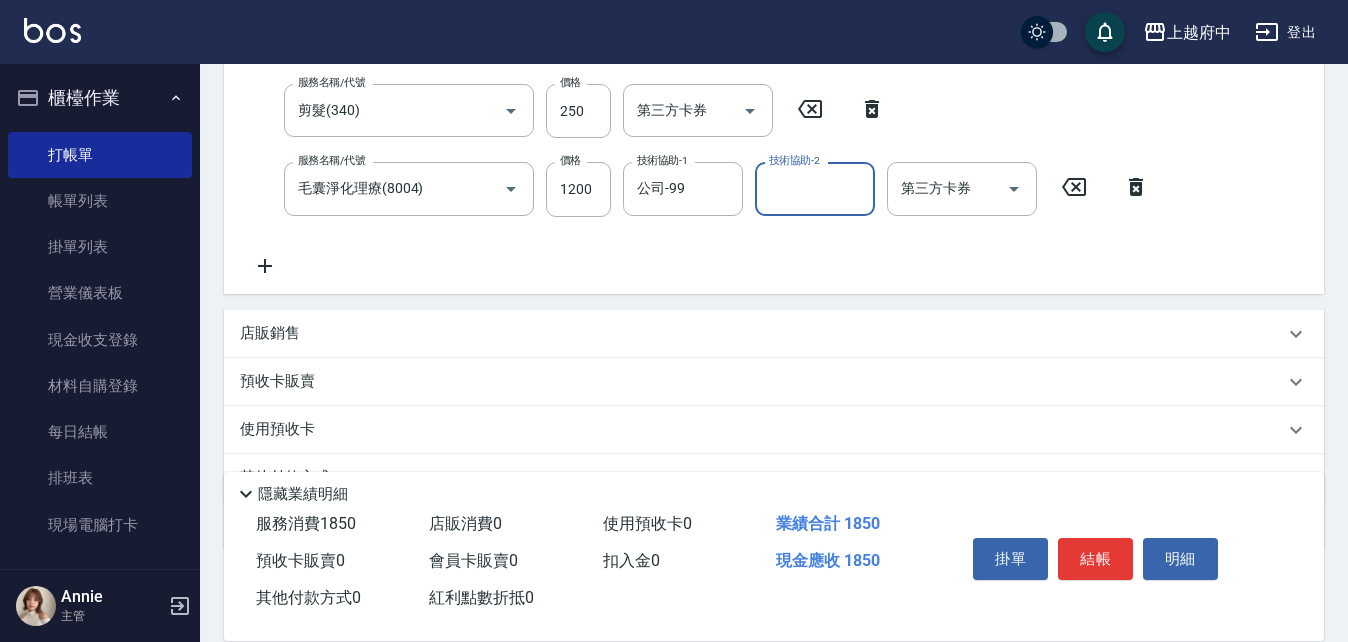 click on "店販銷售" at bounding box center (762, 333) 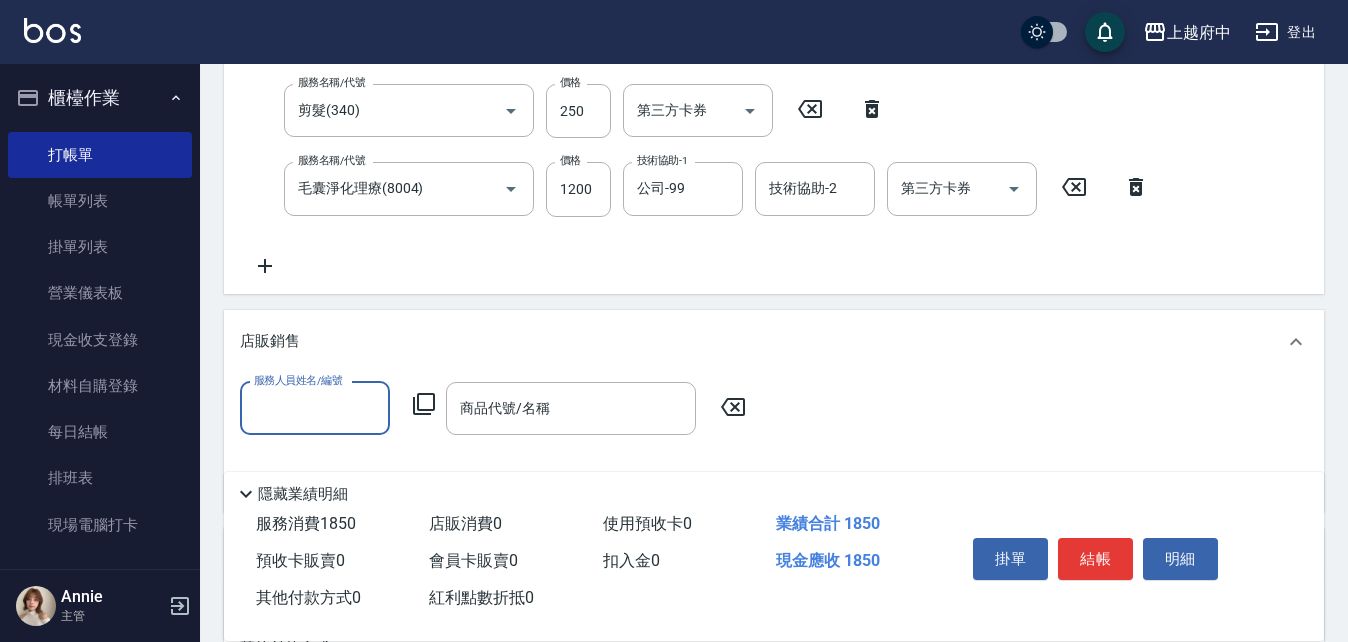 scroll, scrollTop: 0, scrollLeft: 0, axis: both 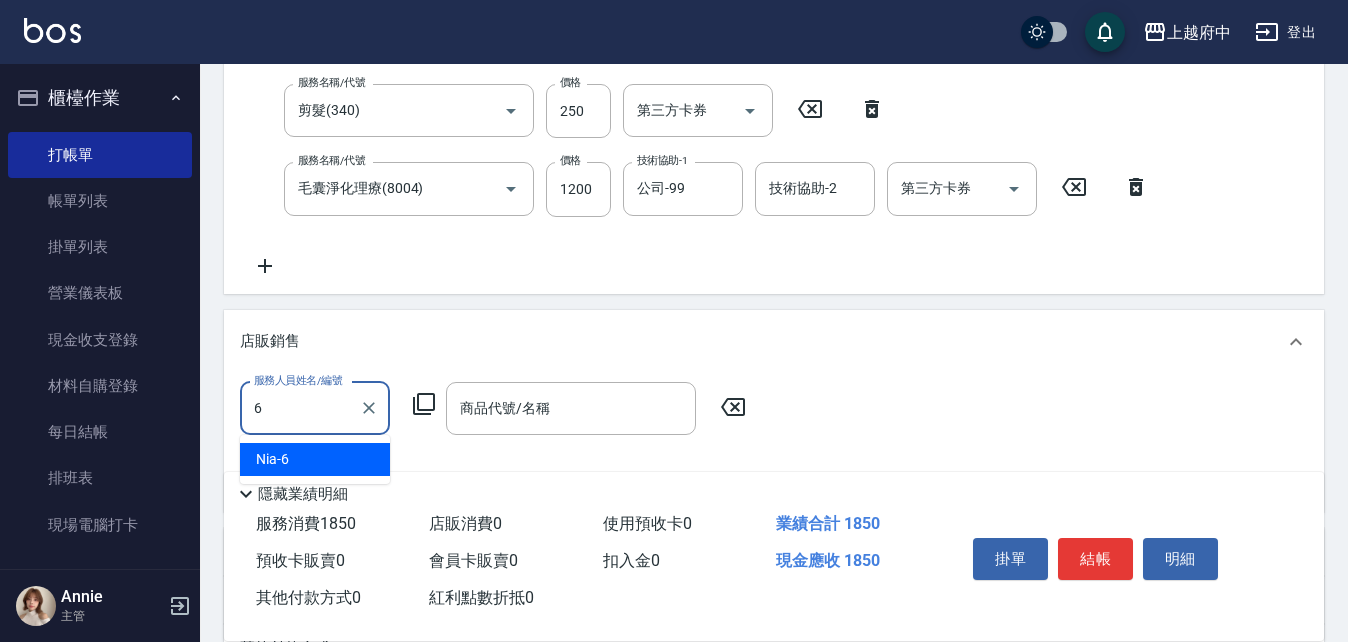 type on "Nia-6" 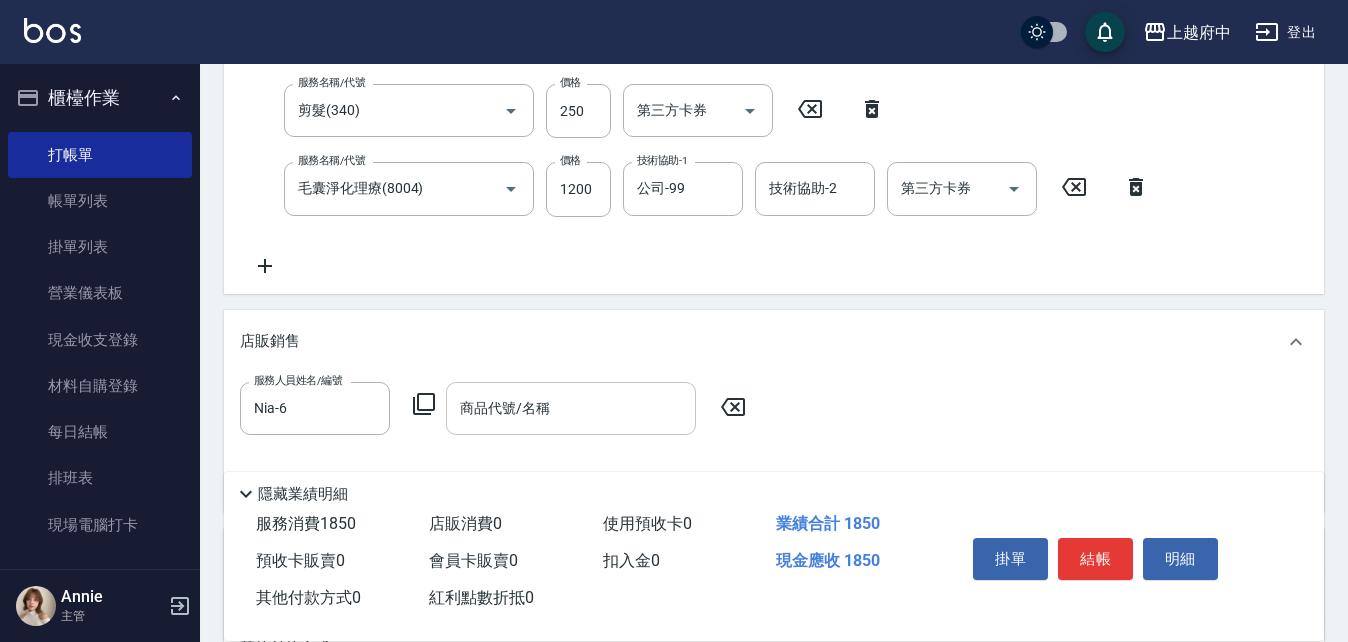 drag, startPoint x: 533, startPoint y: 435, endPoint x: 554, endPoint y: 422, distance: 24.698177 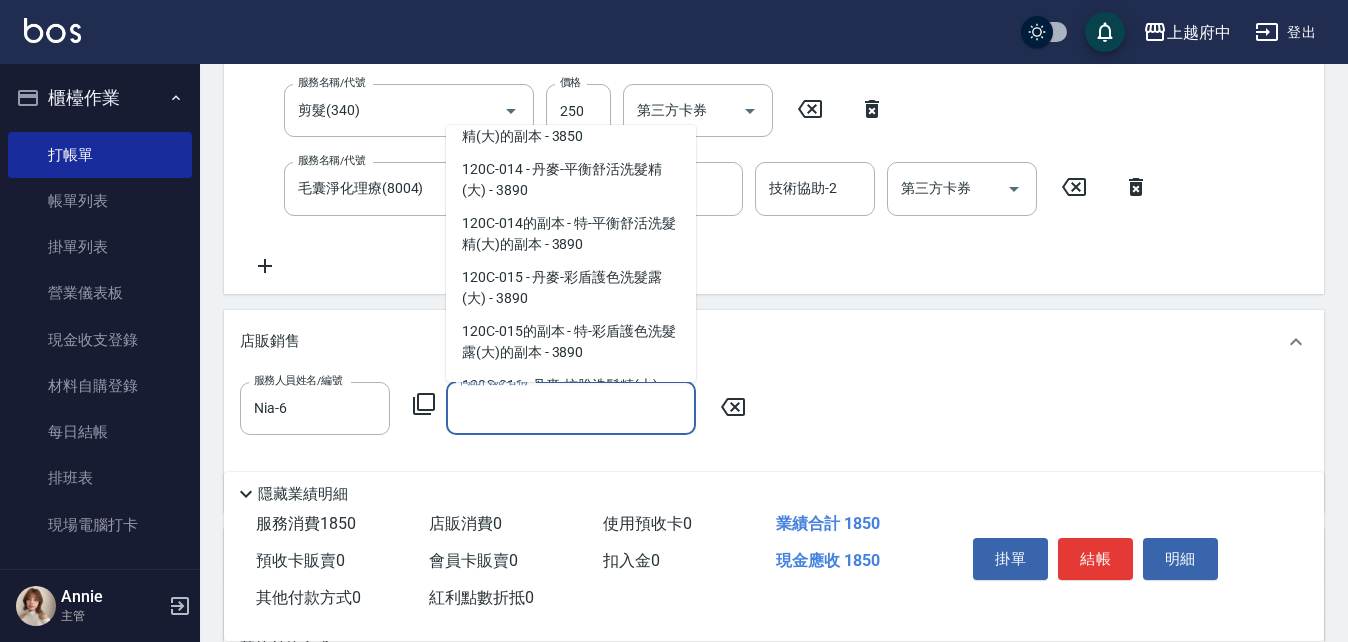 scroll, scrollTop: 12641, scrollLeft: 0, axis: vertical 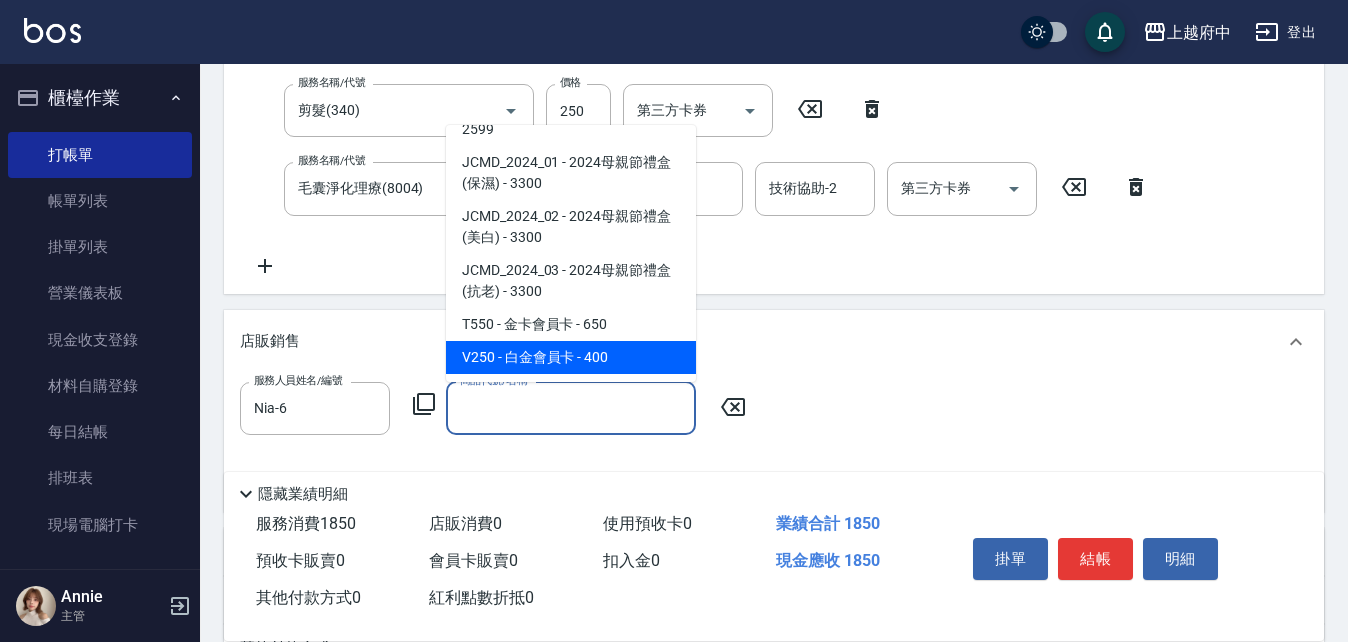 click on "V250 - 白金會員卡 - 400" at bounding box center [571, 357] 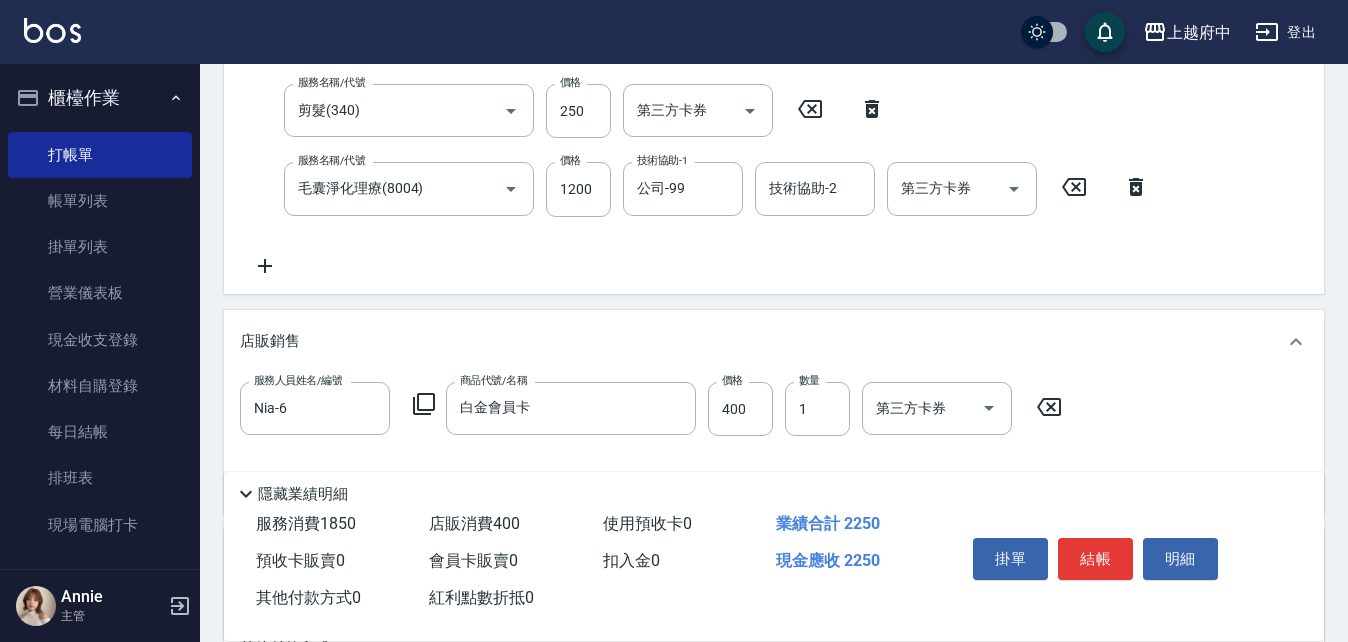 click on "項目消費 服務名稱/代號 有機洗髮(200) 服務名稱/代號 價格 400 價格 洗-1 公司-99 洗-1 洗-2 洗-2 第三方卡券 第三方卡券 服務名稱/代號 剪髮(340) 服務名稱/代號 價格 250 價格 第三方卡券 第三方卡券 服務名稱/代號 毛囊淨化理療(8004) 服務名稱/代號 價格 1200 價格 技術協助-1 公司-99 技術協助-1 技術協助-2 技術協助-2 第三方卡券 第三方卡券 店販銷售 服務人員姓名/編號 Nia-6 服務人員姓名/編號 商品代號/名稱 白金會員卡 商品代號/名稱 價格 400 價格 數量 1 數量 第三方卡券 第三方卡券 預收卡販賣 卡券名稱/代號 卡券名稱/代號 使用預收卡 卡券代號/名稱 卡券代號/名稱 其他付款方式 入金可用餘額: 0 其他付款方式 其他付款方式 入金剩餘： 0元 異動入金 備註及來源 備註 備註 訂單來源 ​ 訂單來源" at bounding box center [774, 327] 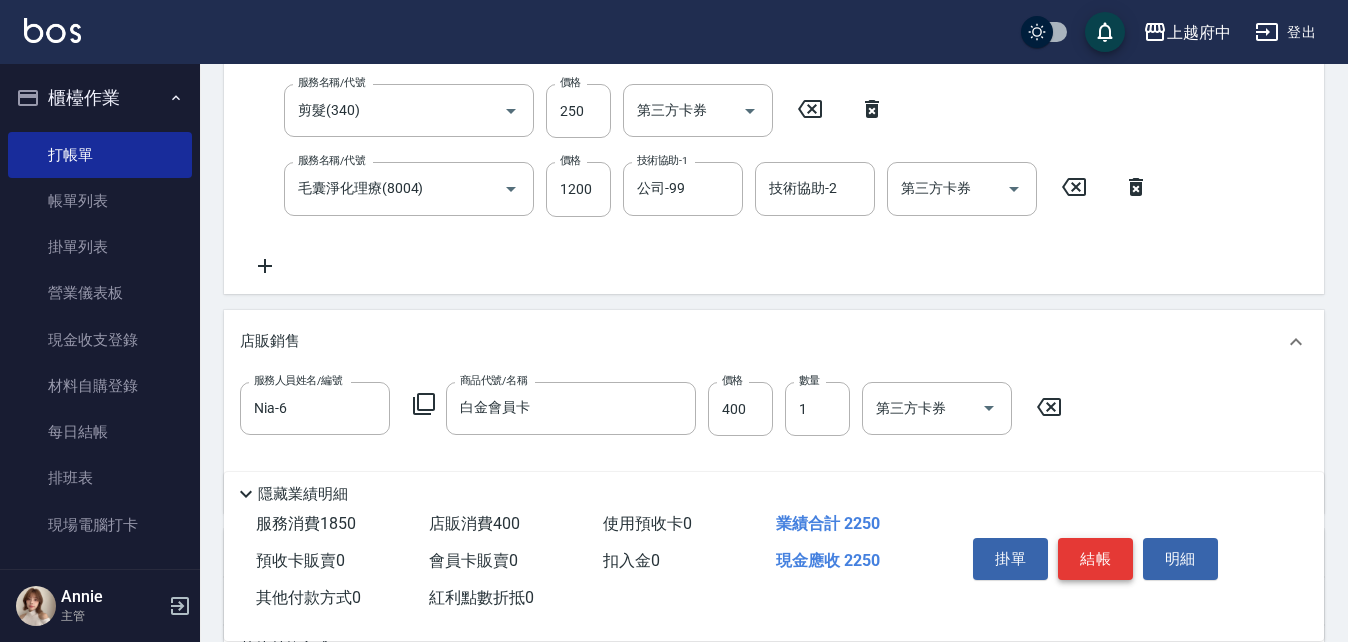 click on "結帳" at bounding box center (1095, 559) 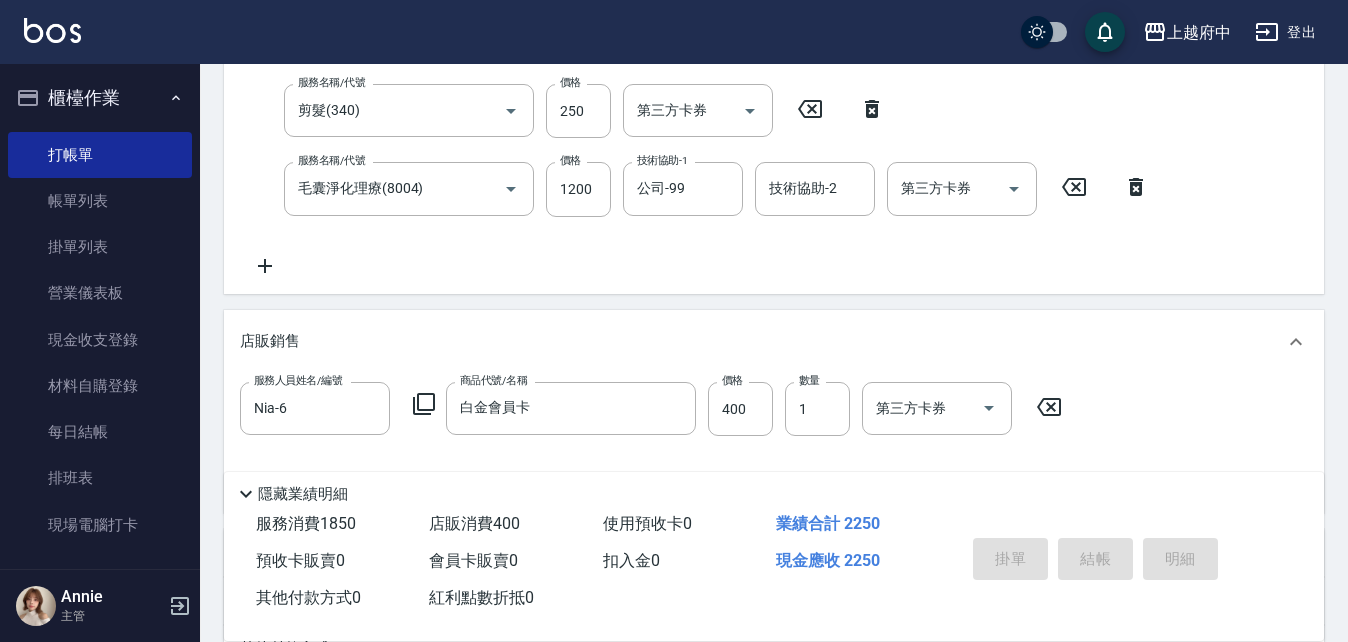 type on "2025/08/07 18:43" 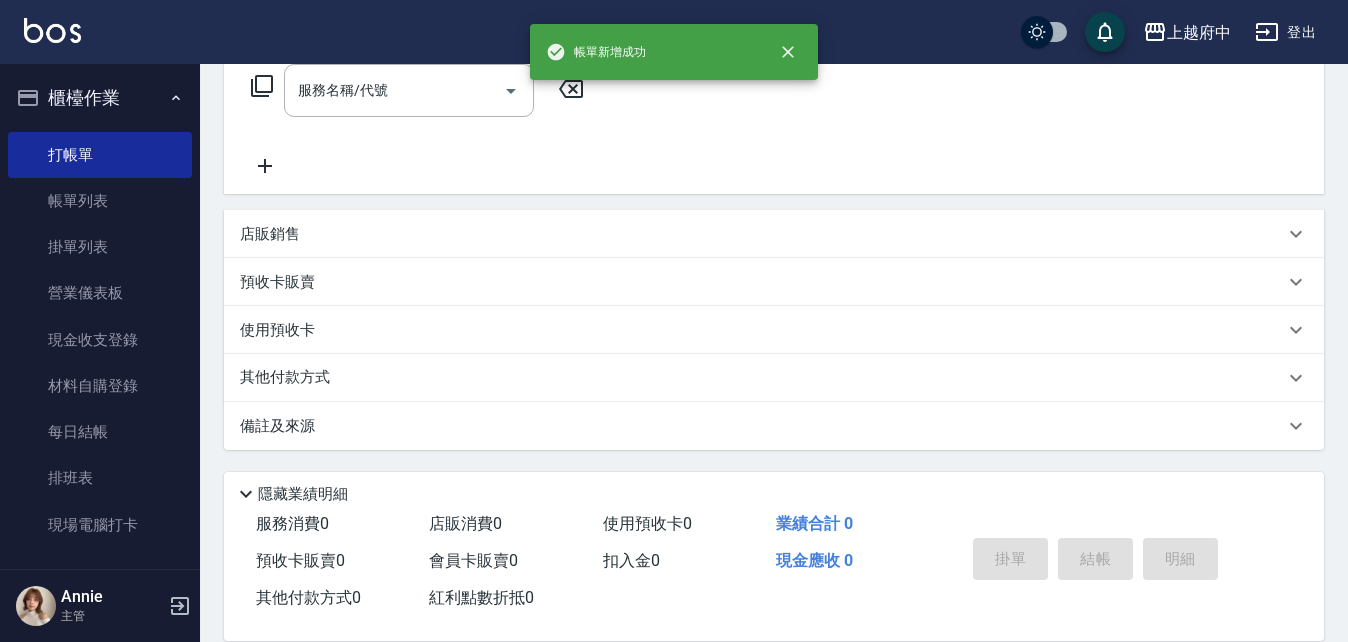 scroll, scrollTop: 0, scrollLeft: 0, axis: both 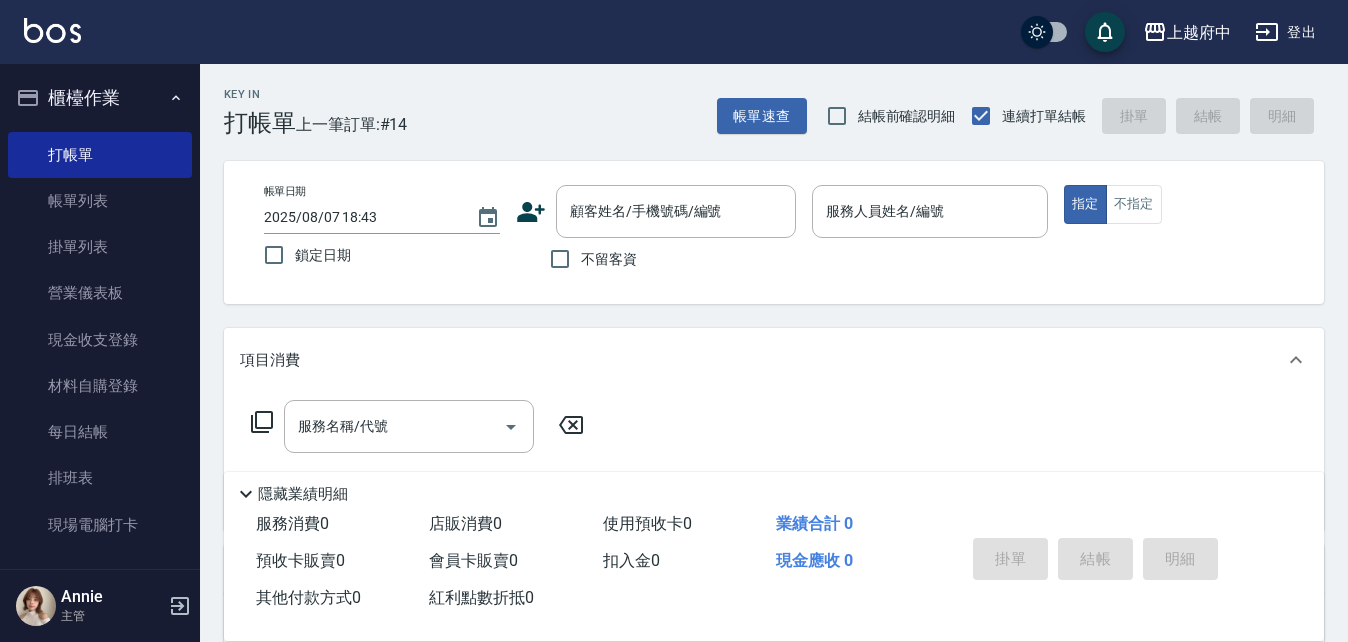 click on "不留客資" at bounding box center (609, 259) 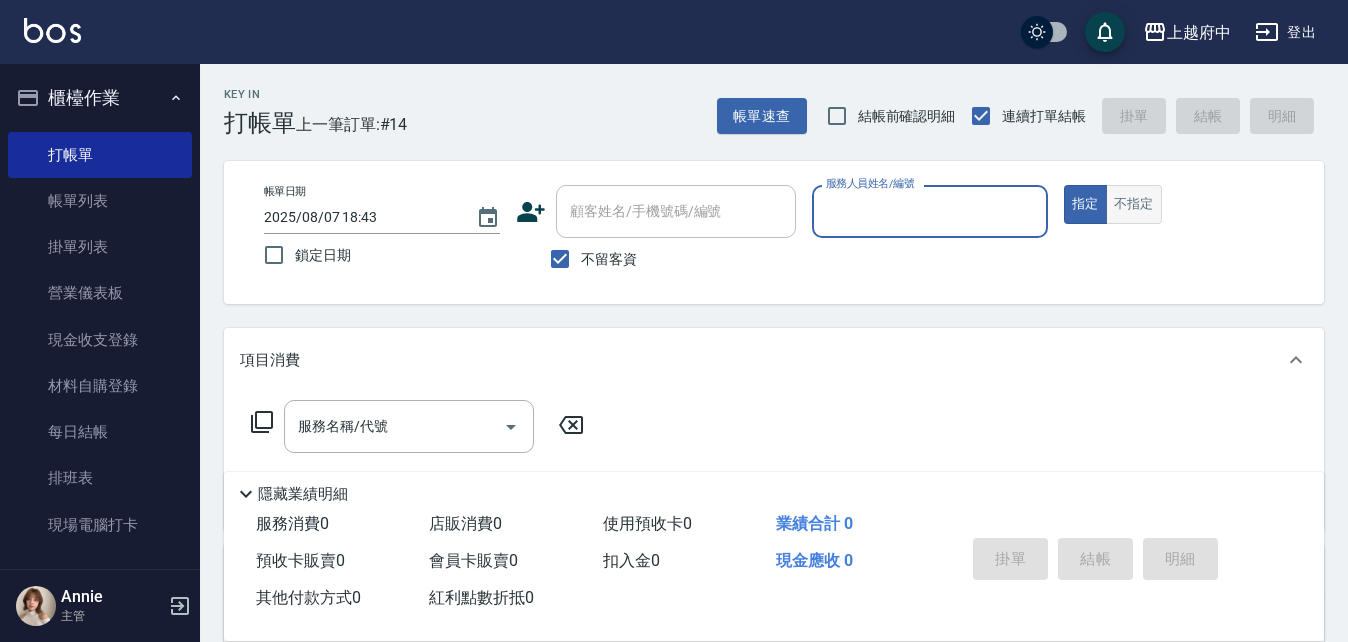 click on "不指定" at bounding box center [1134, 204] 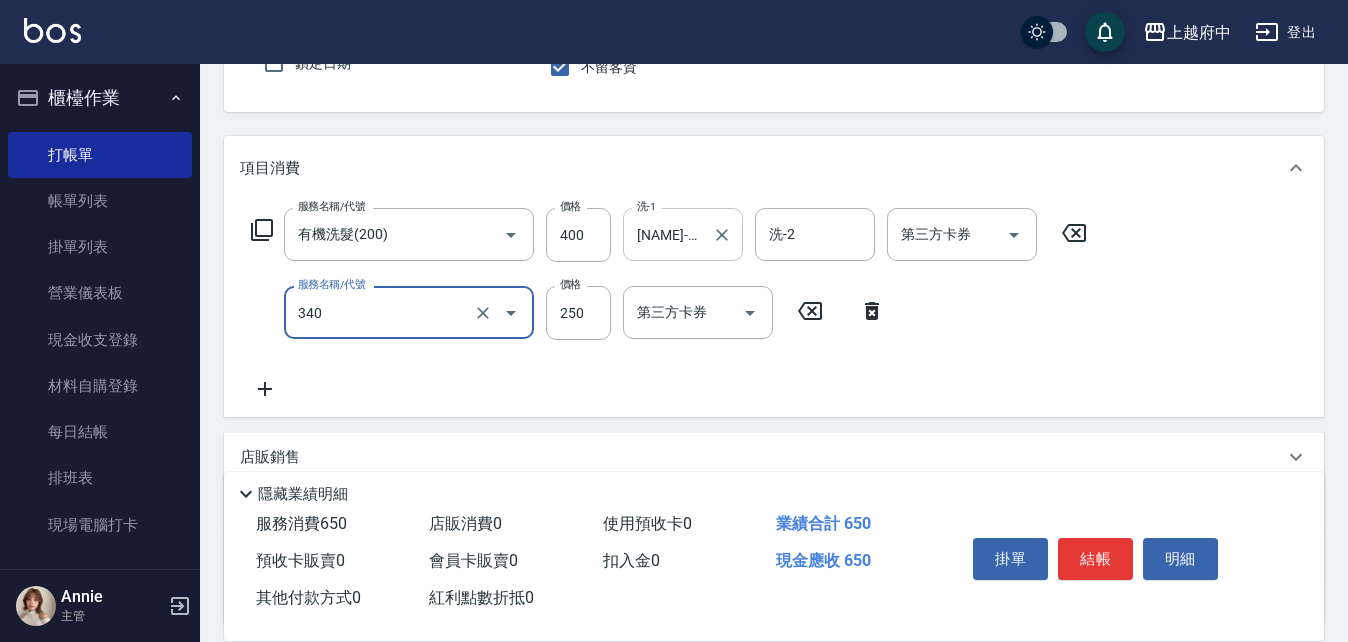 scroll, scrollTop: 200, scrollLeft: 0, axis: vertical 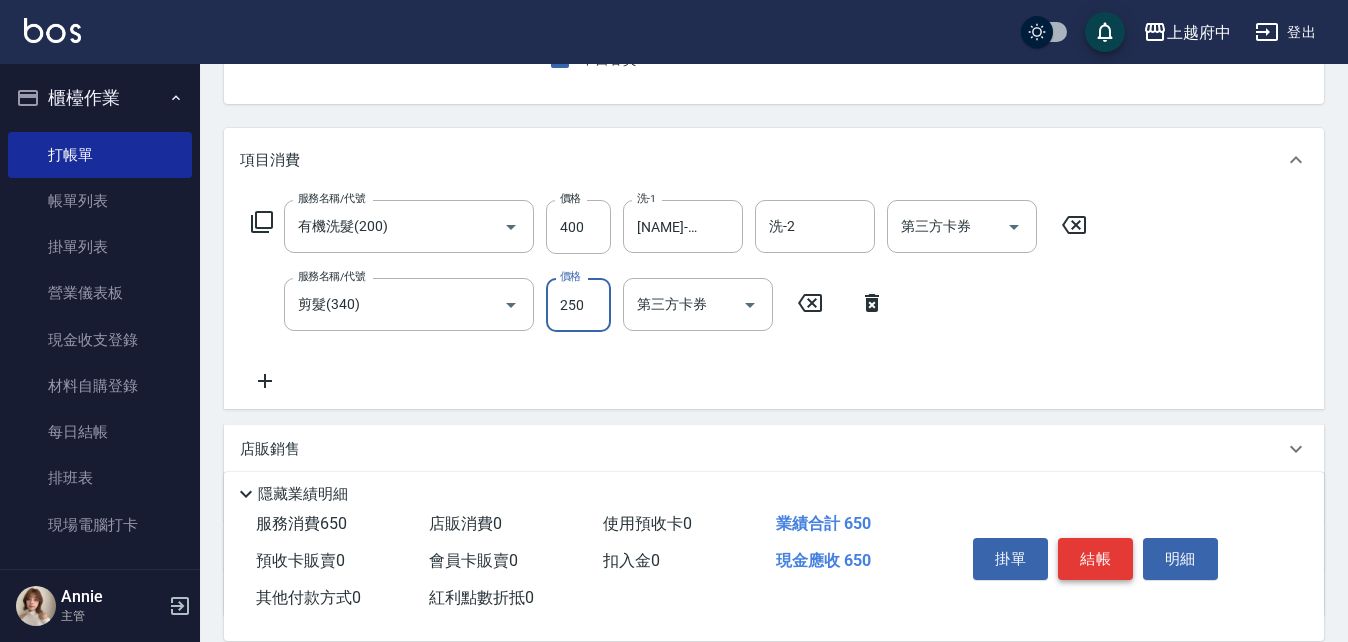 click on "結帳" at bounding box center [1095, 559] 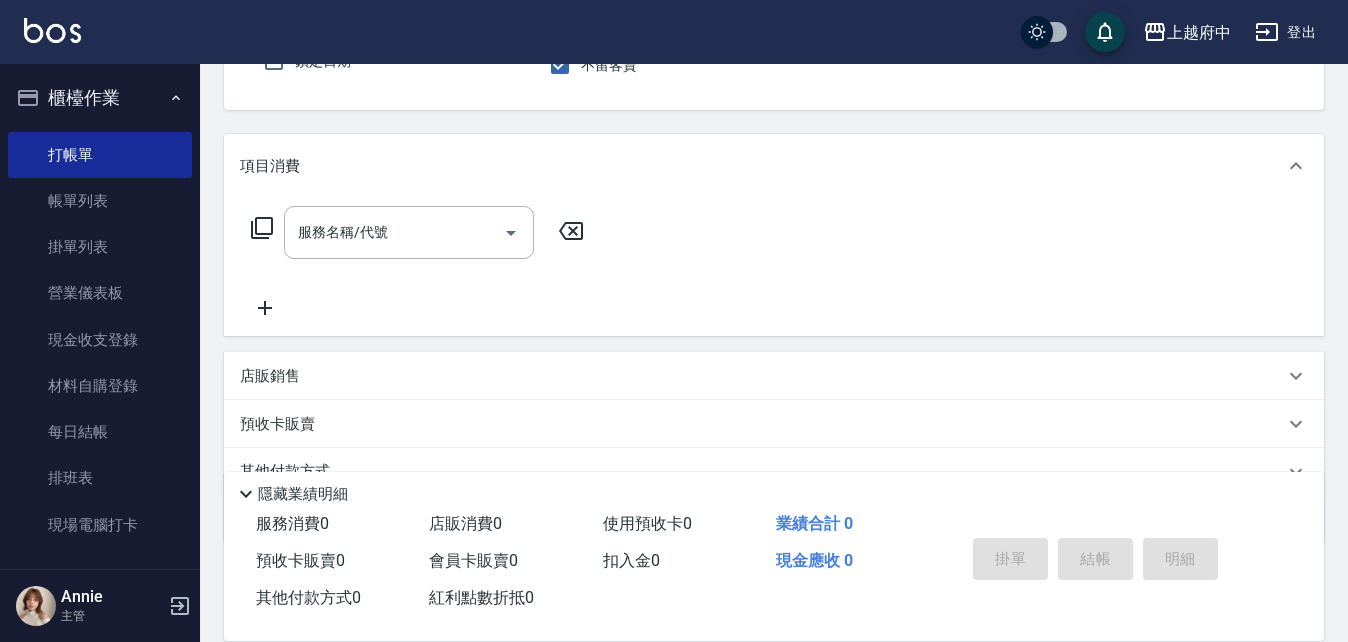 scroll, scrollTop: 94, scrollLeft: 0, axis: vertical 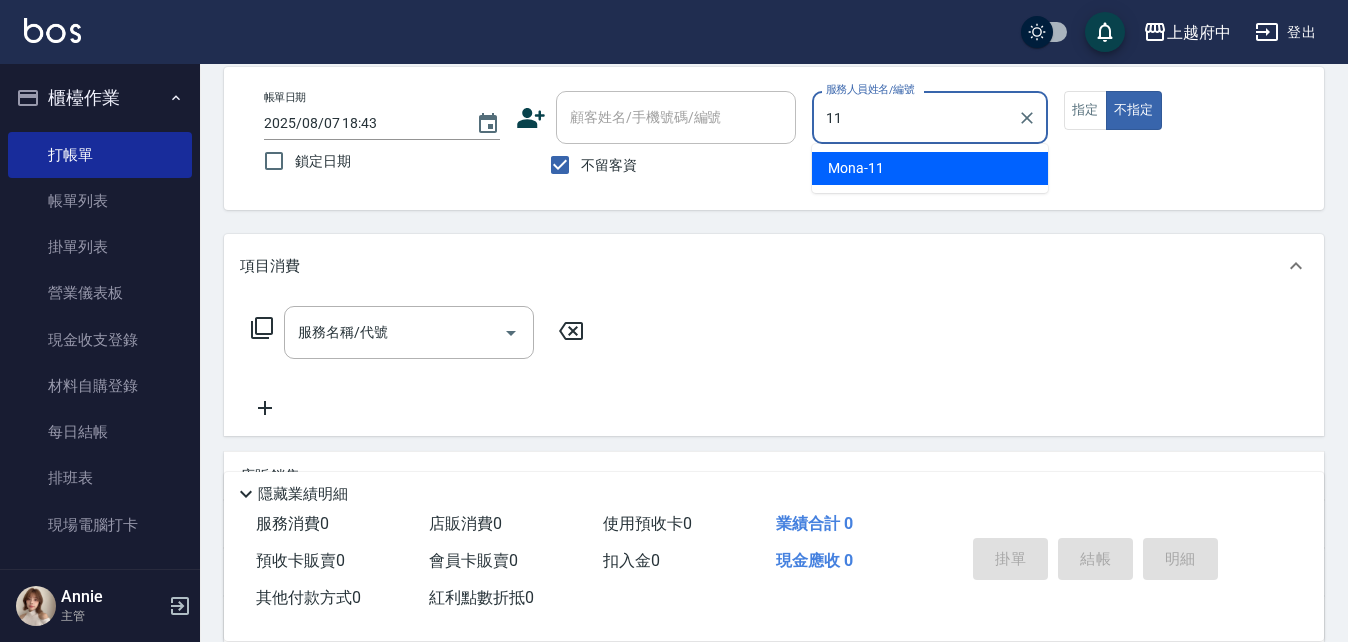 click on "Mona -11" at bounding box center [930, 168] 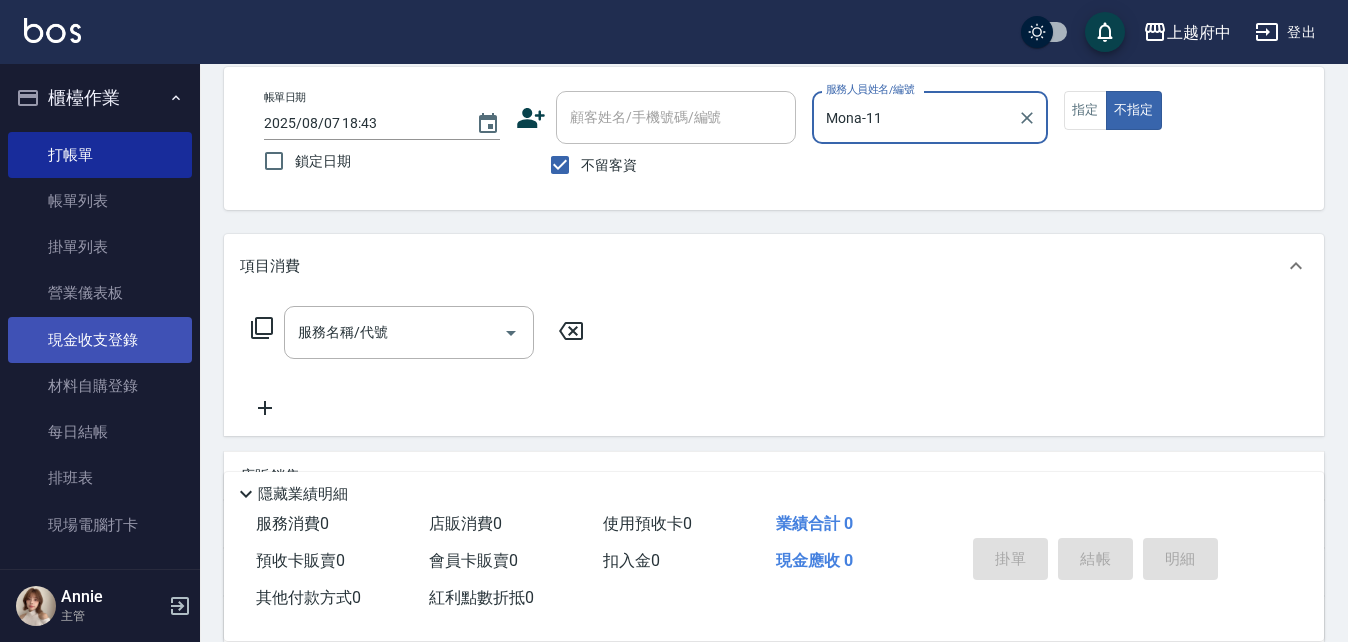 click on "現金收支登錄" at bounding box center [100, 340] 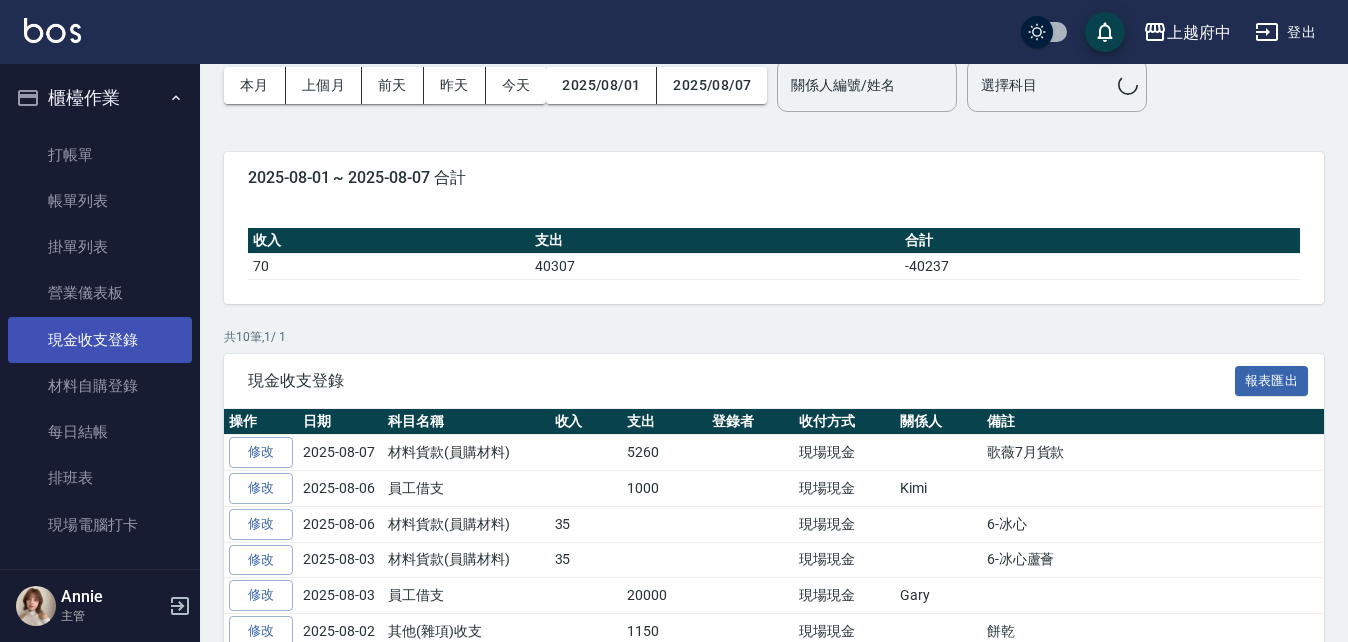 scroll, scrollTop: 0, scrollLeft: 0, axis: both 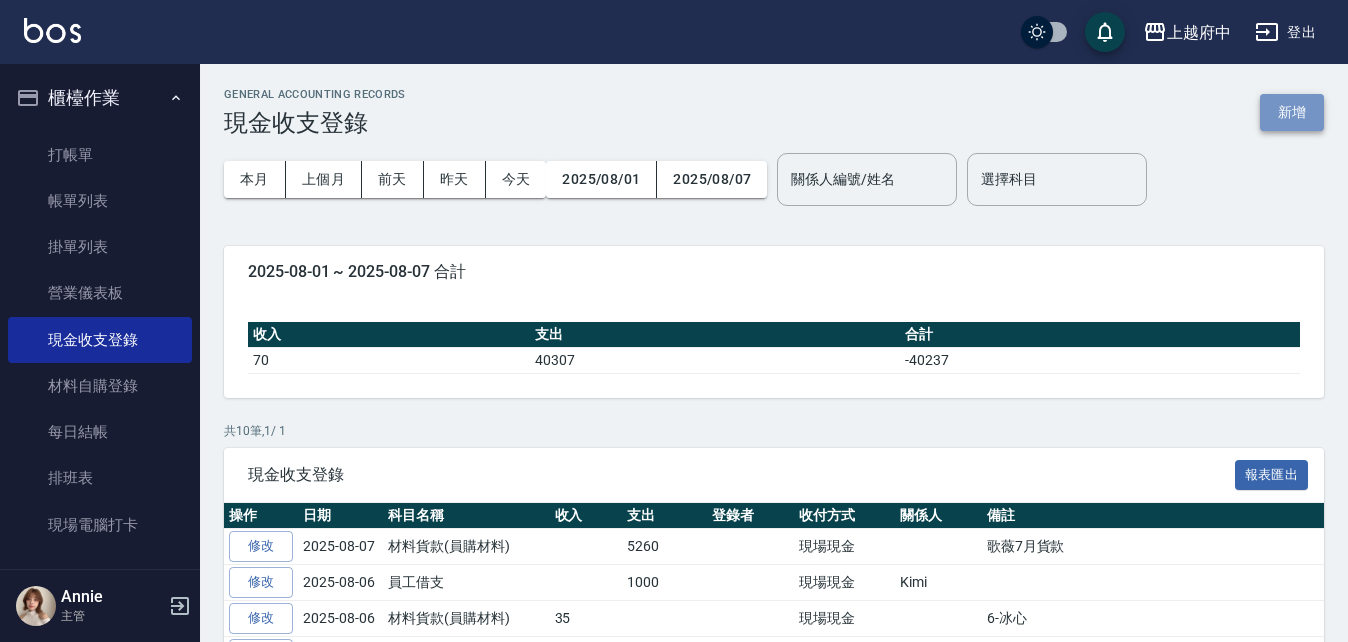 click on "新增" at bounding box center (1292, 112) 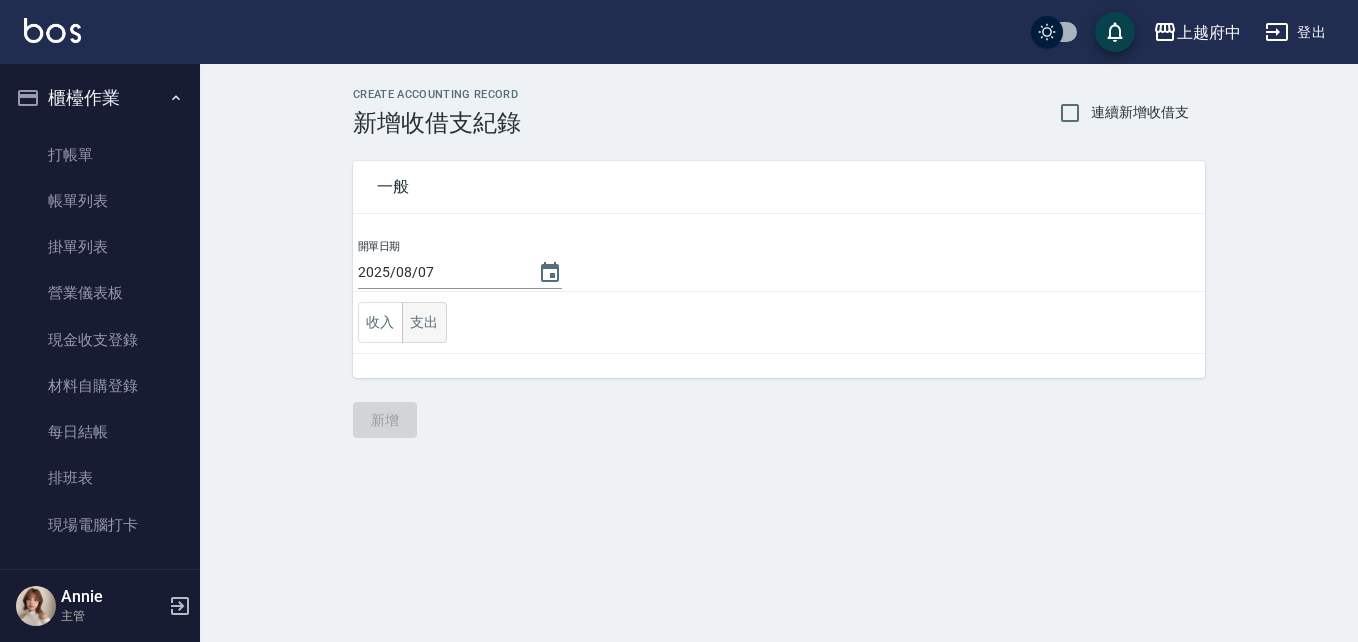click on "支出" at bounding box center [424, 322] 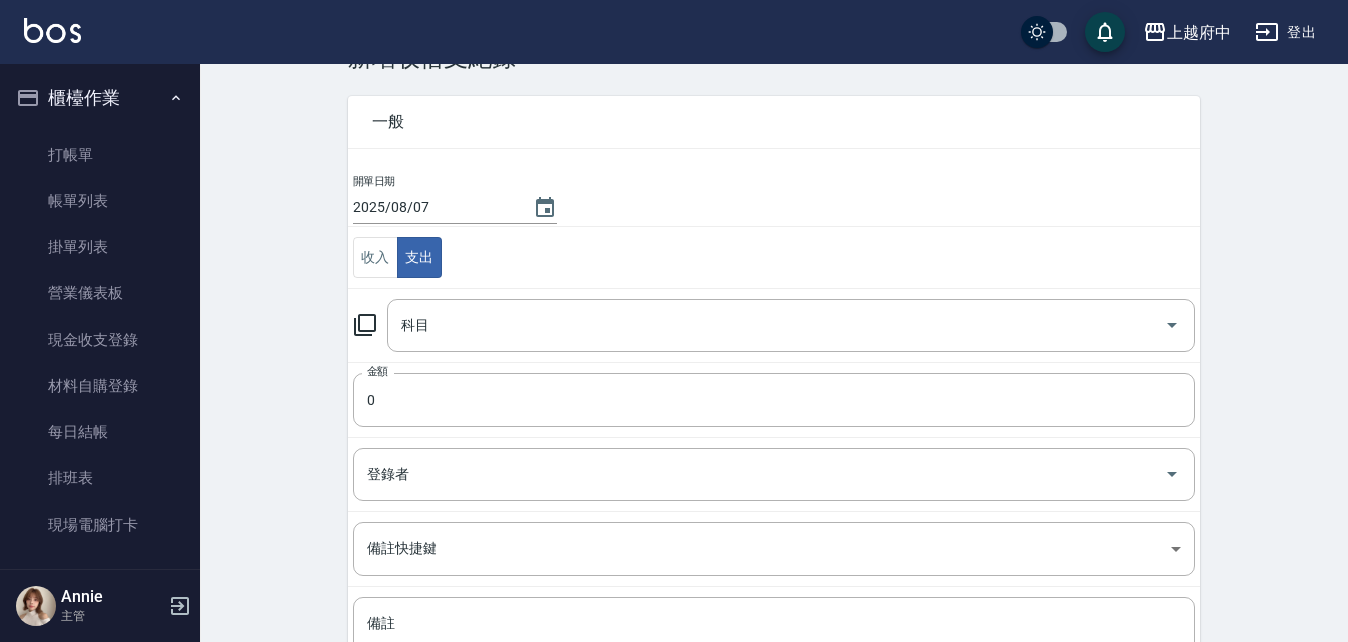 scroll, scrollTop: 100, scrollLeft: 0, axis: vertical 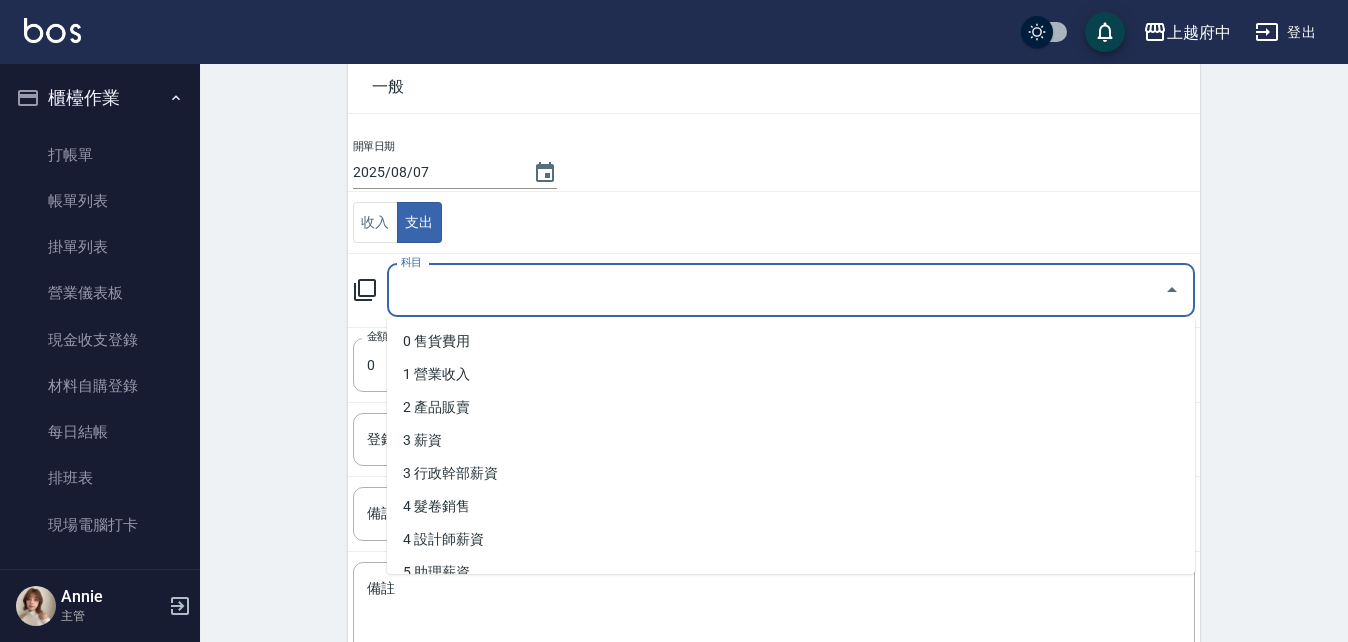 click on "科目" at bounding box center (776, 290) 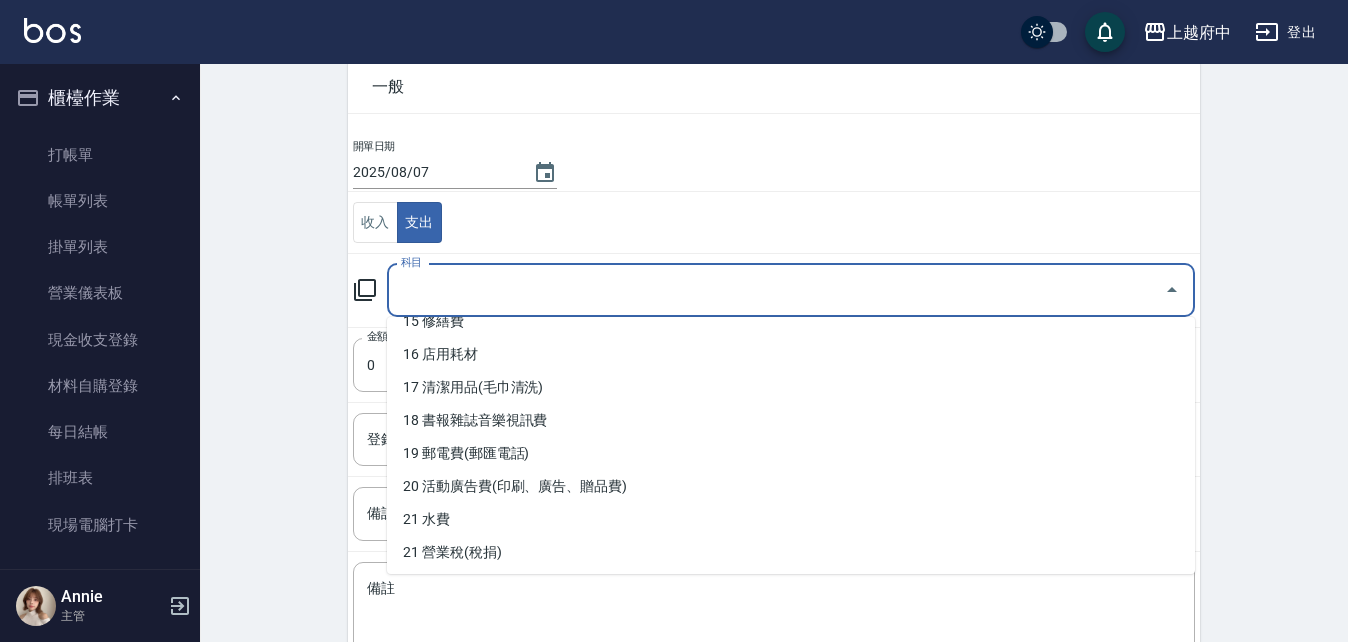 scroll, scrollTop: 600, scrollLeft: 0, axis: vertical 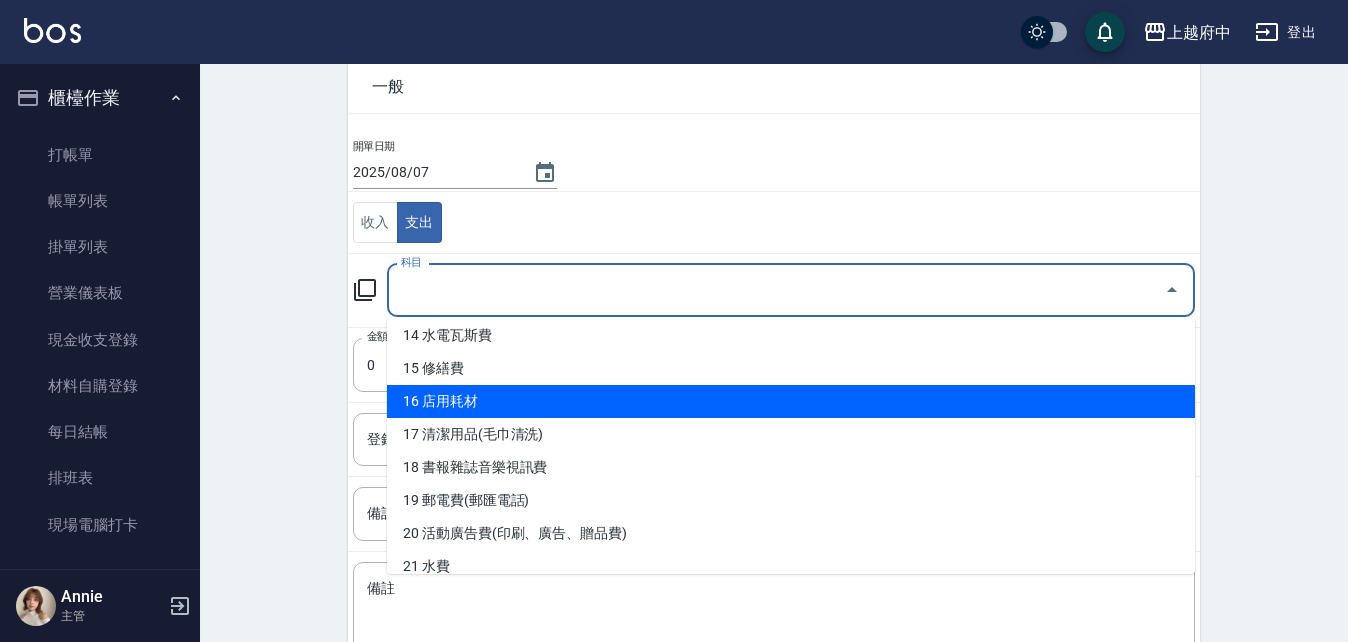 click on "16 店用耗材" at bounding box center [791, 401] 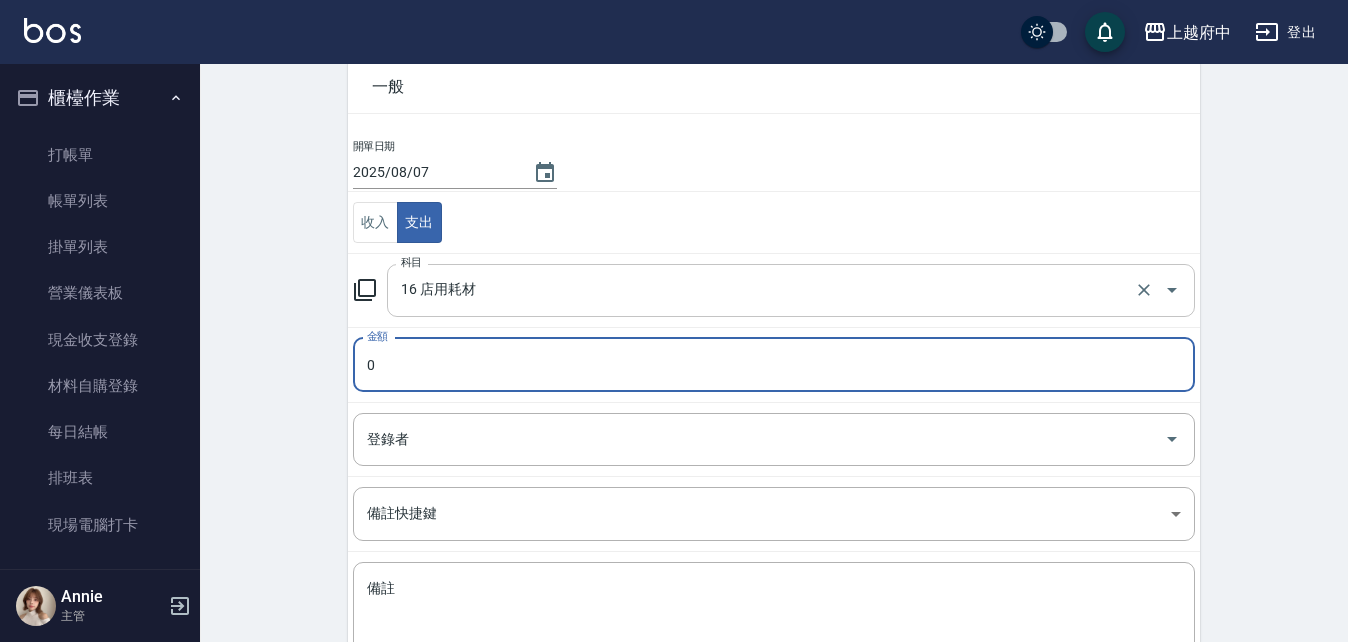 click on "16 店用耗材 科目" at bounding box center (791, 290) 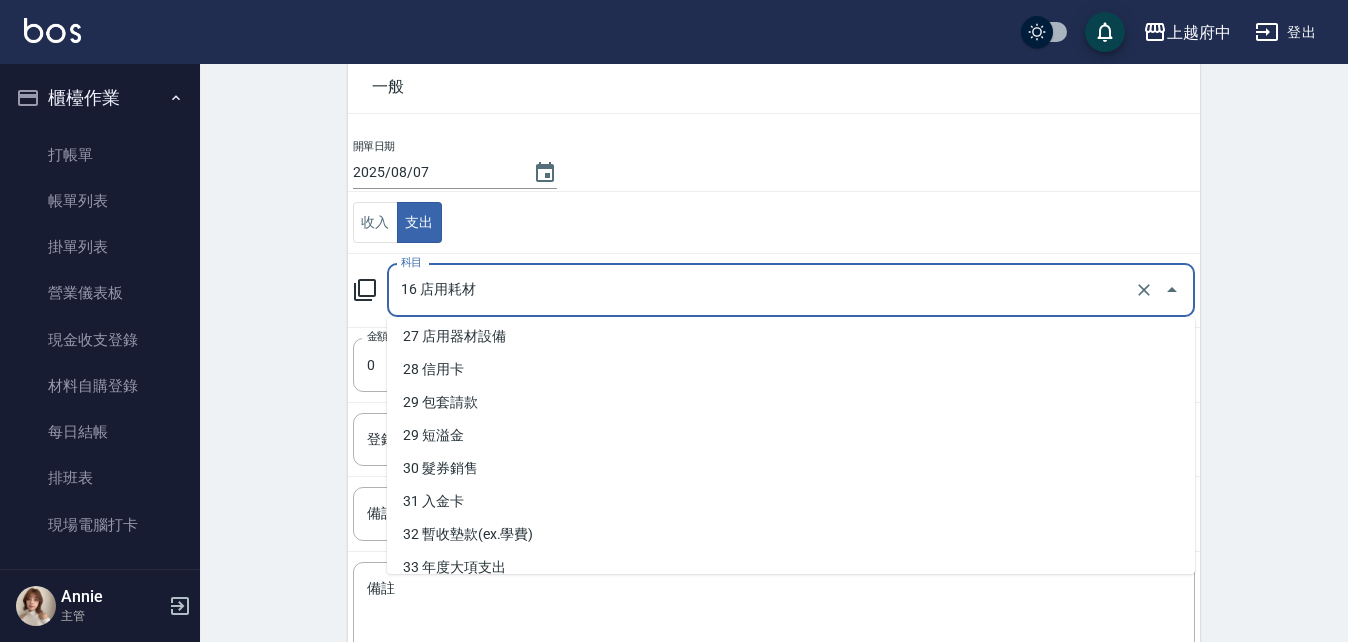 scroll, scrollTop: 1211, scrollLeft: 0, axis: vertical 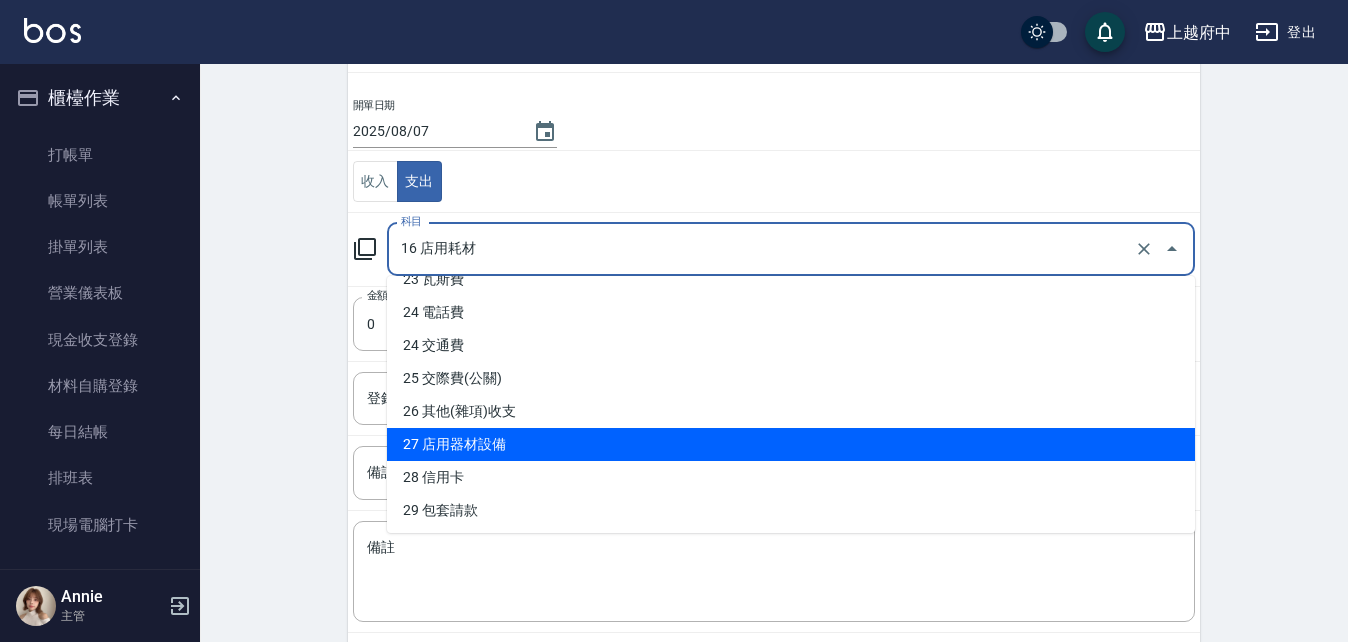 click on "27 店用器材設備" at bounding box center [791, 444] 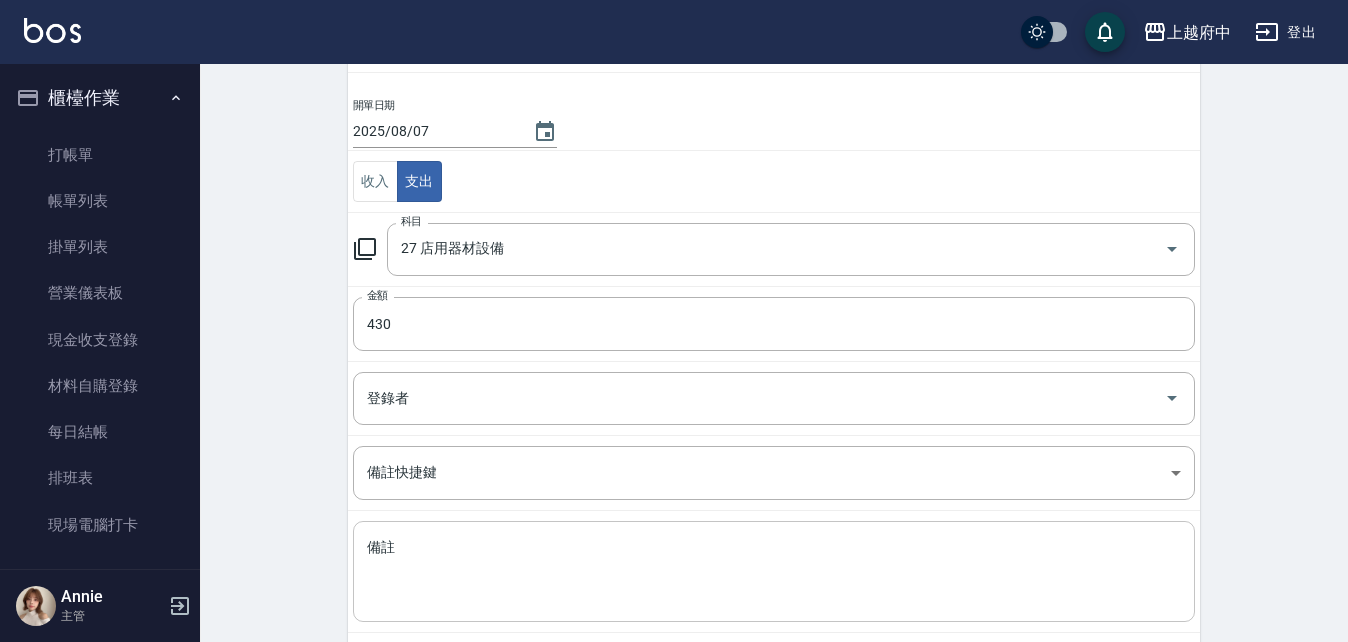 click on "x 備註" at bounding box center [774, 571] 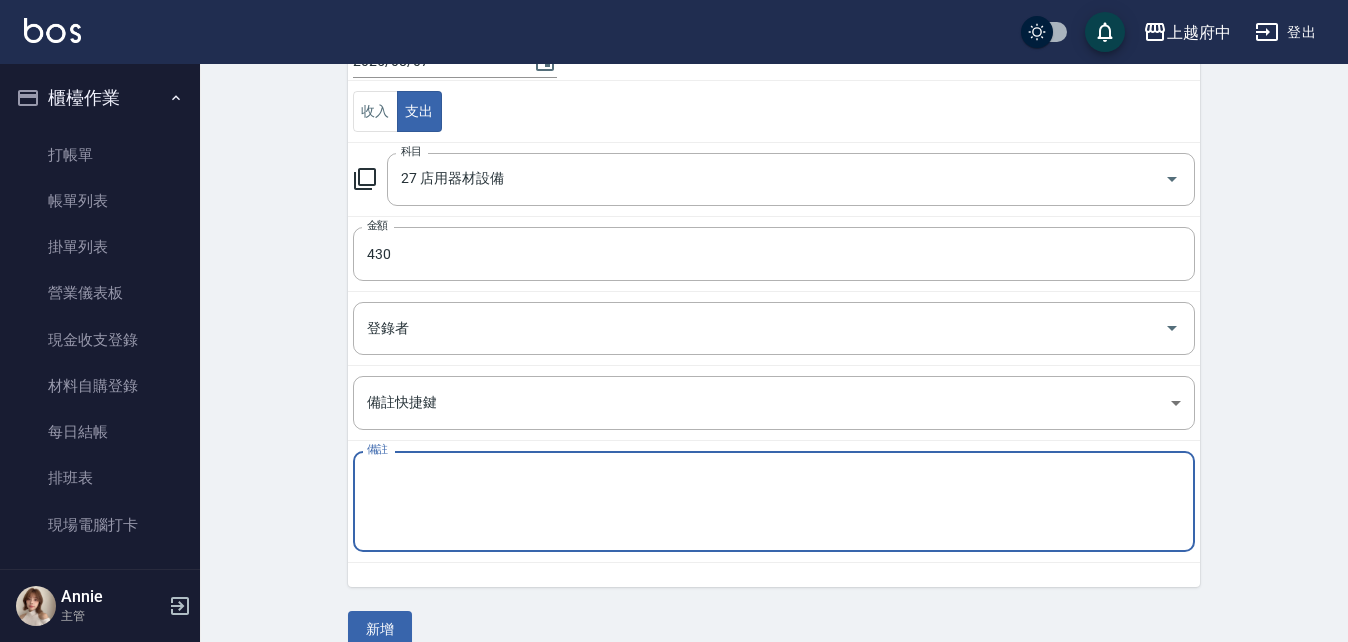 scroll, scrollTop: 241, scrollLeft: 0, axis: vertical 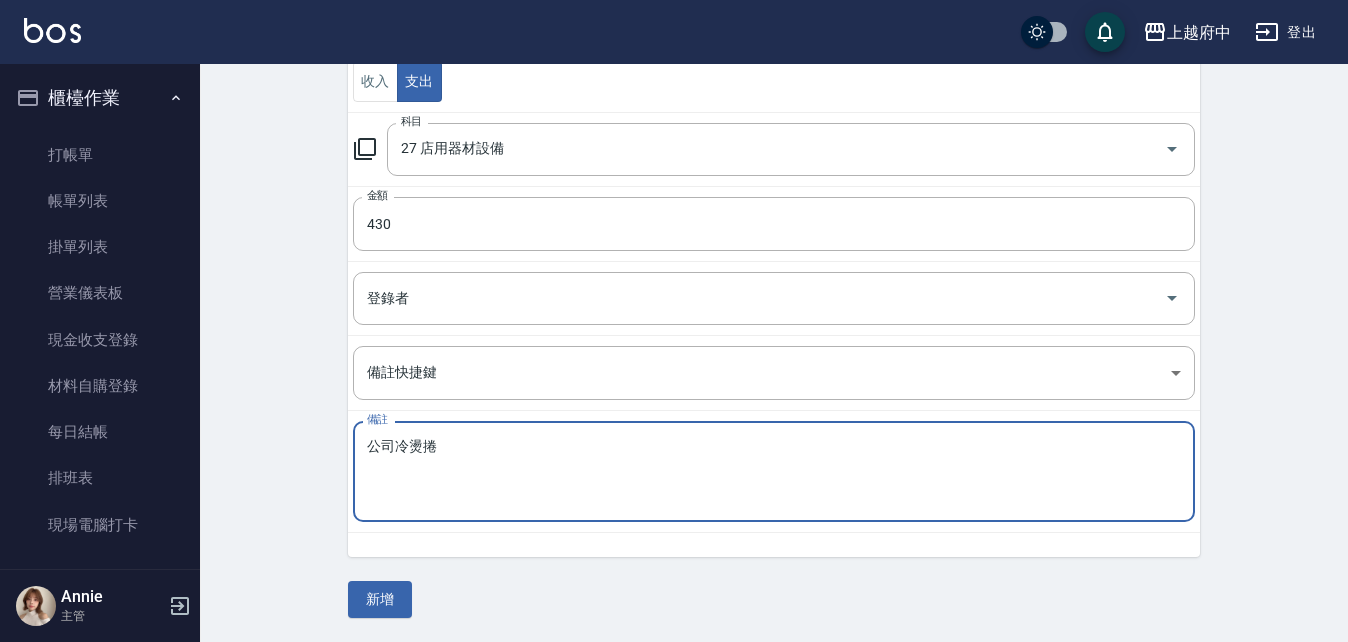 click on "公司冷燙捲" at bounding box center [774, 472] 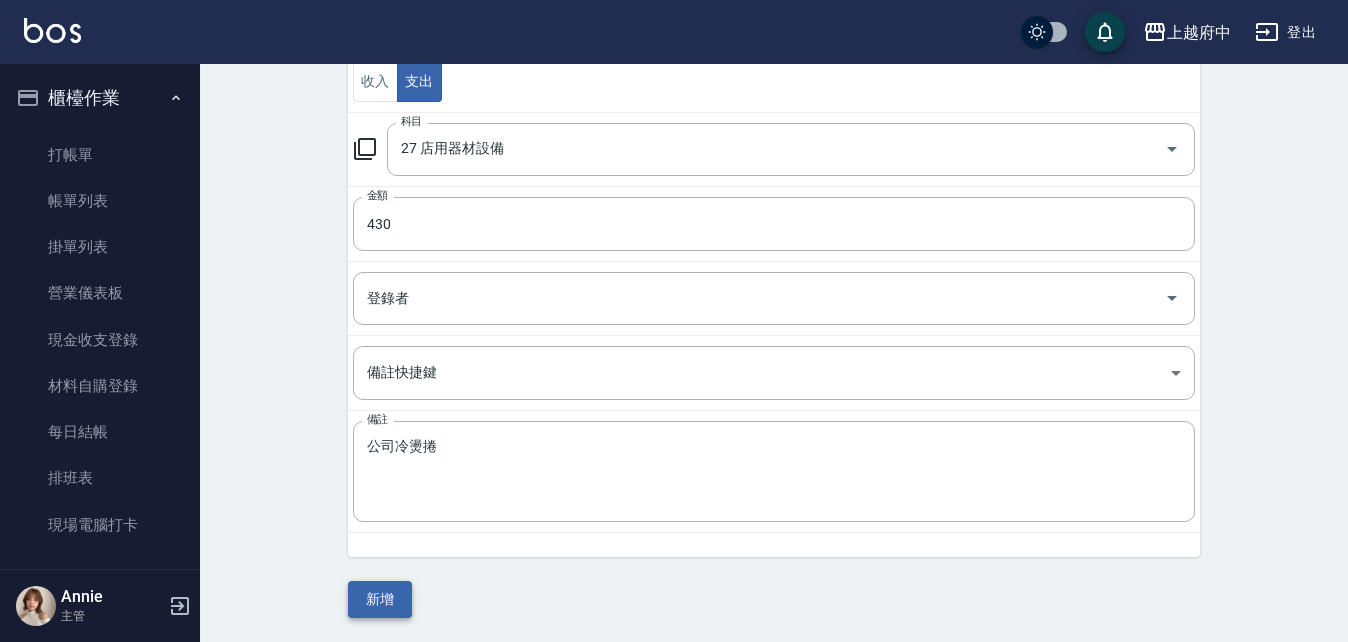 click on "新增" at bounding box center [380, 599] 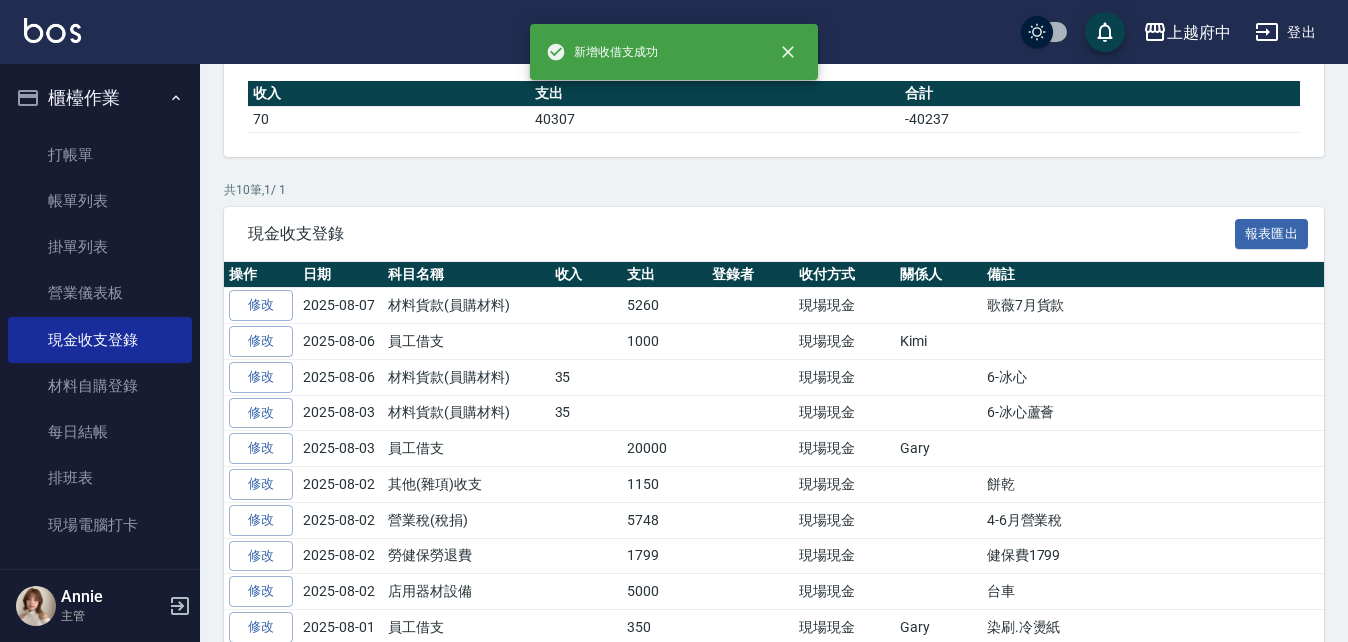 scroll, scrollTop: 0, scrollLeft: 0, axis: both 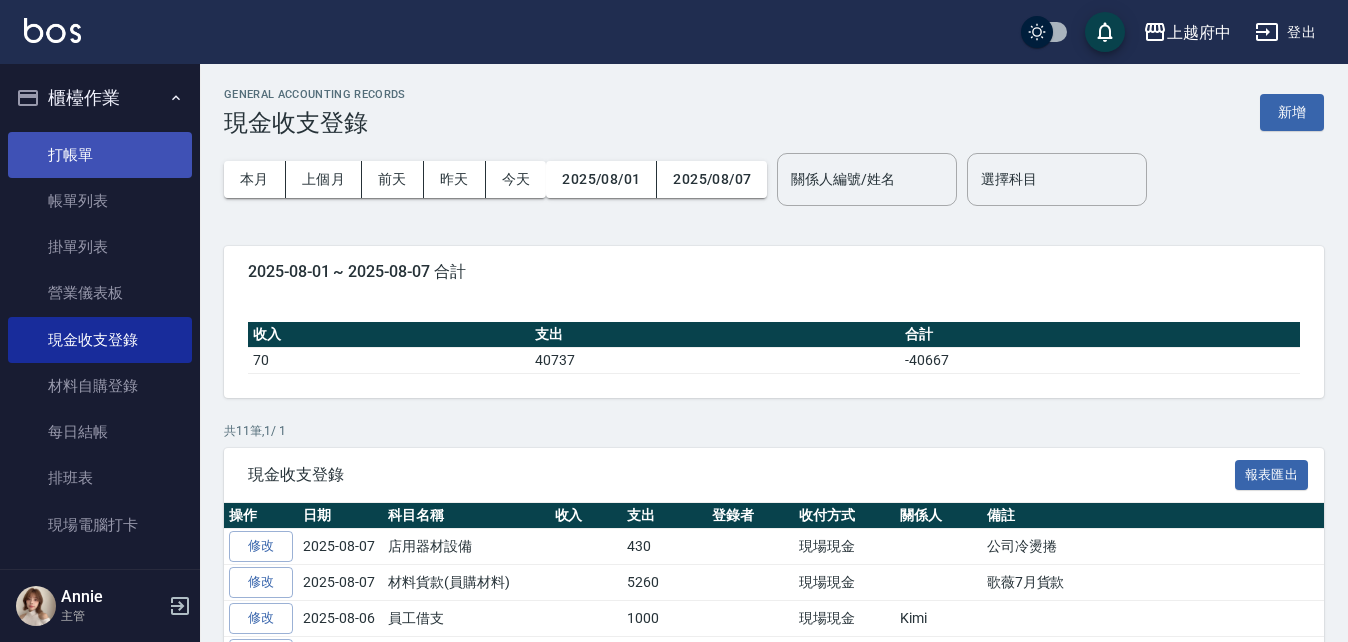 click on "打帳單" at bounding box center [100, 155] 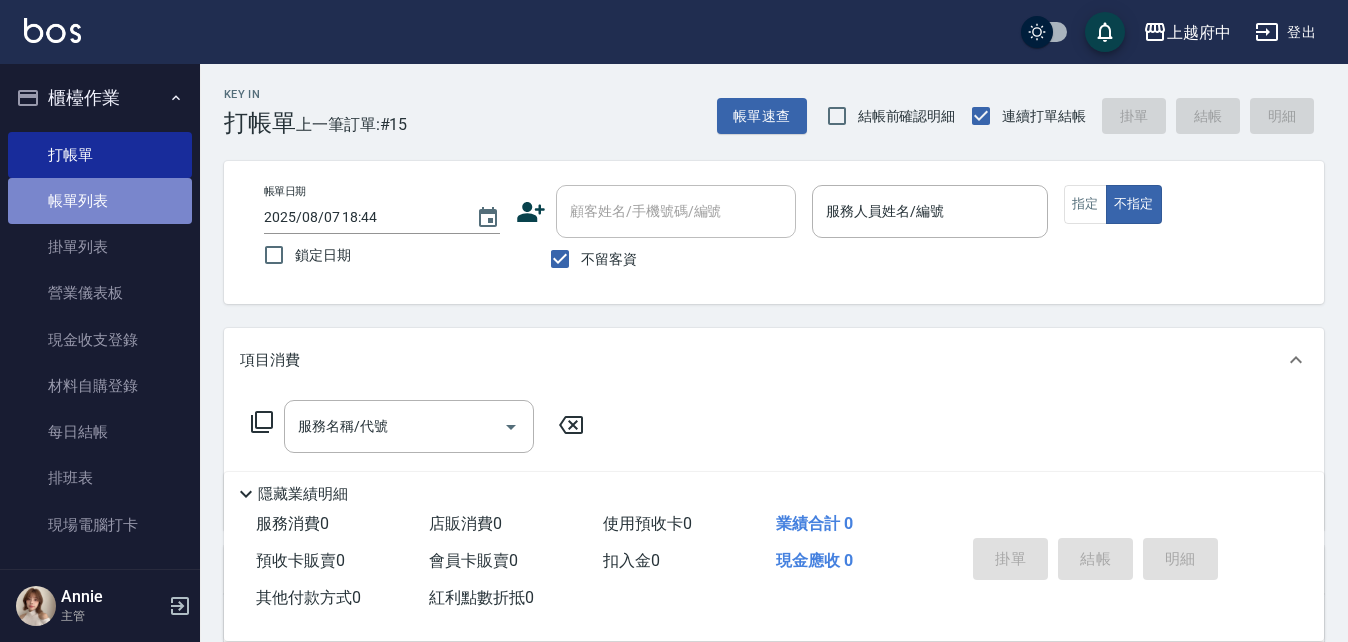 click on "帳單列表" at bounding box center [100, 201] 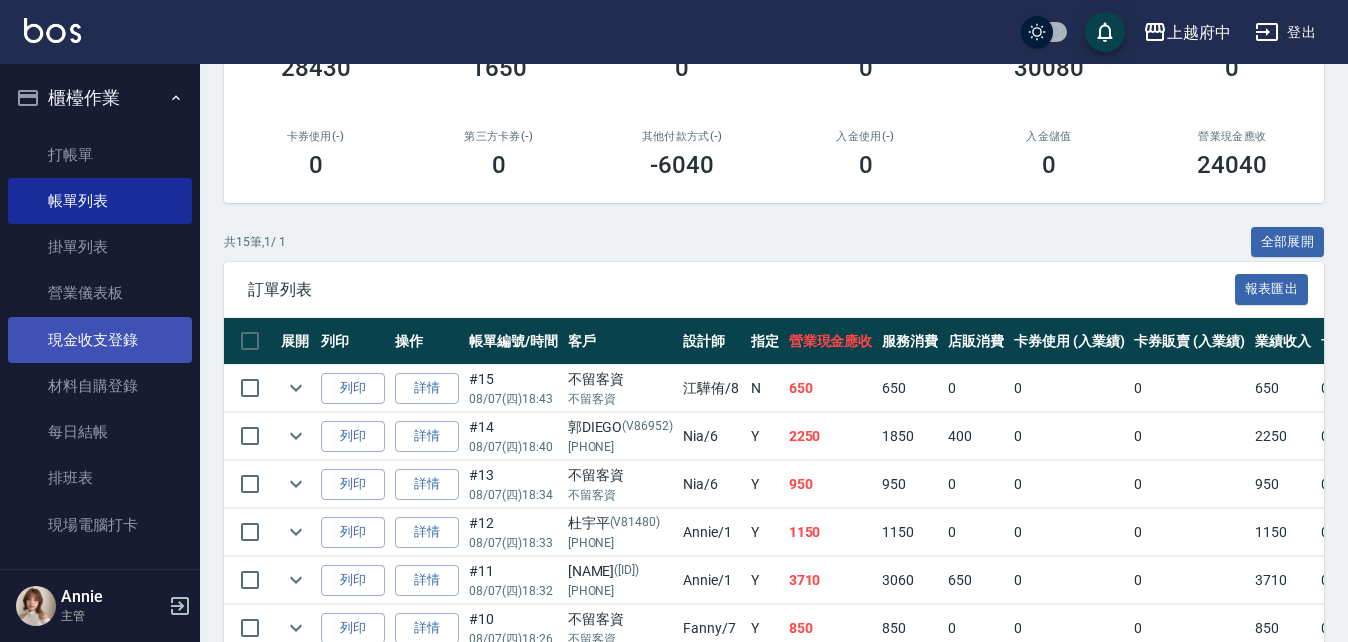 scroll, scrollTop: 0, scrollLeft: 0, axis: both 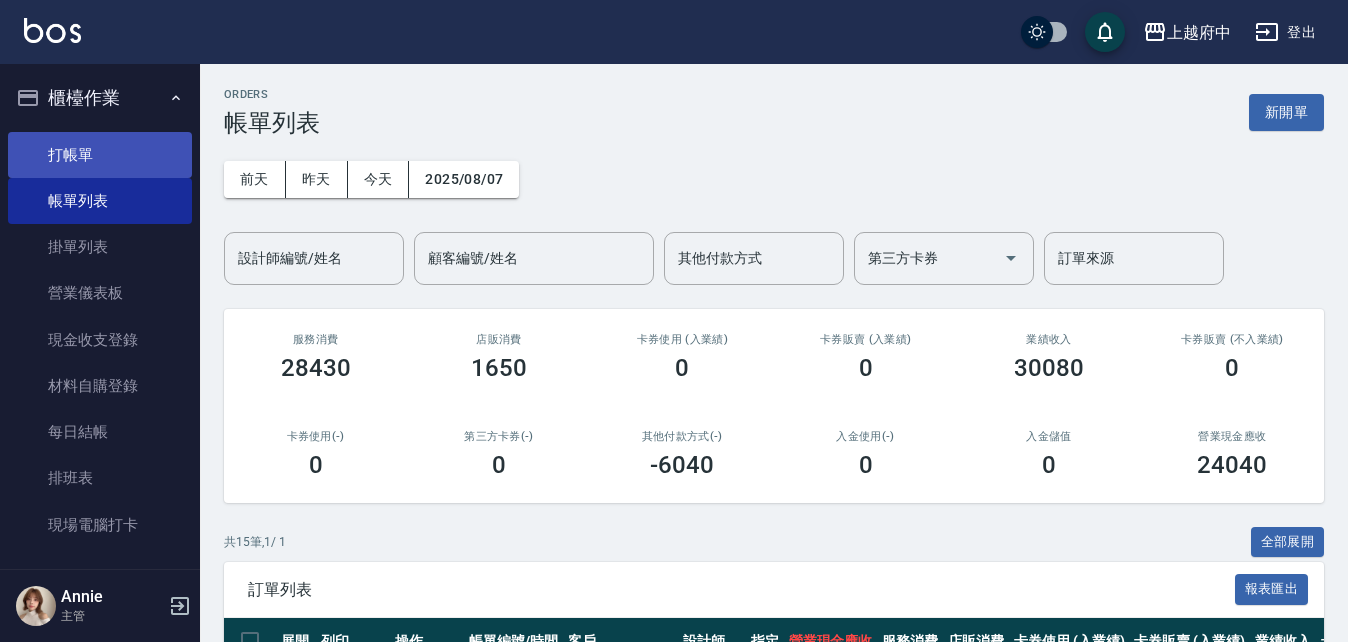 click on "打帳單" at bounding box center (100, 155) 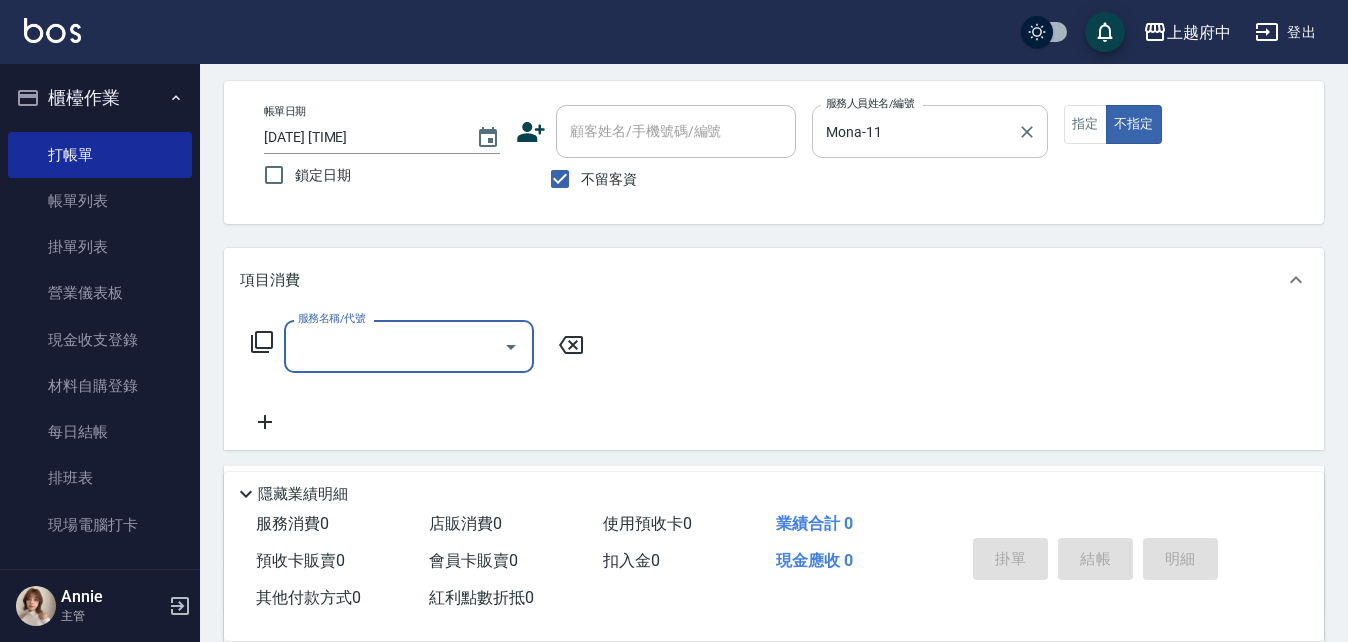 scroll, scrollTop: 200, scrollLeft: 0, axis: vertical 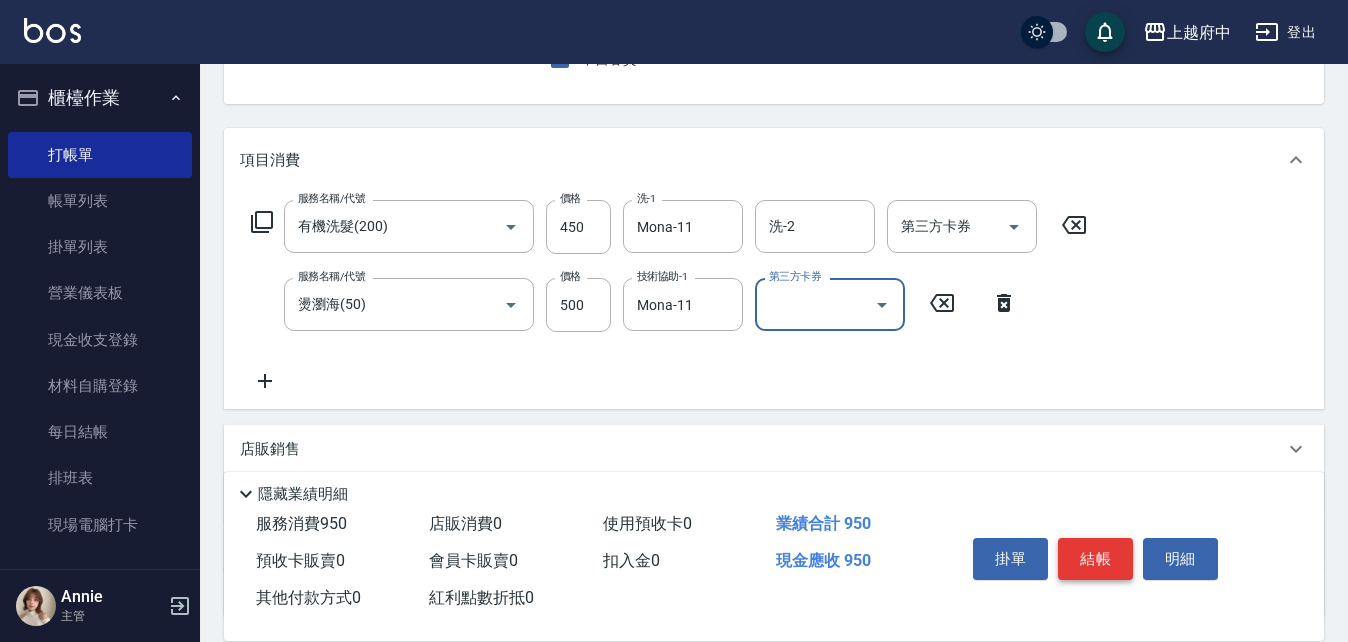 click on "結帳" at bounding box center [1095, 559] 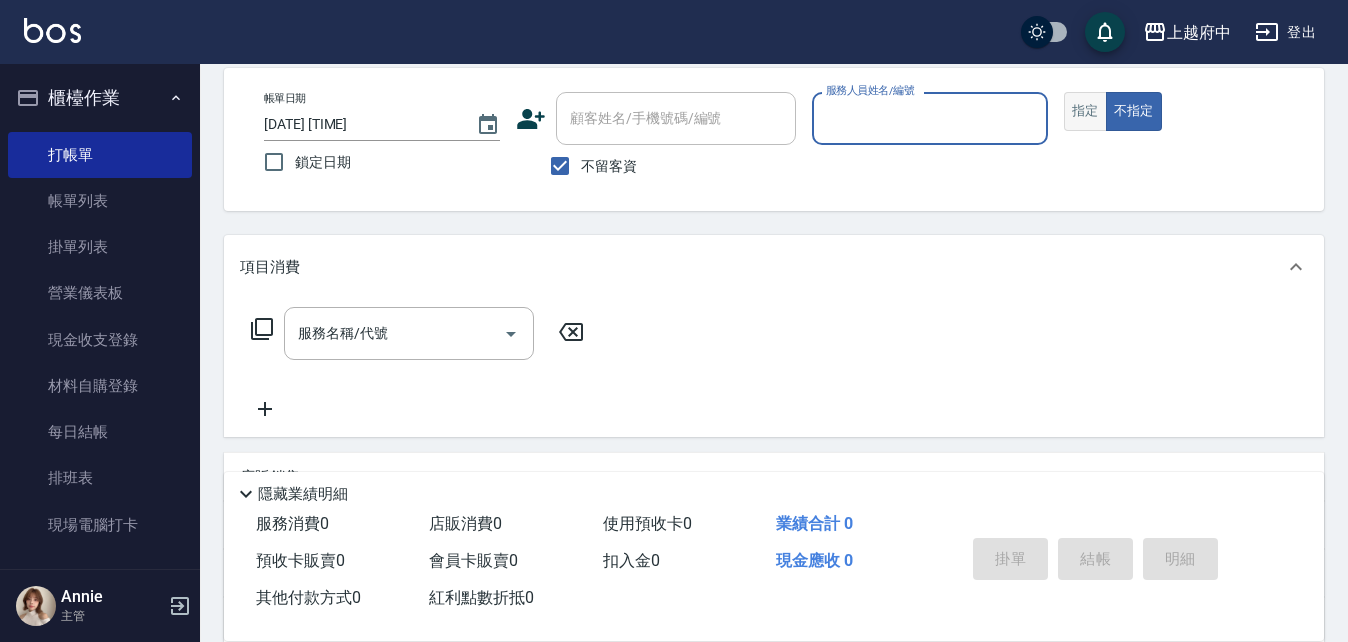 scroll, scrollTop: 0, scrollLeft: 0, axis: both 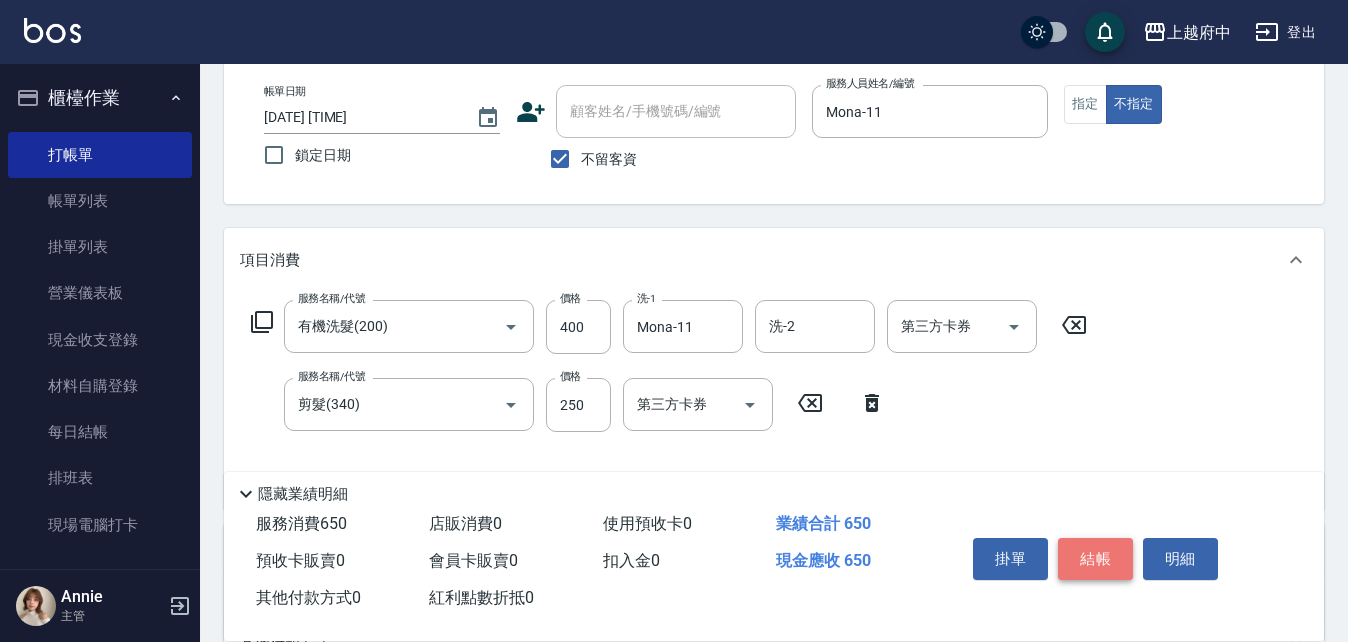 click on "結帳" at bounding box center (1095, 559) 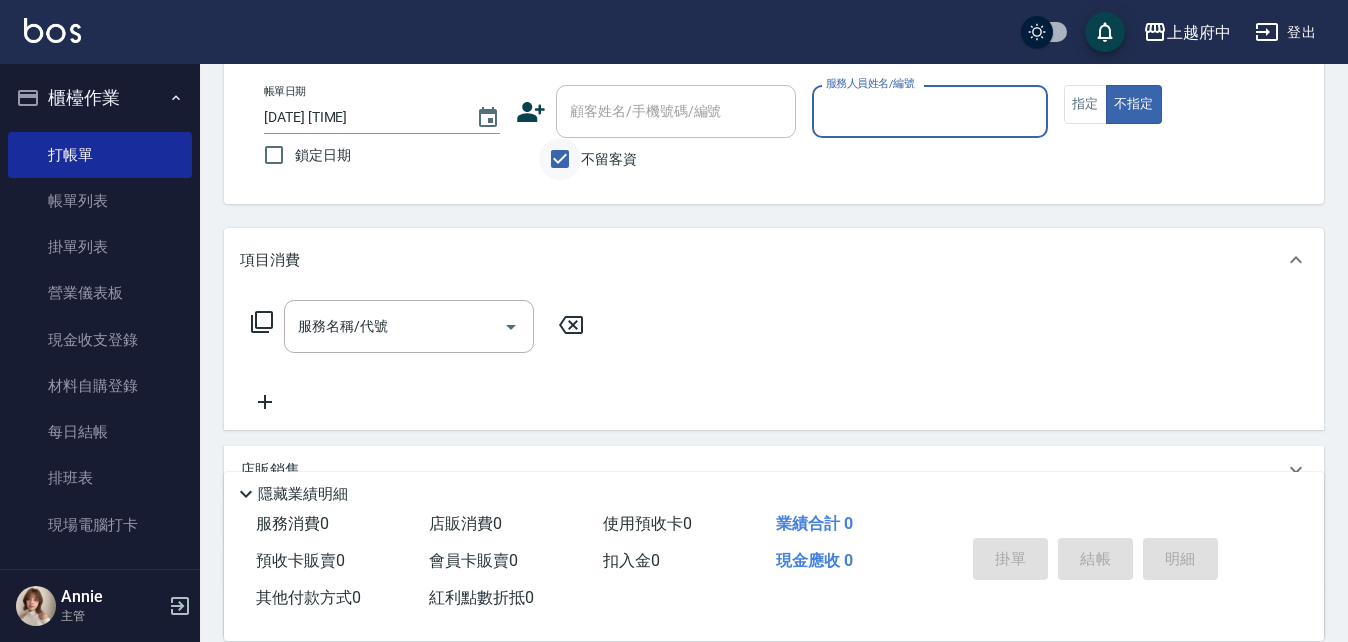 click on "不留客資" at bounding box center [560, 159] 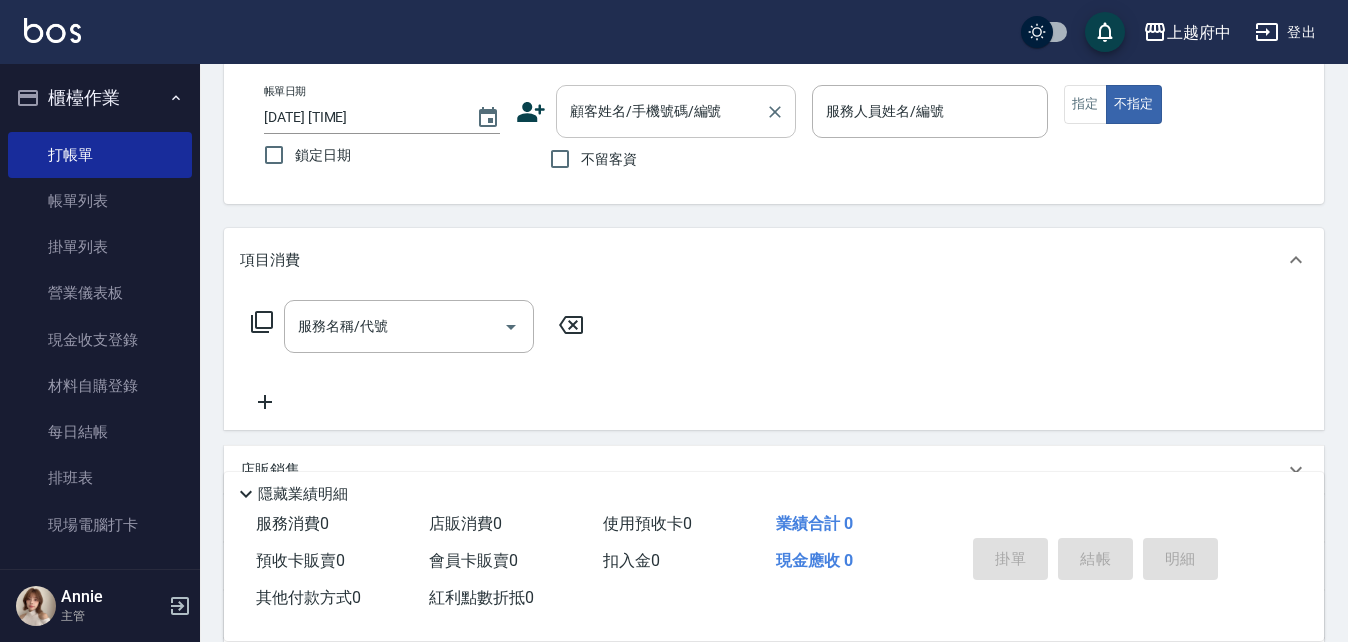 click on "顧客姓名/手機號碼/編號" at bounding box center [676, 111] 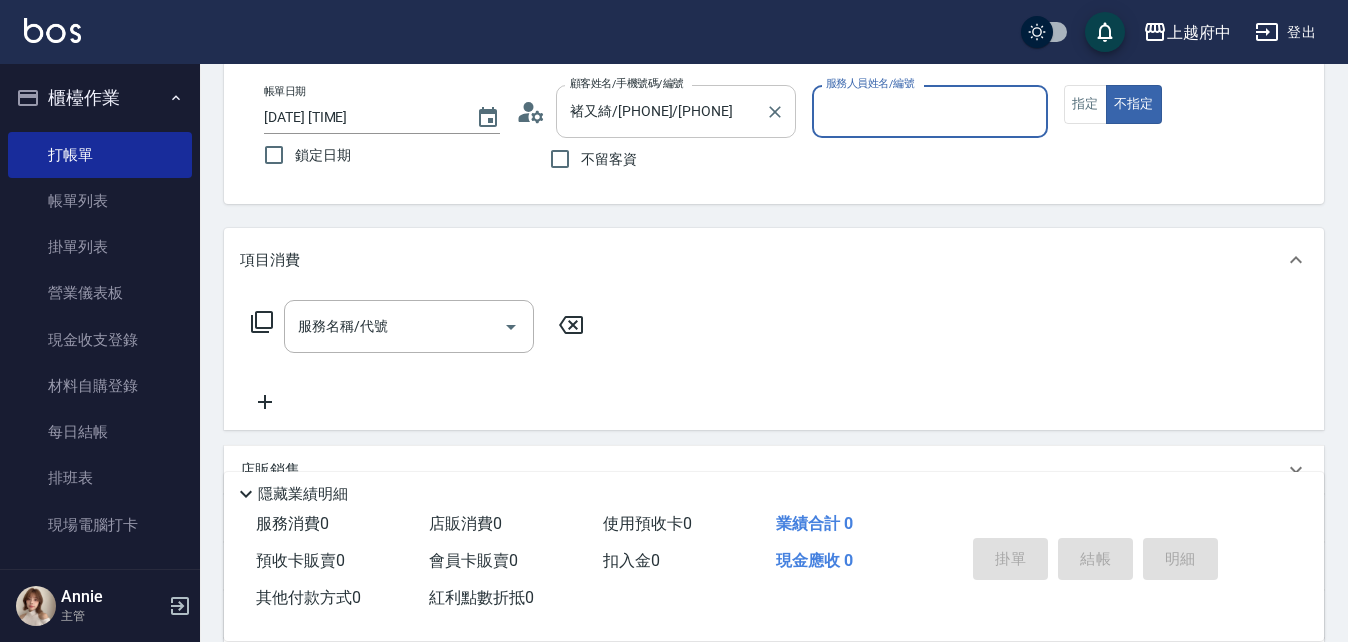 click on "不指定" at bounding box center [1134, 104] 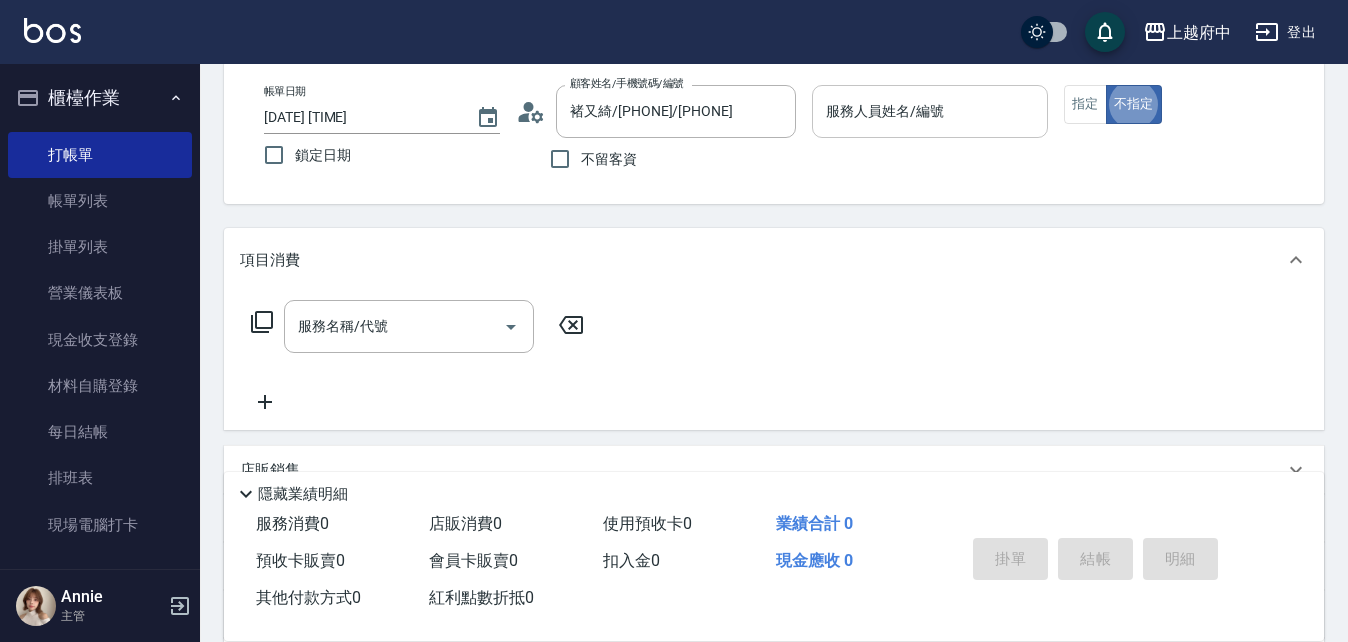 click on "服務人員姓名/編號" at bounding box center (930, 111) 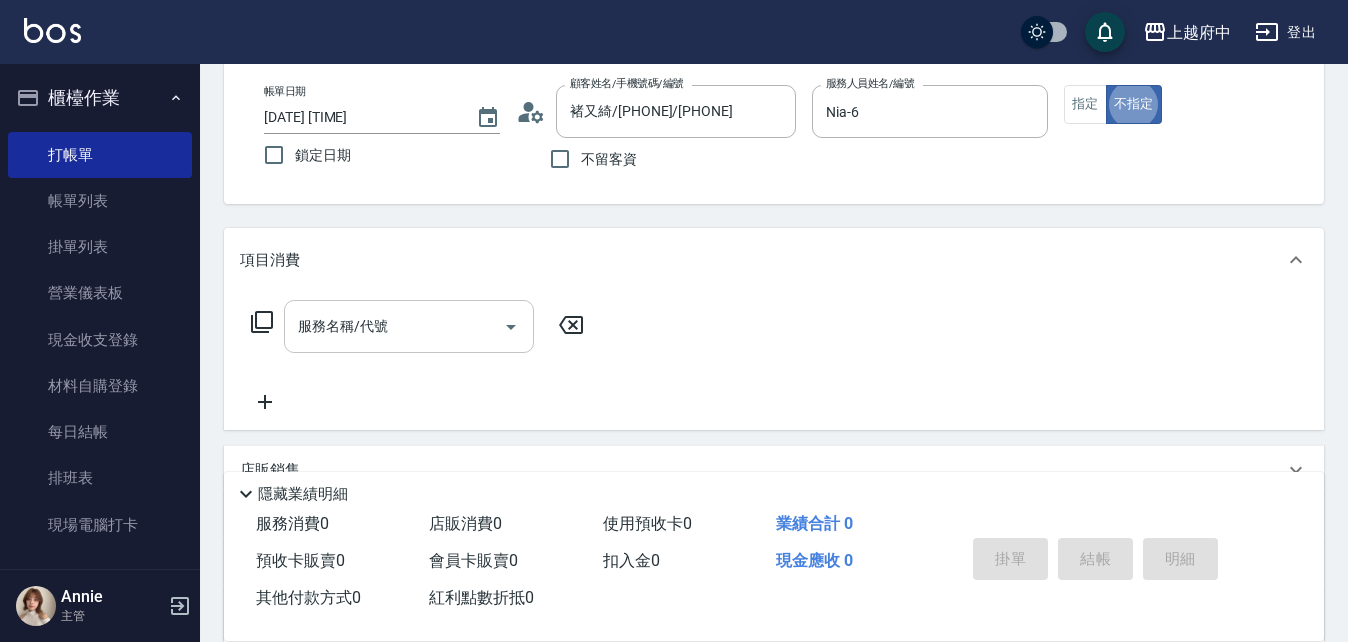click on "服務名稱/代號" at bounding box center [394, 326] 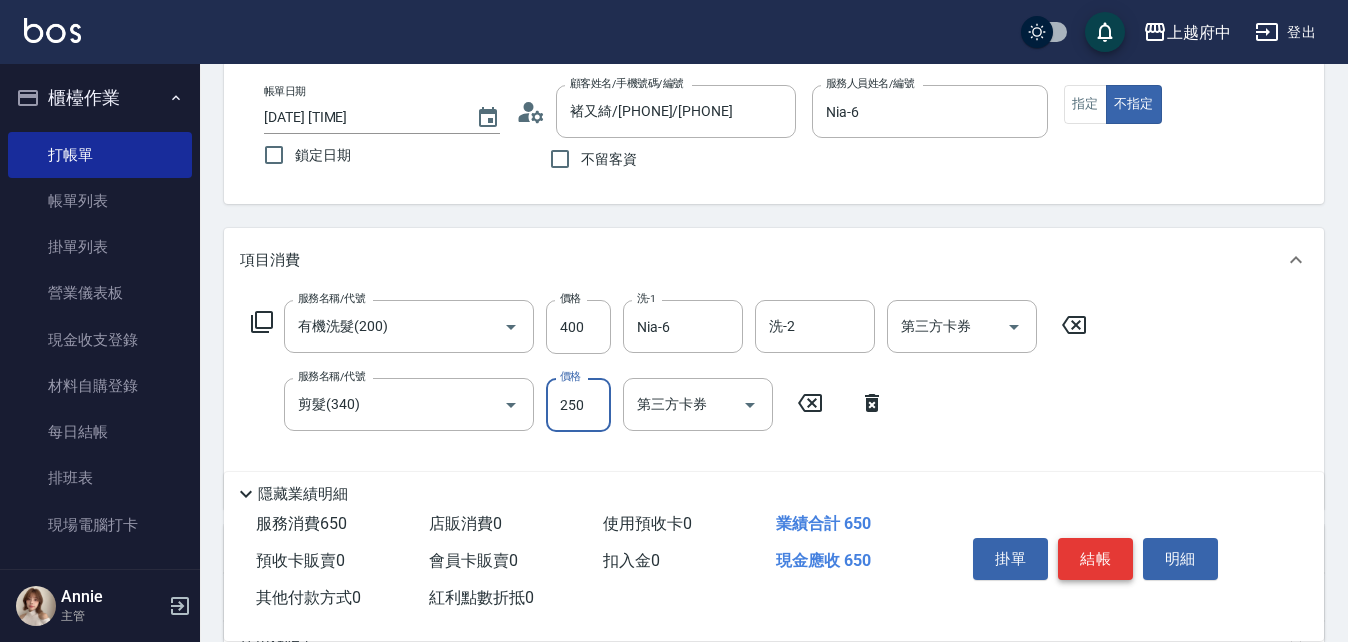 click on "結帳" at bounding box center [1095, 559] 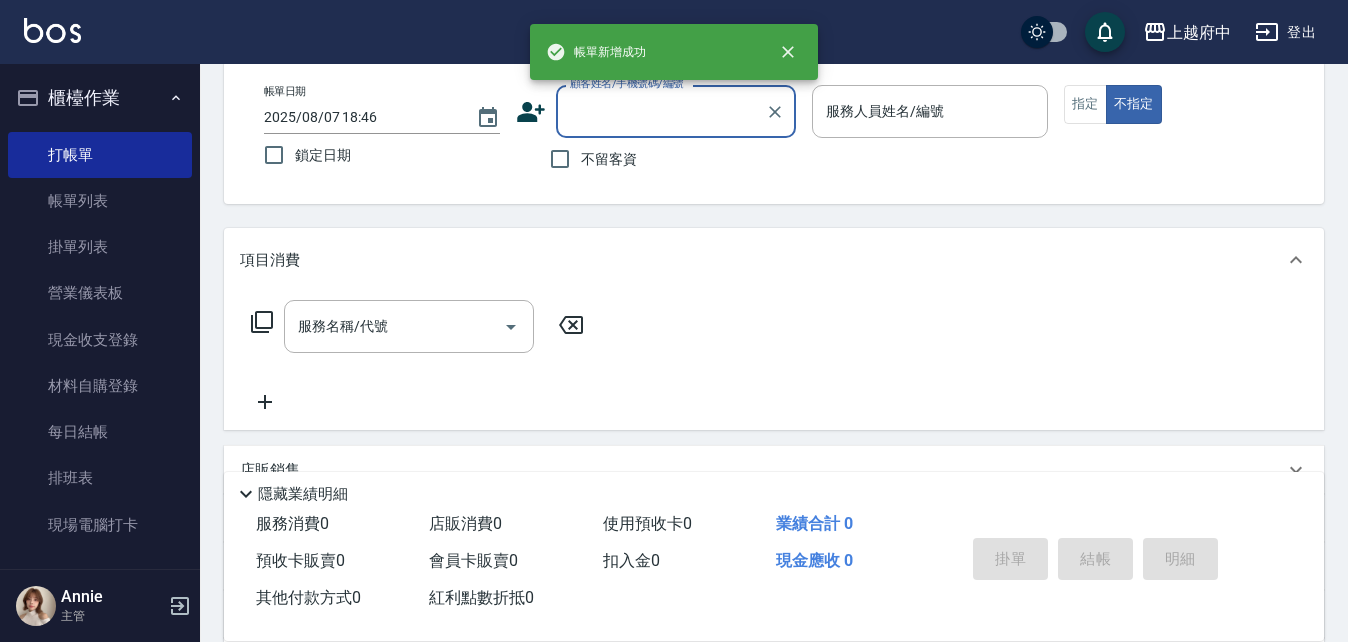 scroll, scrollTop: 0, scrollLeft: 0, axis: both 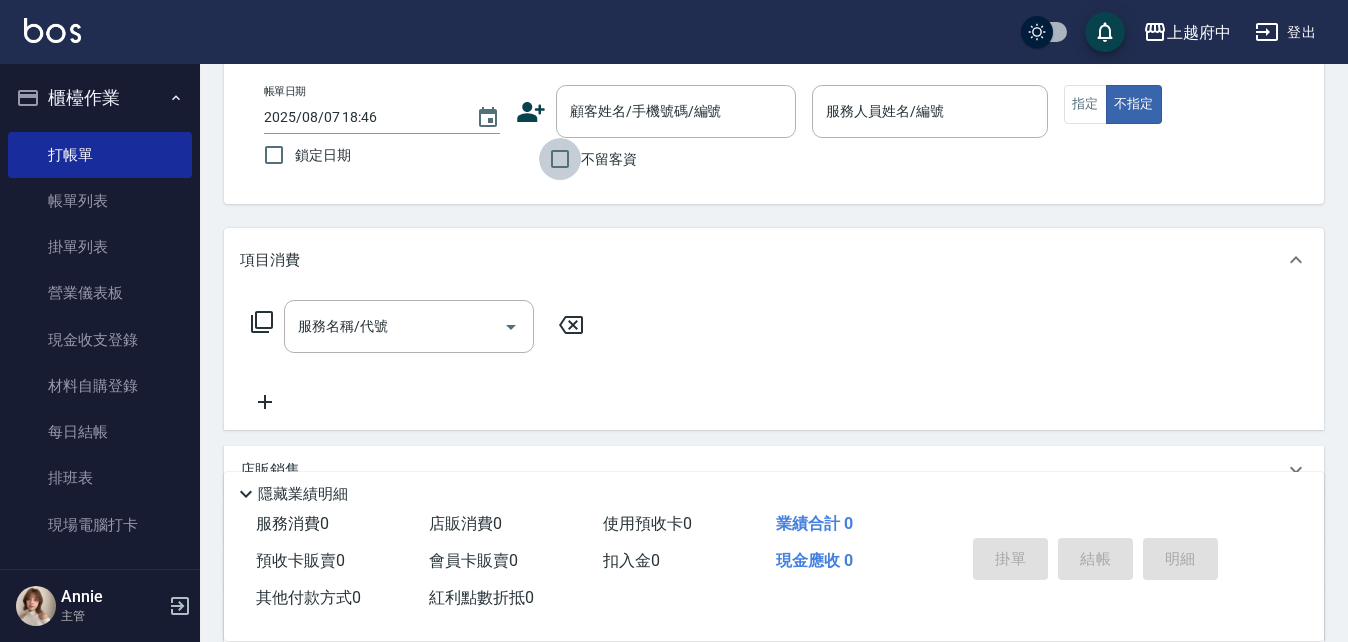 click on "不留客資" at bounding box center [560, 159] 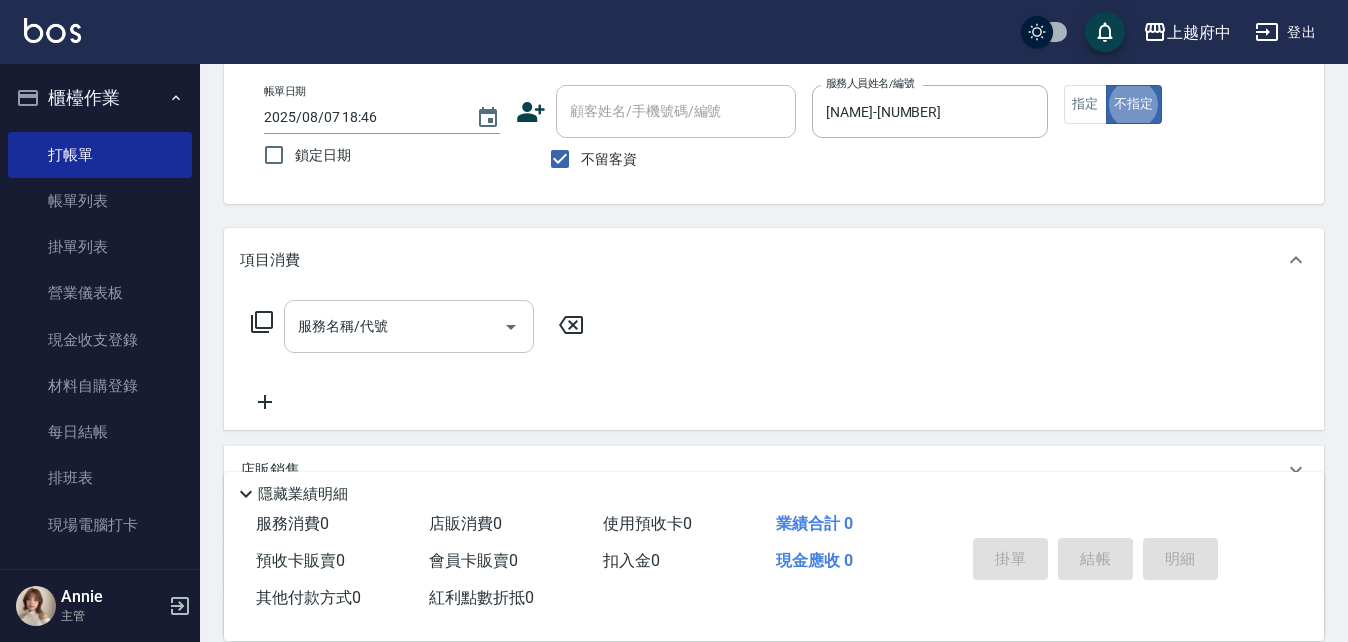 click on "服務名稱/代號" at bounding box center [409, 326] 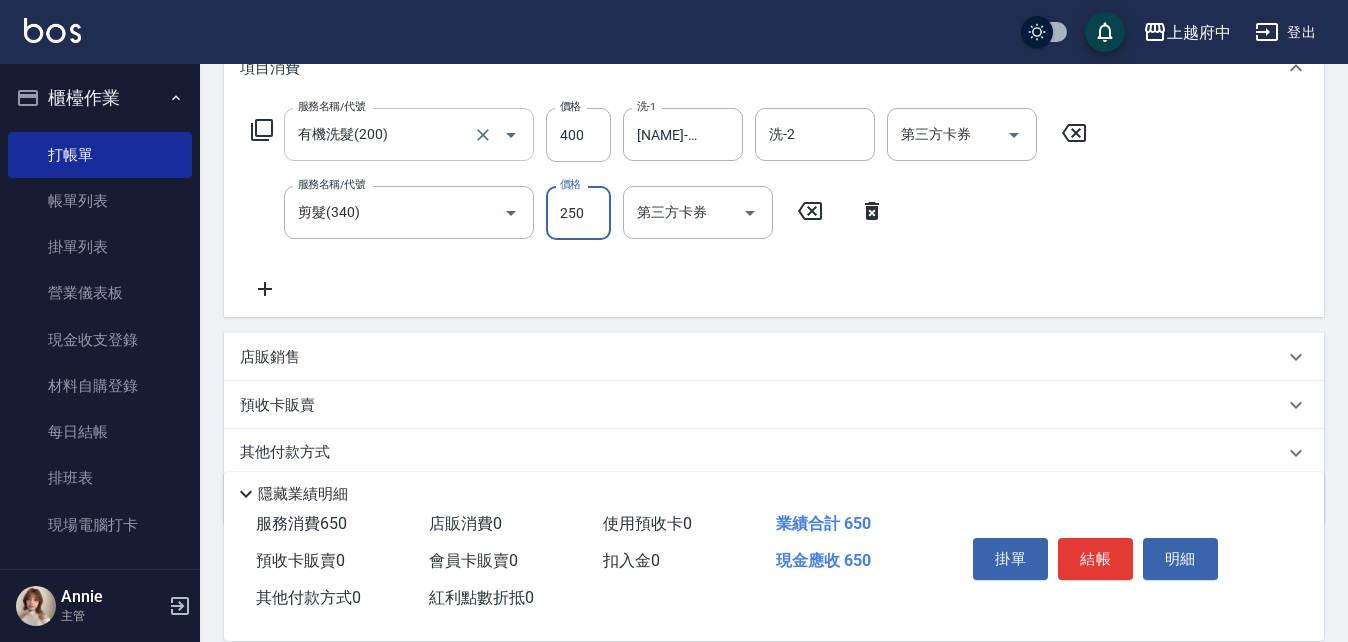 scroll, scrollTop: 300, scrollLeft: 0, axis: vertical 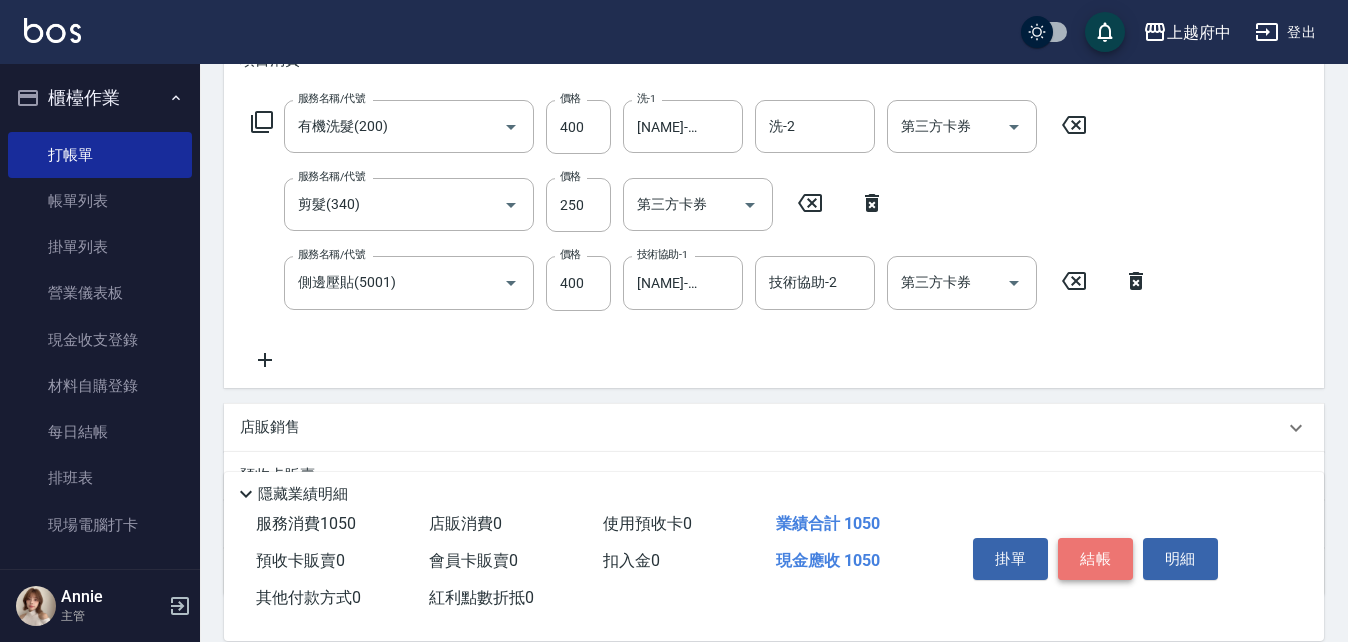 click on "結帳" at bounding box center (1095, 559) 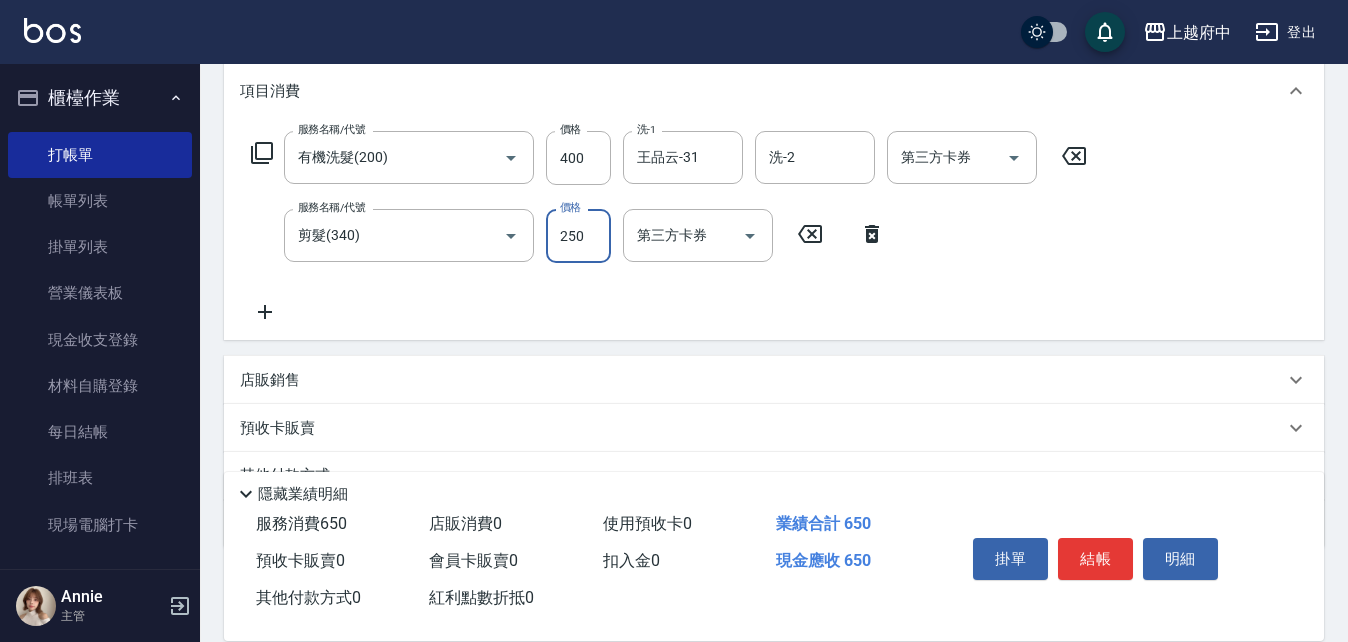 scroll, scrollTop: 300, scrollLeft: 0, axis: vertical 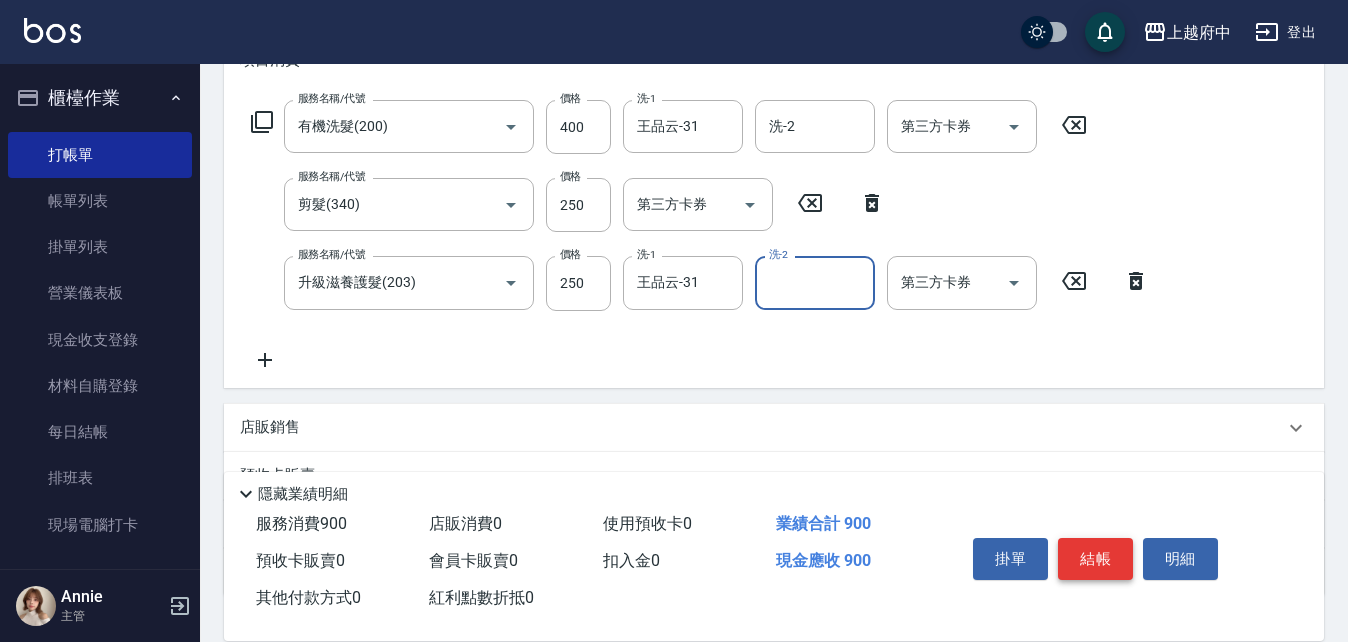 click on "結帳" at bounding box center [1095, 559] 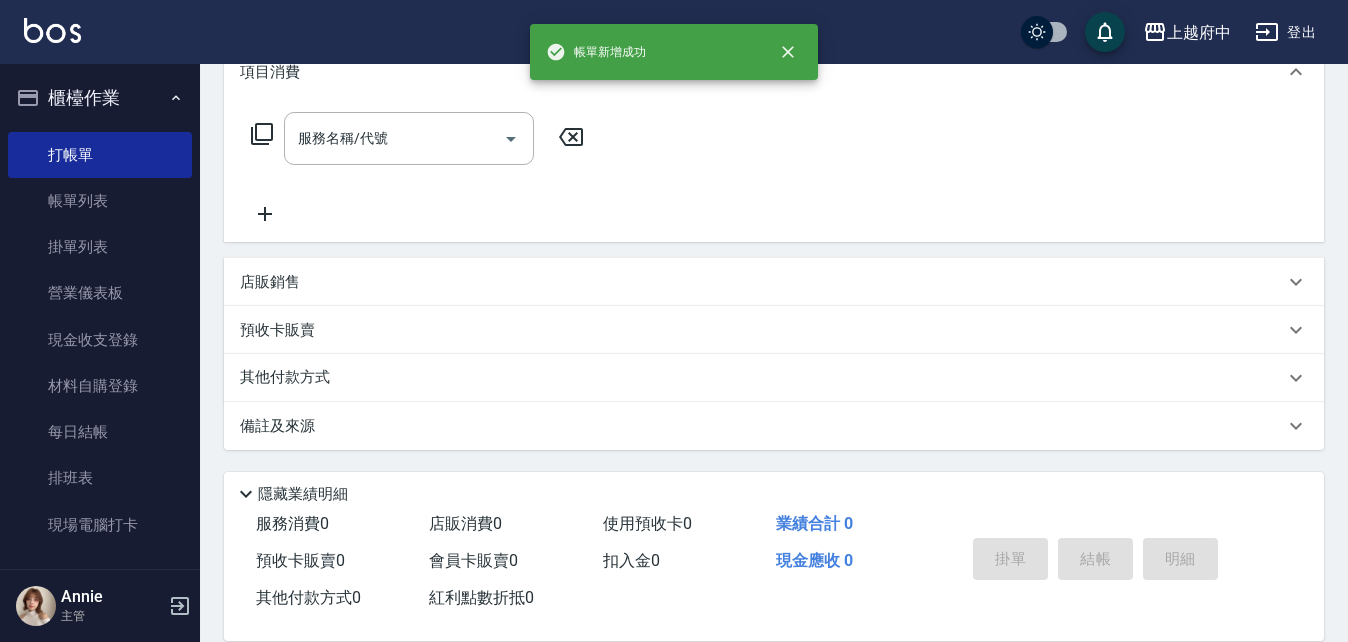 scroll, scrollTop: 0, scrollLeft: 0, axis: both 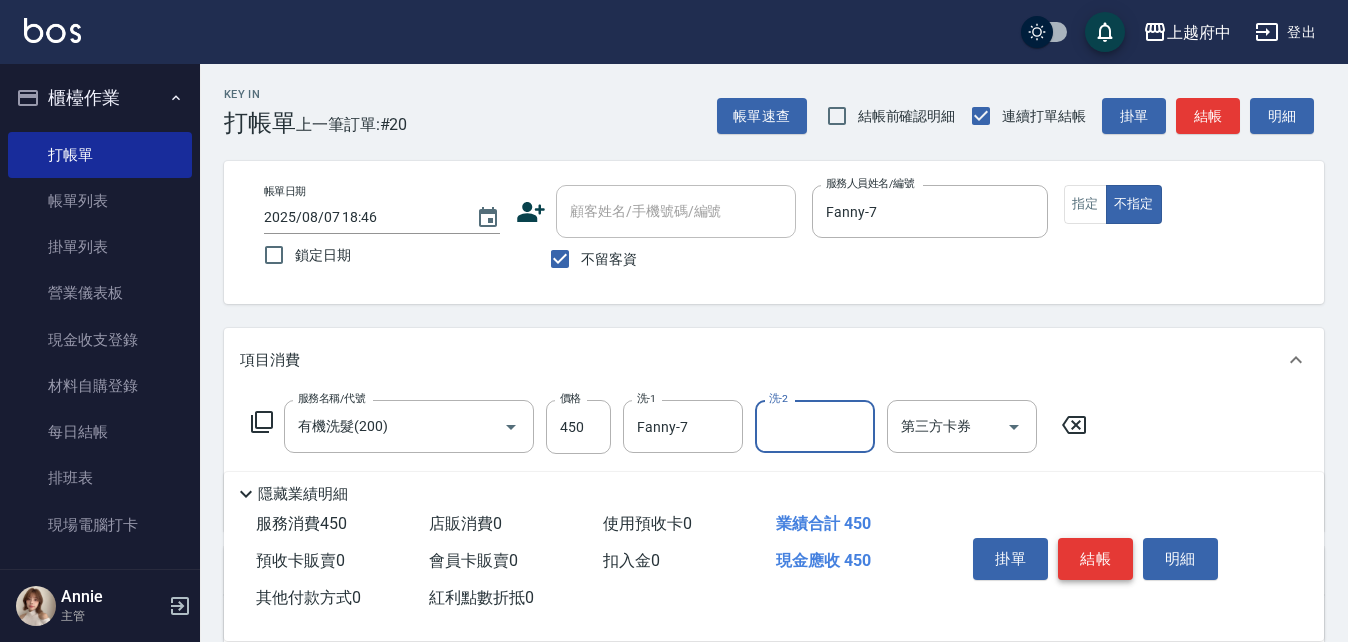 click on "結帳" at bounding box center [1095, 559] 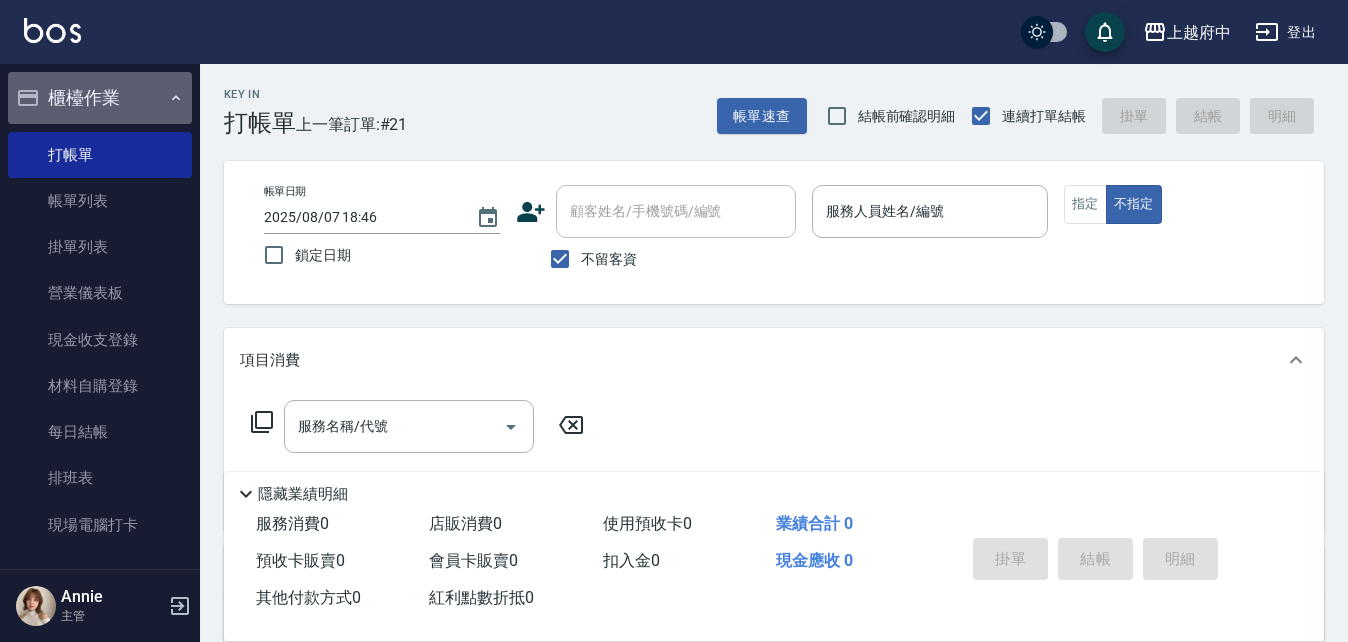 click on "櫃檯作業" at bounding box center (100, 98) 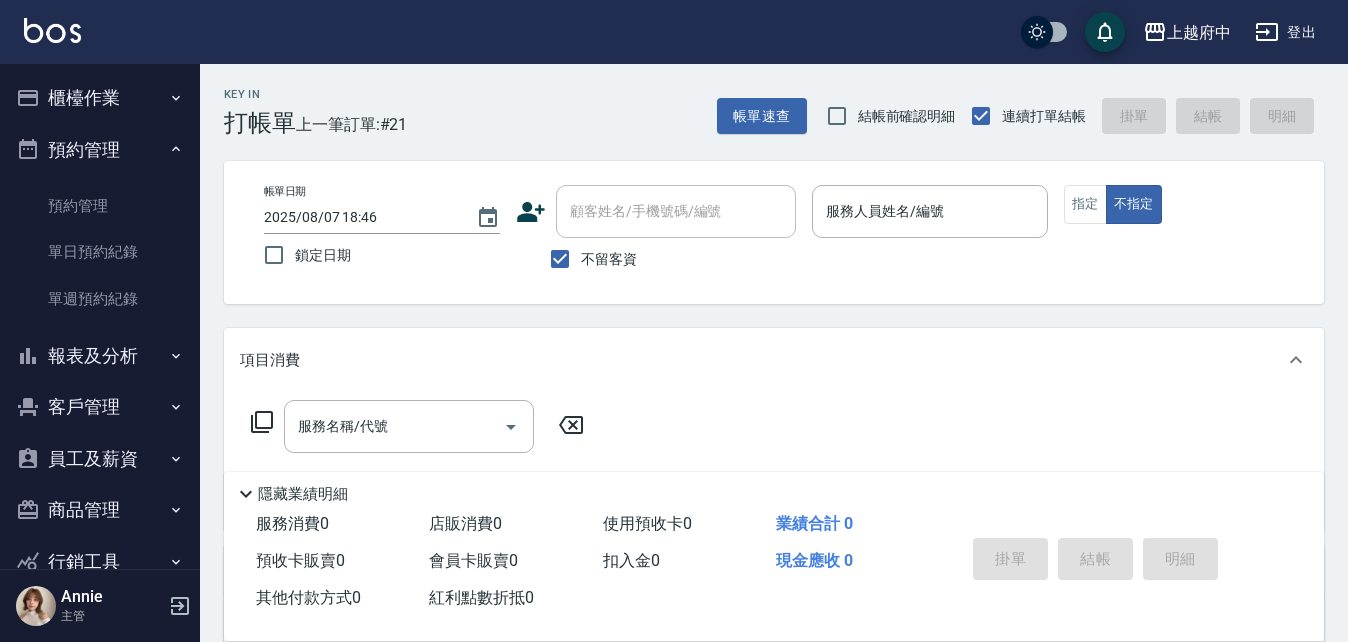 click on "預約管理" at bounding box center [100, 150] 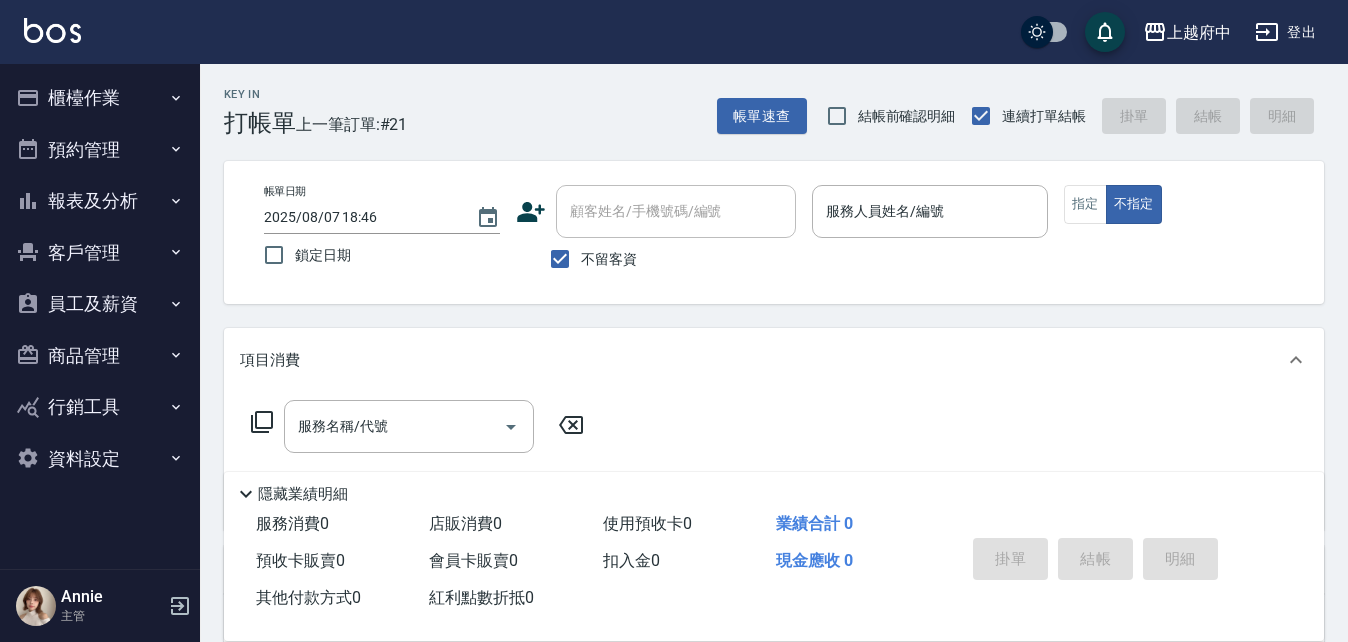 click on "櫃檯作業" at bounding box center [100, 98] 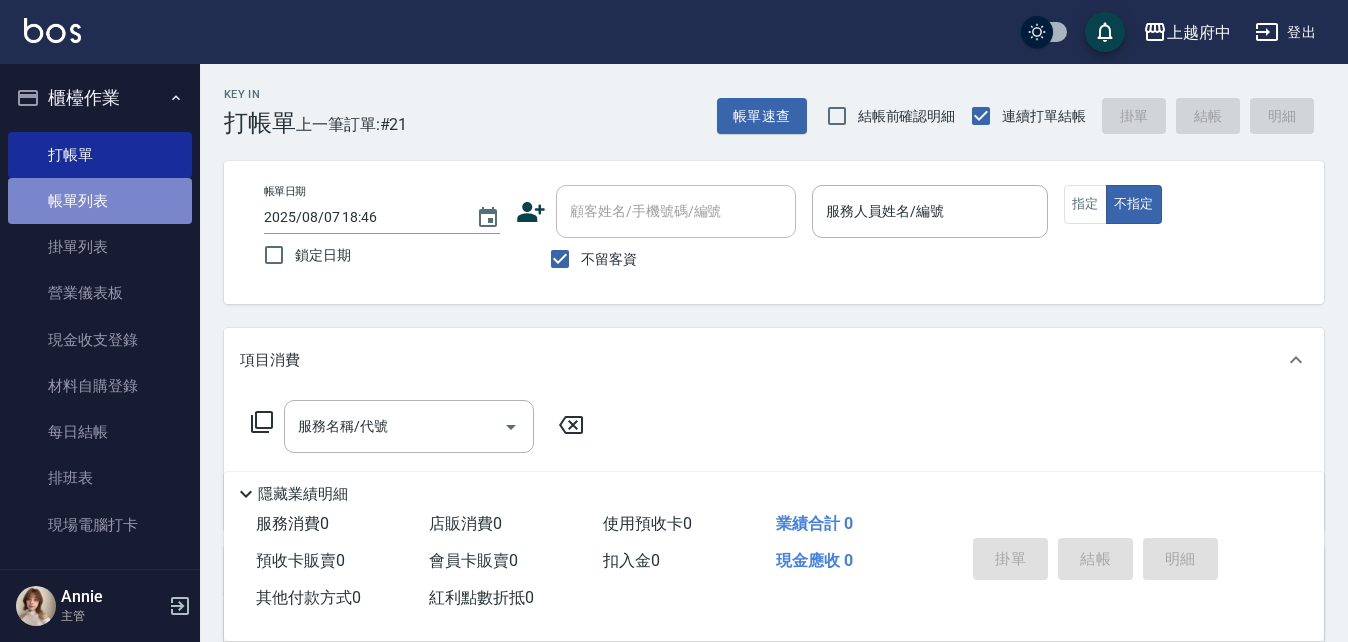 click on "帳單列表" at bounding box center (100, 201) 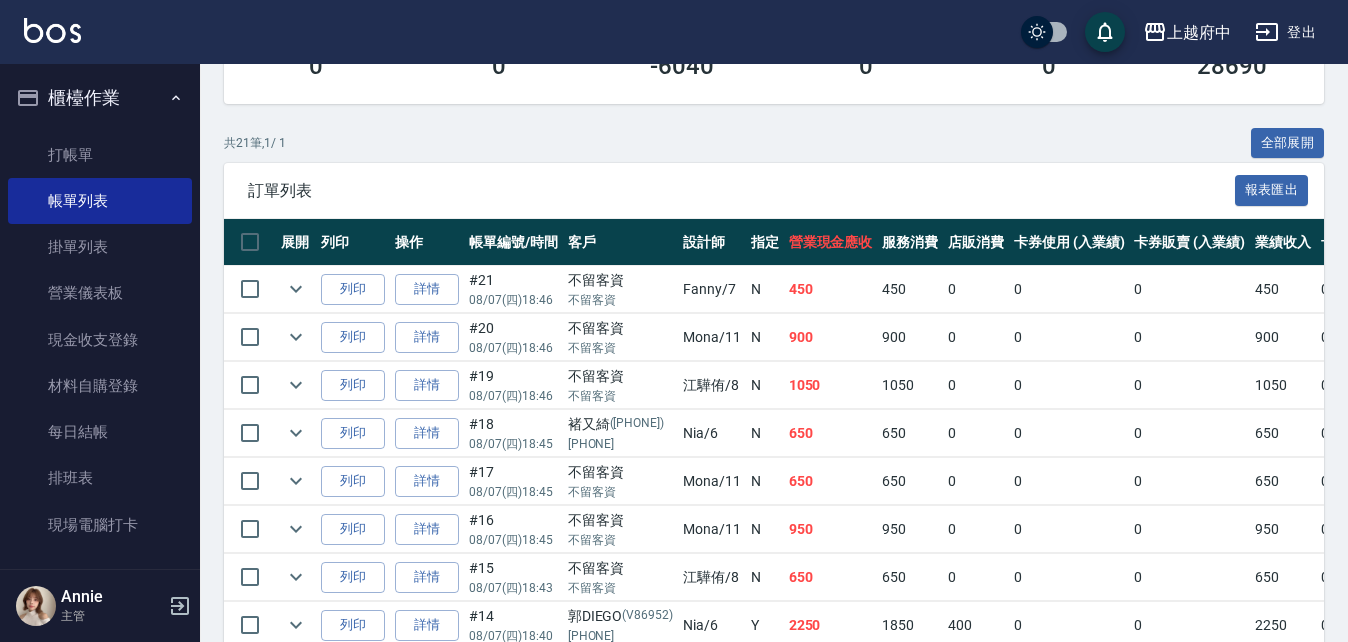 scroll, scrollTop: 400, scrollLeft: 0, axis: vertical 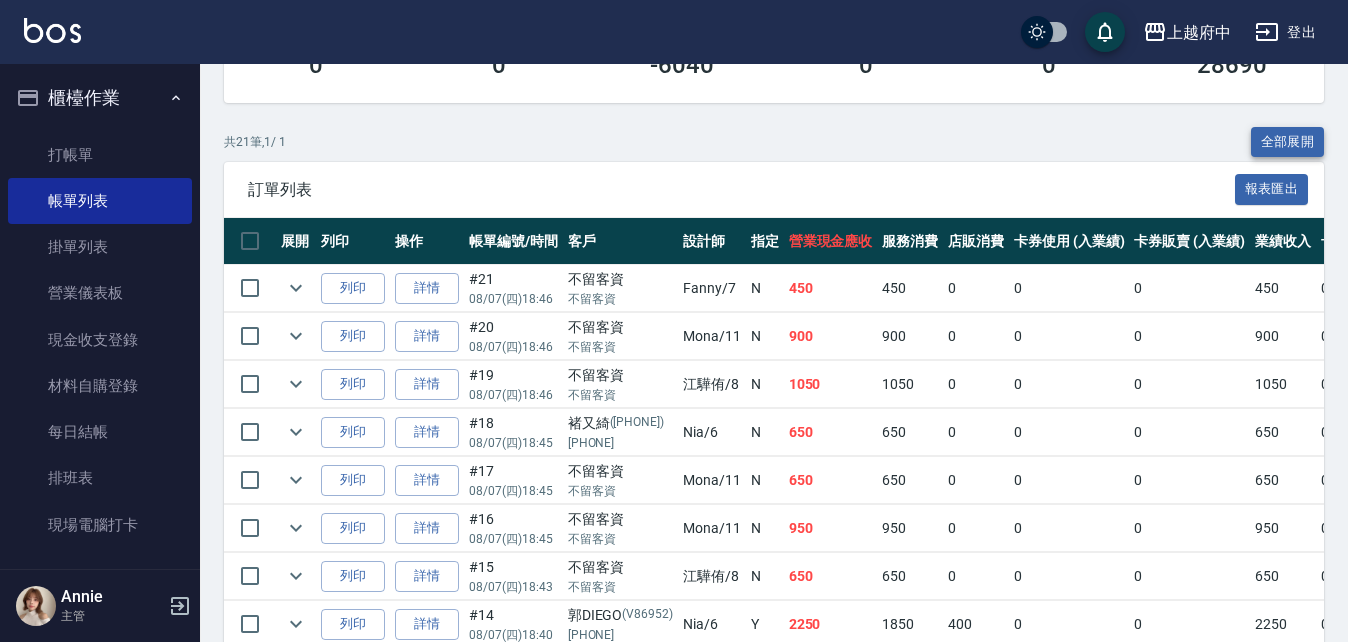 click on "全部展開" at bounding box center [1288, 142] 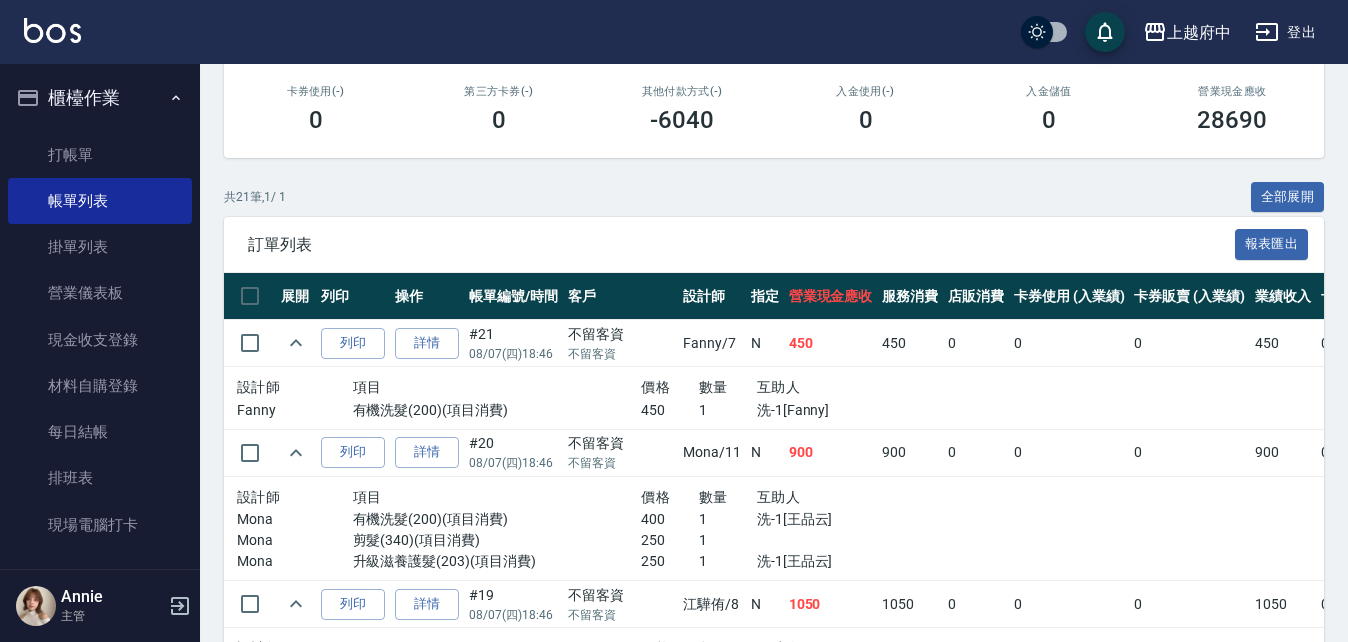 scroll, scrollTop: 340, scrollLeft: 0, axis: vertical 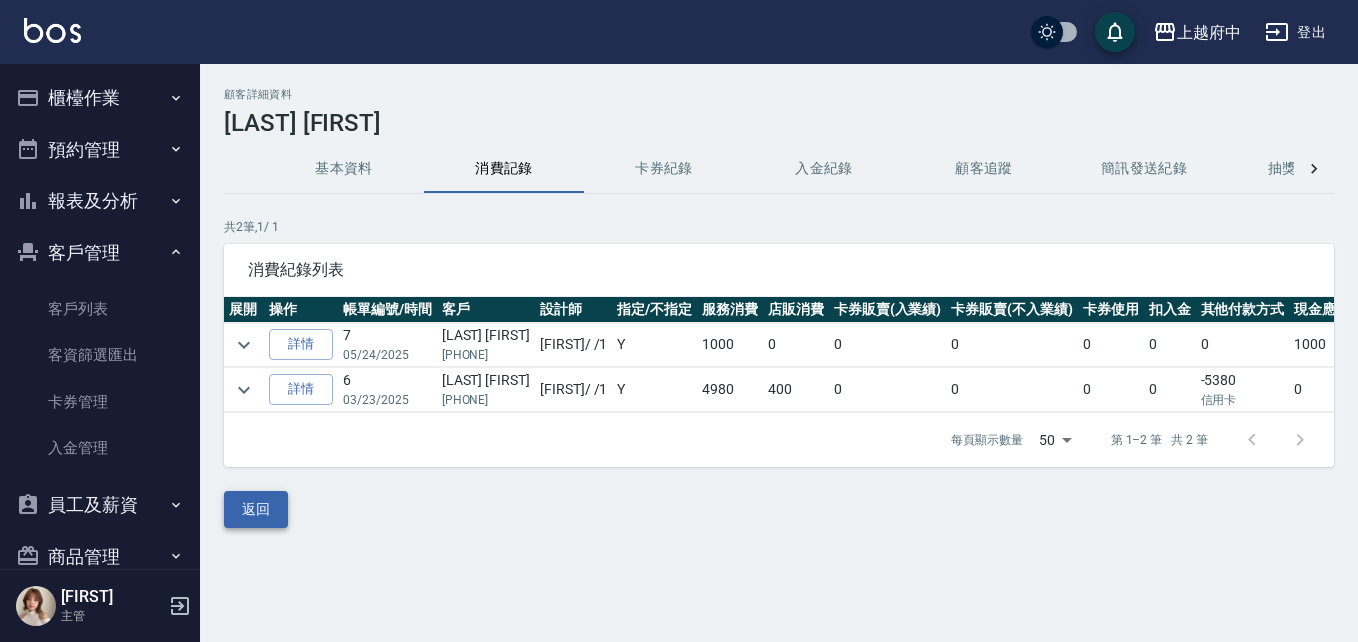 click on "返回" at bounding box center (256, 509) 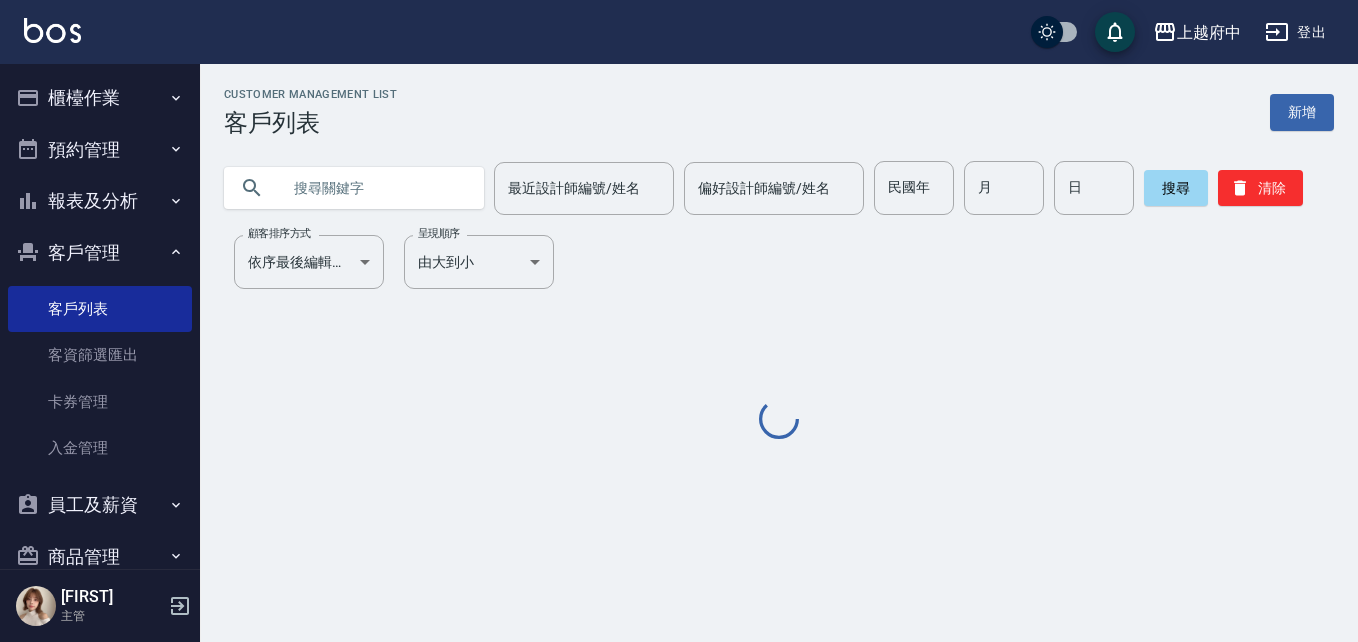 click at bounding box center [374, 188] 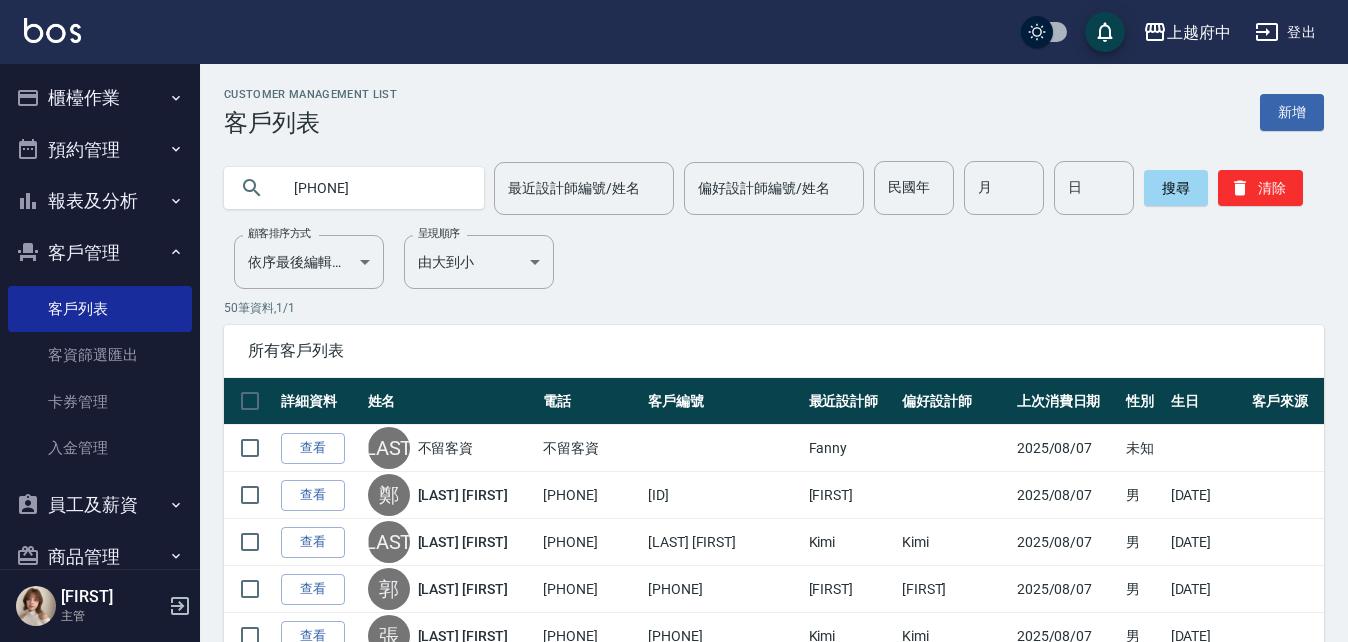 type on "[PHONE]" 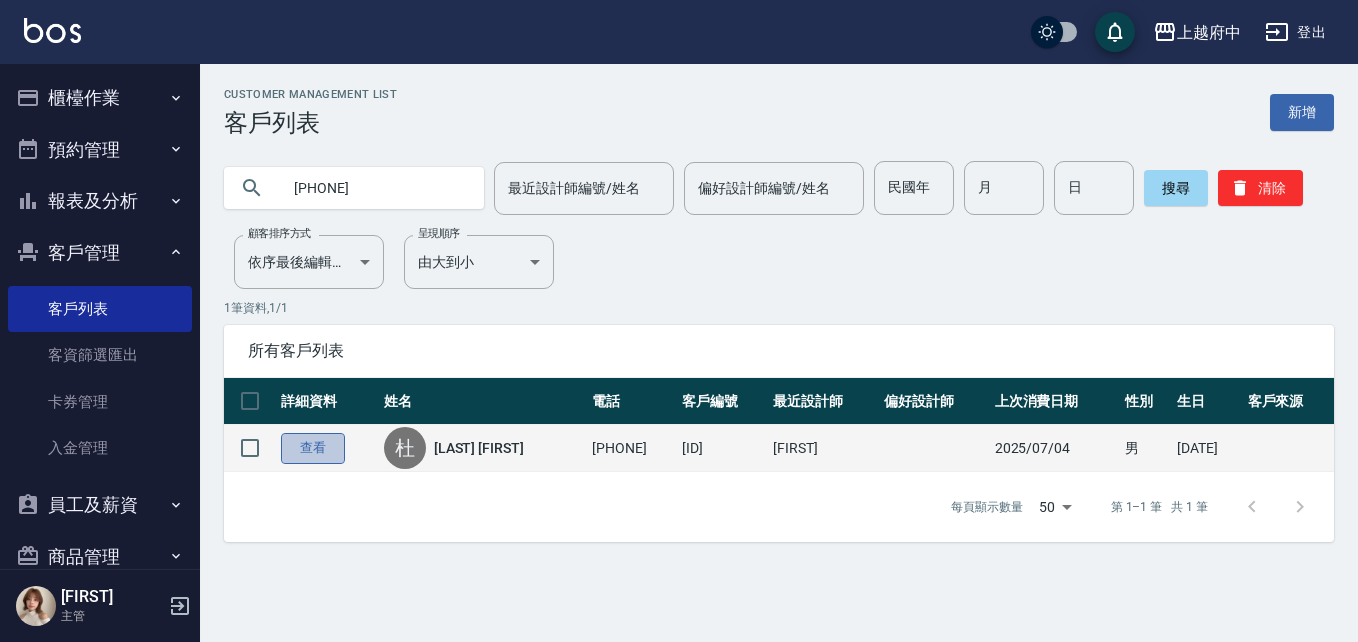 click on "查看" at bounding box center (313, 448) 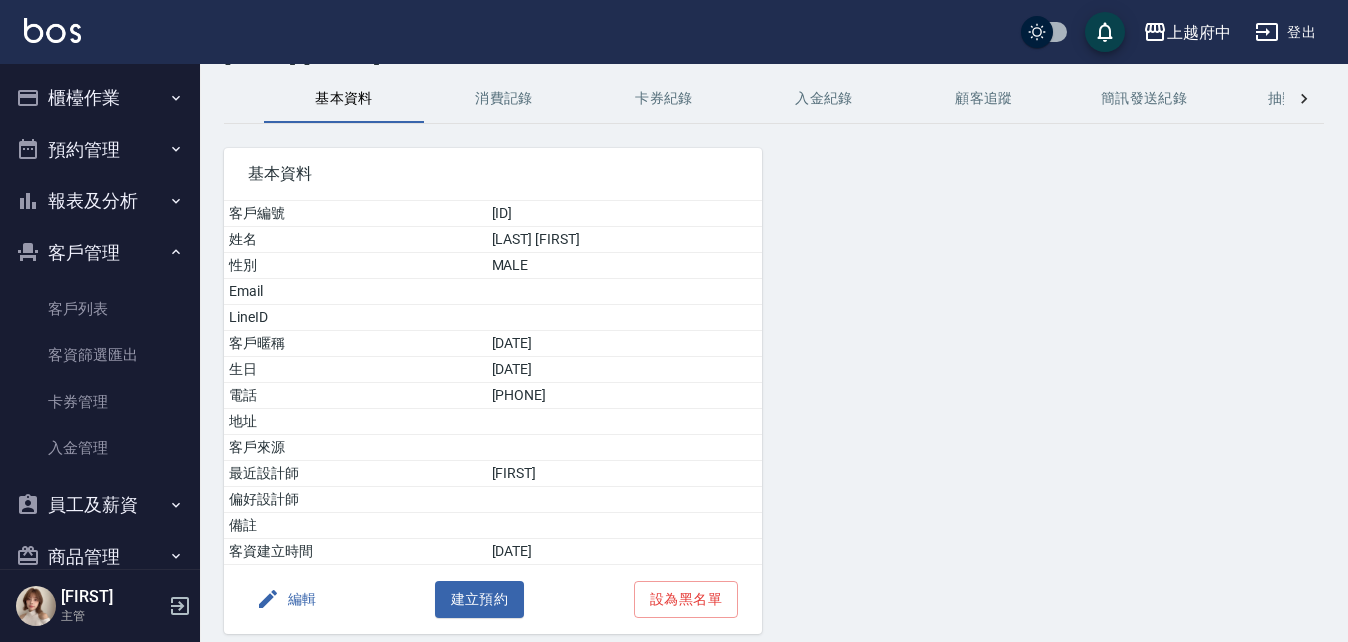 scroll, scrollTop: 100, scrollLeft: 0, axis: vertical 